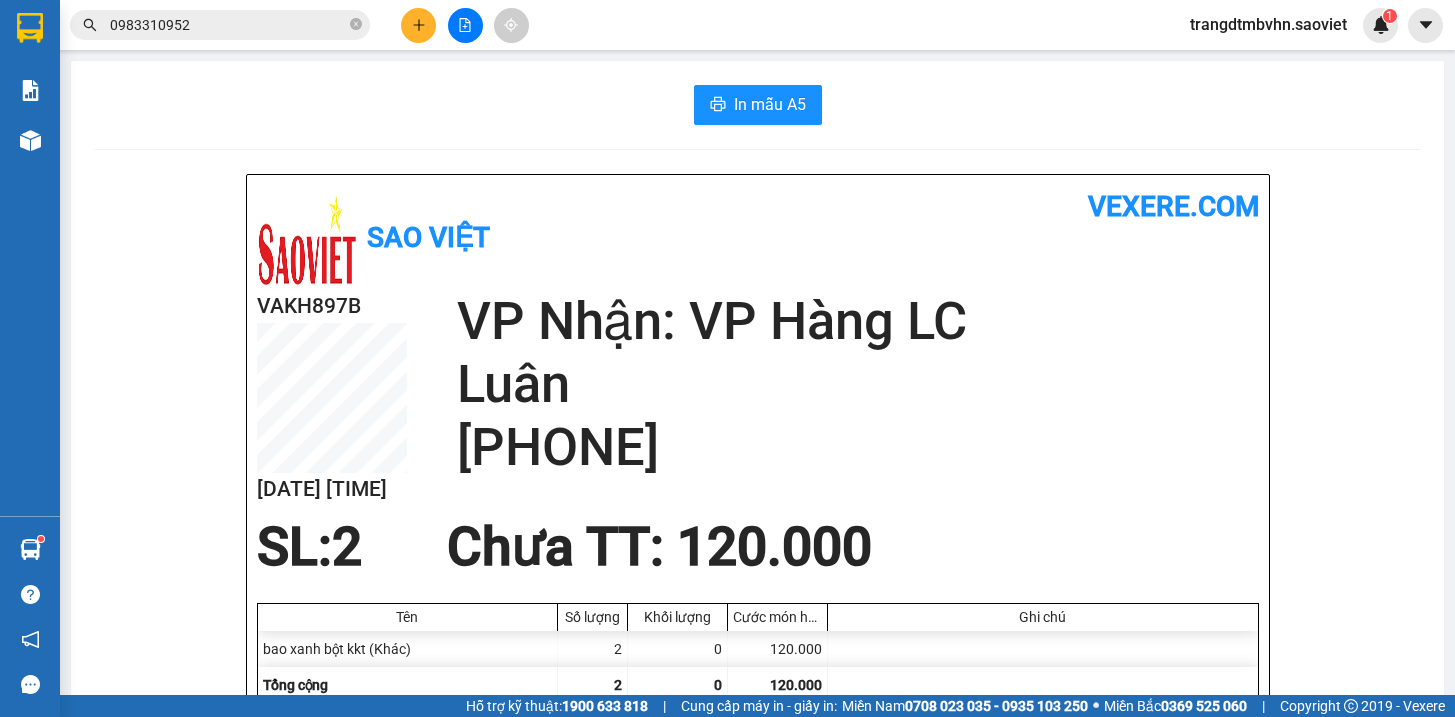 scroll, scrollTop: 0, scrollLeft: 0, axis: both 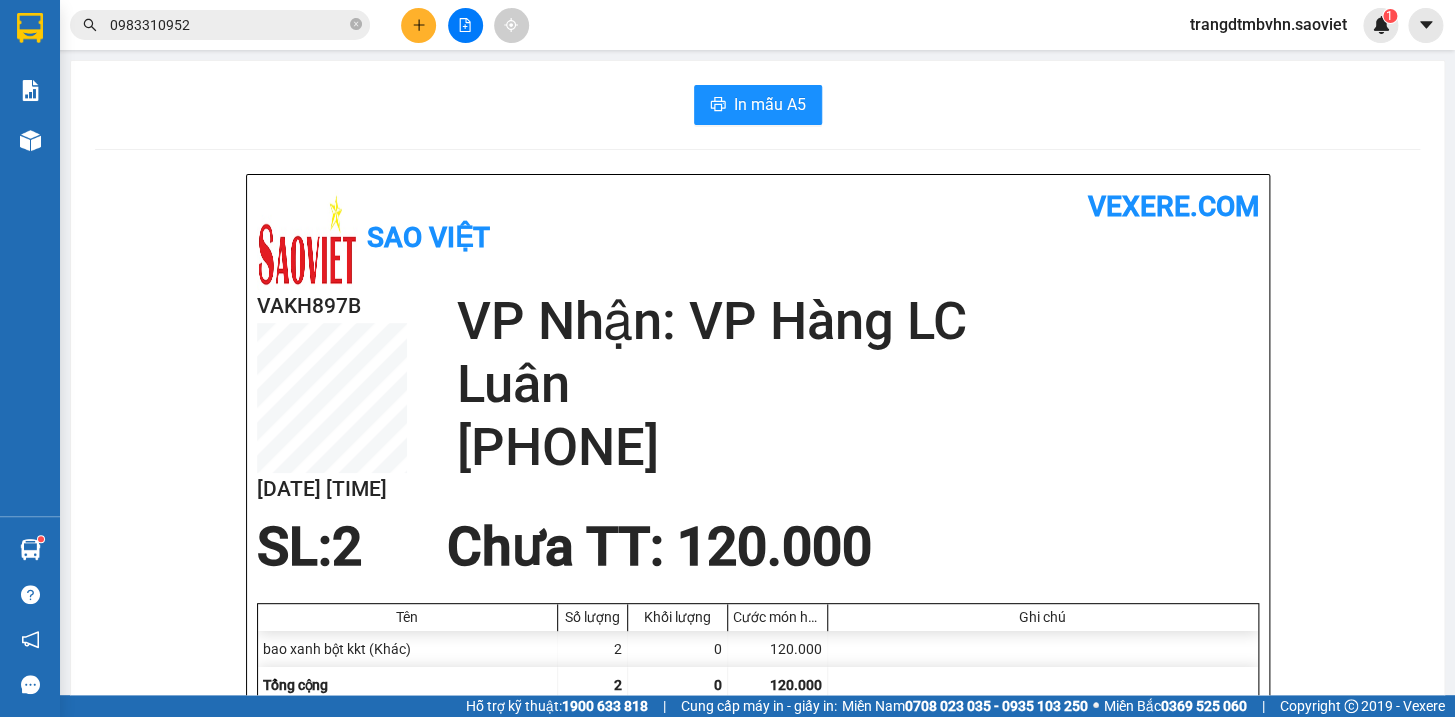 click 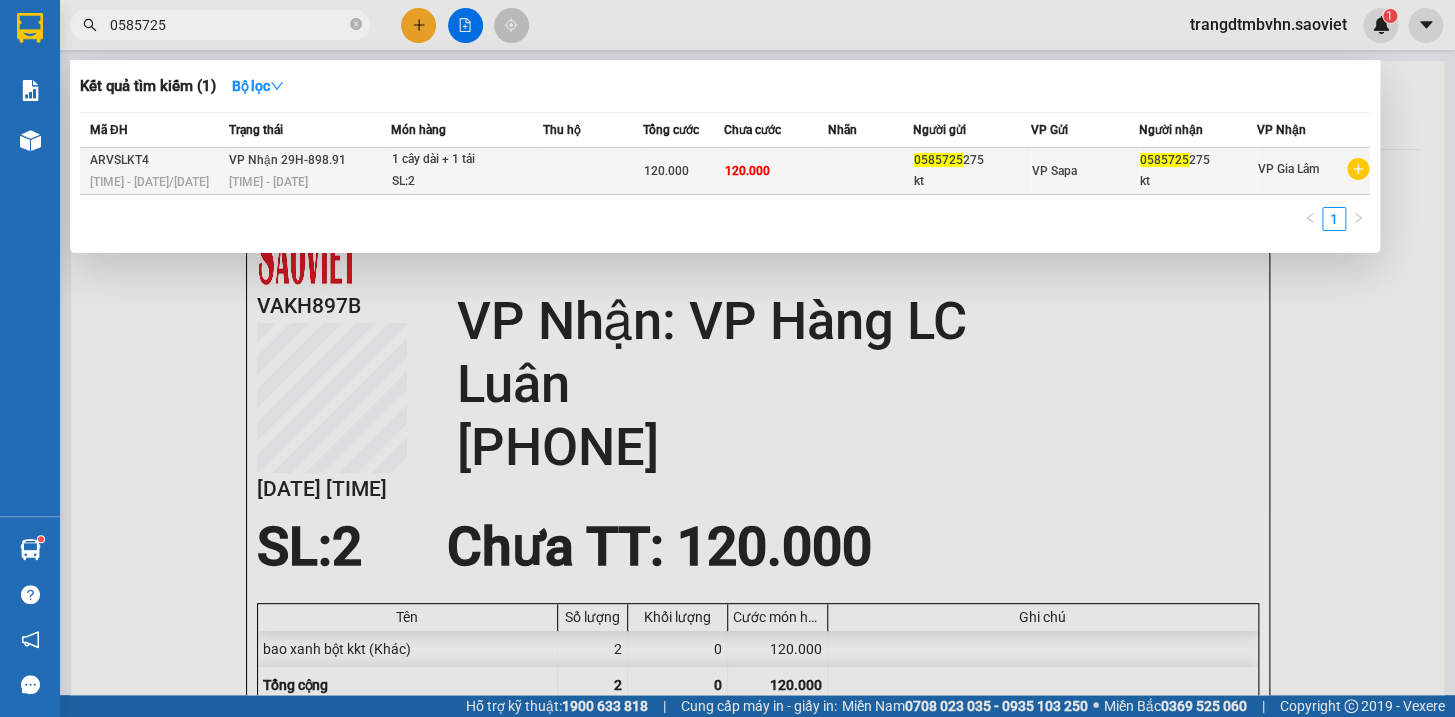 type on "0585725" 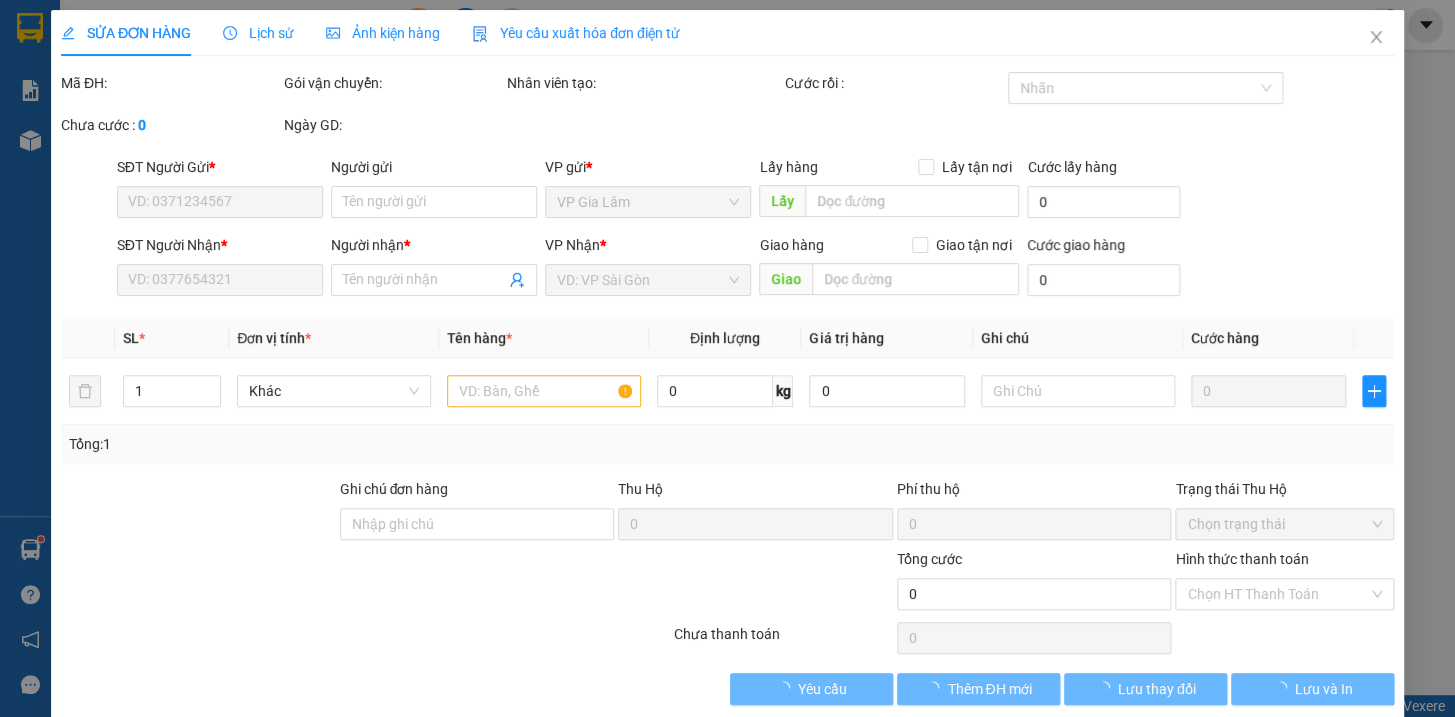 type on "[PHONE]" 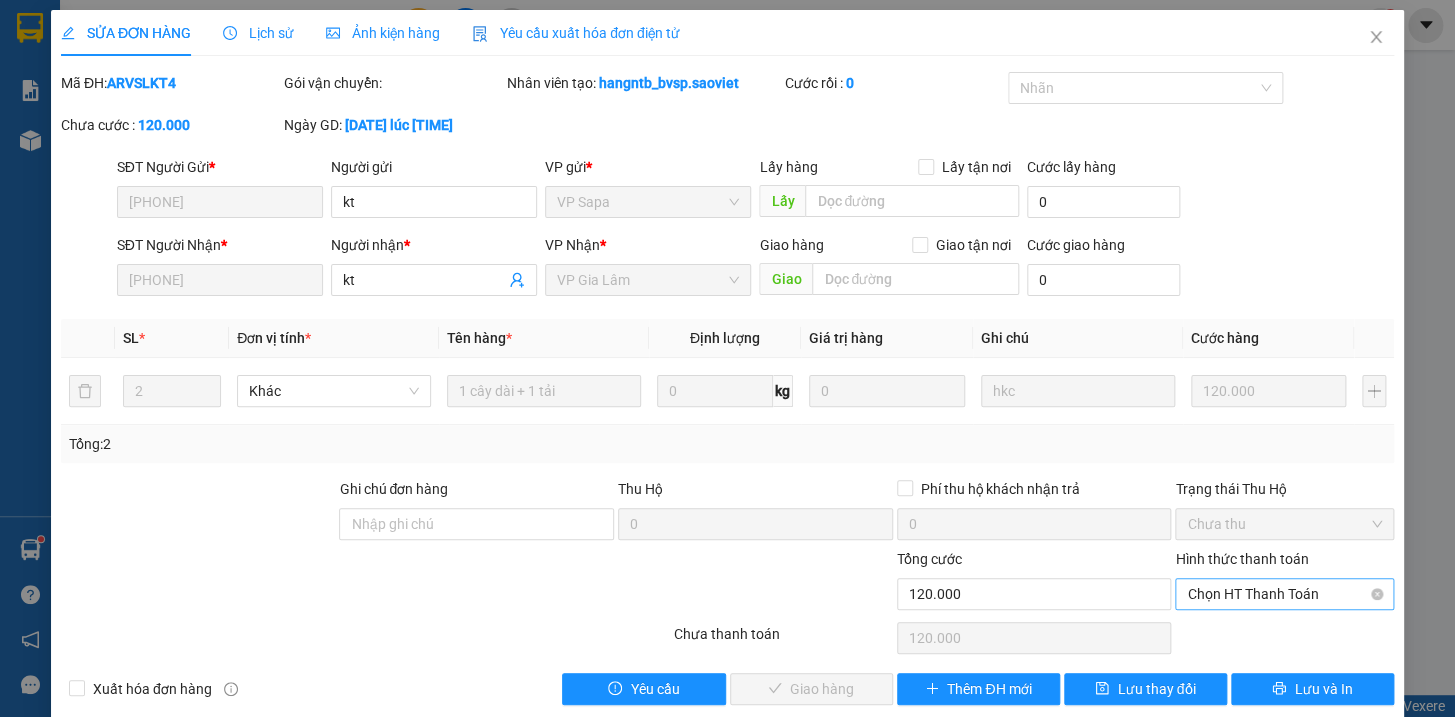 click on "Chọn HT Thanh Toán" at bounding box center (1284, 594) 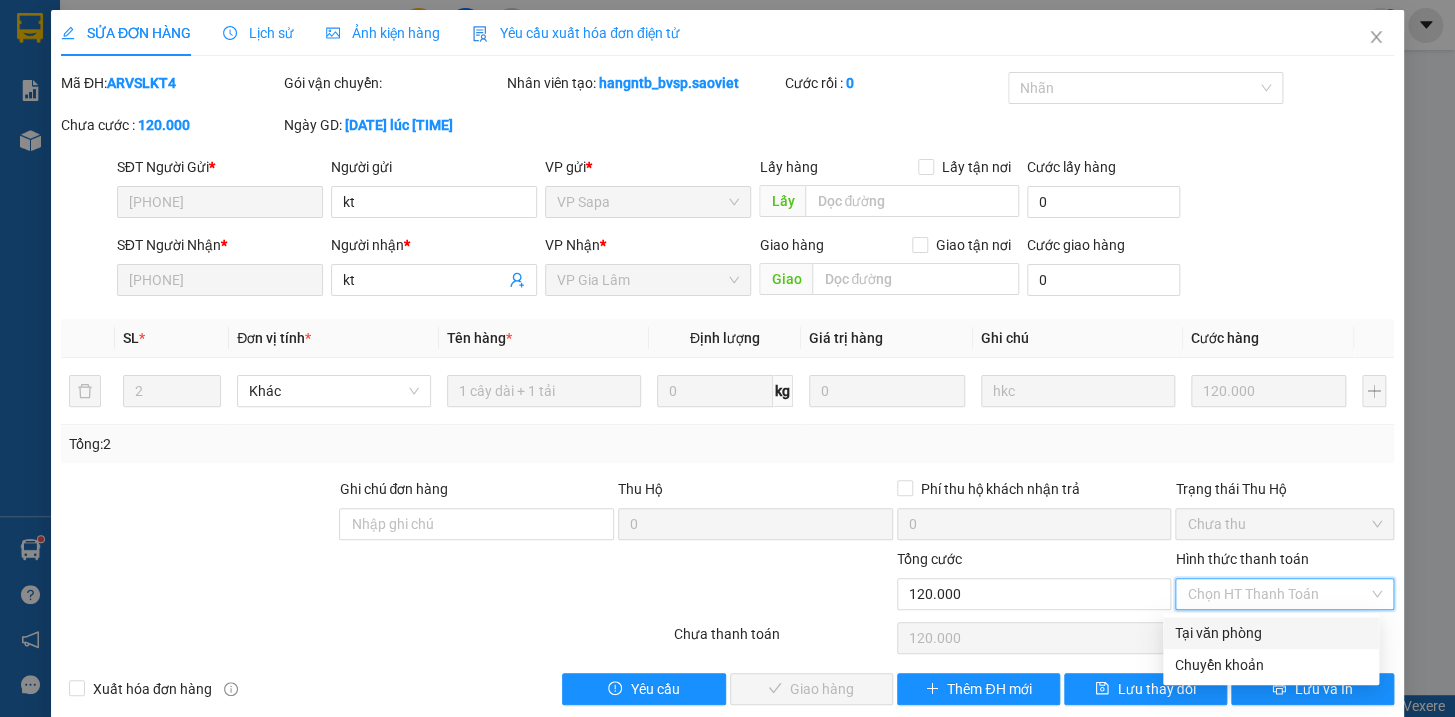 click on "Tại văn phòng" at bounding box center (1271, 633) 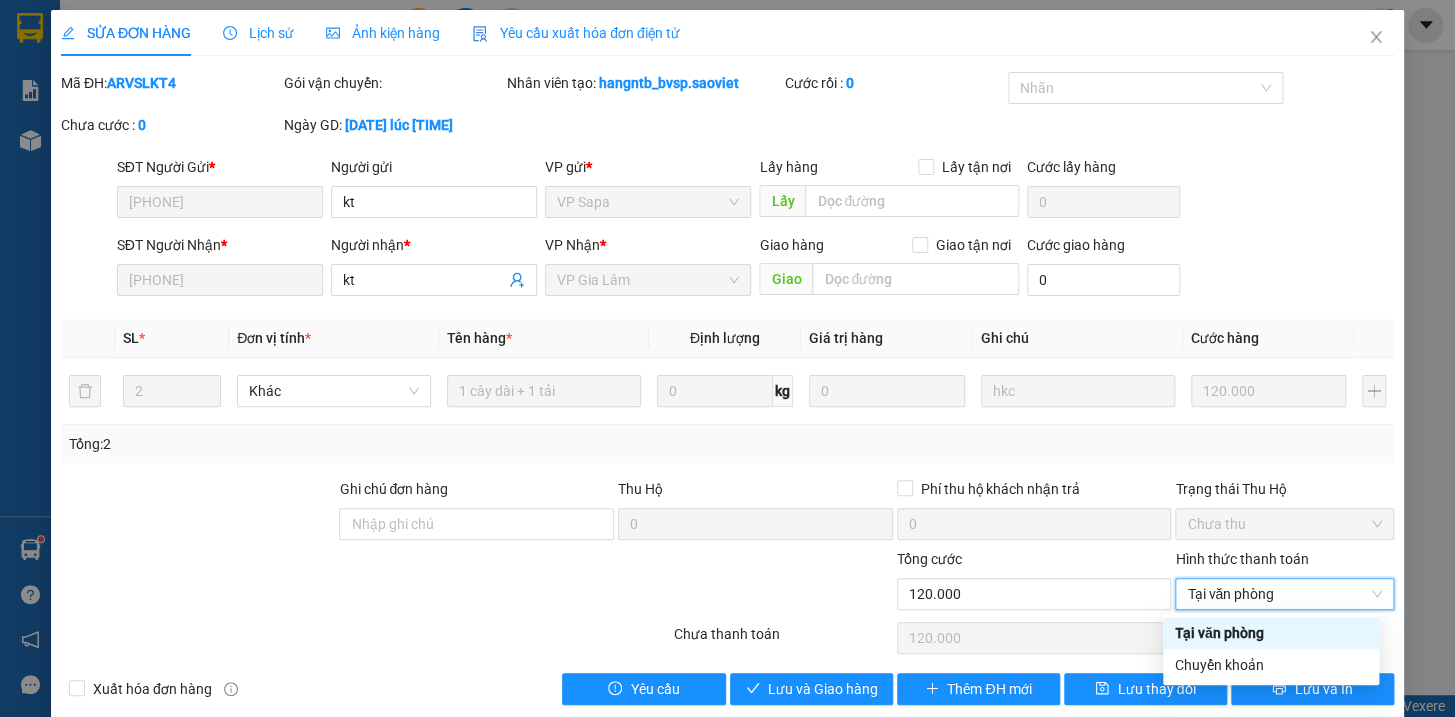 type on "0" 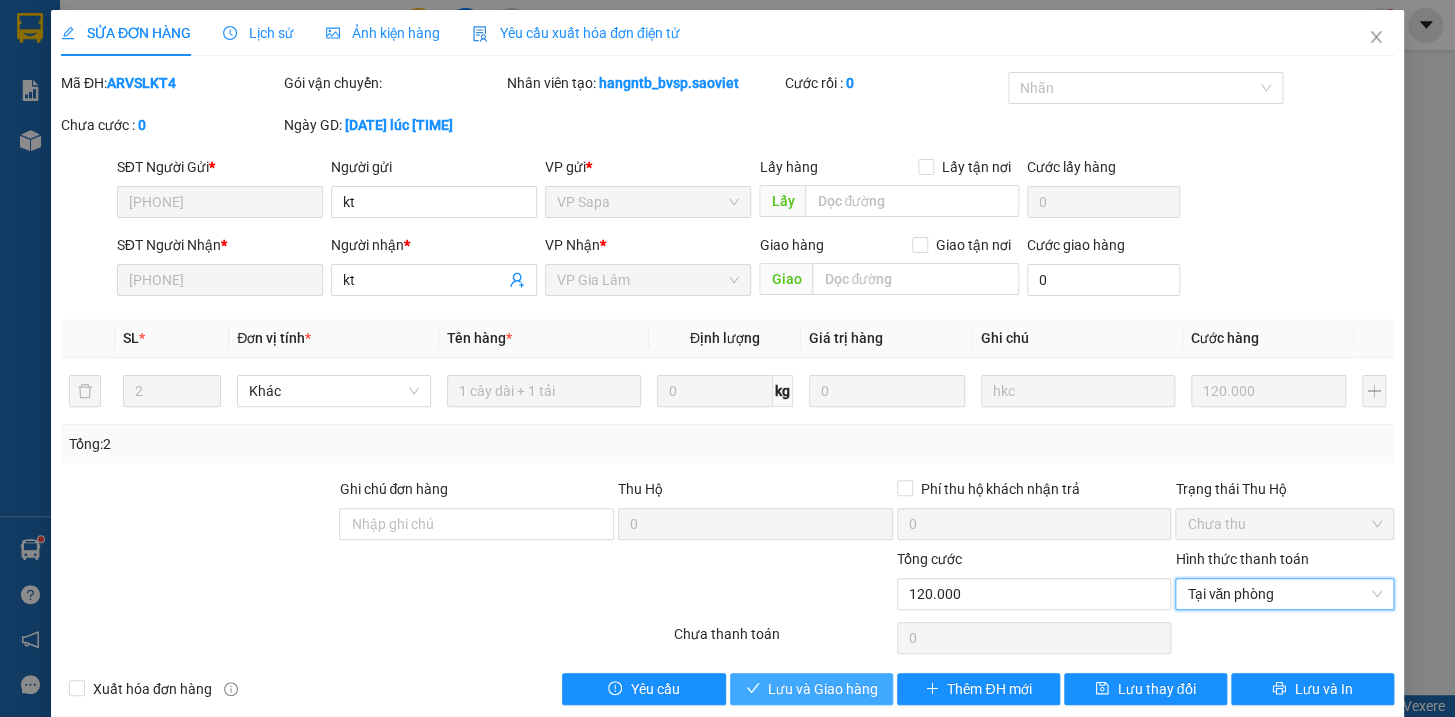 click on "Lưu và Giao hàng" at bounding box center [823, 689] 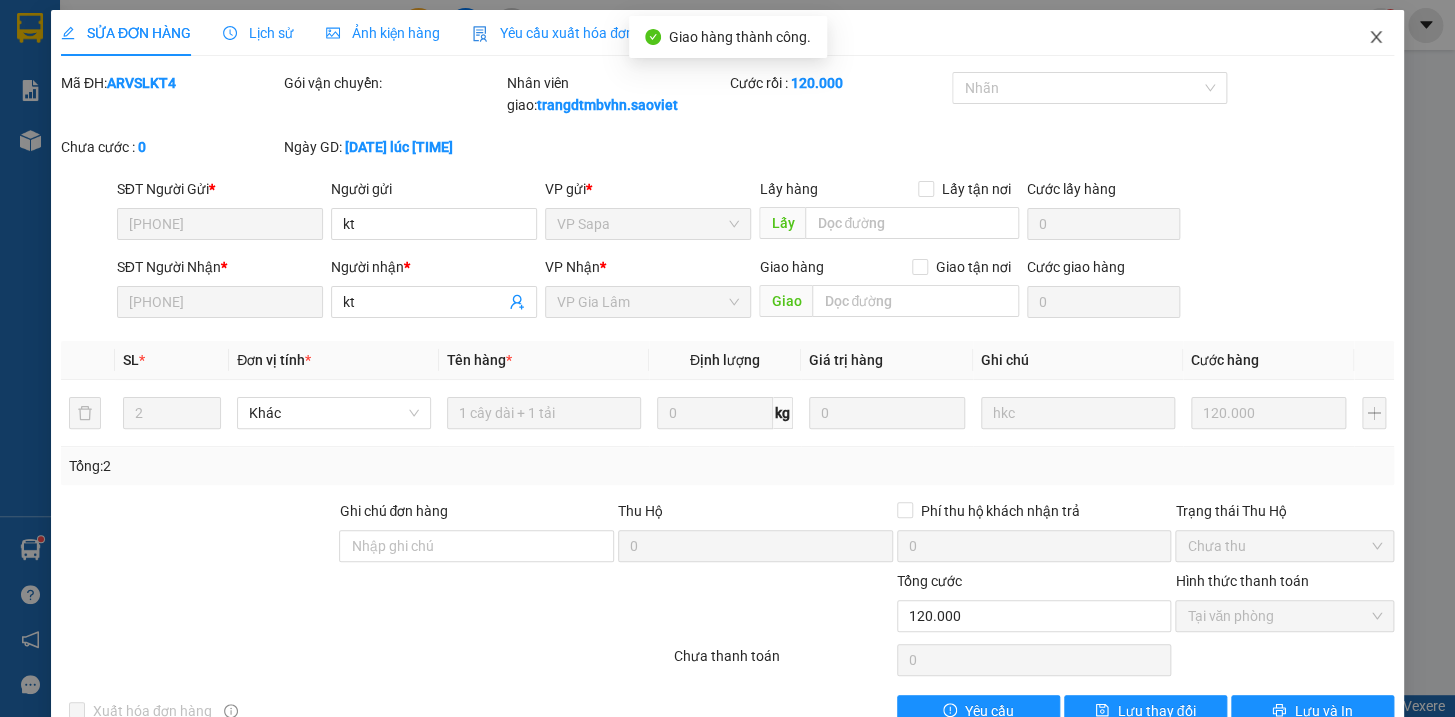 click 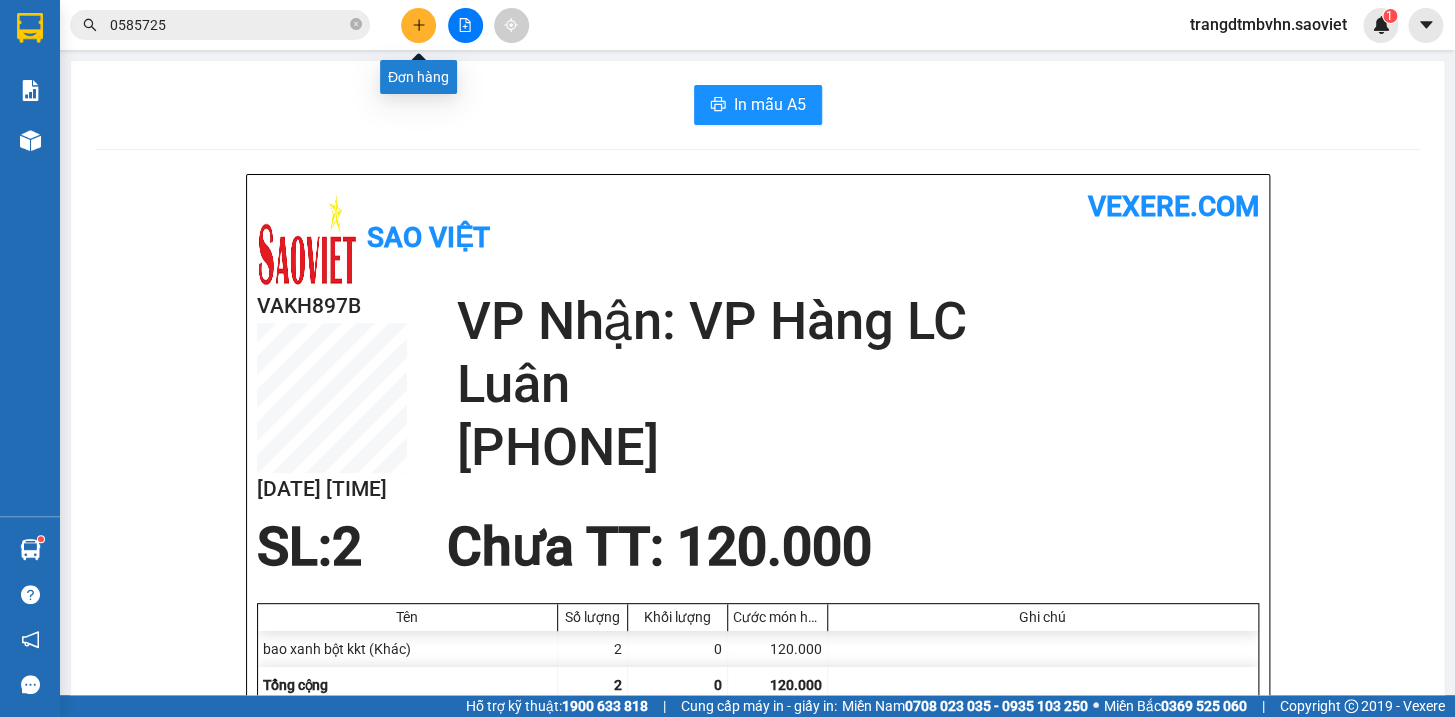 click at bounding box center [418, 25] 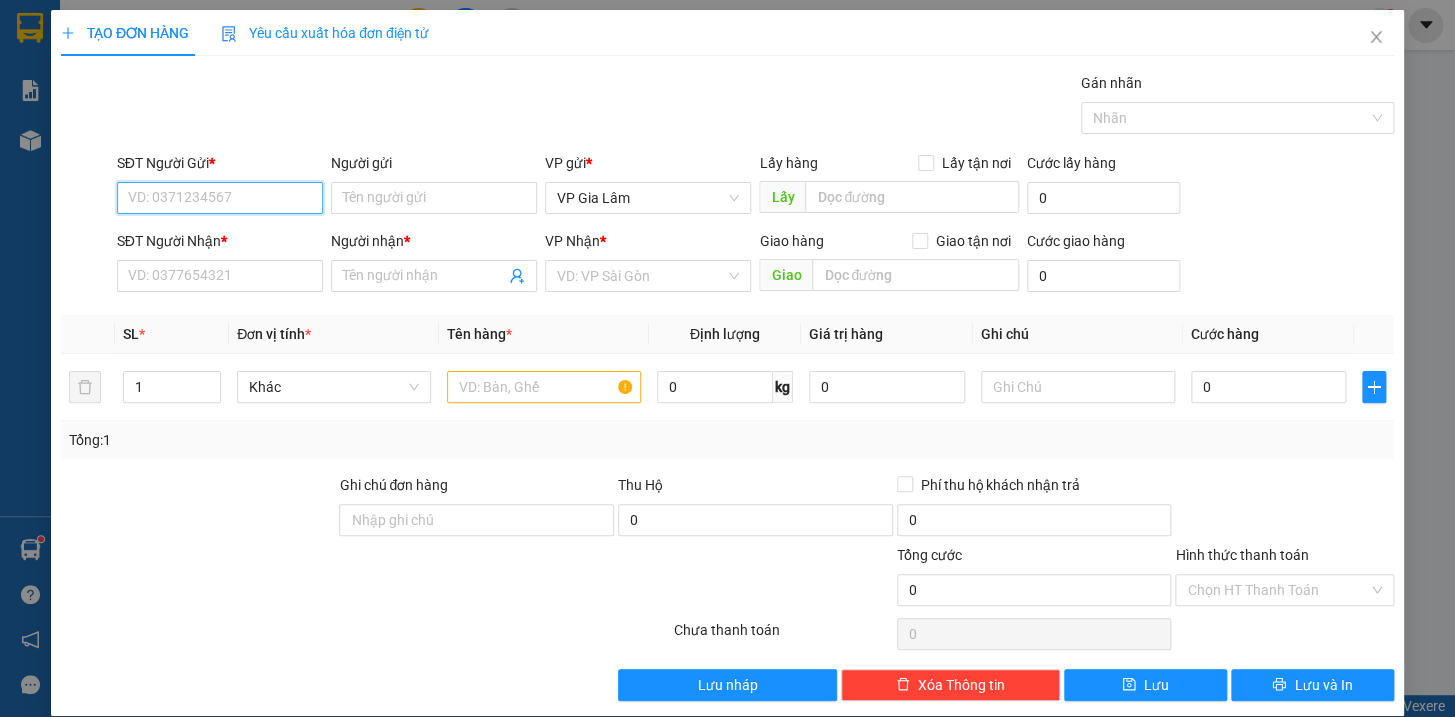 click on "SĐT Người Gửi  *" at bounding box center [220, 198] 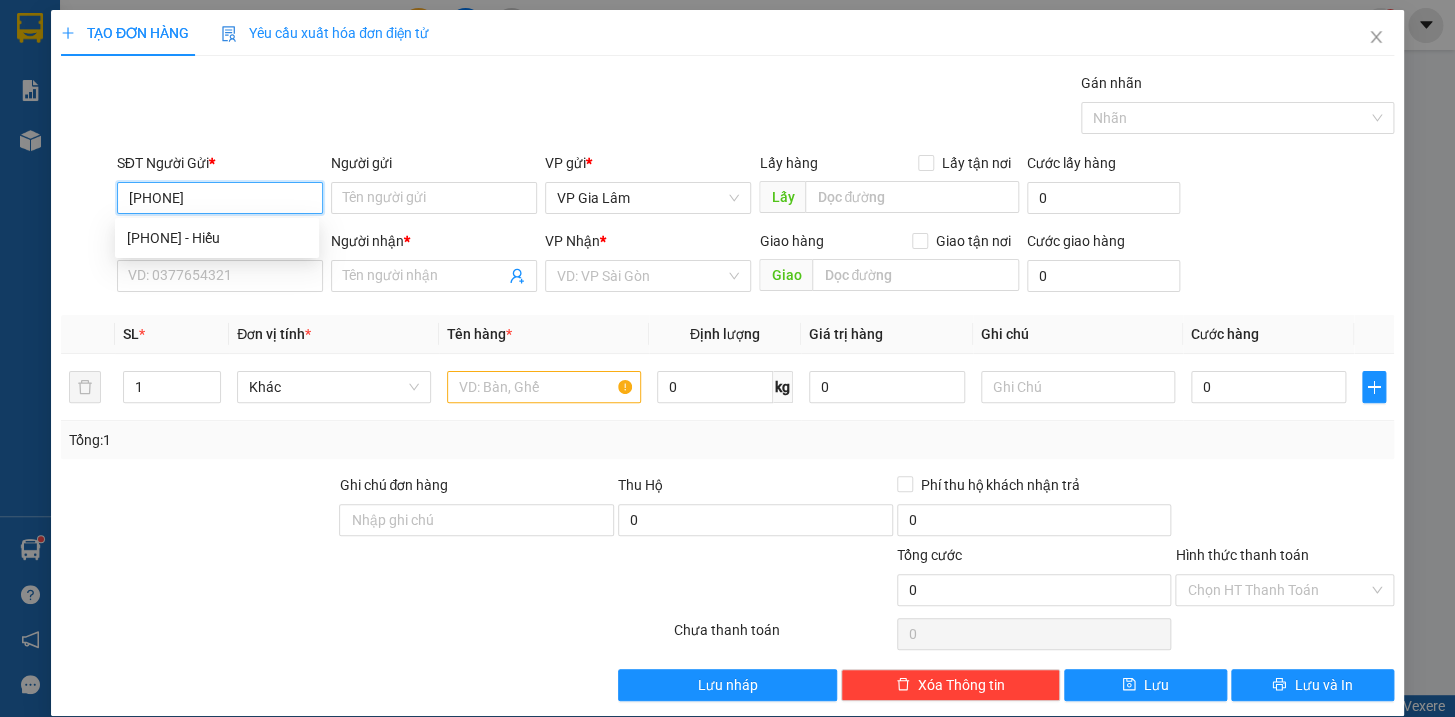 type on "[PHONE]" 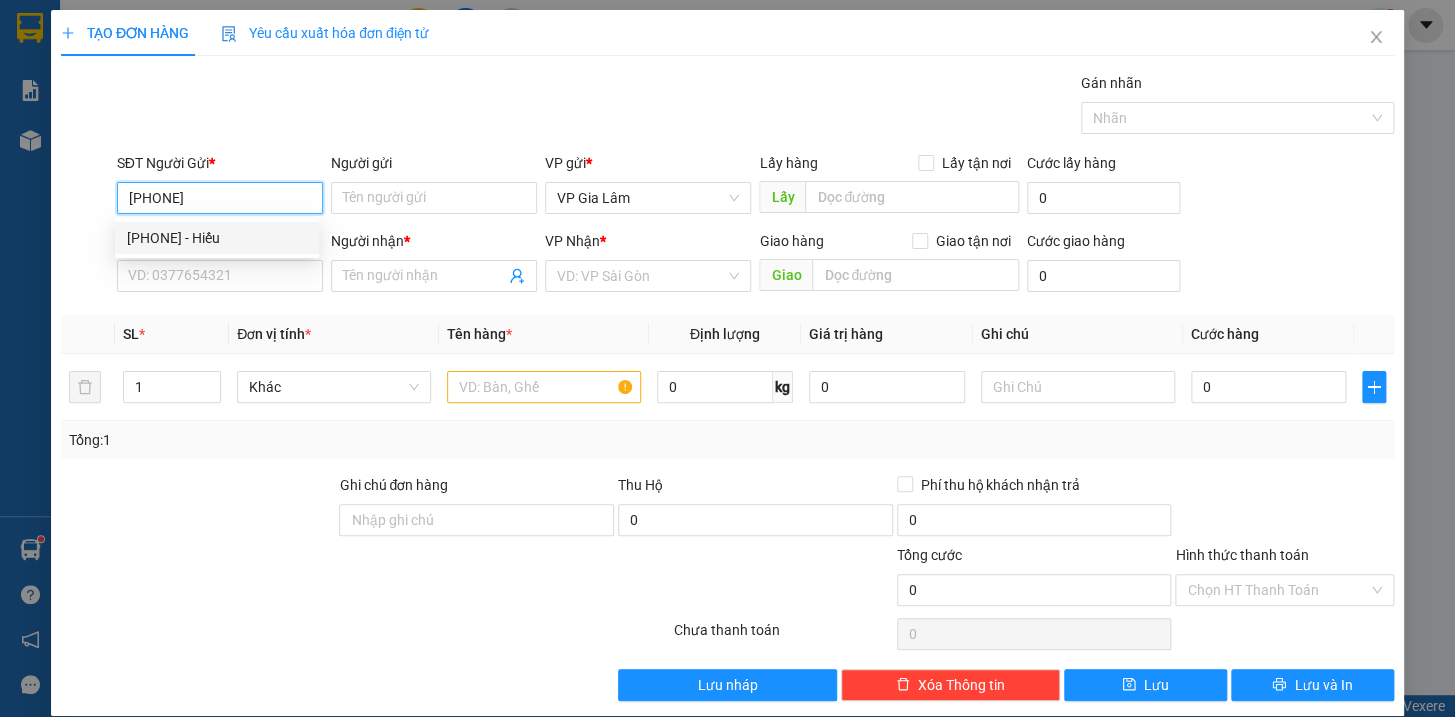 click on "[PHONE] - Hiếu" at bounding box center (217, 238) 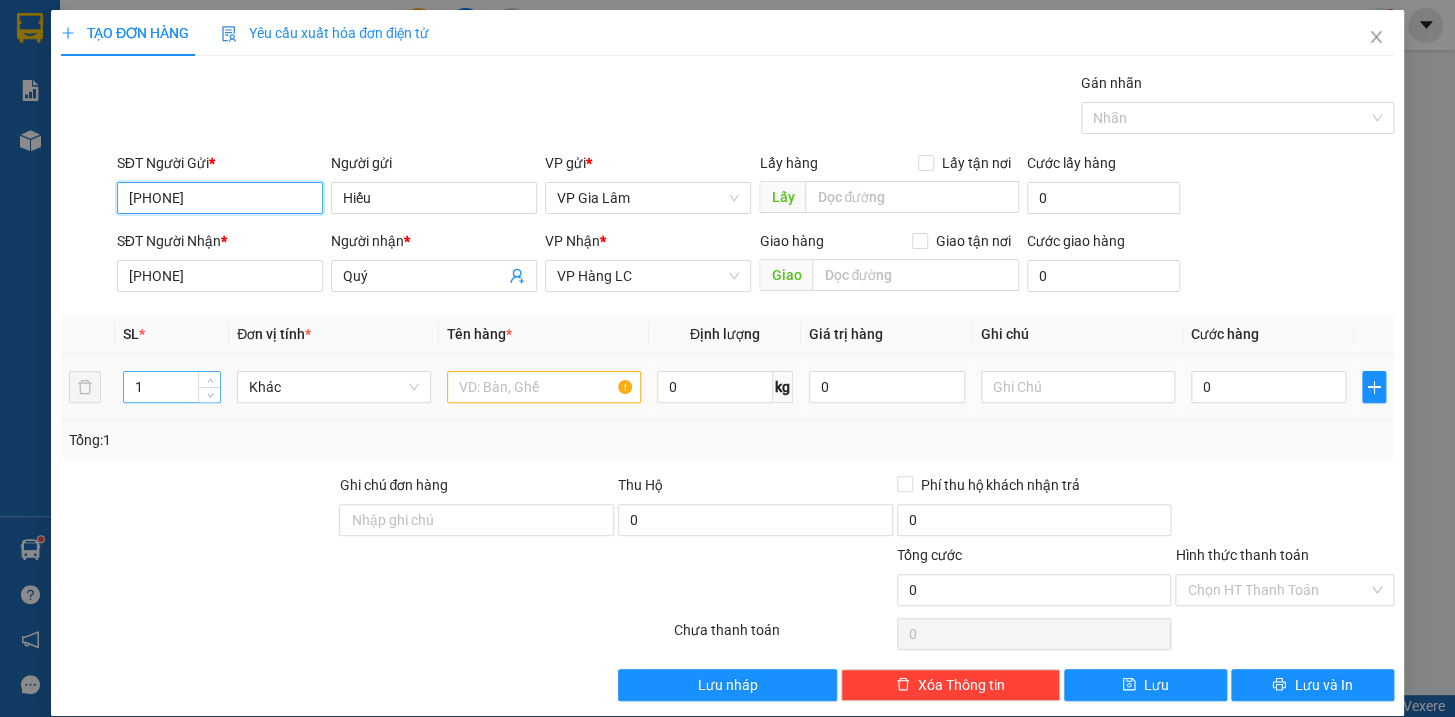 type on "[PHONE]" 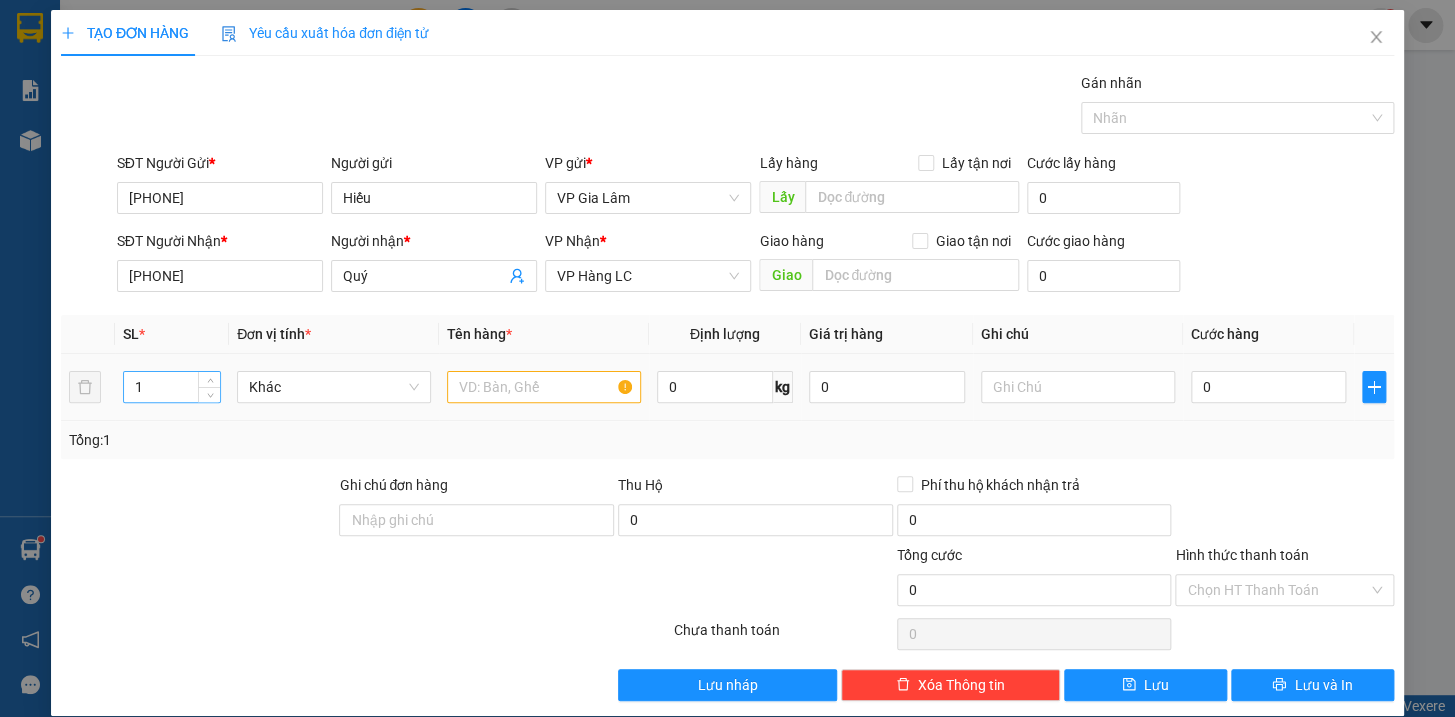 click on "1" at bounding box center [172, 387] 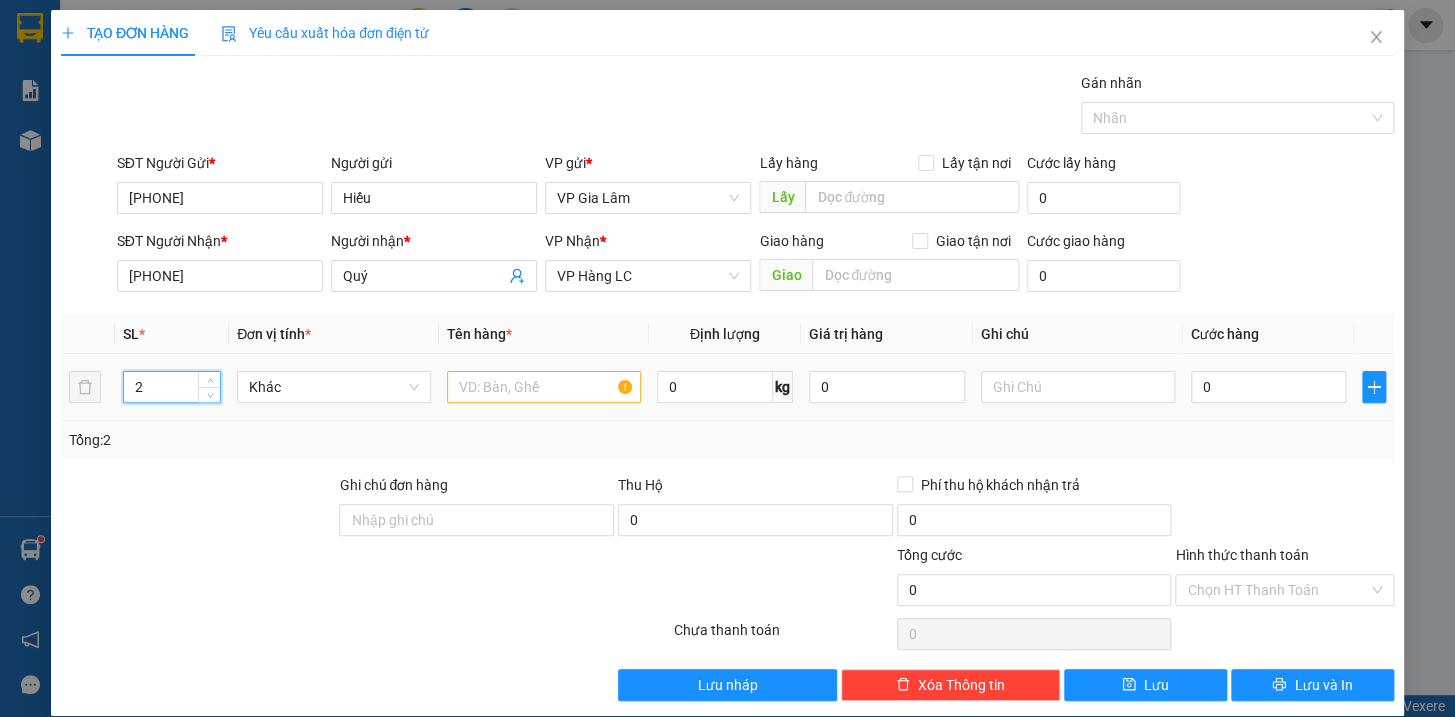 type on "2" 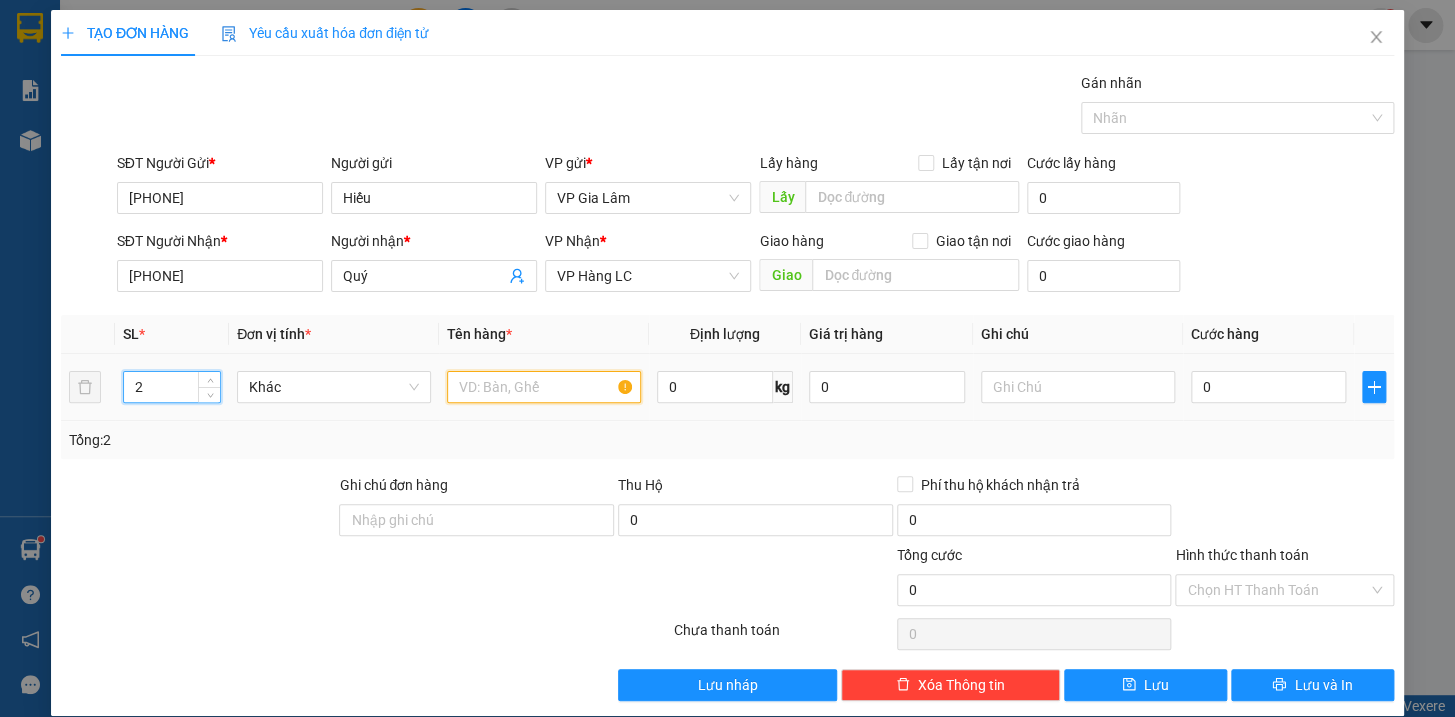 click at bounding box center [544, 387] 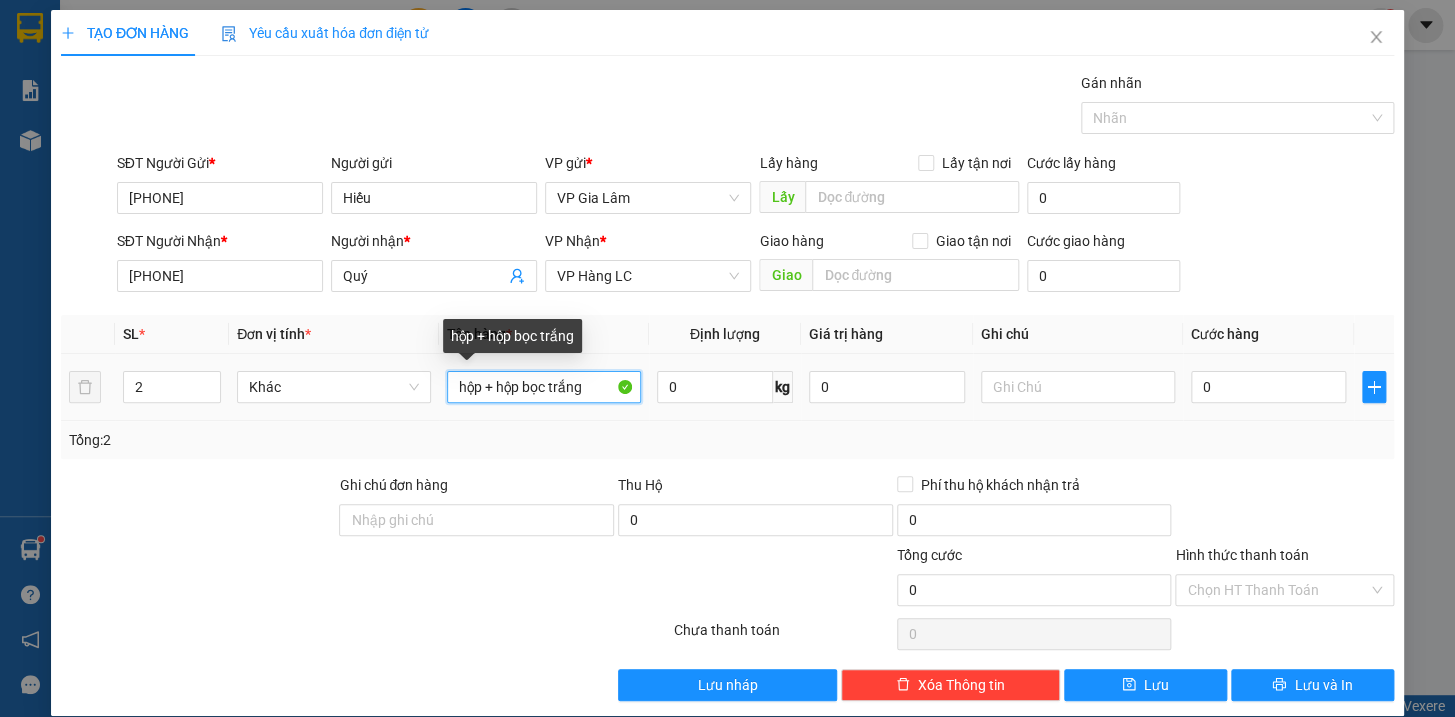 click on "hộp + hộp bọc trắng" at bounding box center (544, 387) 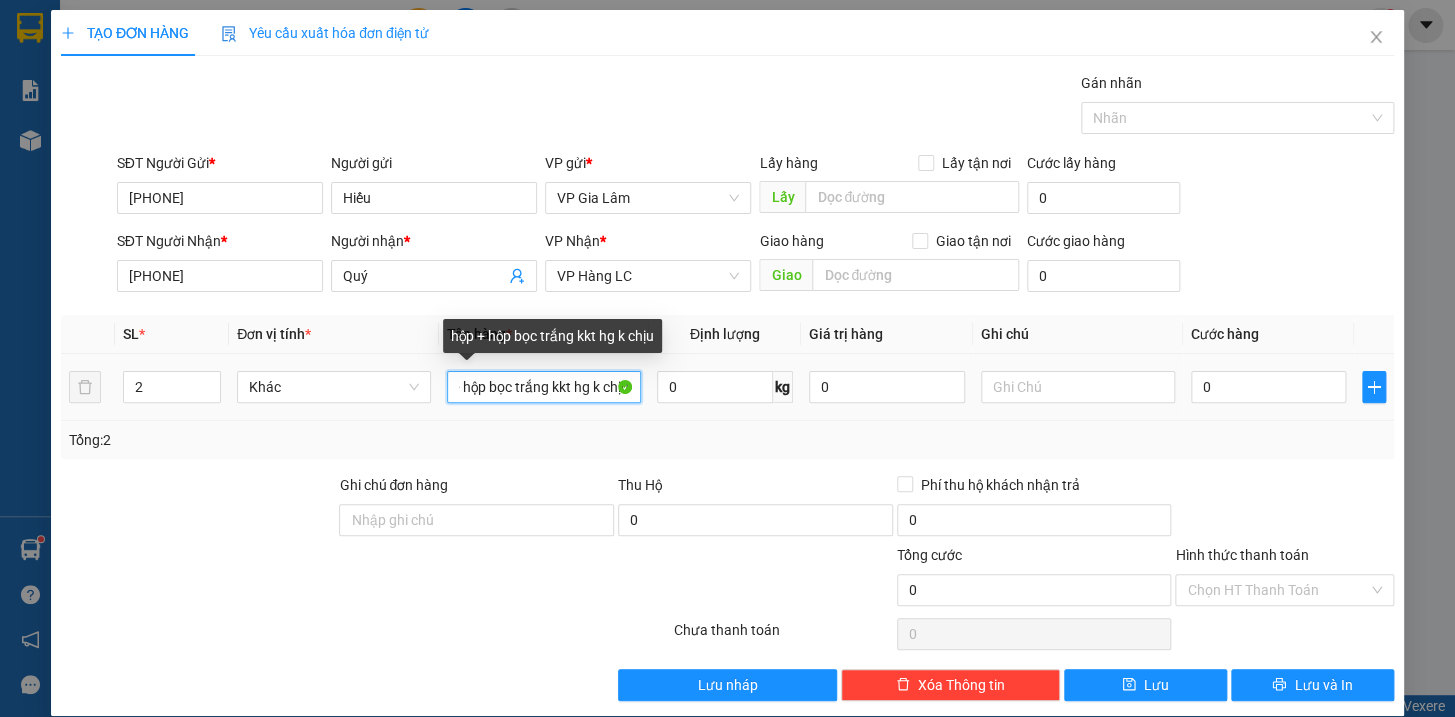 scroll, scrollTop: 0, scrollLeft: 44, axis: horizontal 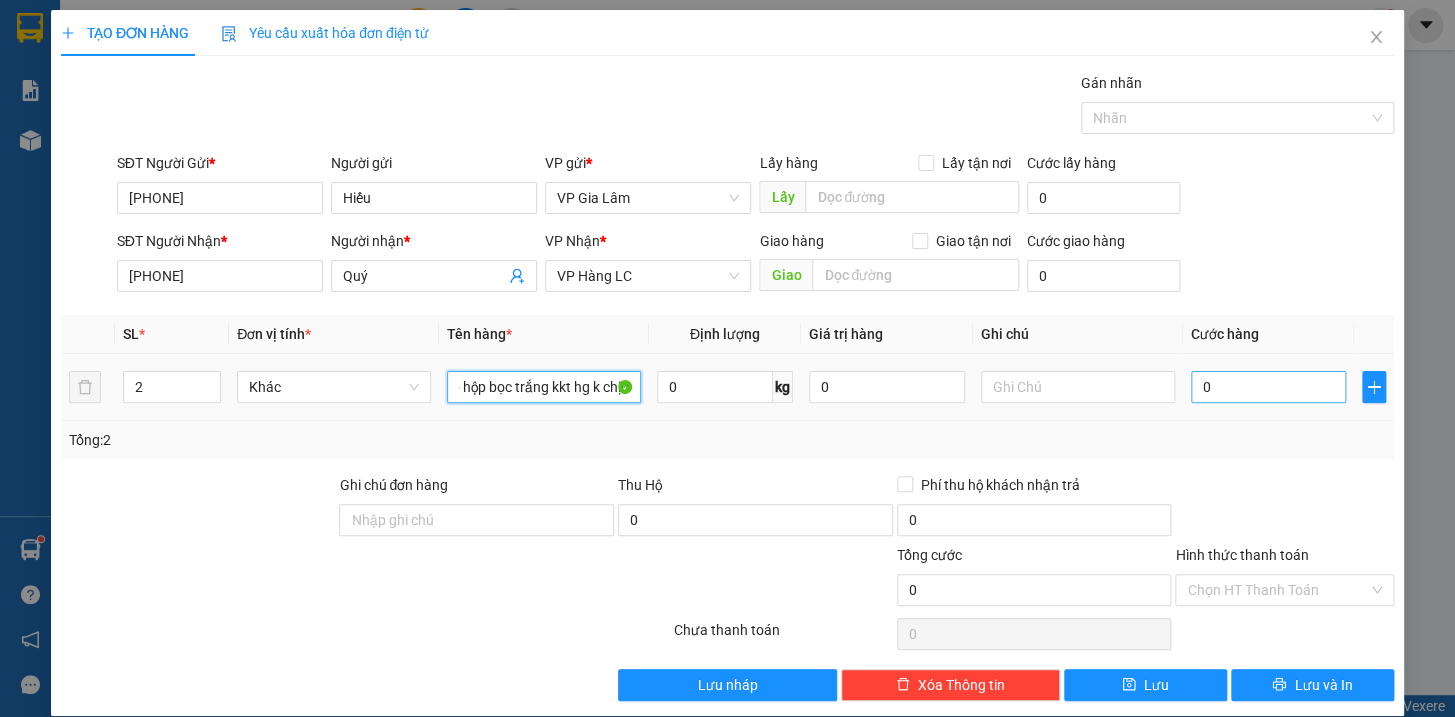 type on "hộp + hộp bọc trắng kkt hg k chịu" 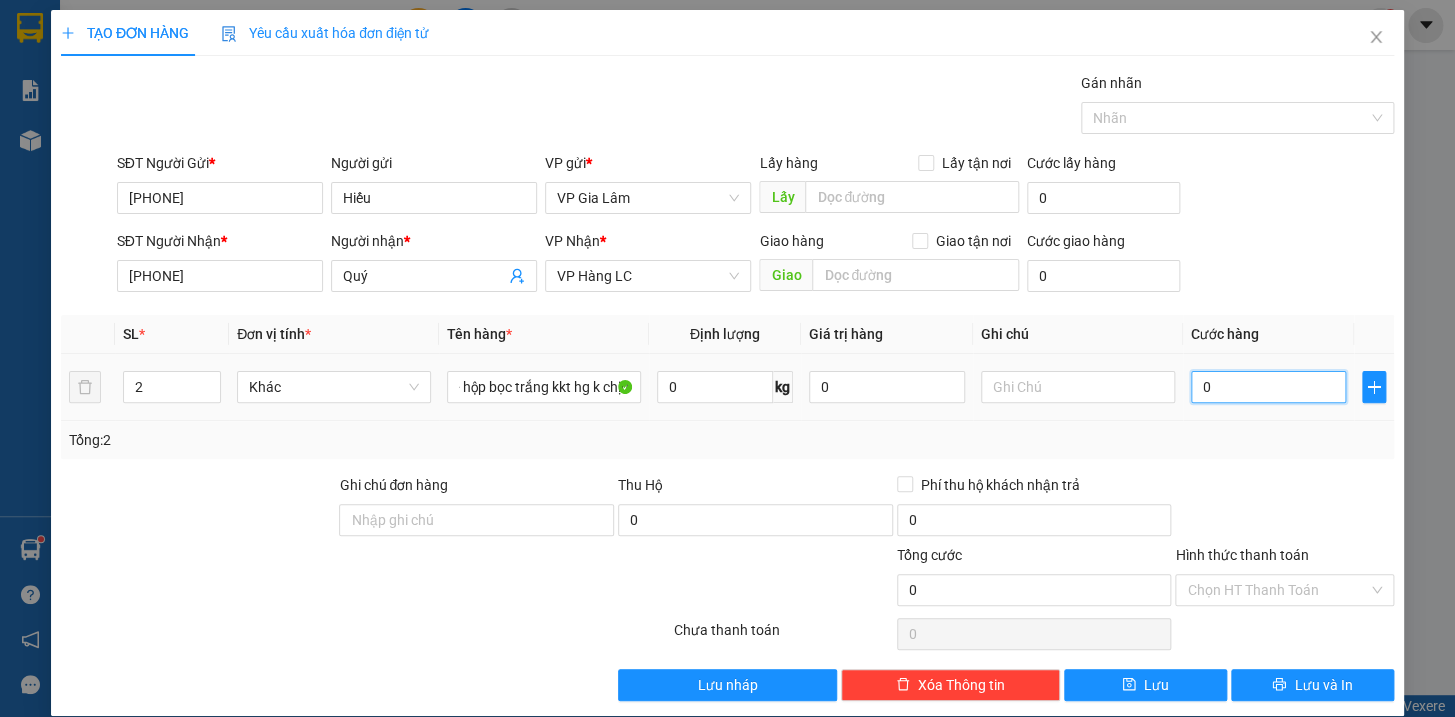 scroll, scrollTop: 0, scrollLeft: 0, axis: both 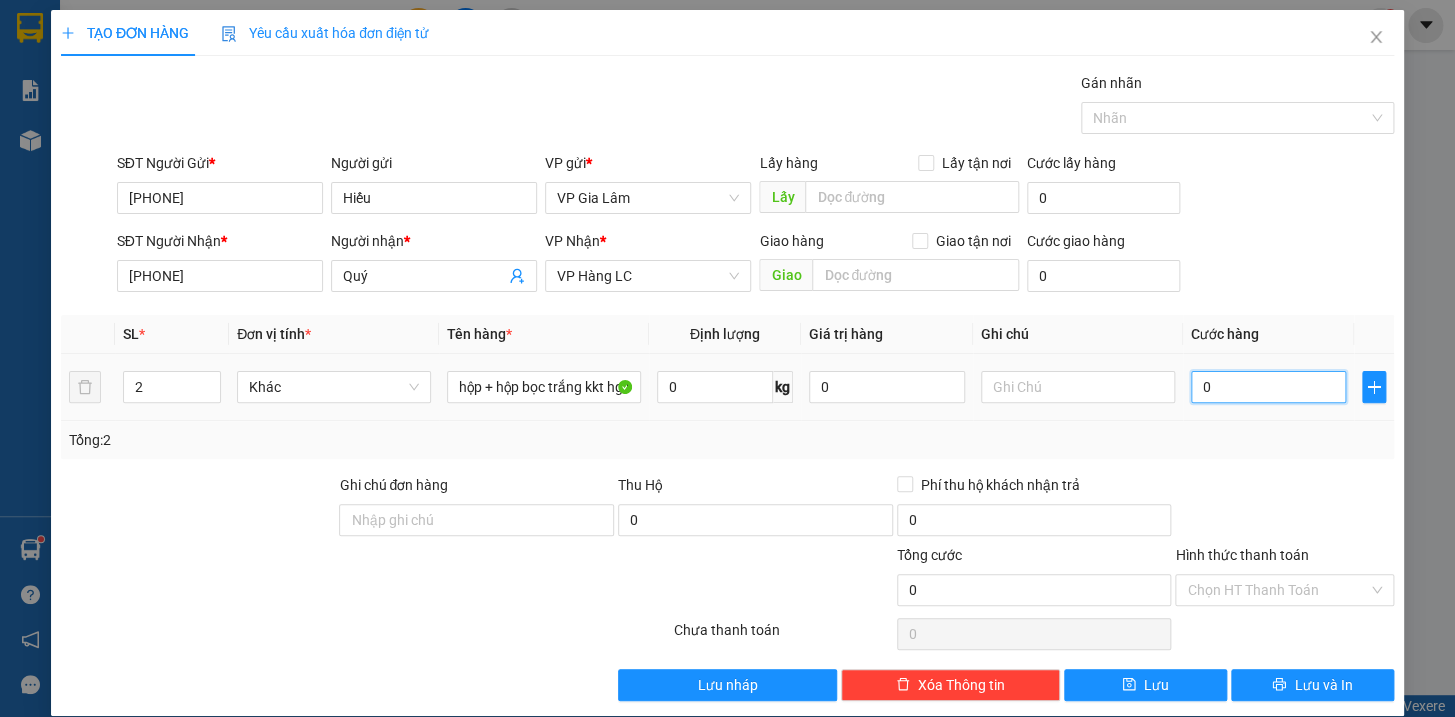 click on "0" at bounding box center [1269, 387] 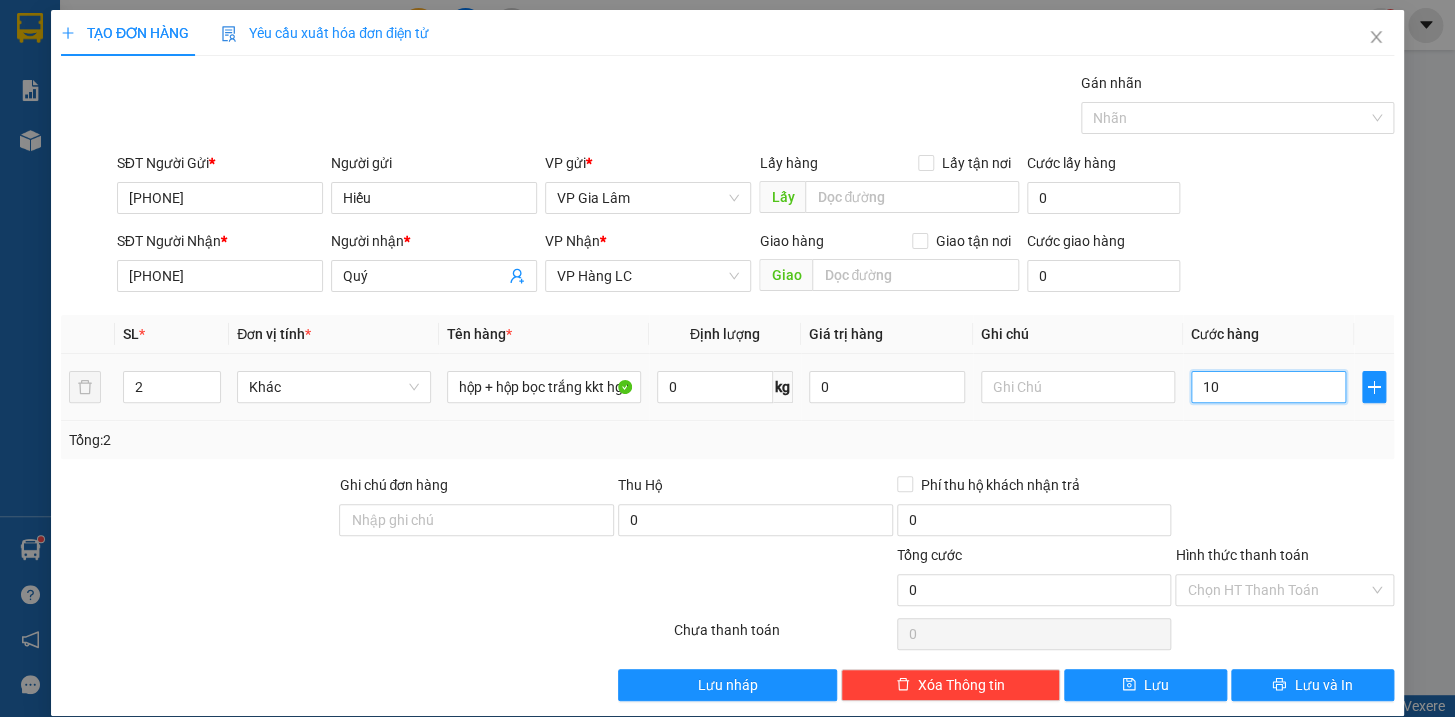 type on "10" 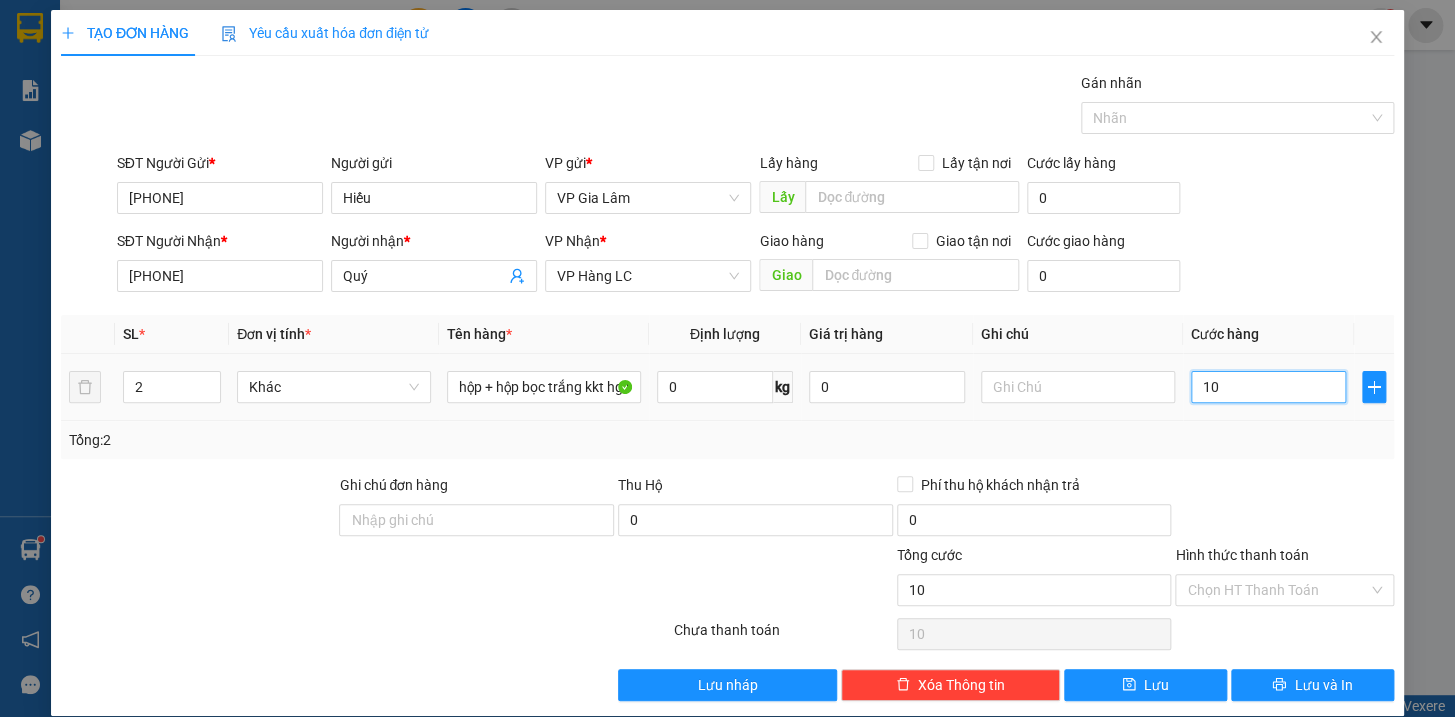 type on "160" 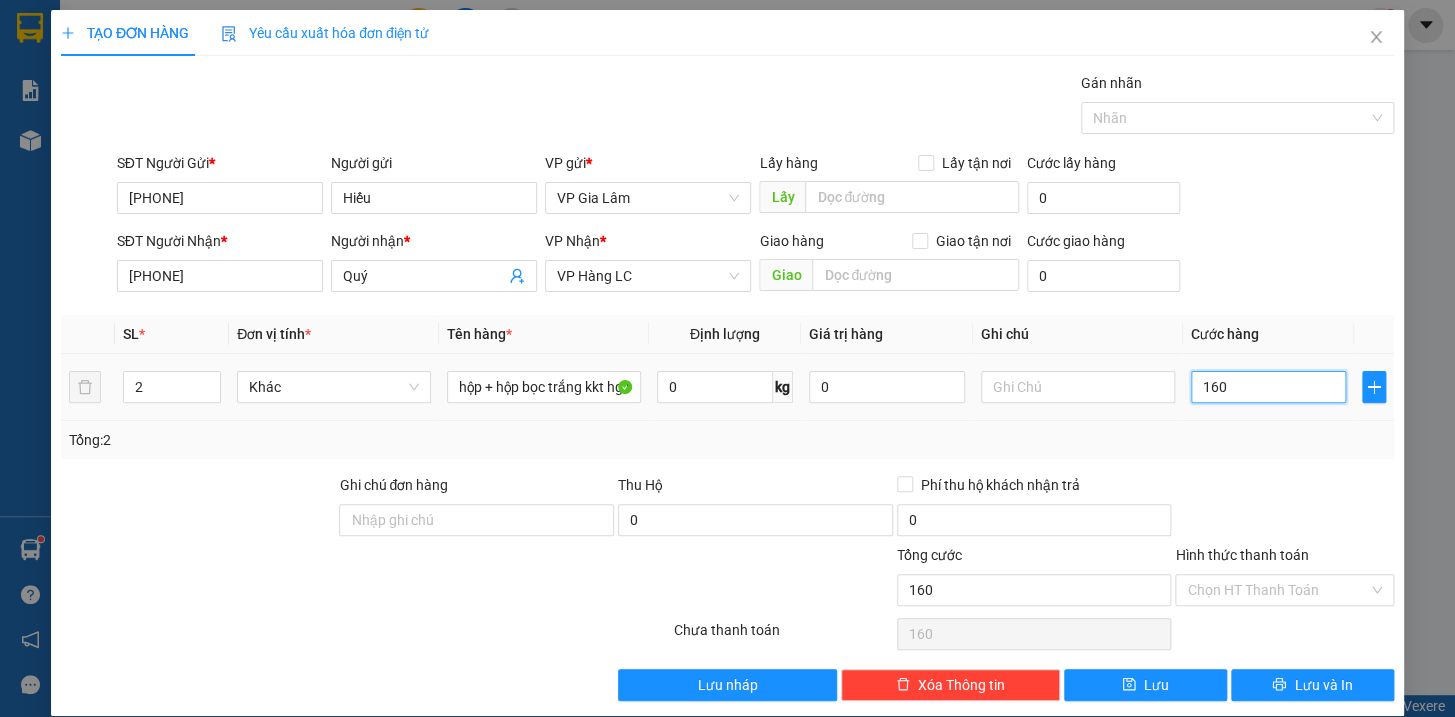 type on "1.600" 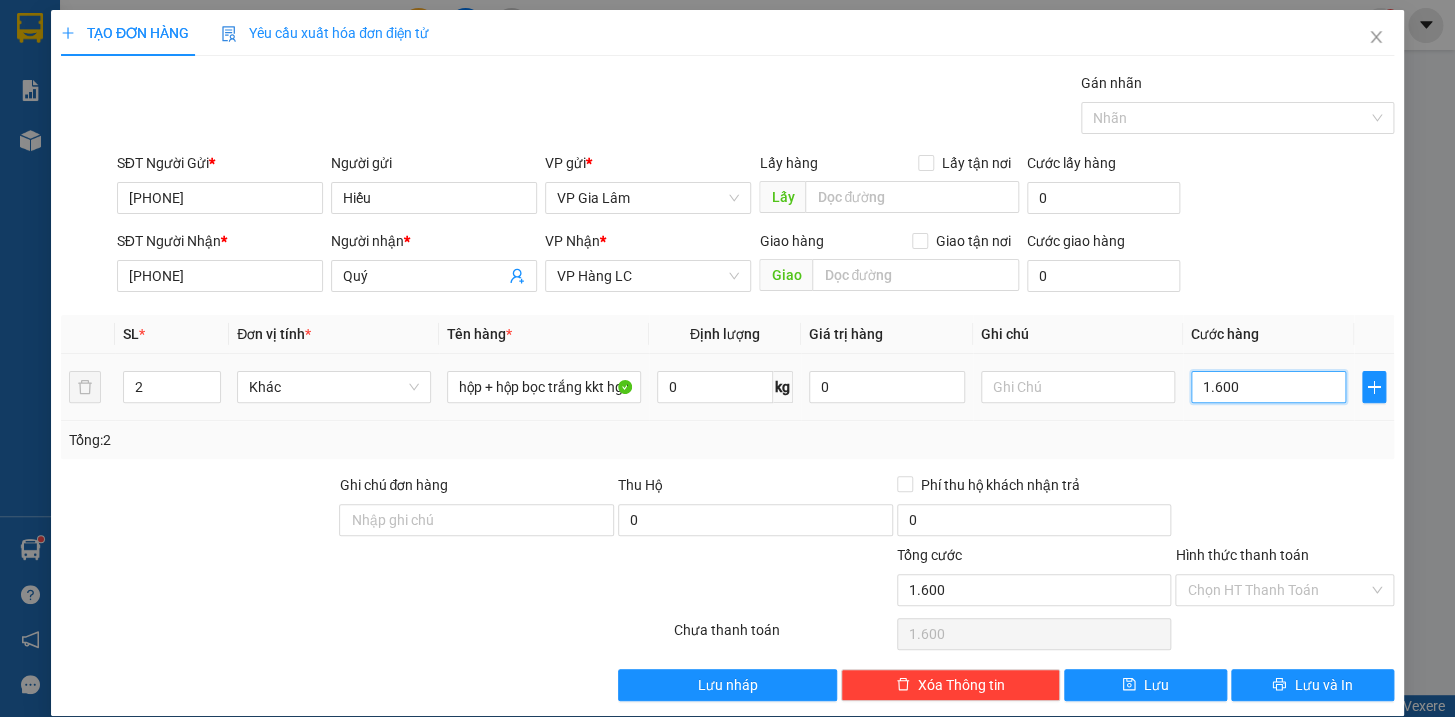 type on "16.000" 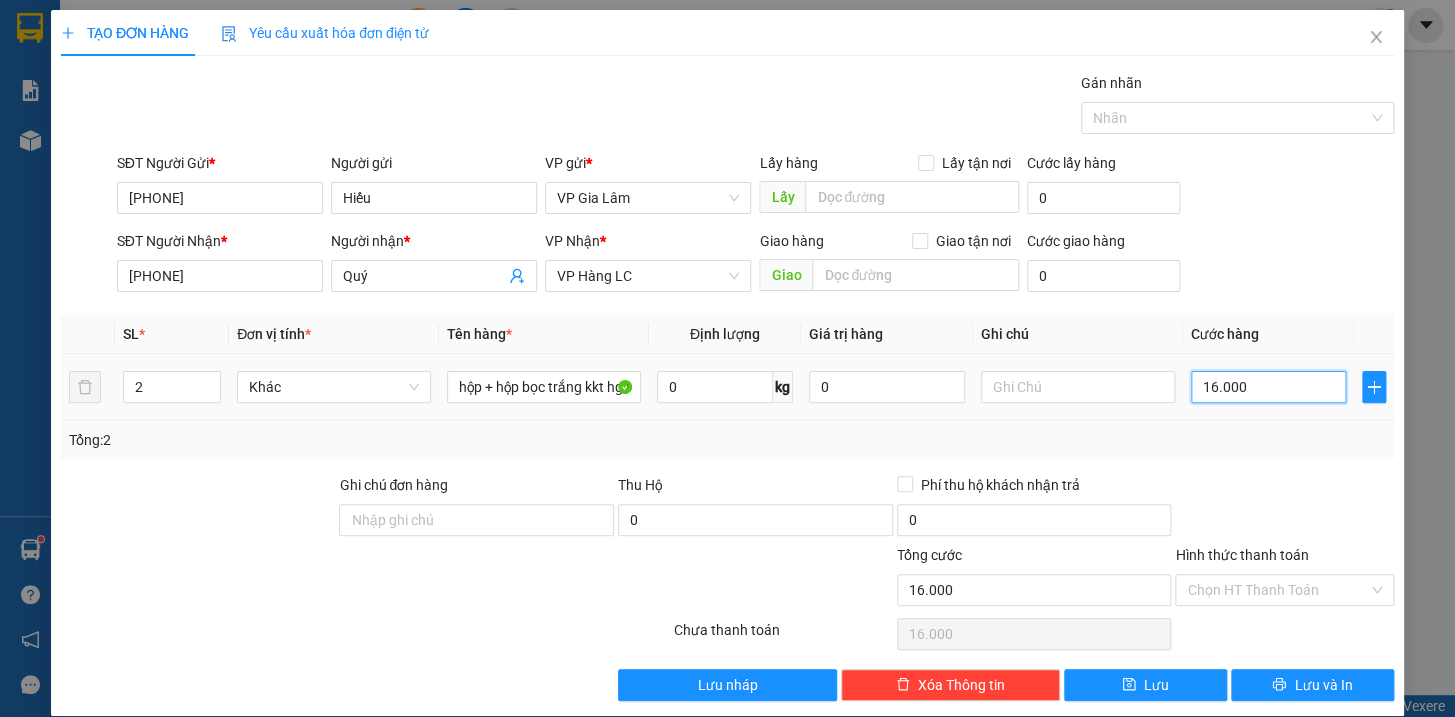 type on "160.000" 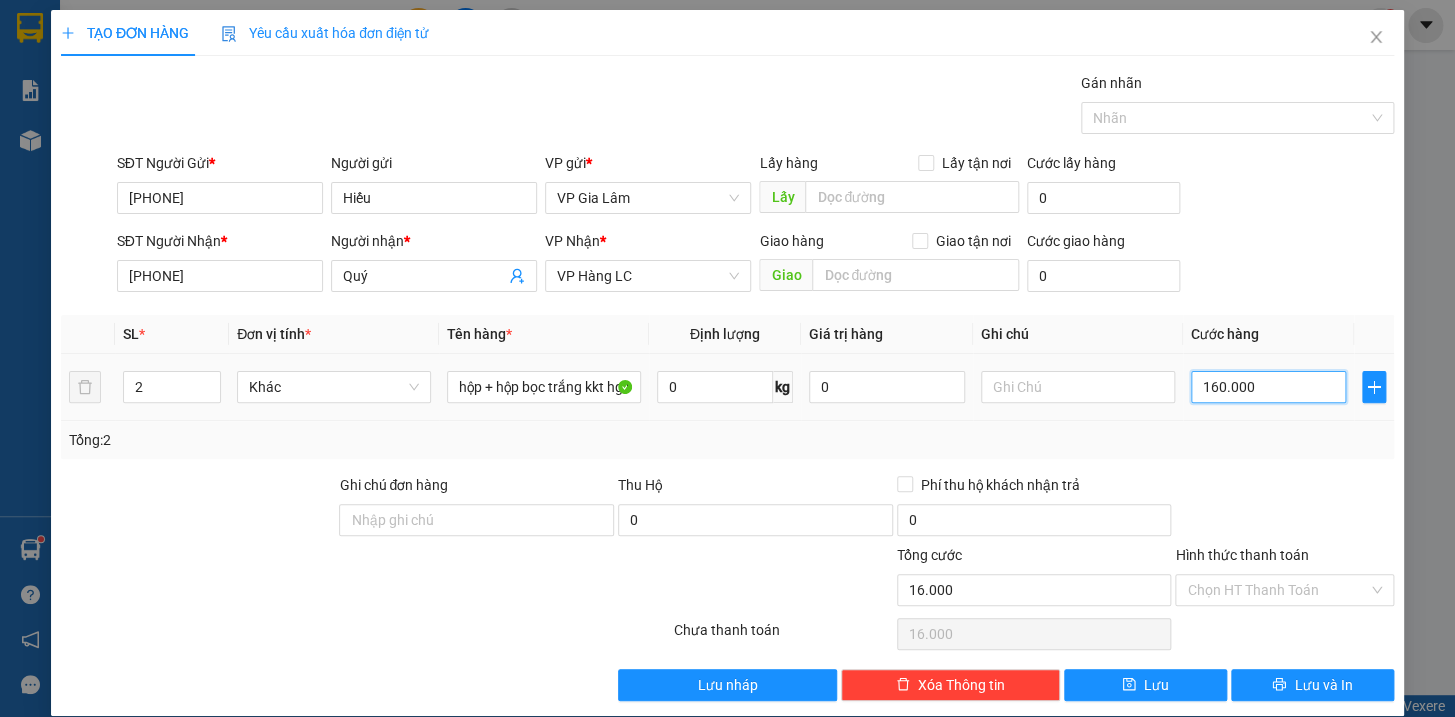 type on "160.000" 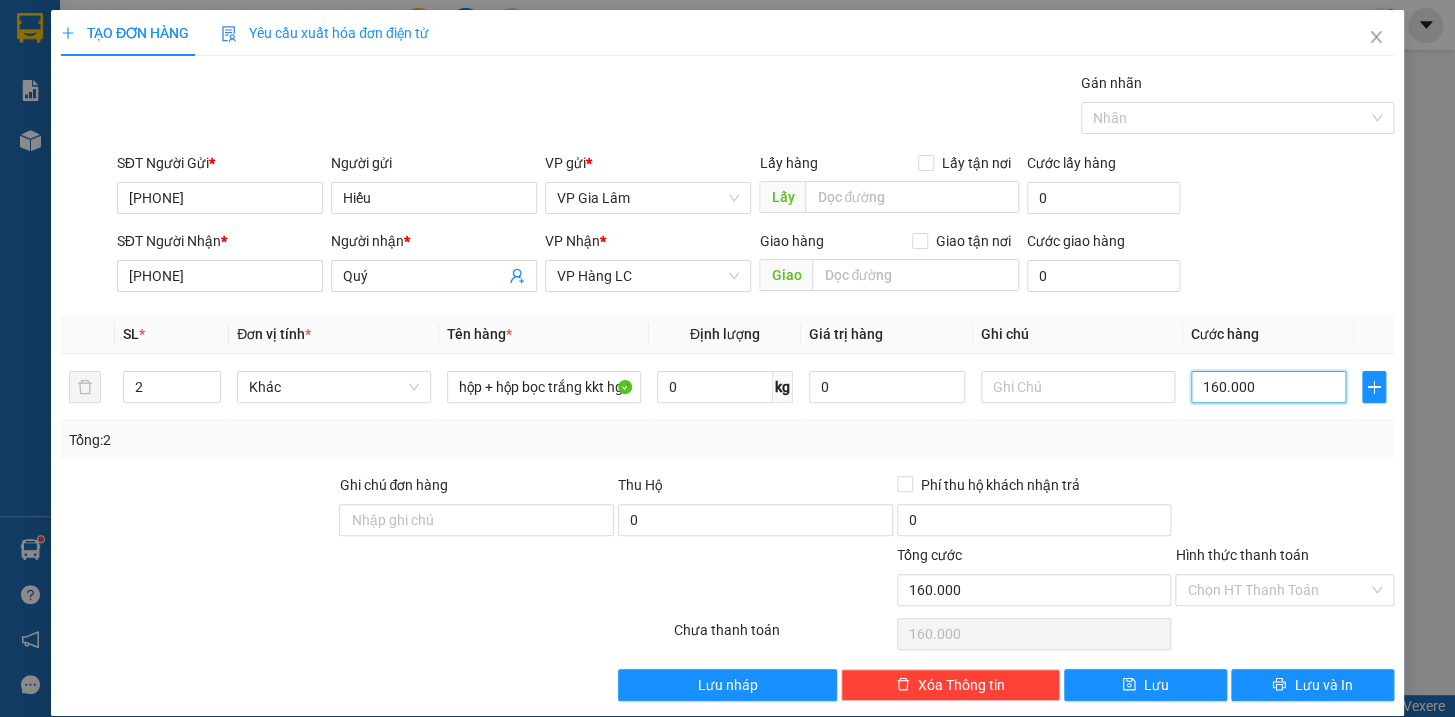 type on "160.000" 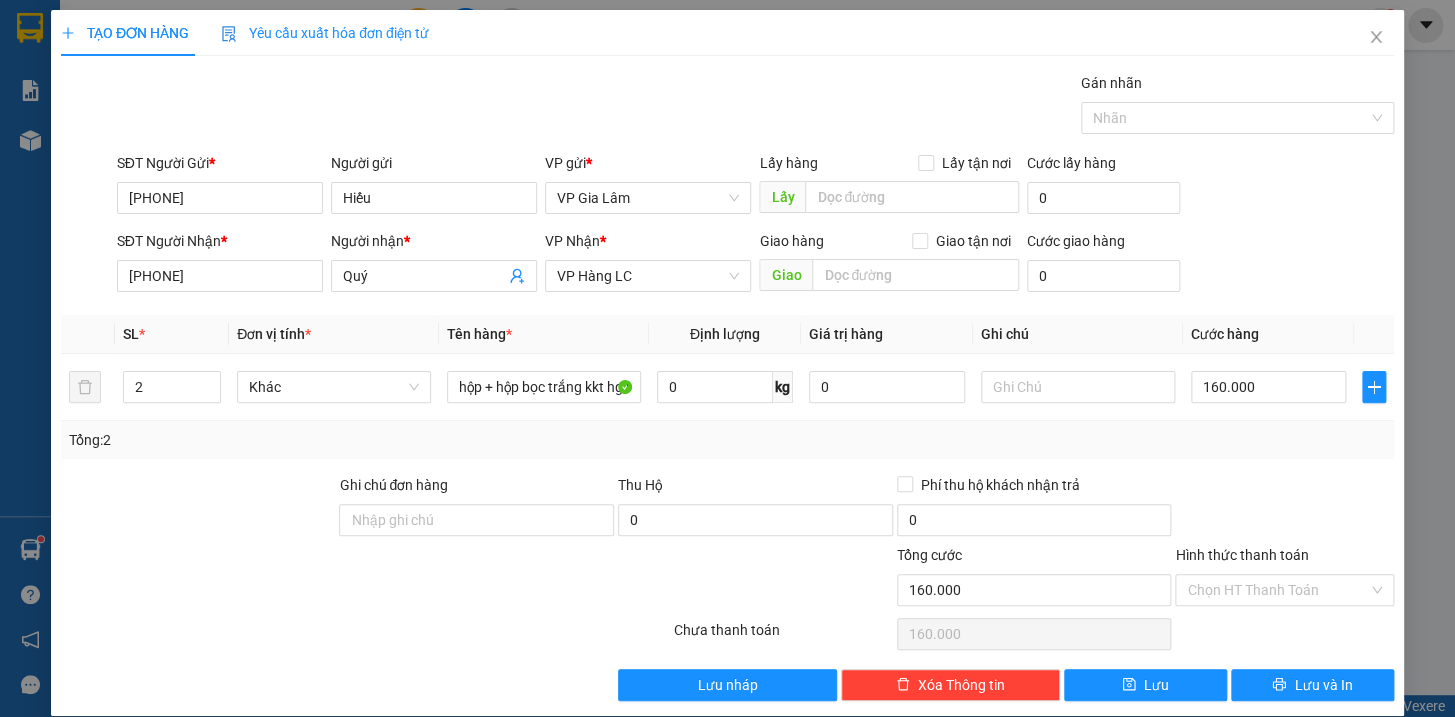 scroll, scrollTop: 21, scrollLeft: 0, axis: vertical 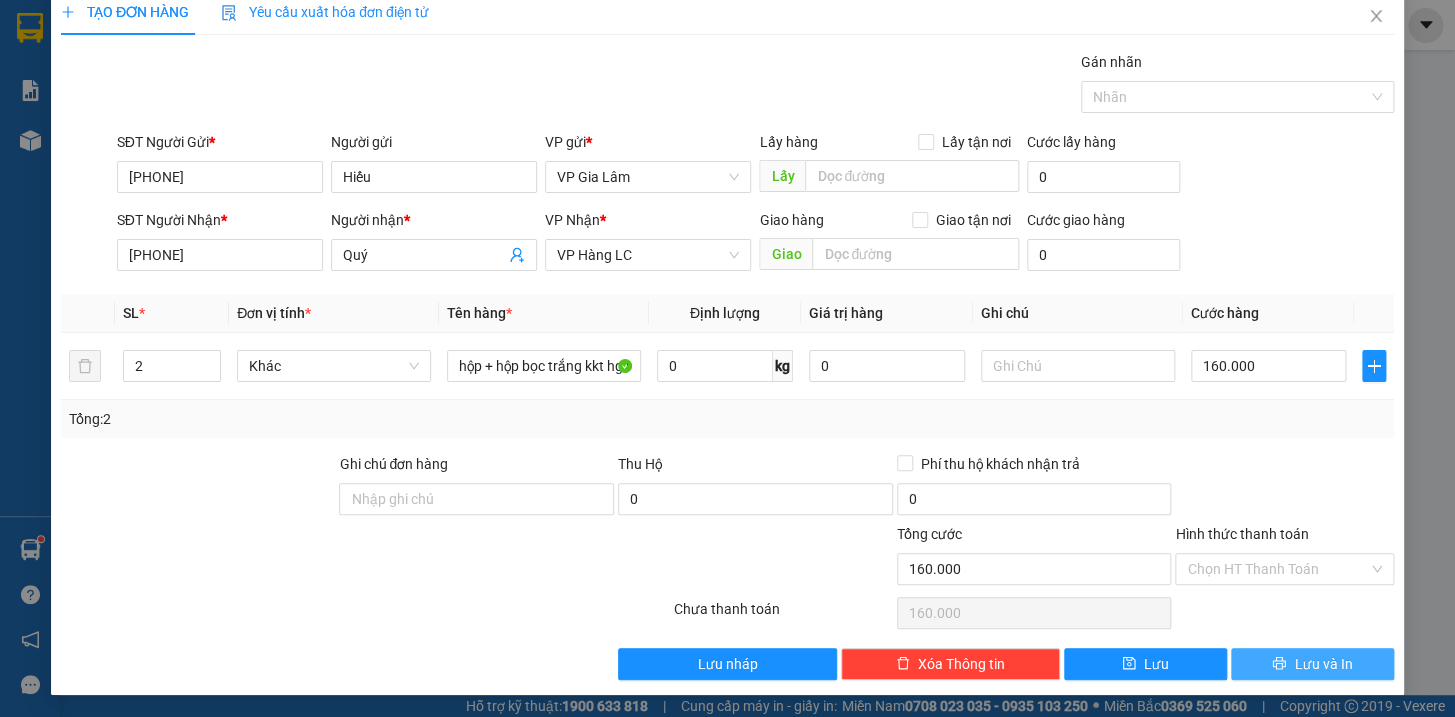click on "Lưu và In" at bounding box center (1323, 664) 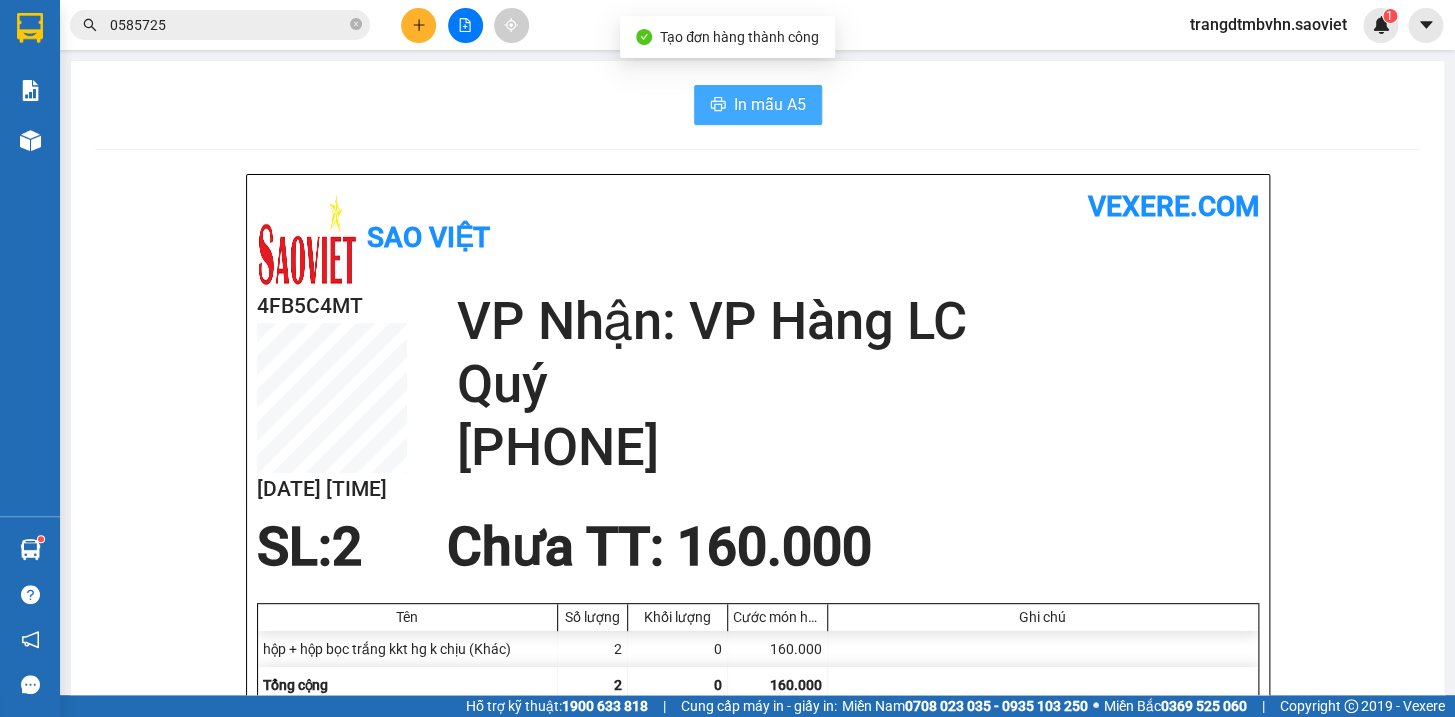 click on "In mẫu A5" at bounding box center (770, 104) 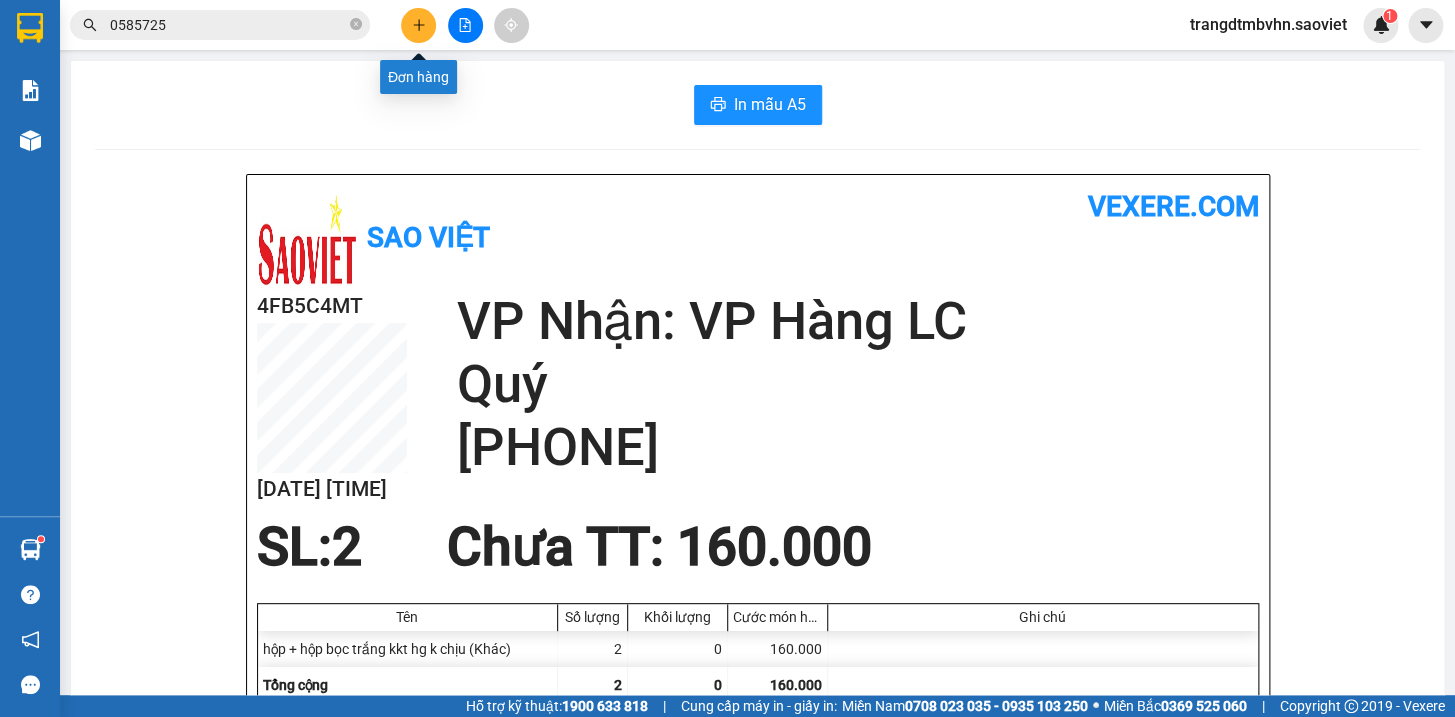 click at bounding box center [418, 25] 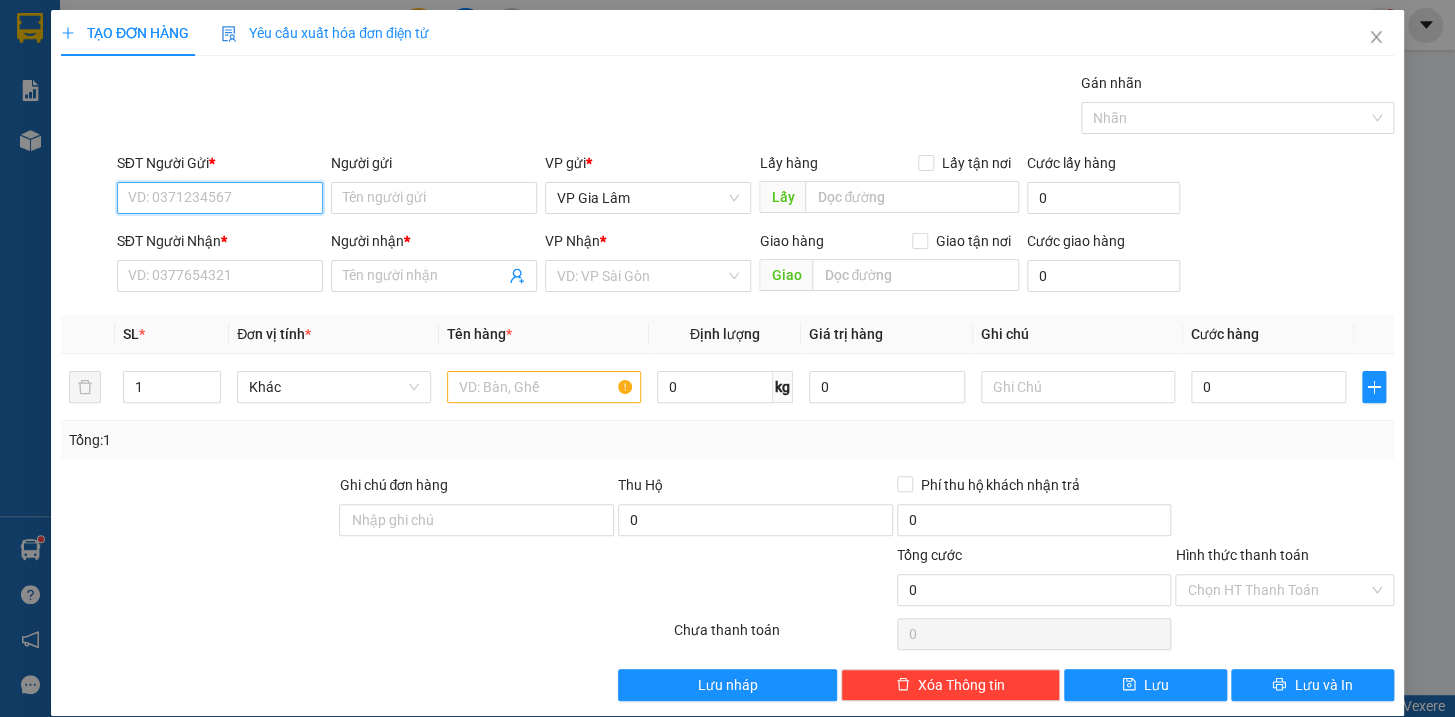 click on "SĐT Người Gửi  *" at bounding box center [220, 198] 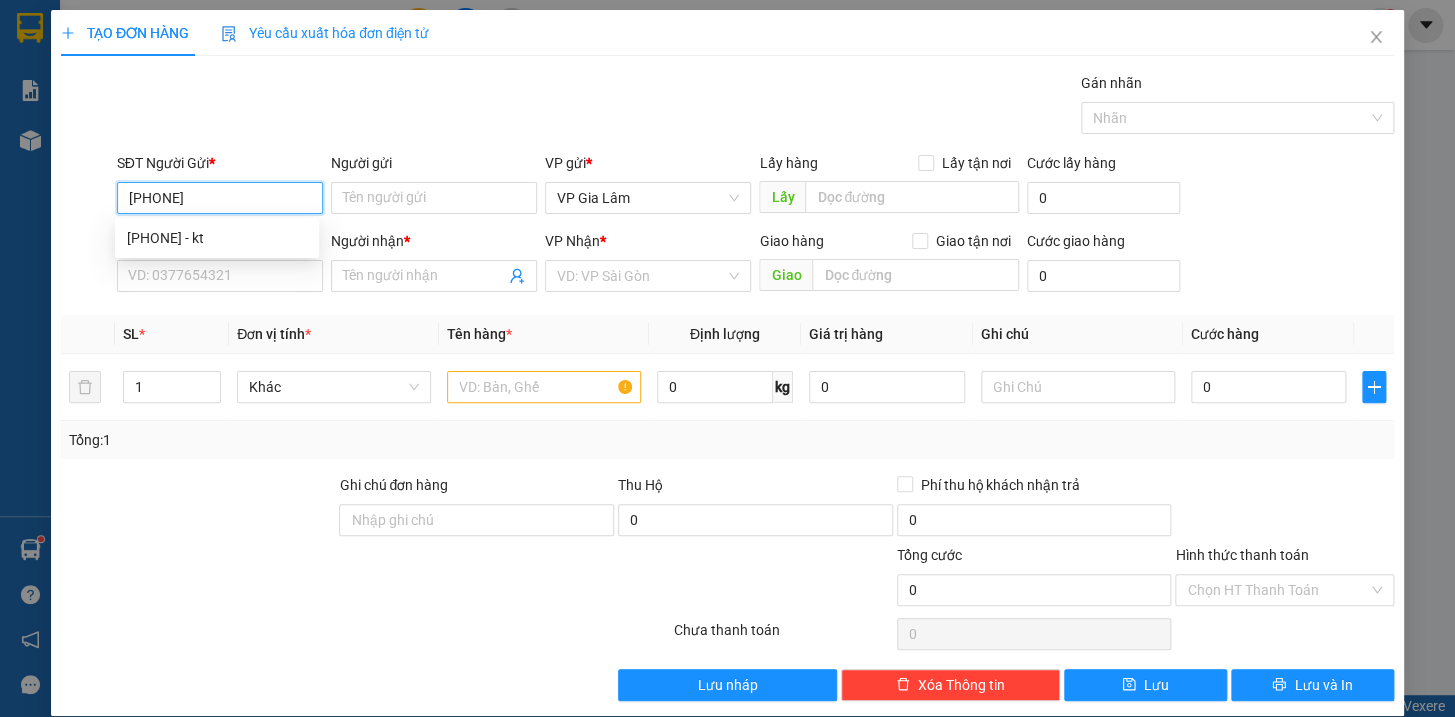 type on "[PHONE]" 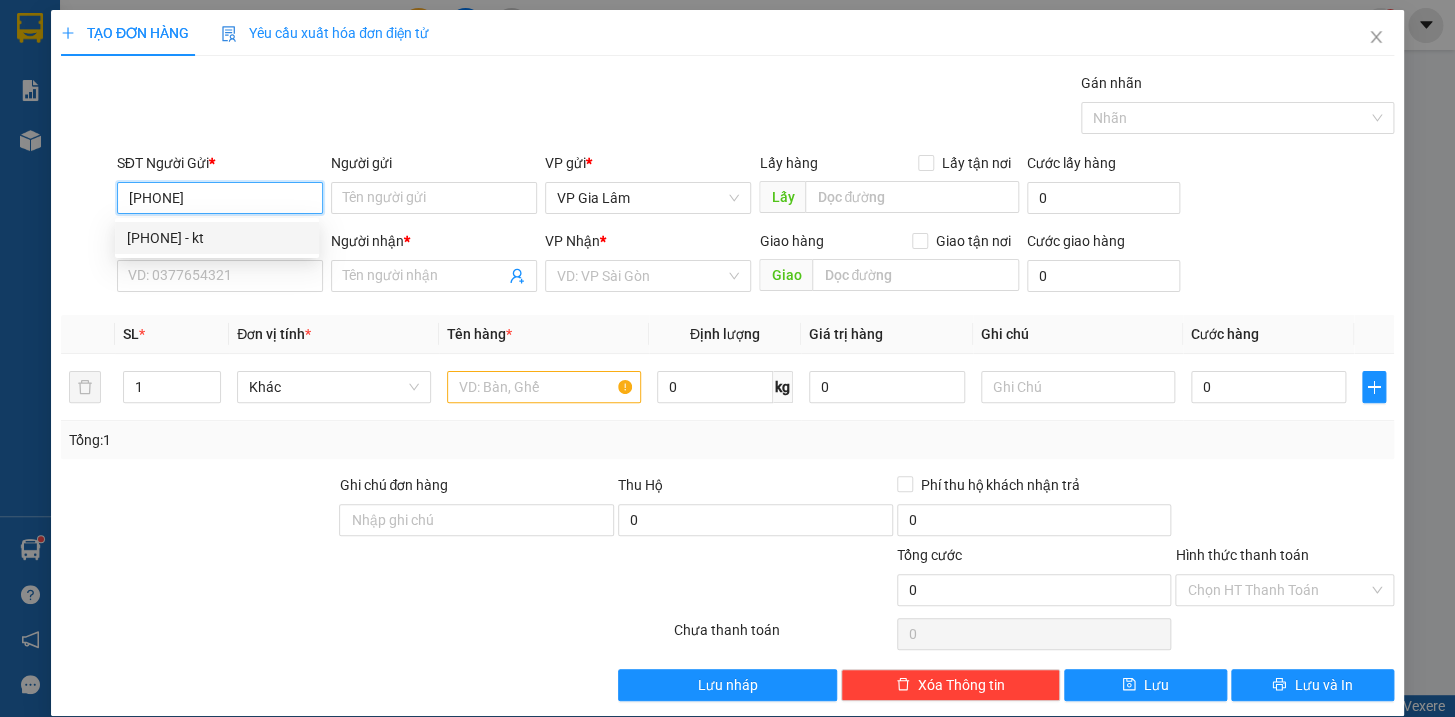 click on "[PHONE] - kt" at bounding box center [217, 238] 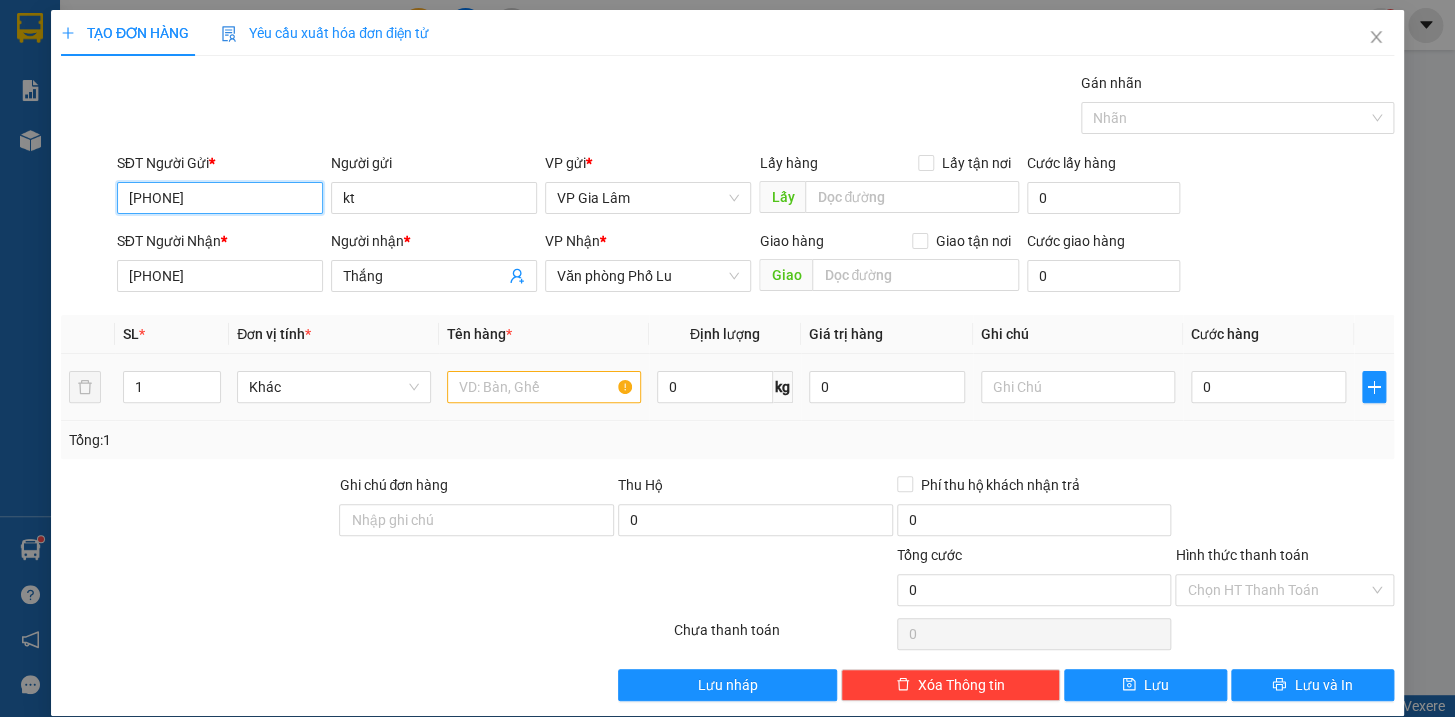 type on "[PHONE]" 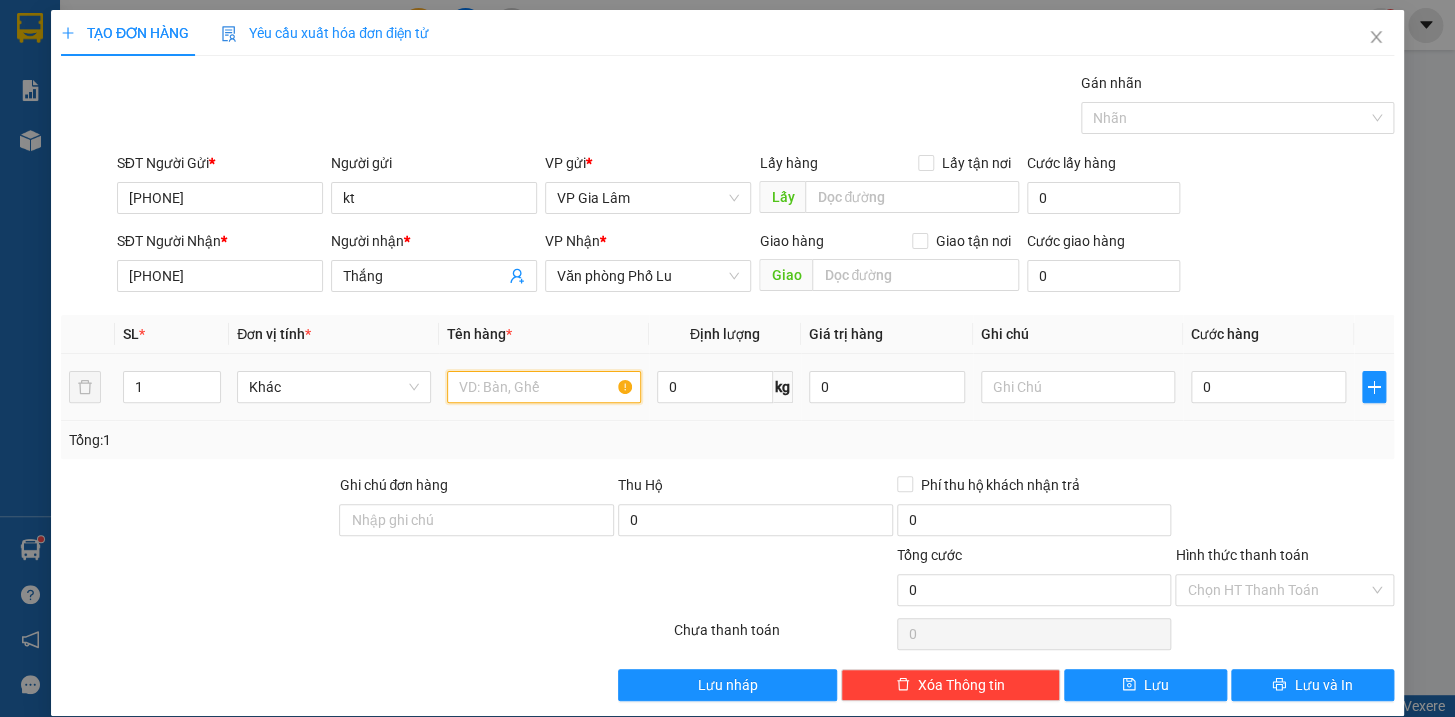 click at bounding box center (544, 387) 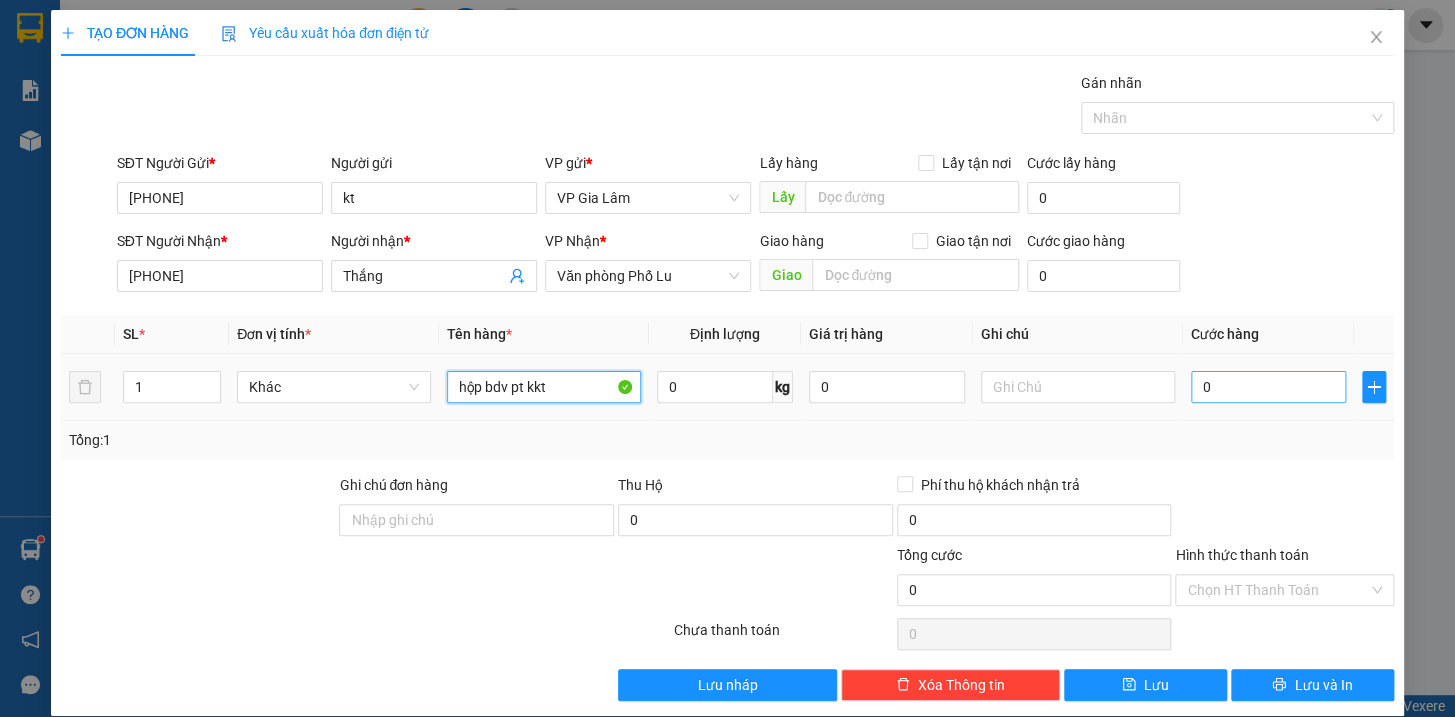 type on "hộp bdv pt kkt" 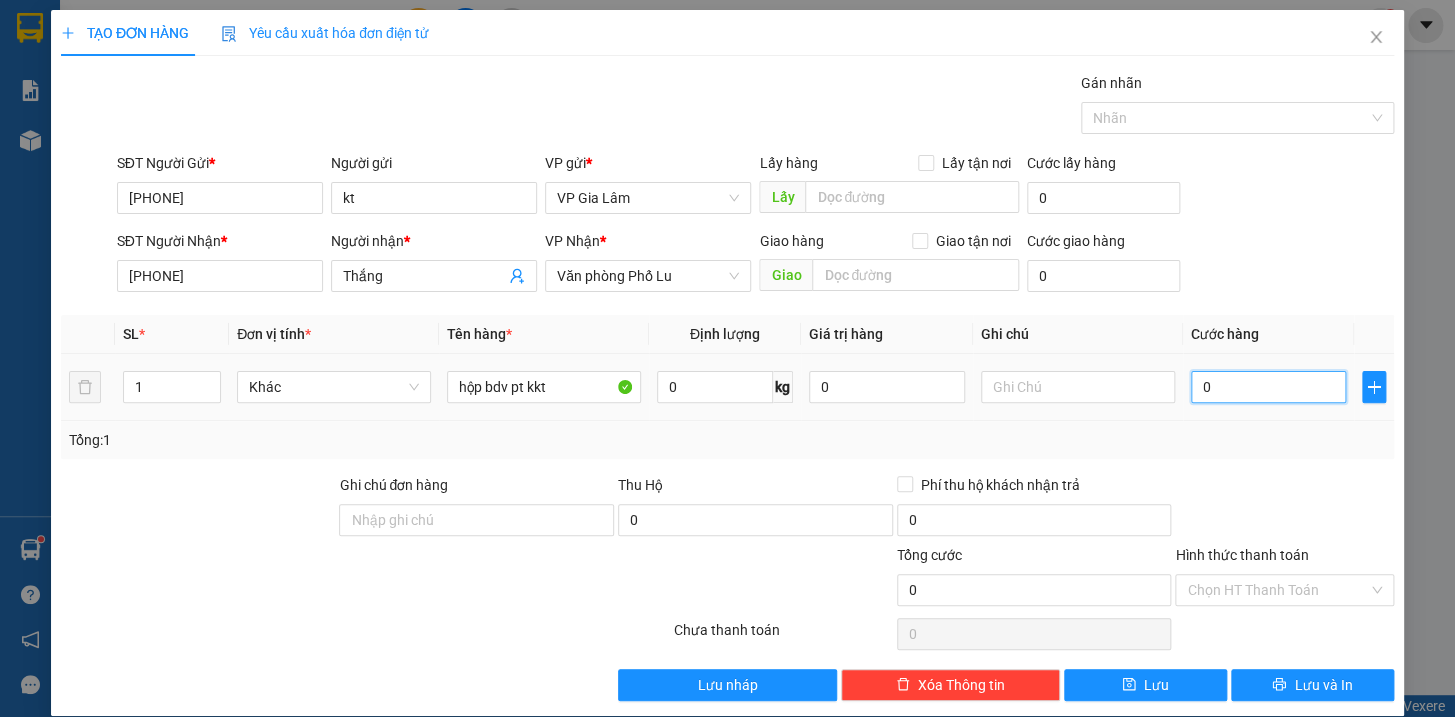click on "0" at bounding box center (1269, 387) 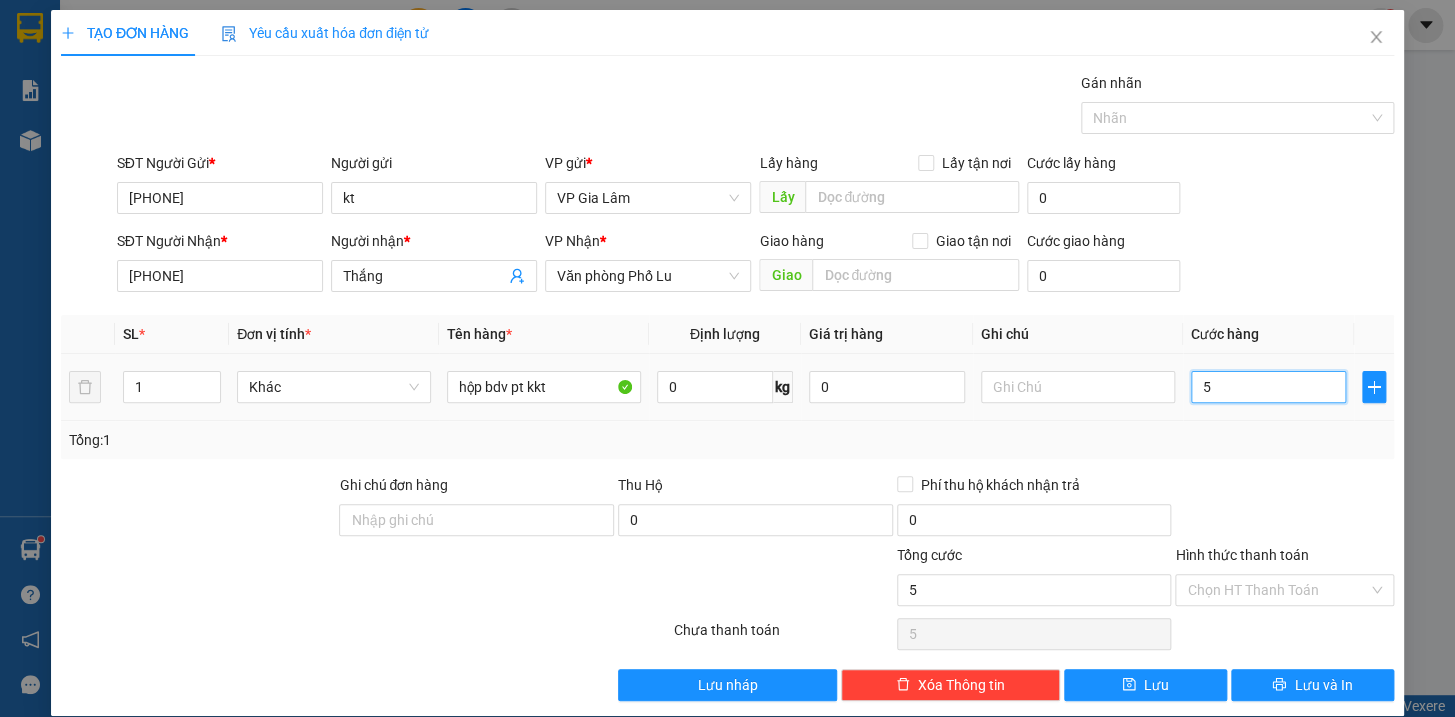 type on "50" 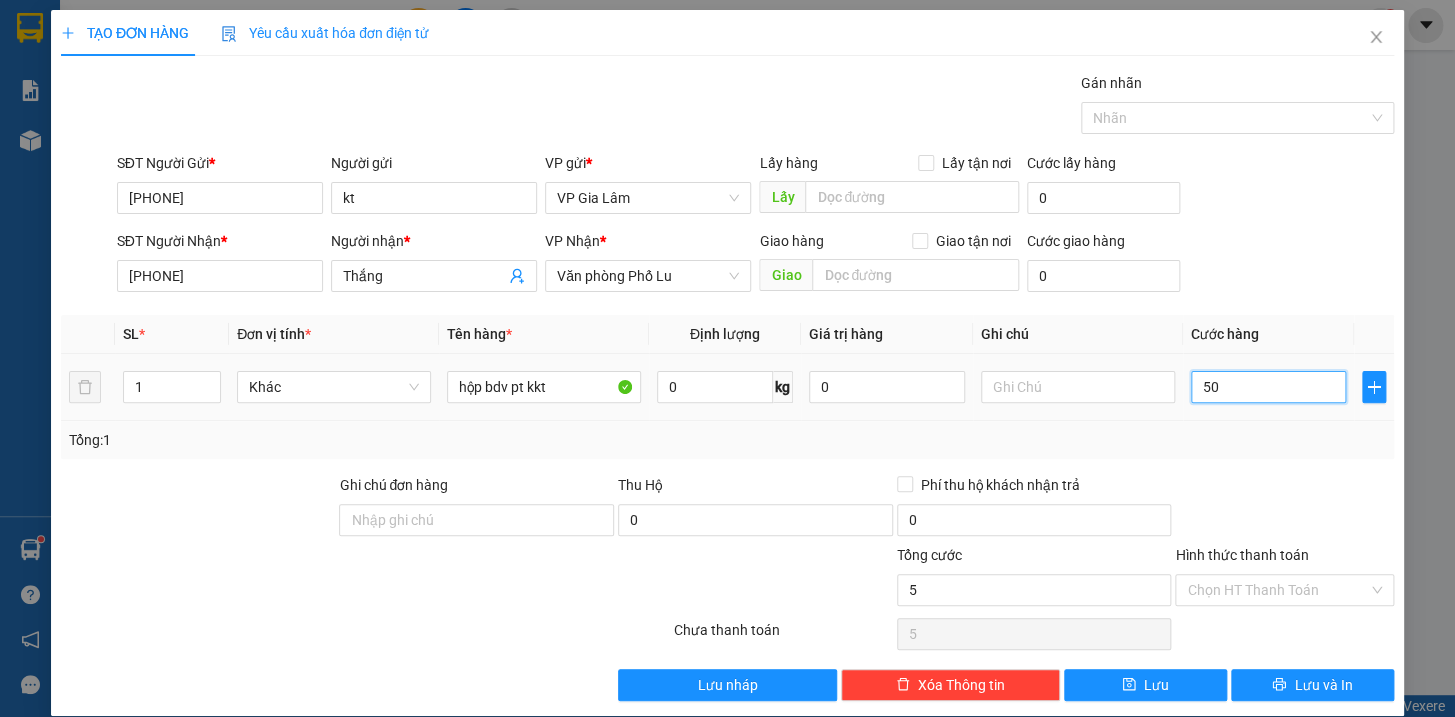 type on "50" 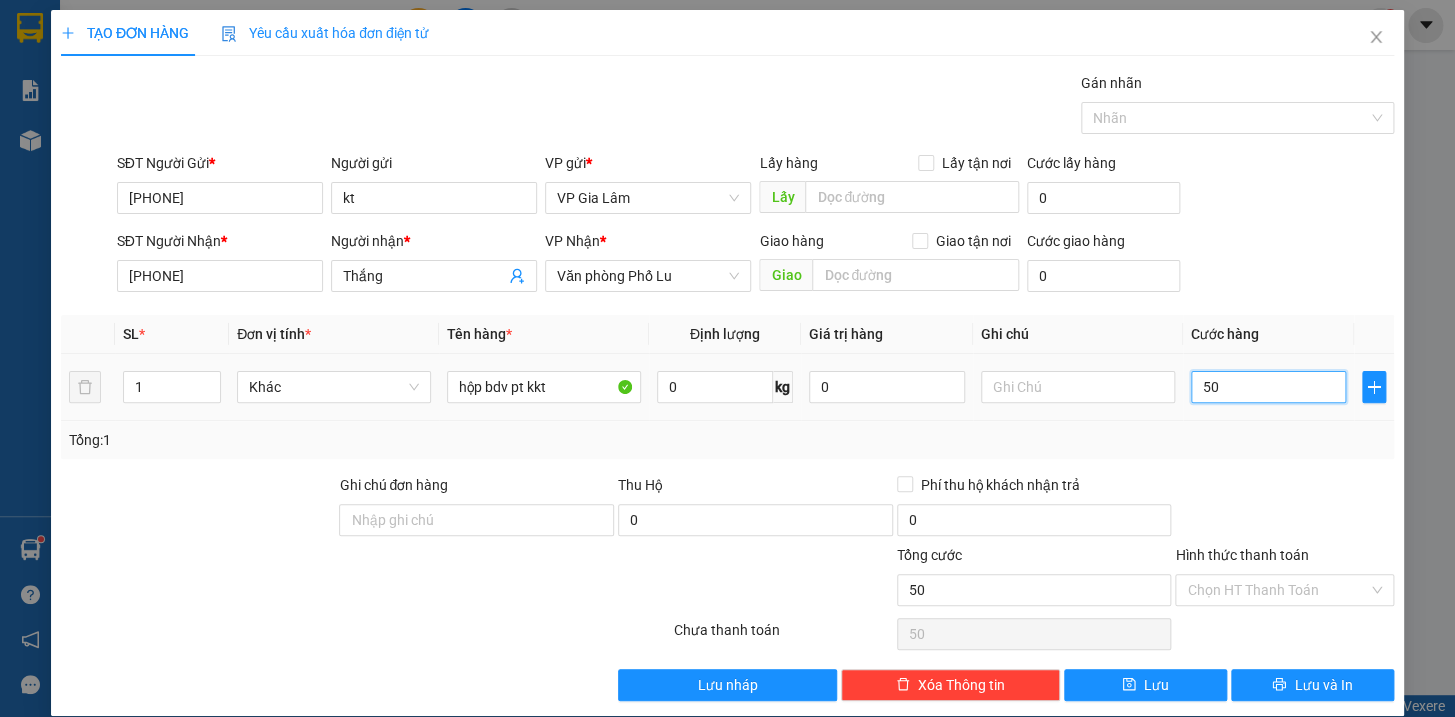 type on "500" 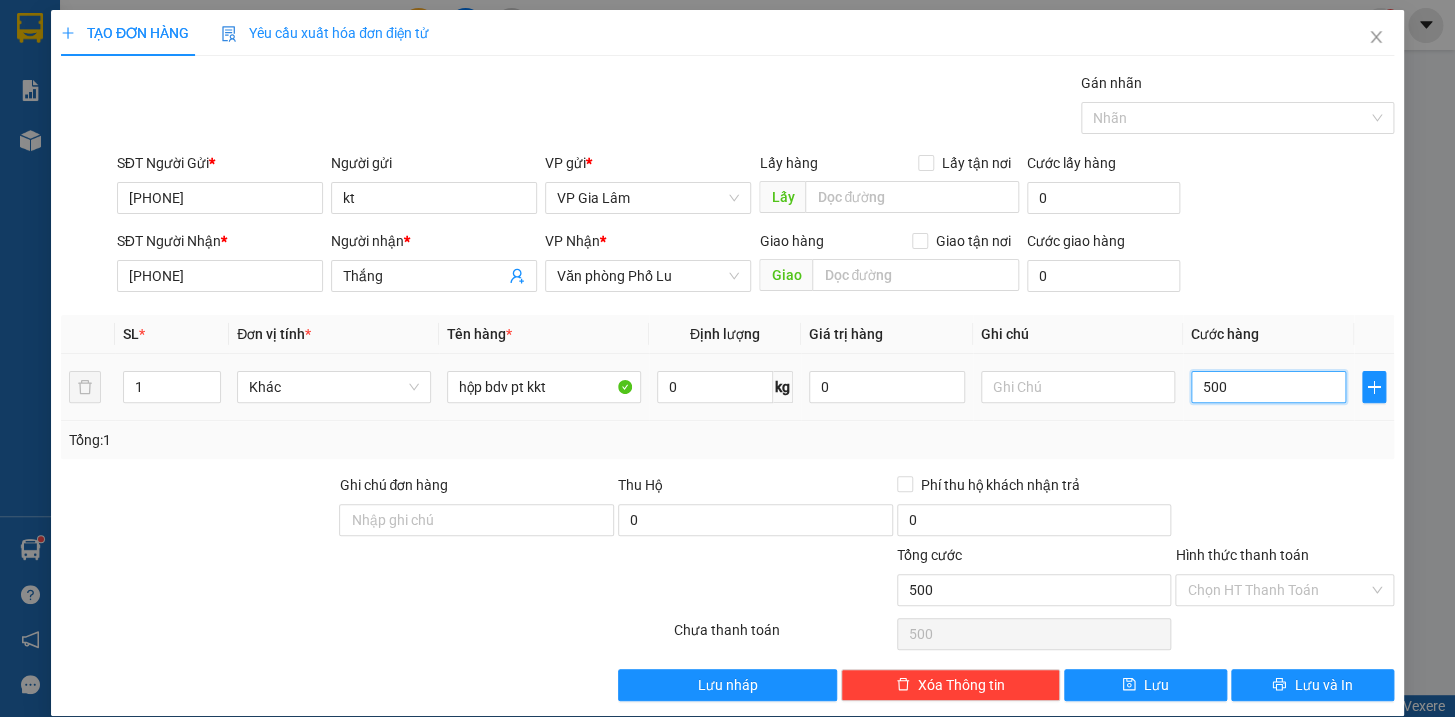 type on "5.000" 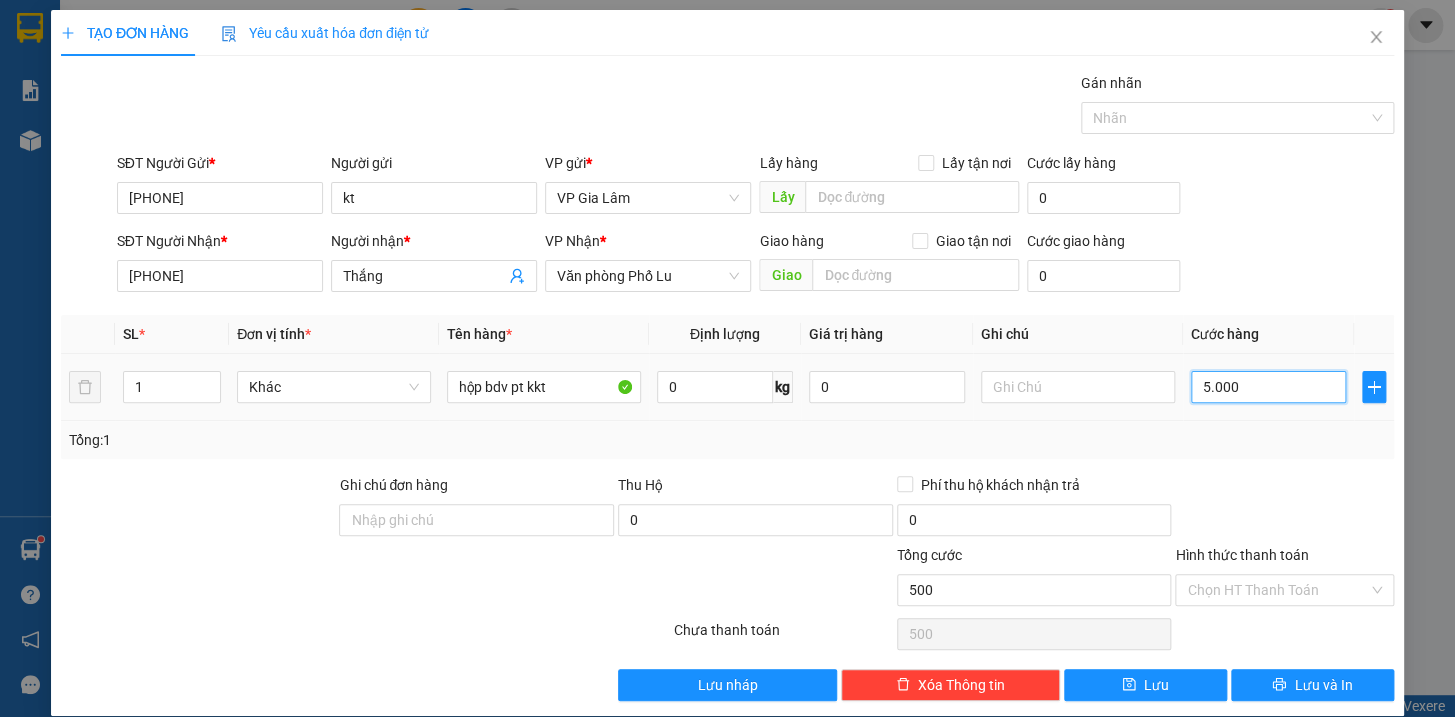 type on "5.000" 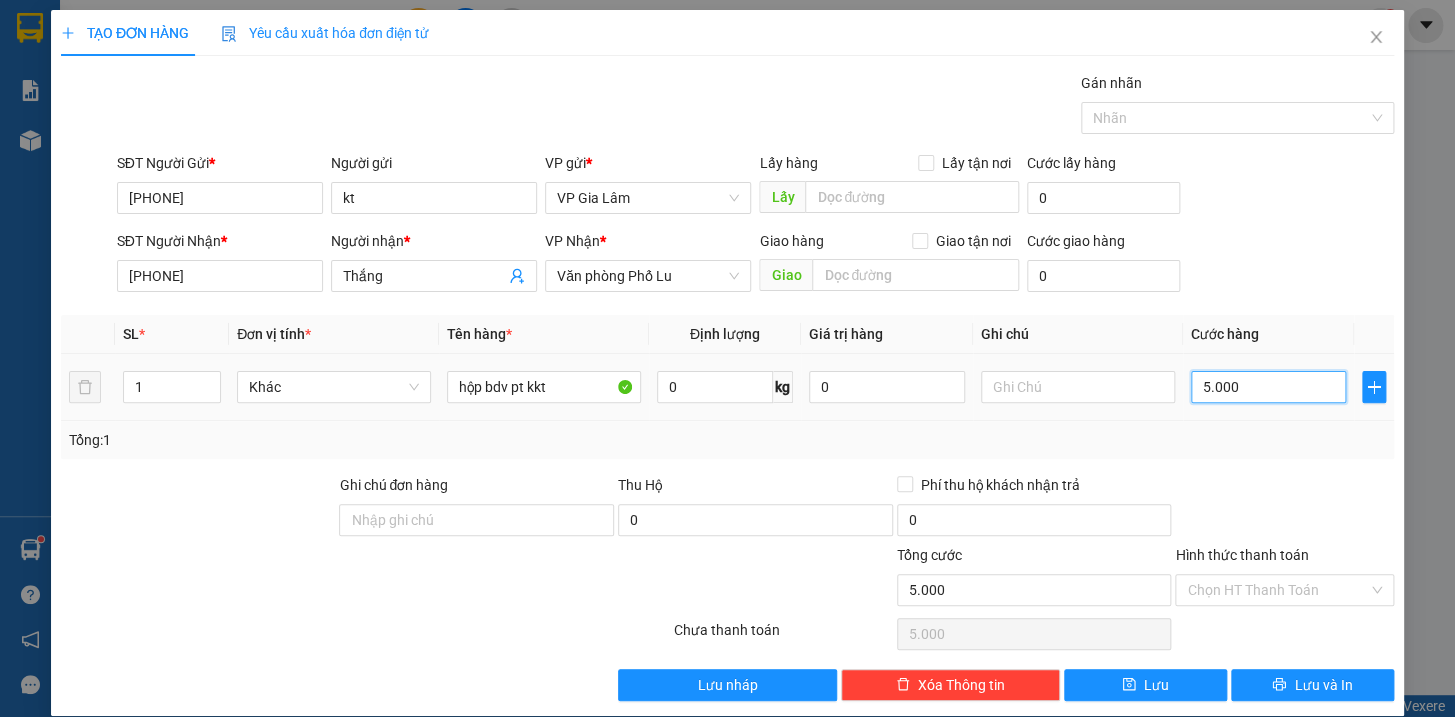 type on "50.000" 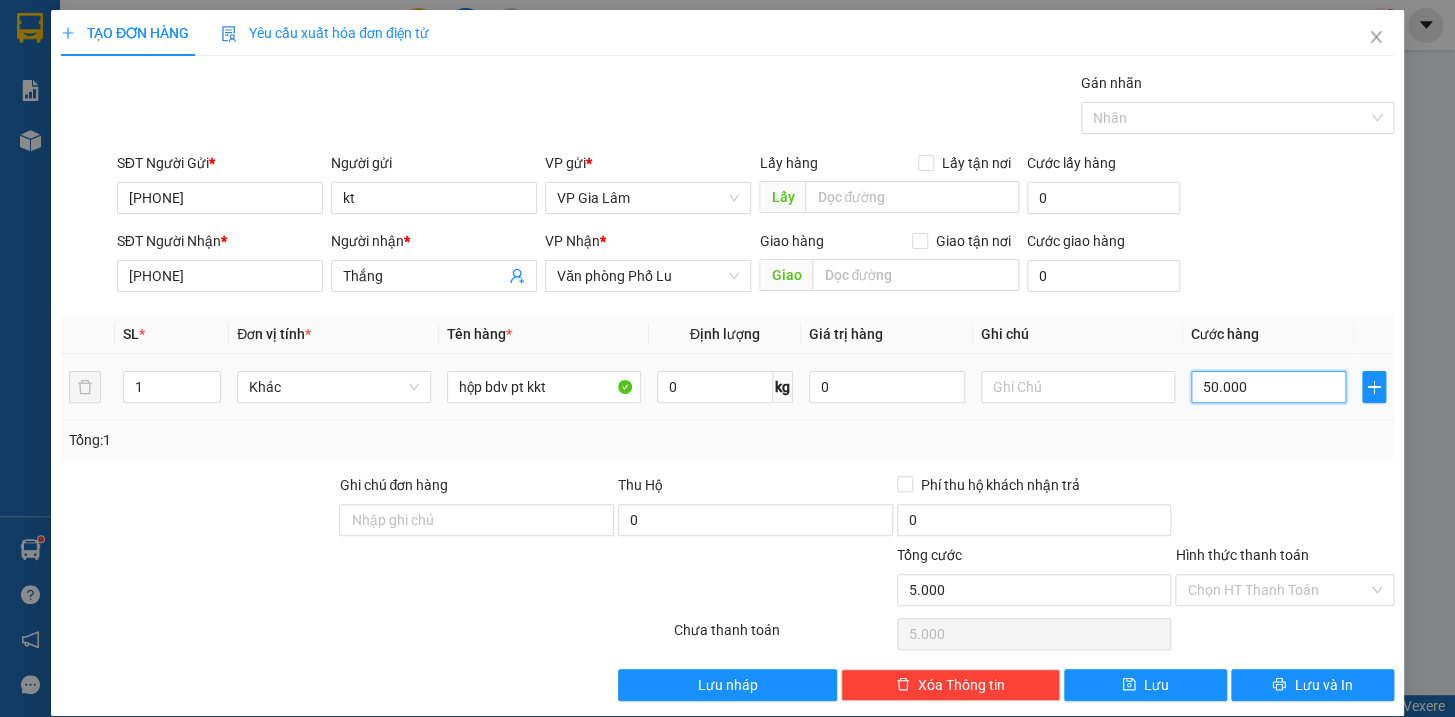 type on "50.000" 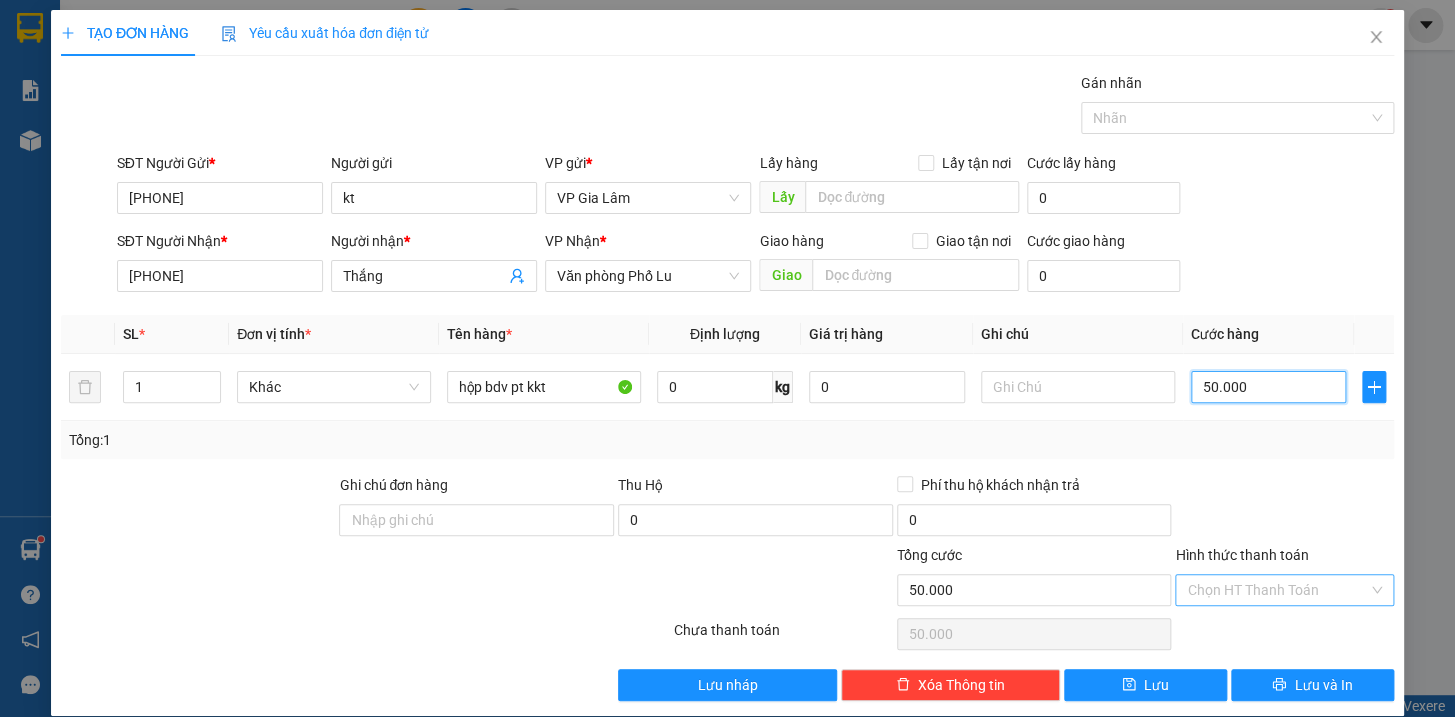 type on "50.000" 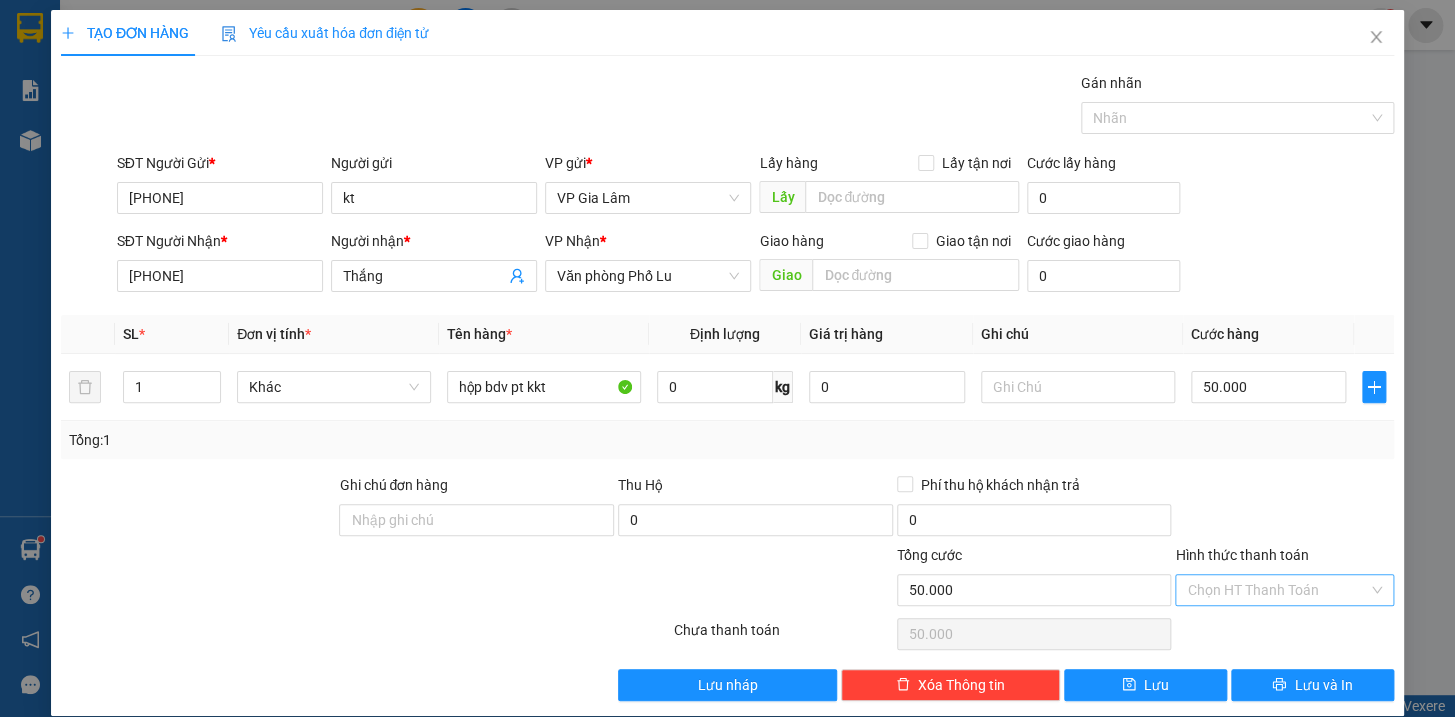 click on "Hình thức thanh toán" at bounding box center [1277, 590] 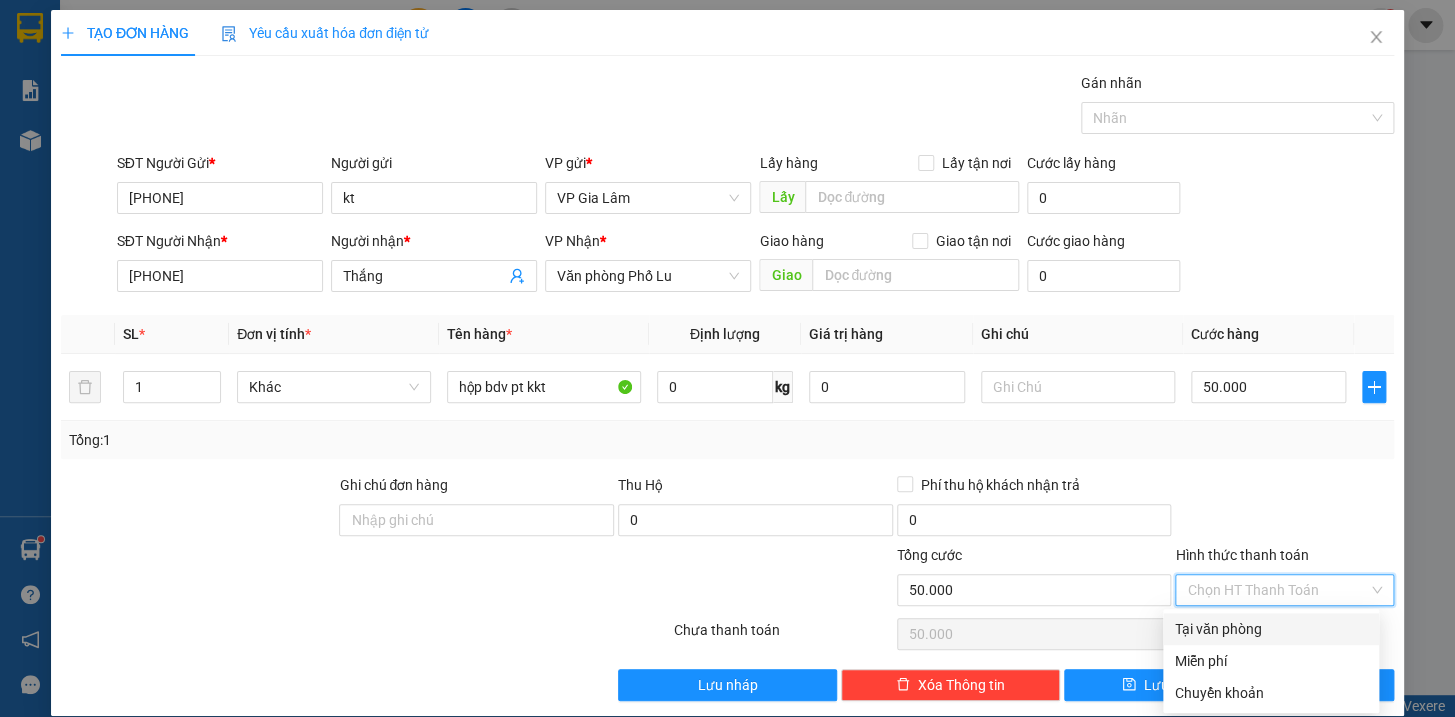 click on "Tại văn phòng" at bounding box center (1271, 629) 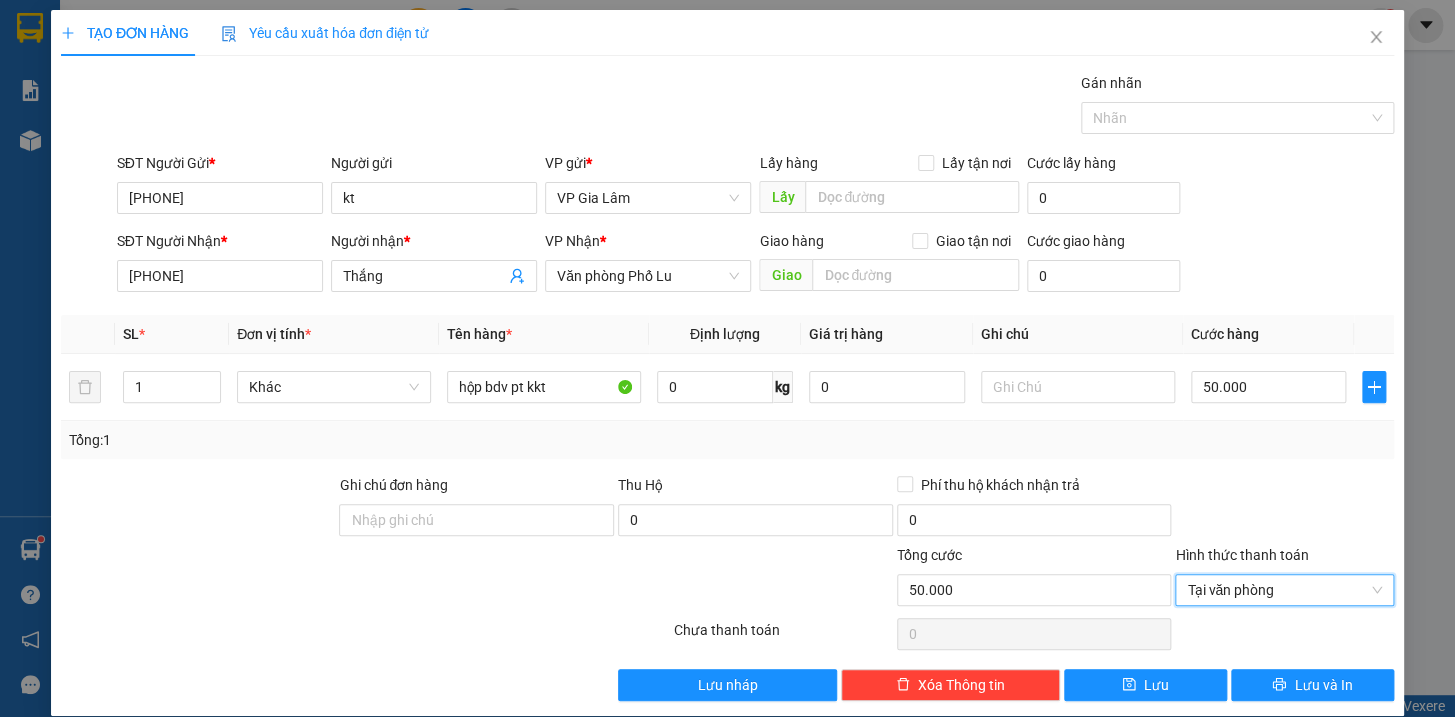 scroll, scrollTop: 21, scrollLeft: 0, axis: vertical 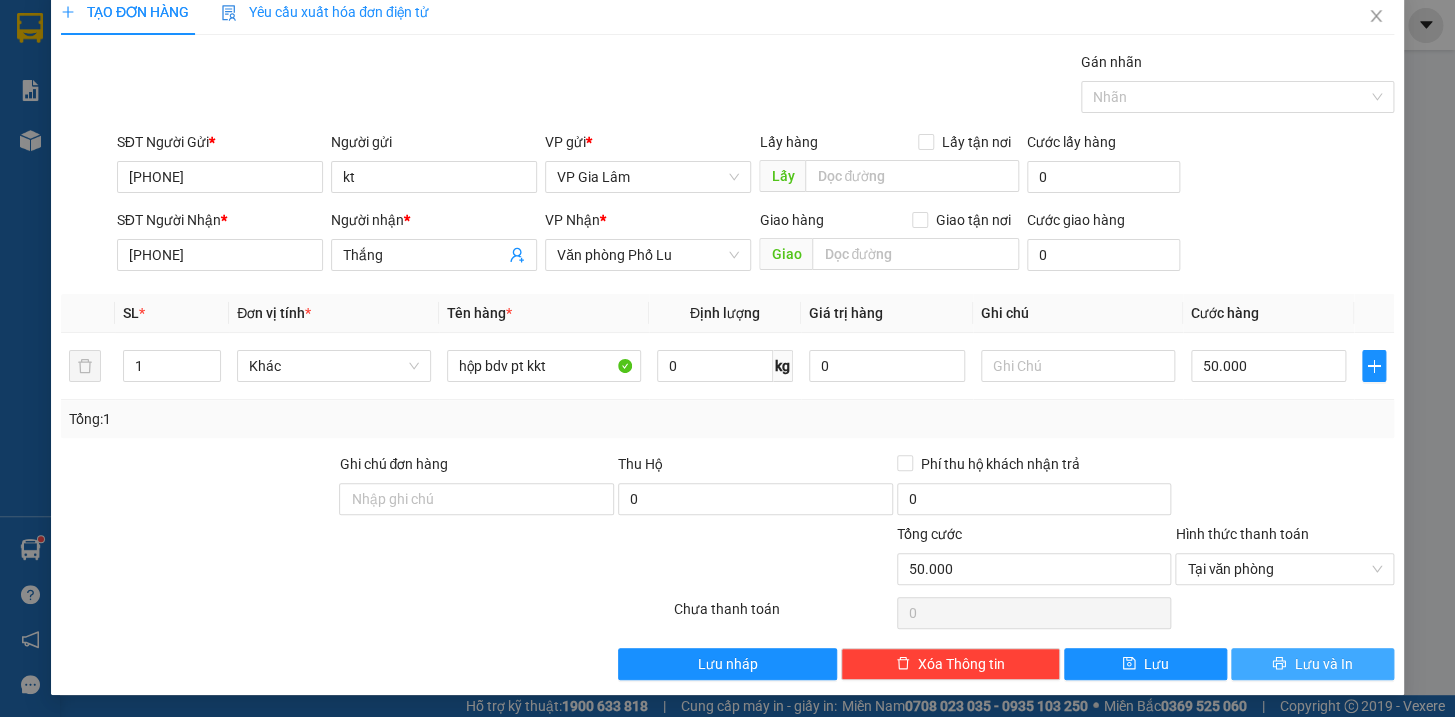 click on "Lưu và In" at bounding box center [1312, 664] 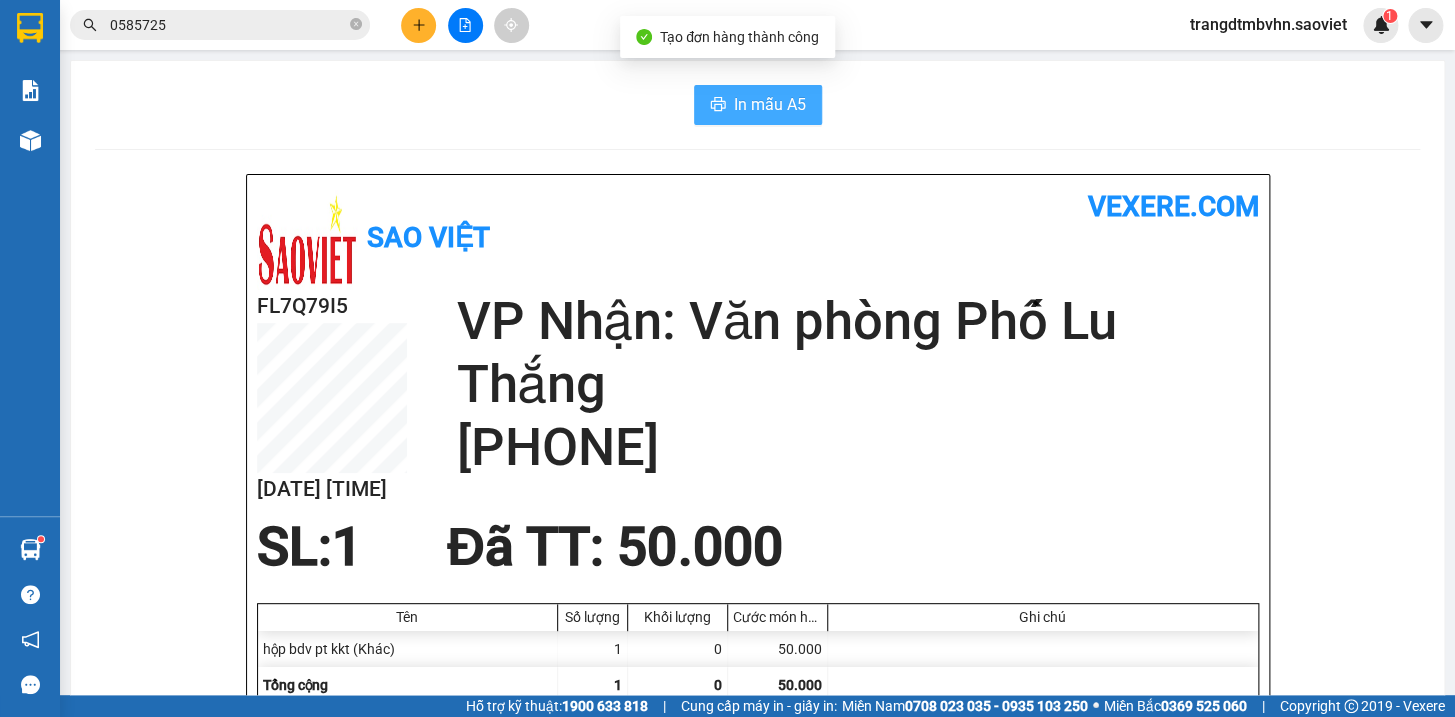 click on "In mẫu A5" at bounding box center [770, 104] 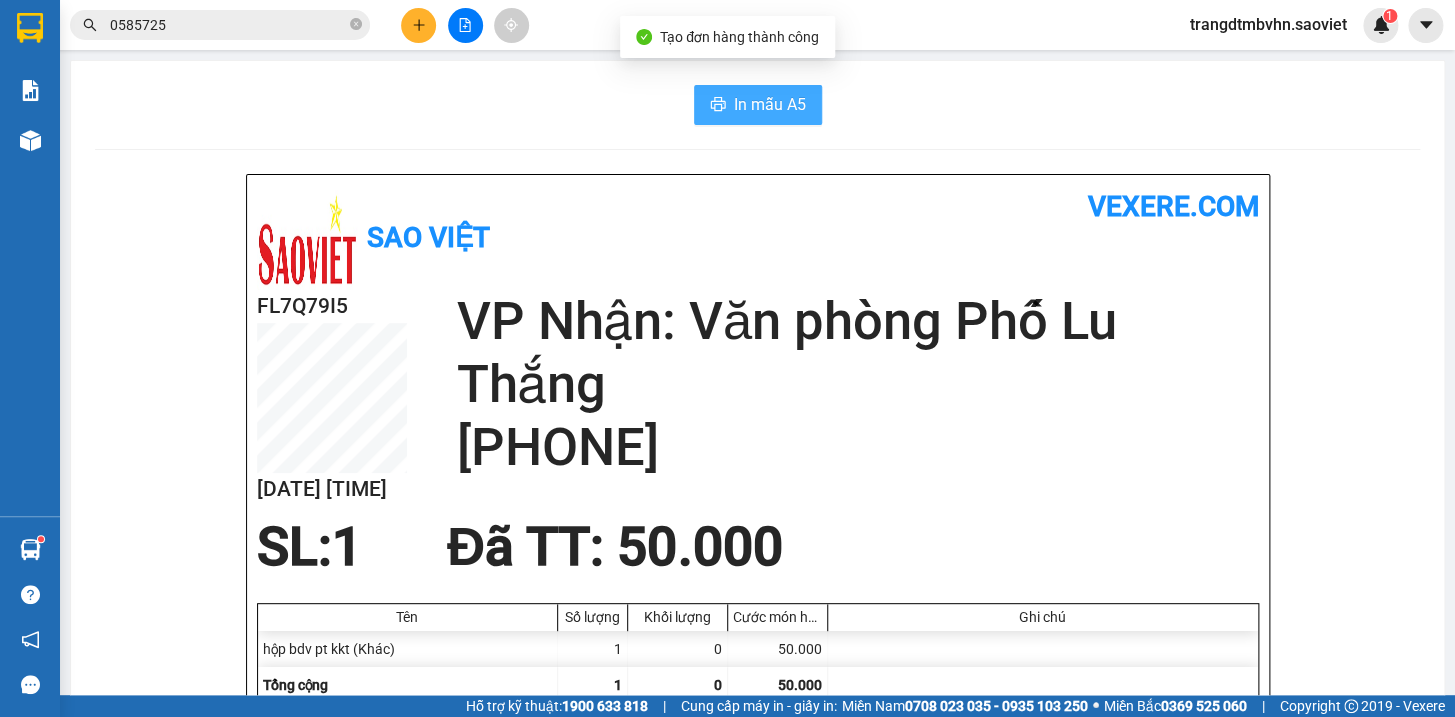 scroll, scrollTop: 0, scrollLeft: 0, axis: both 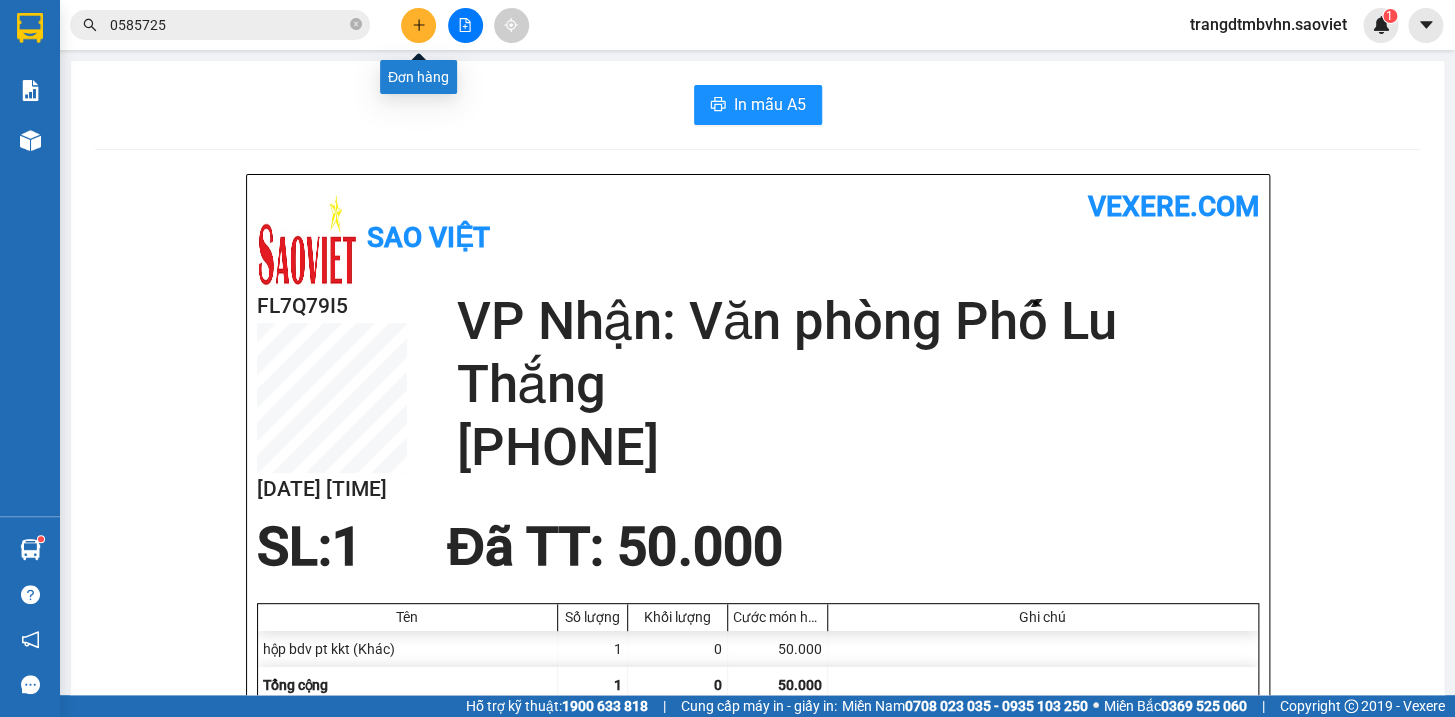 click at bounding box center [418, 25] 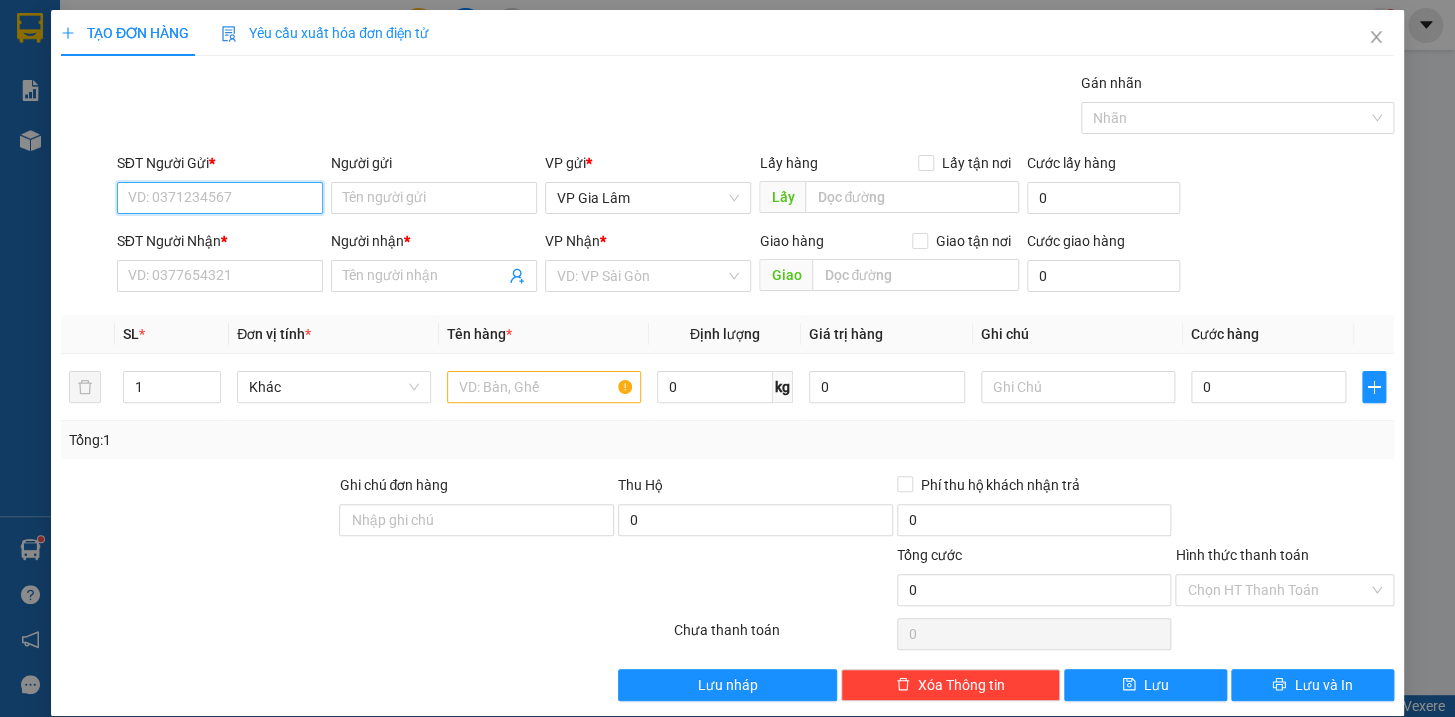 click on "SĐT Người Gửi  *" at bounding box center [220, 198] 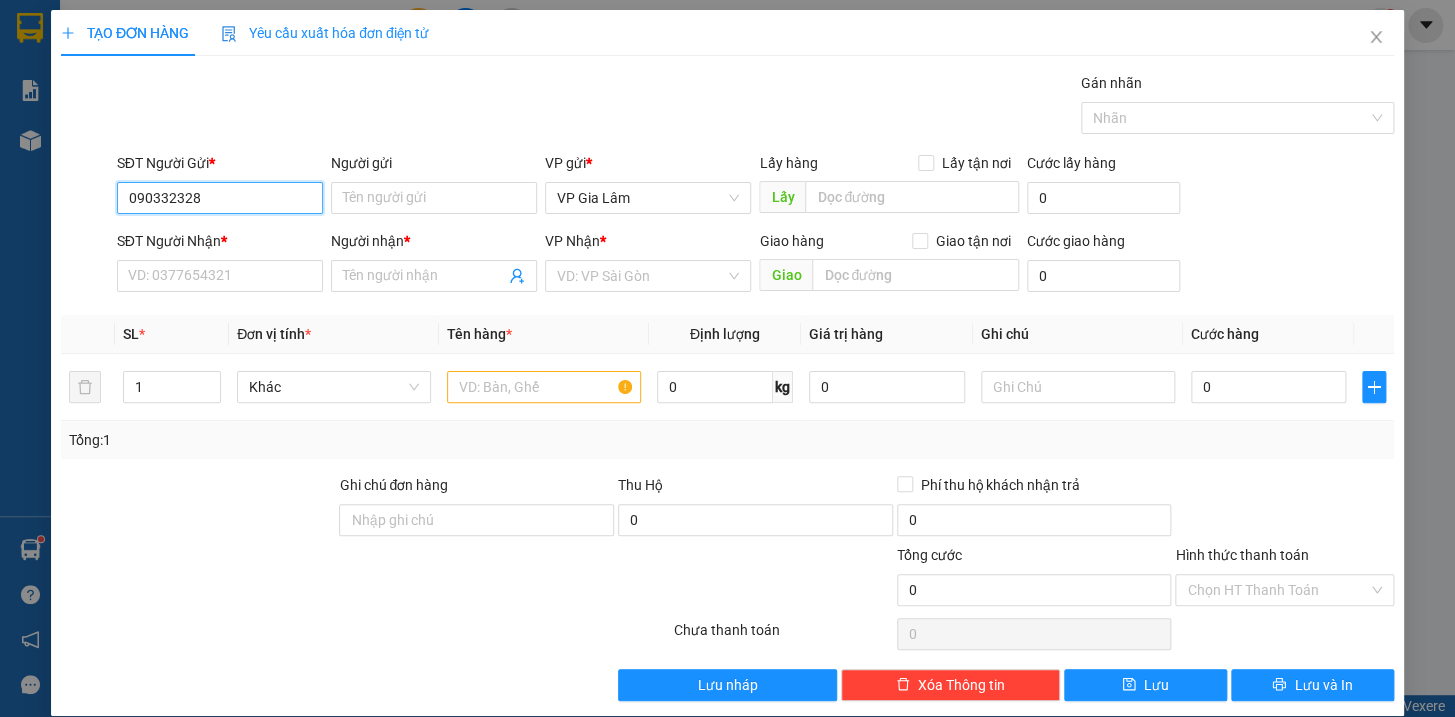 type on "0903323285" 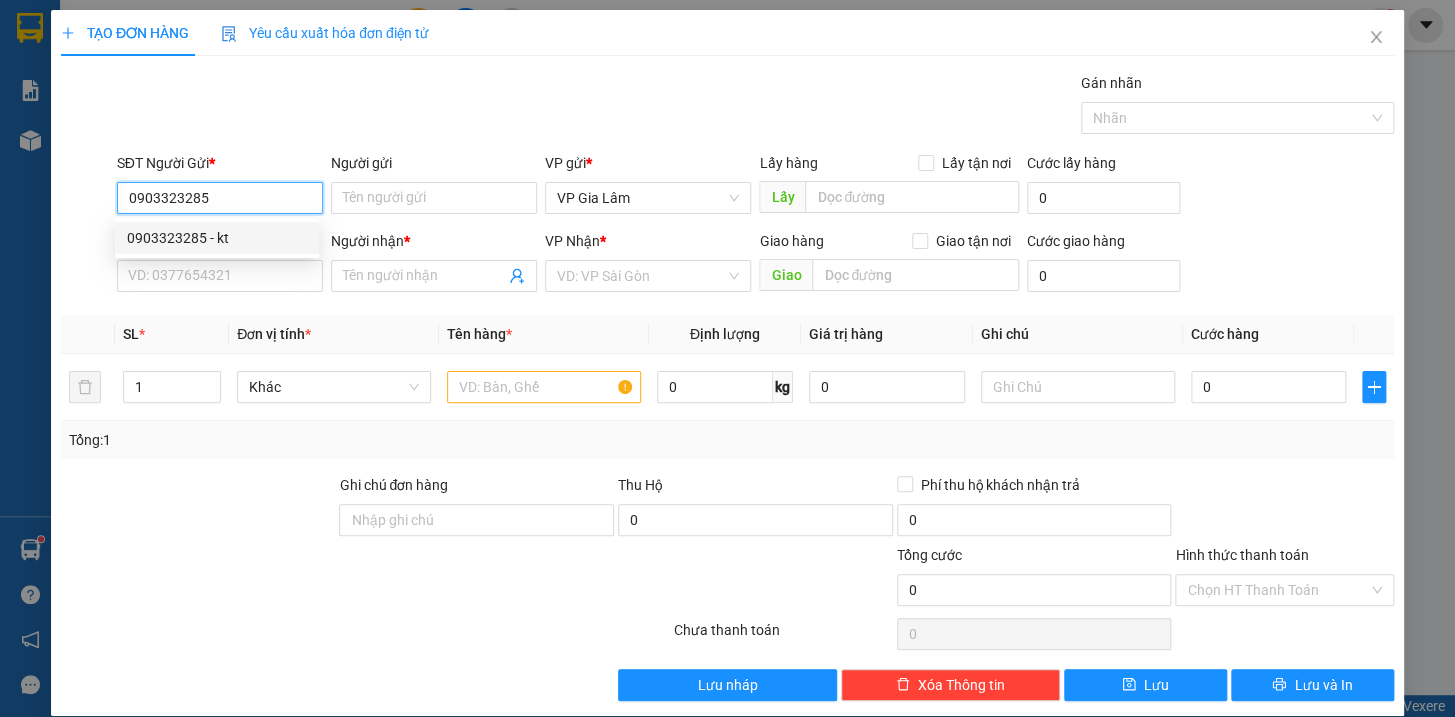 click on "0903323285 - kt" at bounding box center (217, 238) 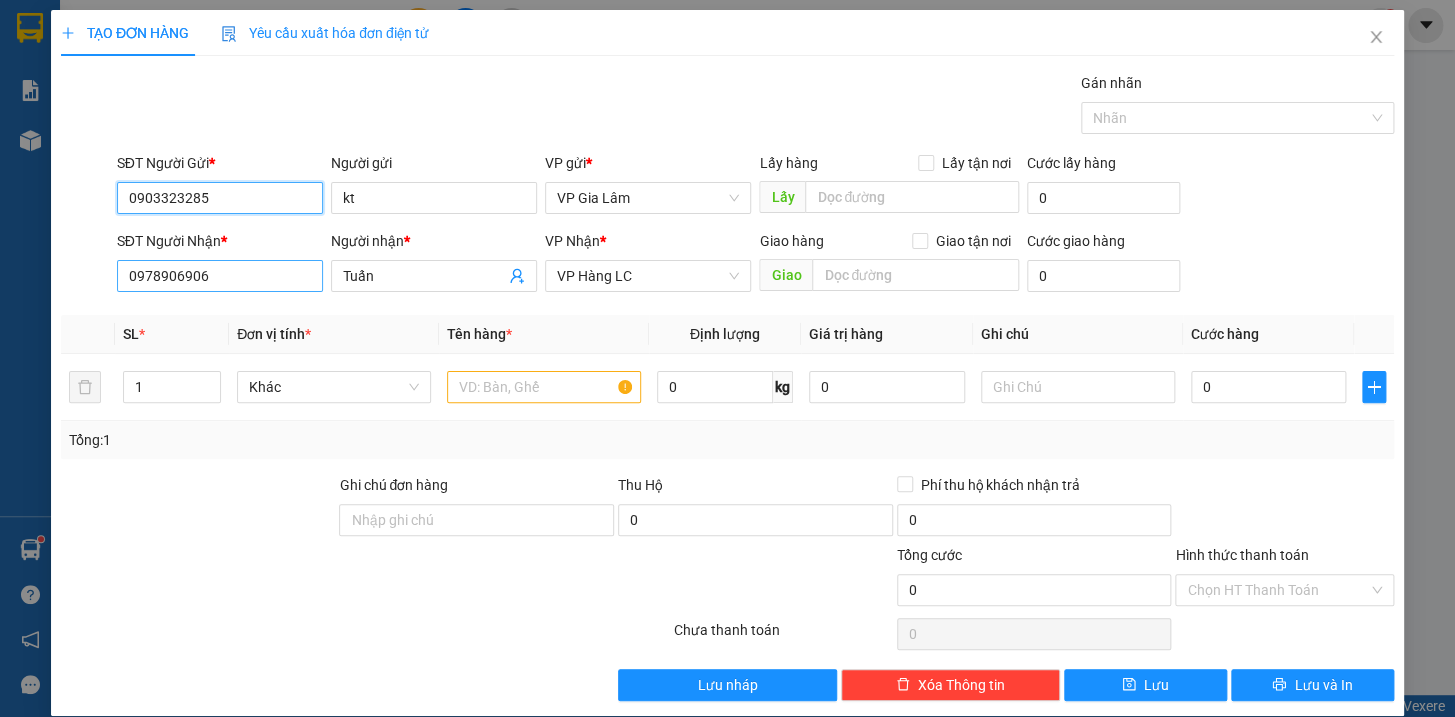 type on "0903323285" 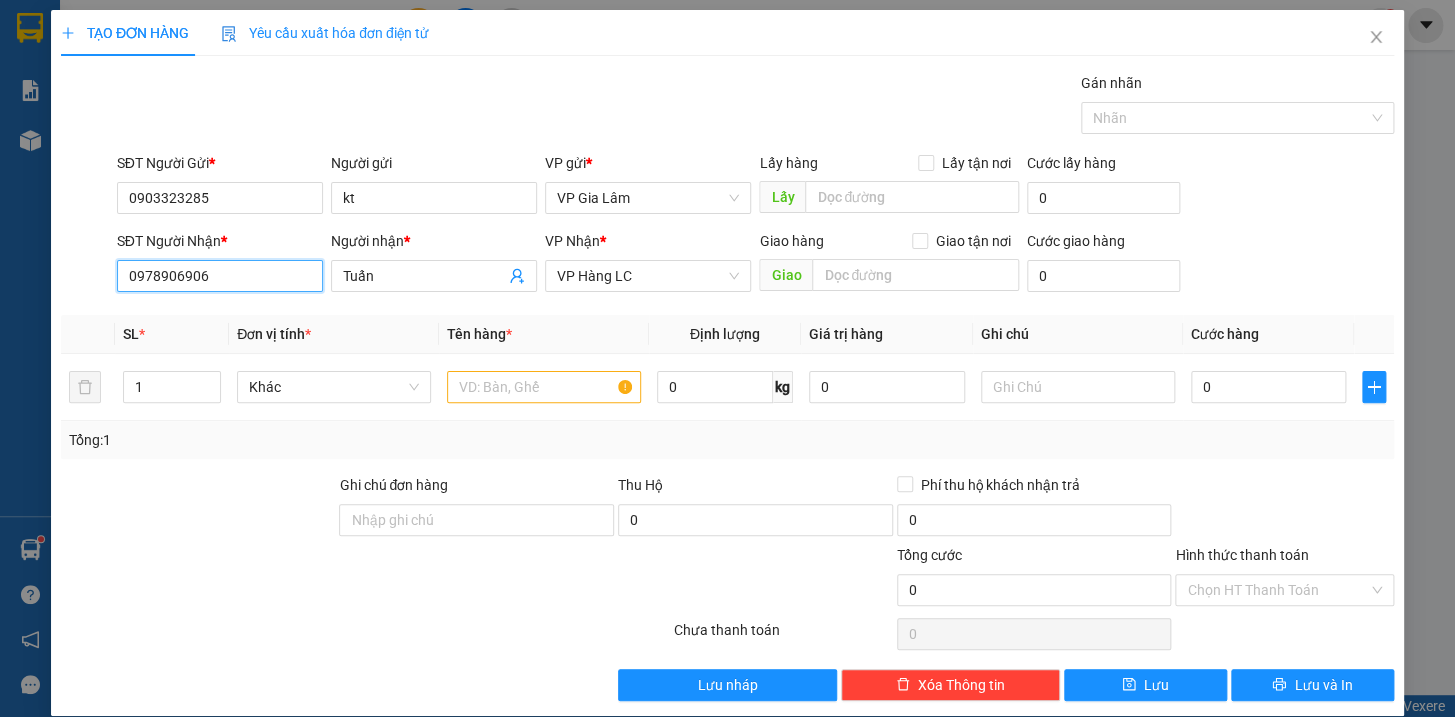 click on "0978906906" at bounding box center (220, 276) 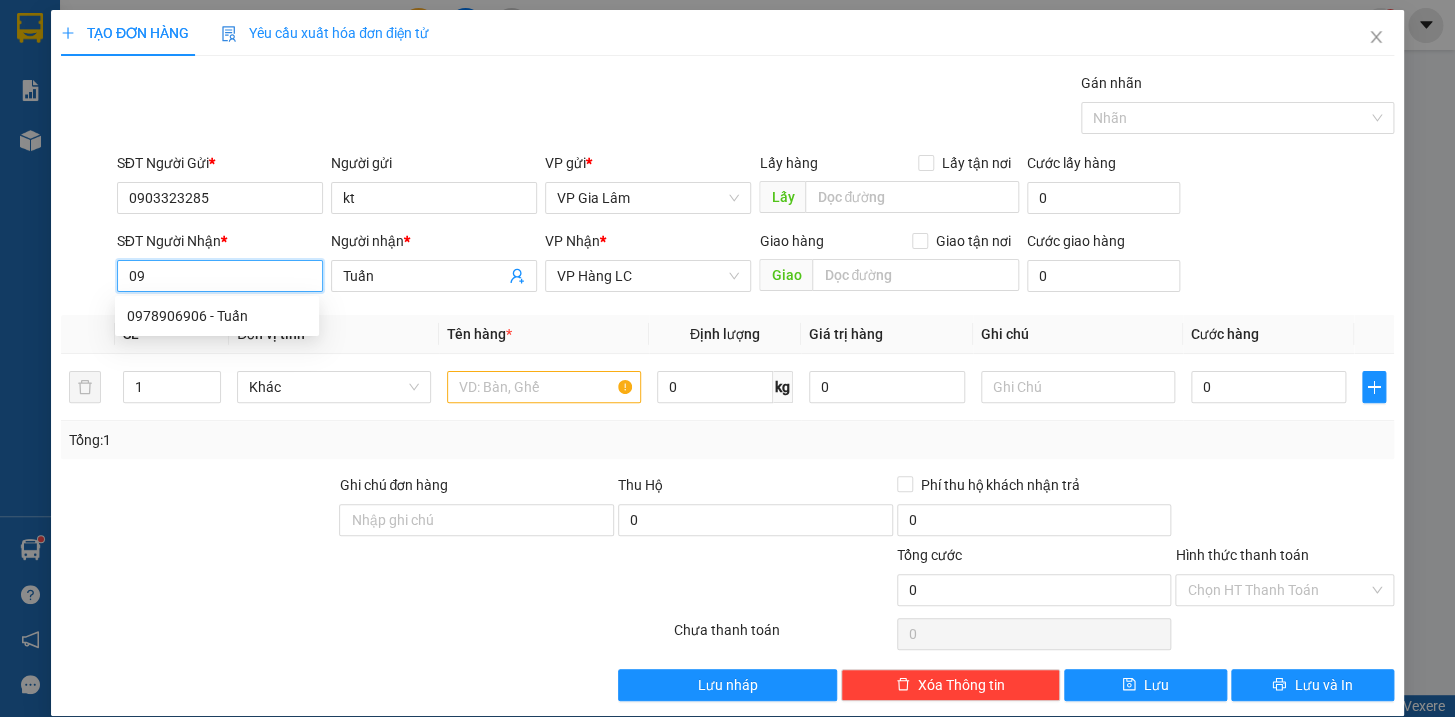 type on "0" 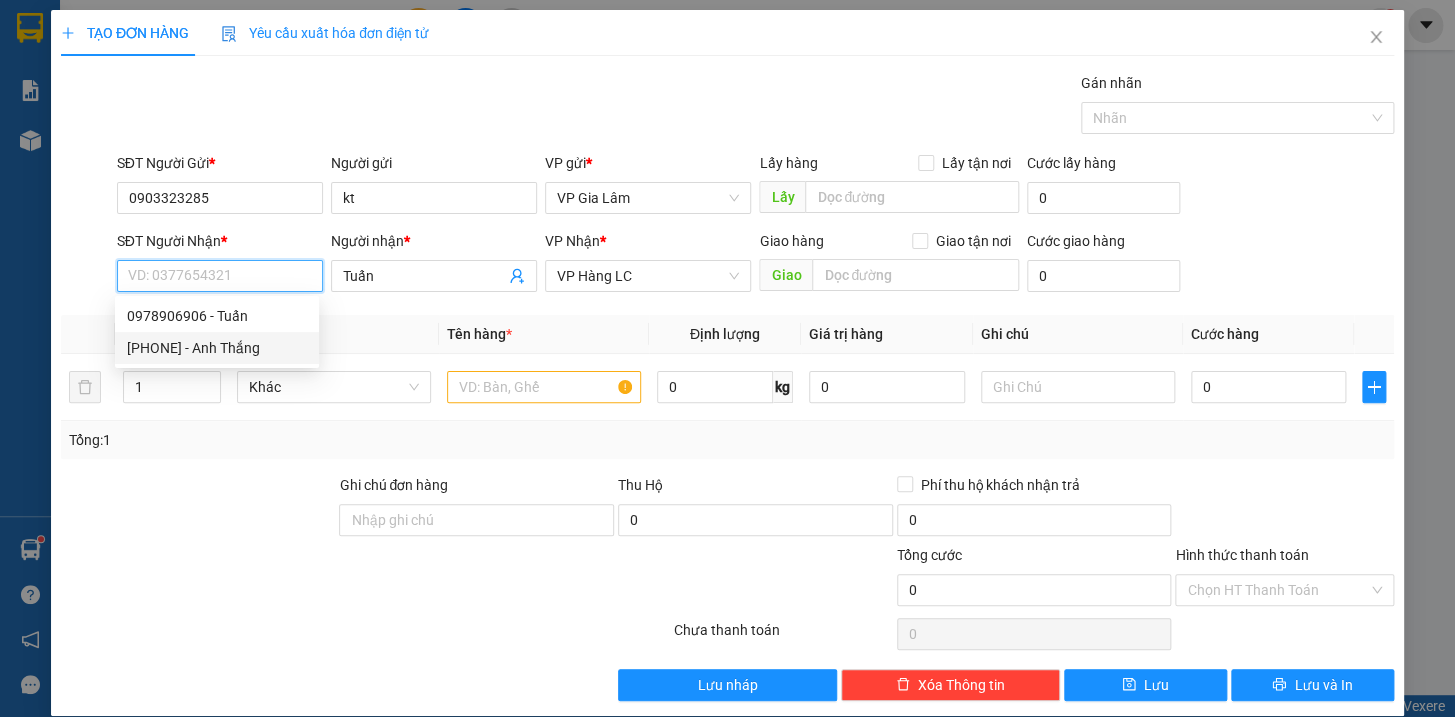 click on "[PHONE] - Anh Thắng" at bounding box center (217, 348) 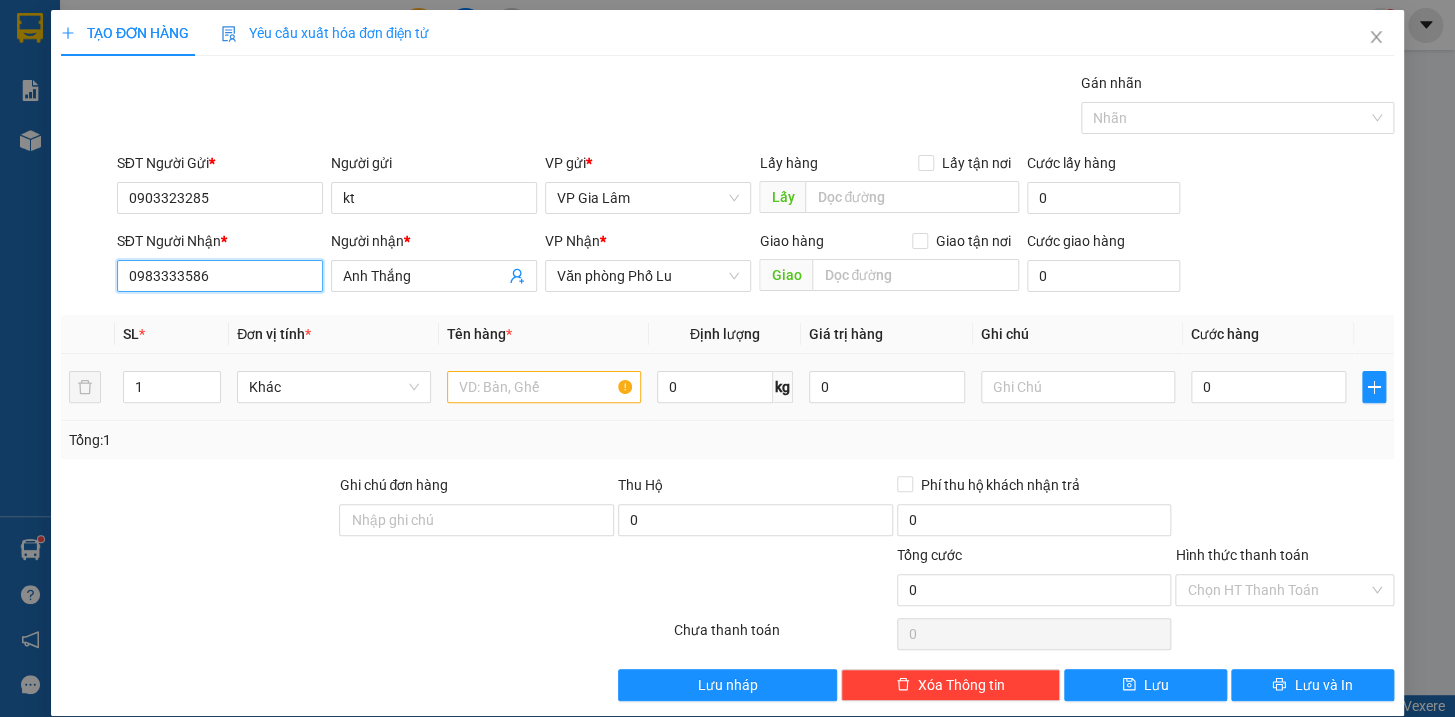 type on "0983333586" 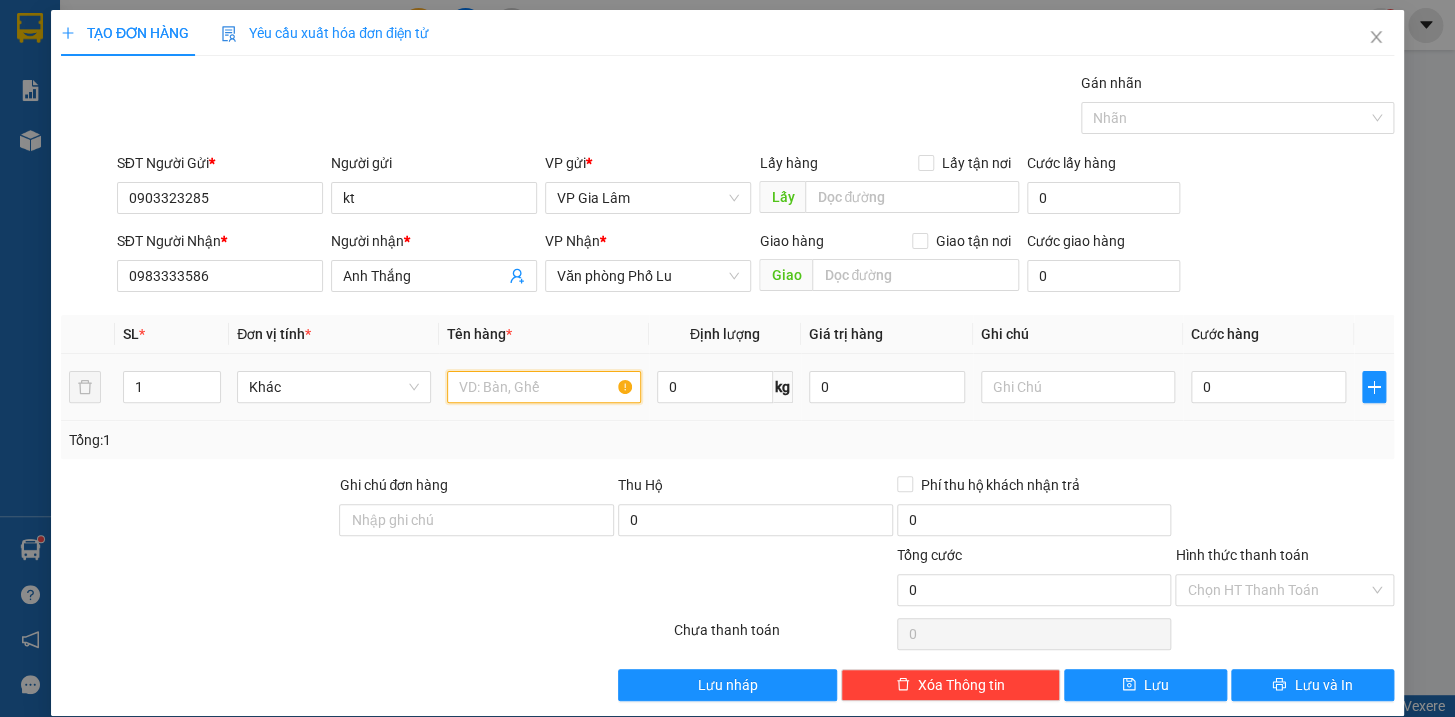 click at bounding box center (544, 387) 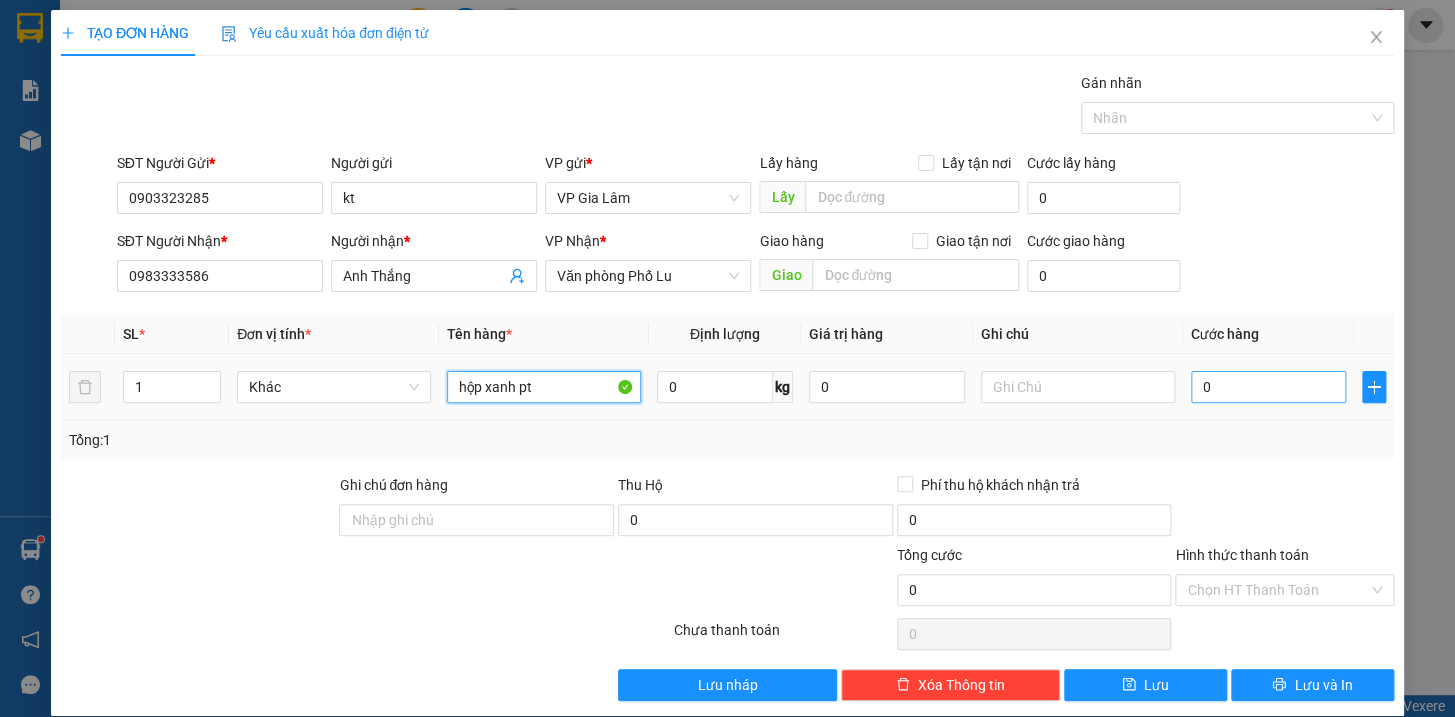 type on "hộp xanh pt" 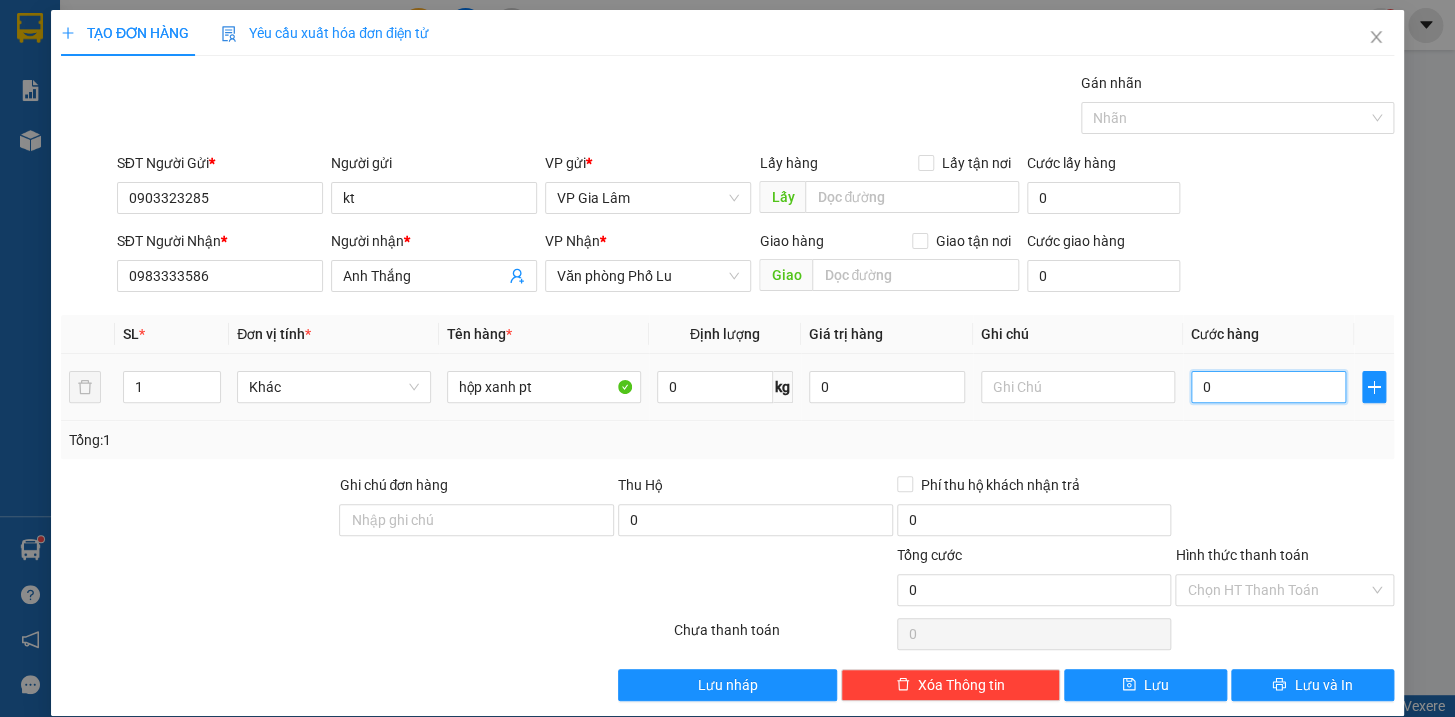 click on "0" at bounding box center (1269, 387) 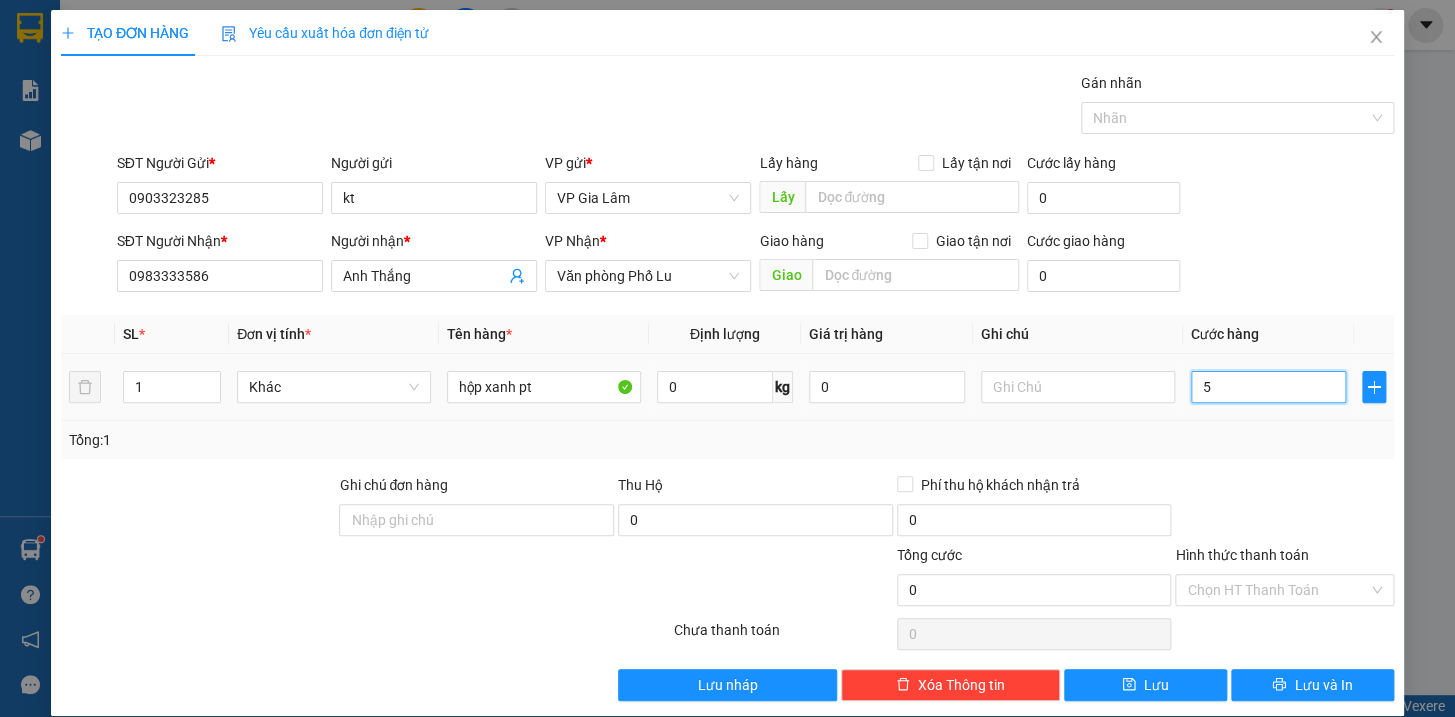 type on "5" 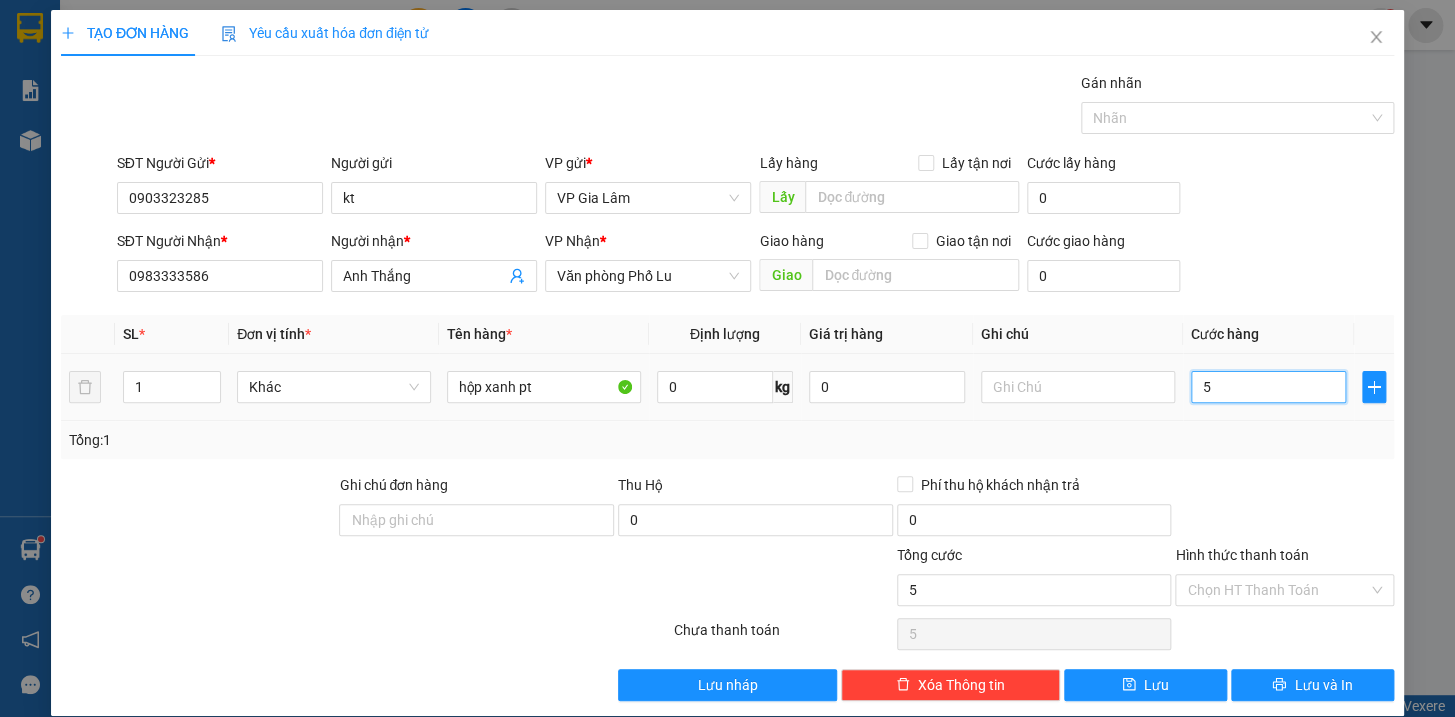 type on "50" 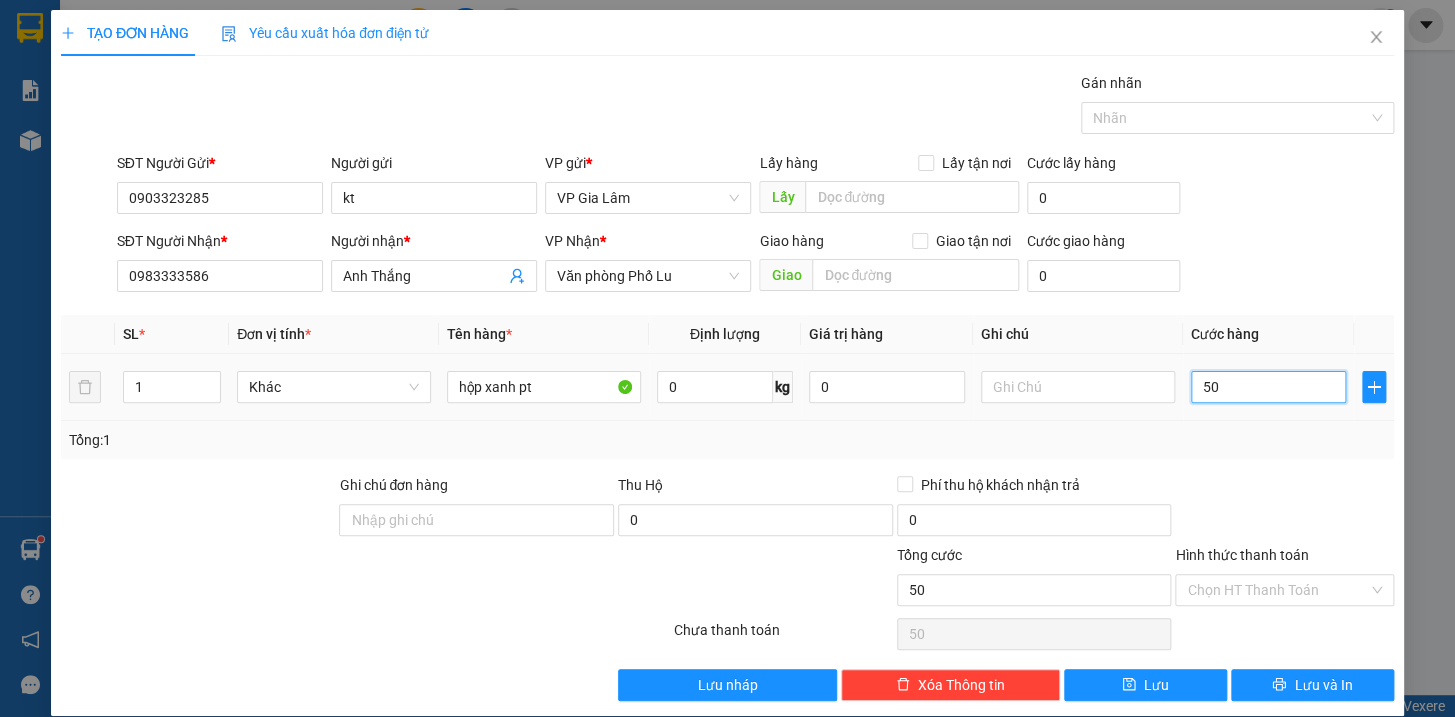 type on "500" 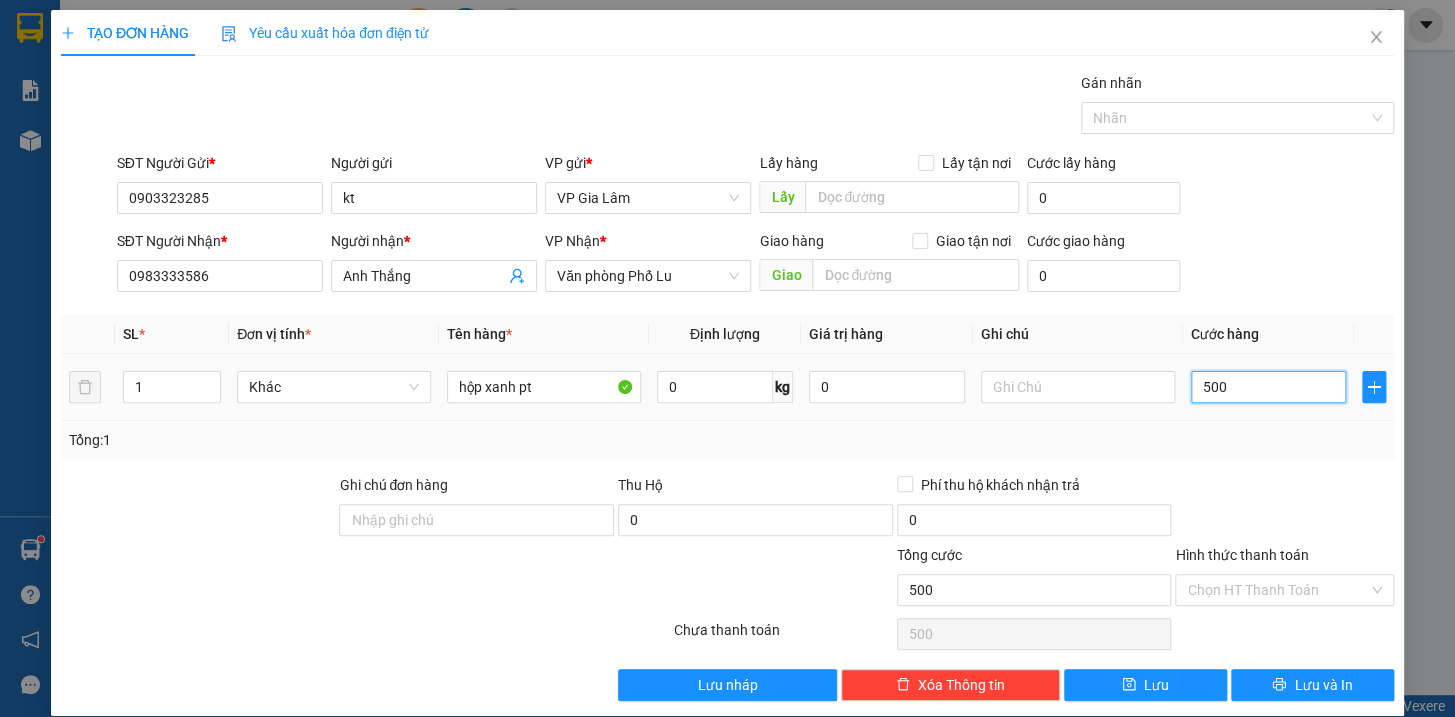 type on "5.000" 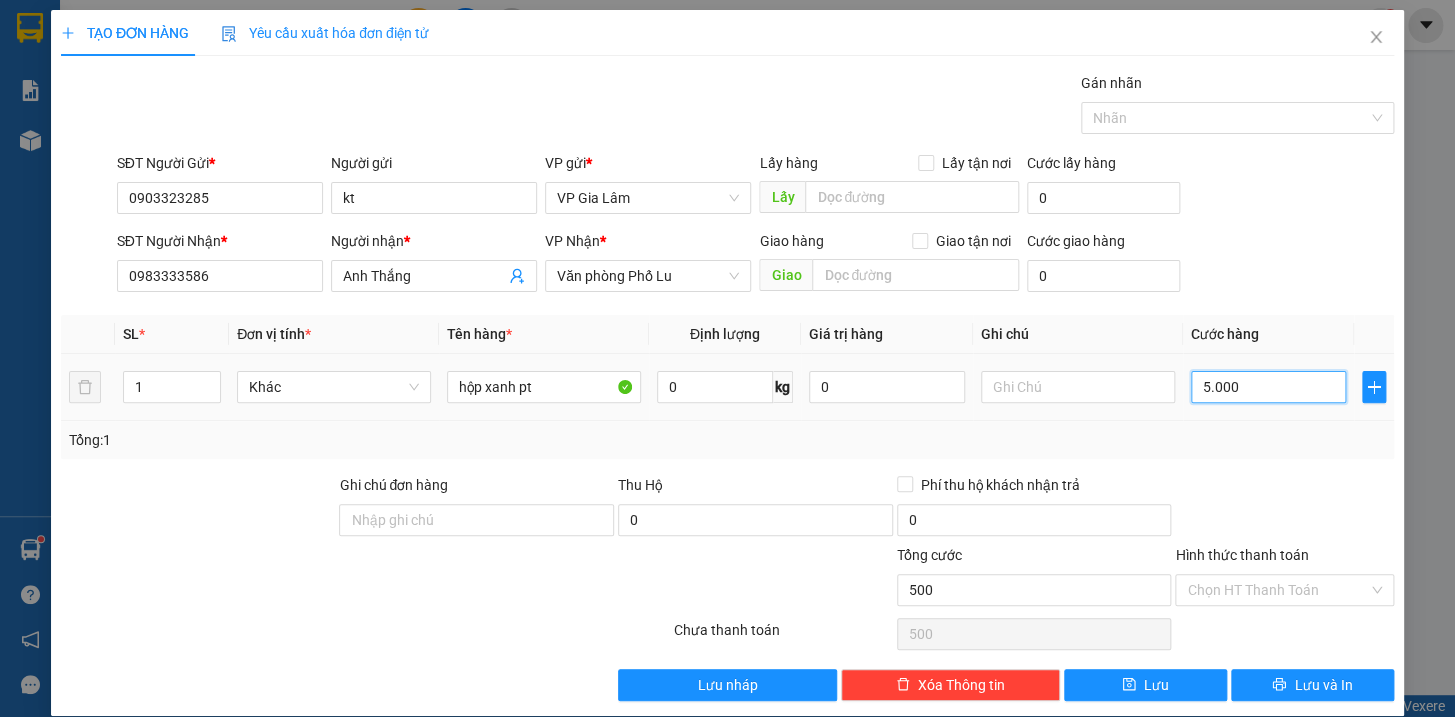 type on "5.000" 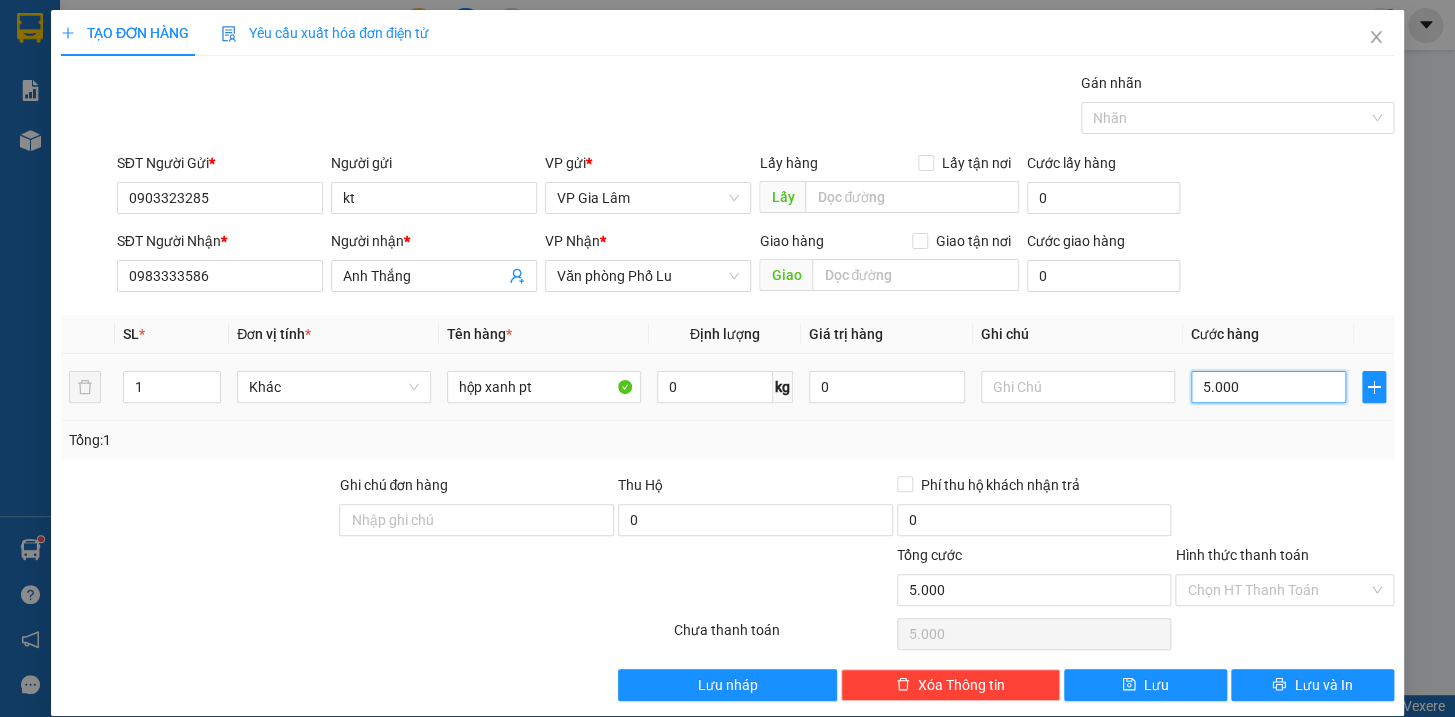 type on "50.000" 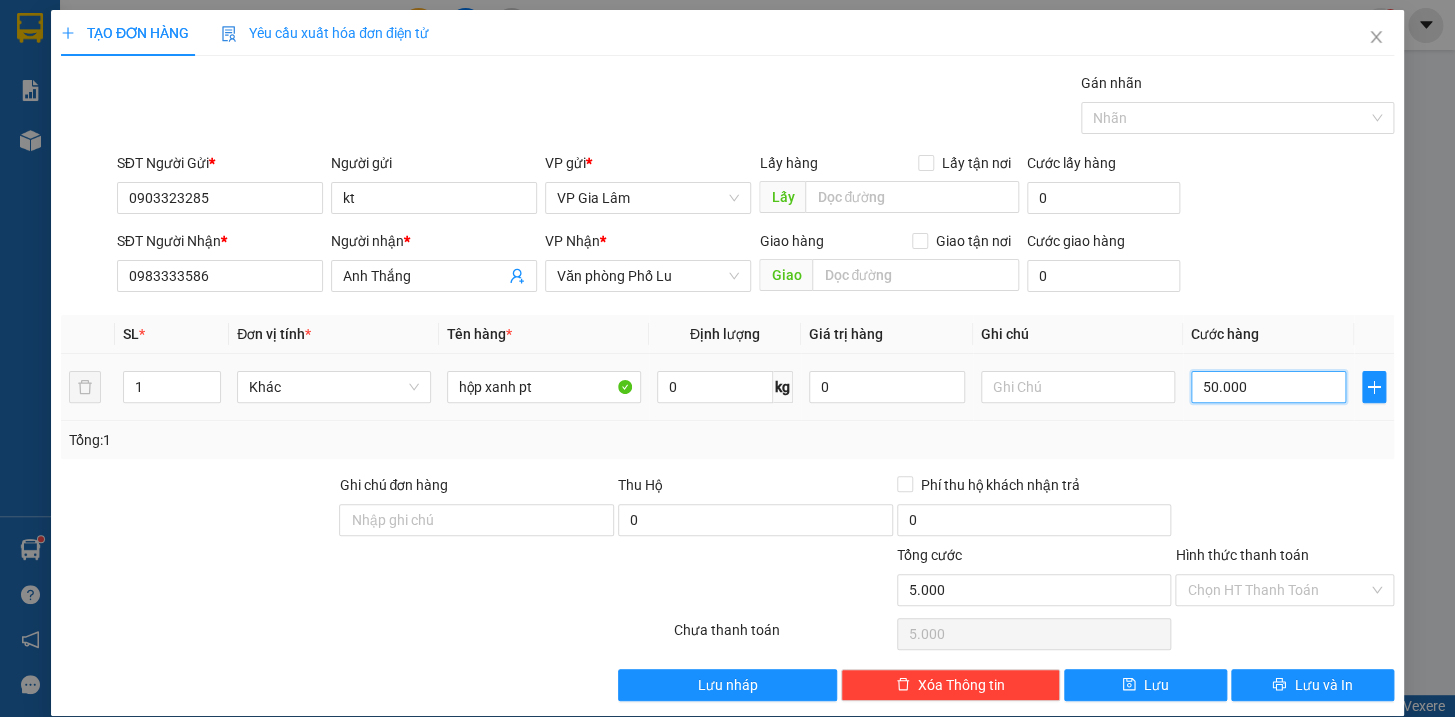 type on "50.000" 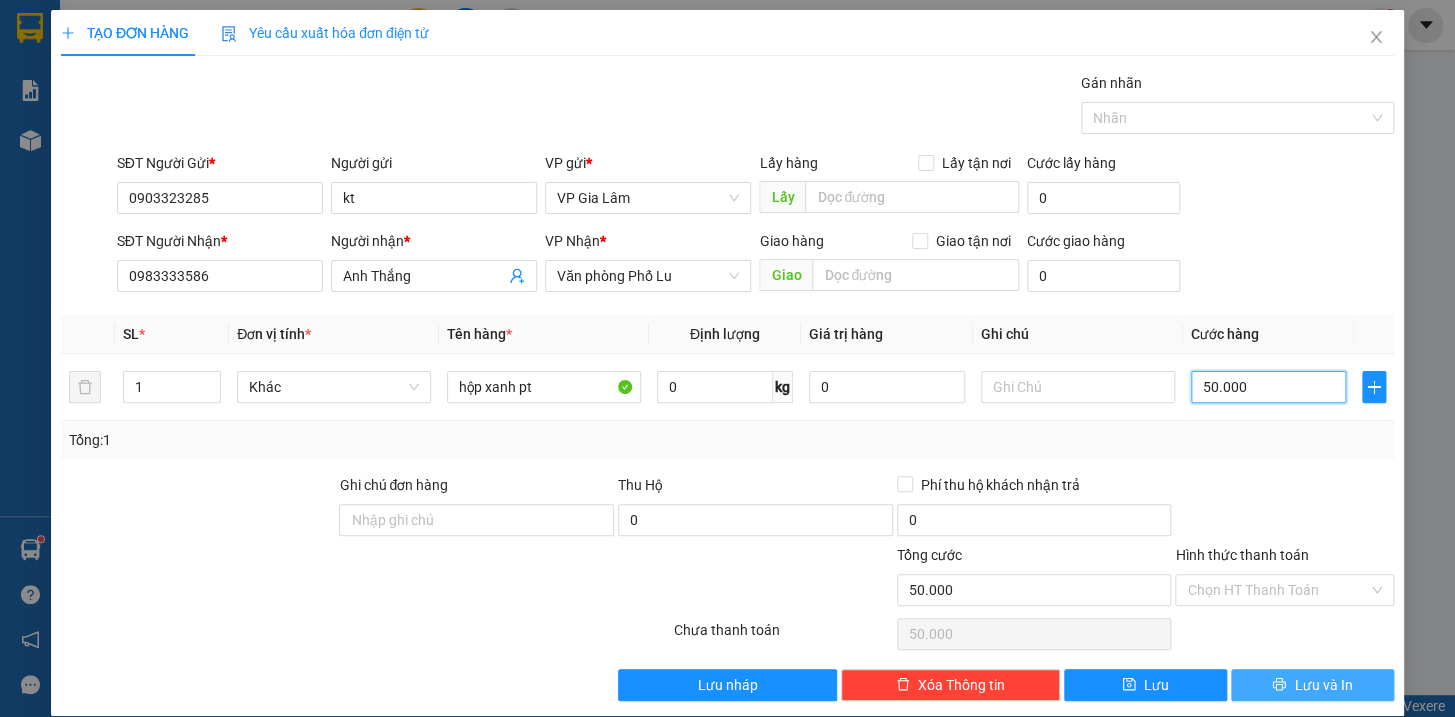 type on "50.000" 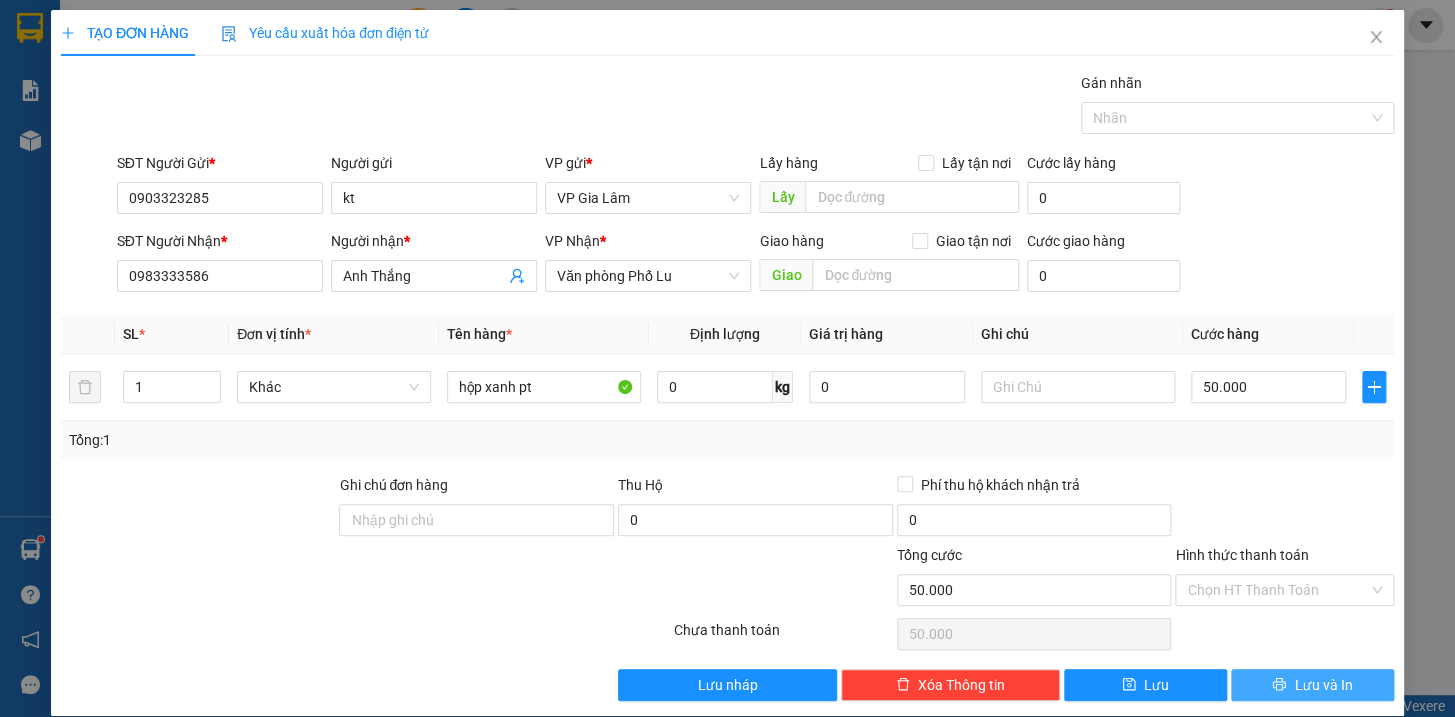 click on "Lưu và In" at bounding box center [1323, 685] 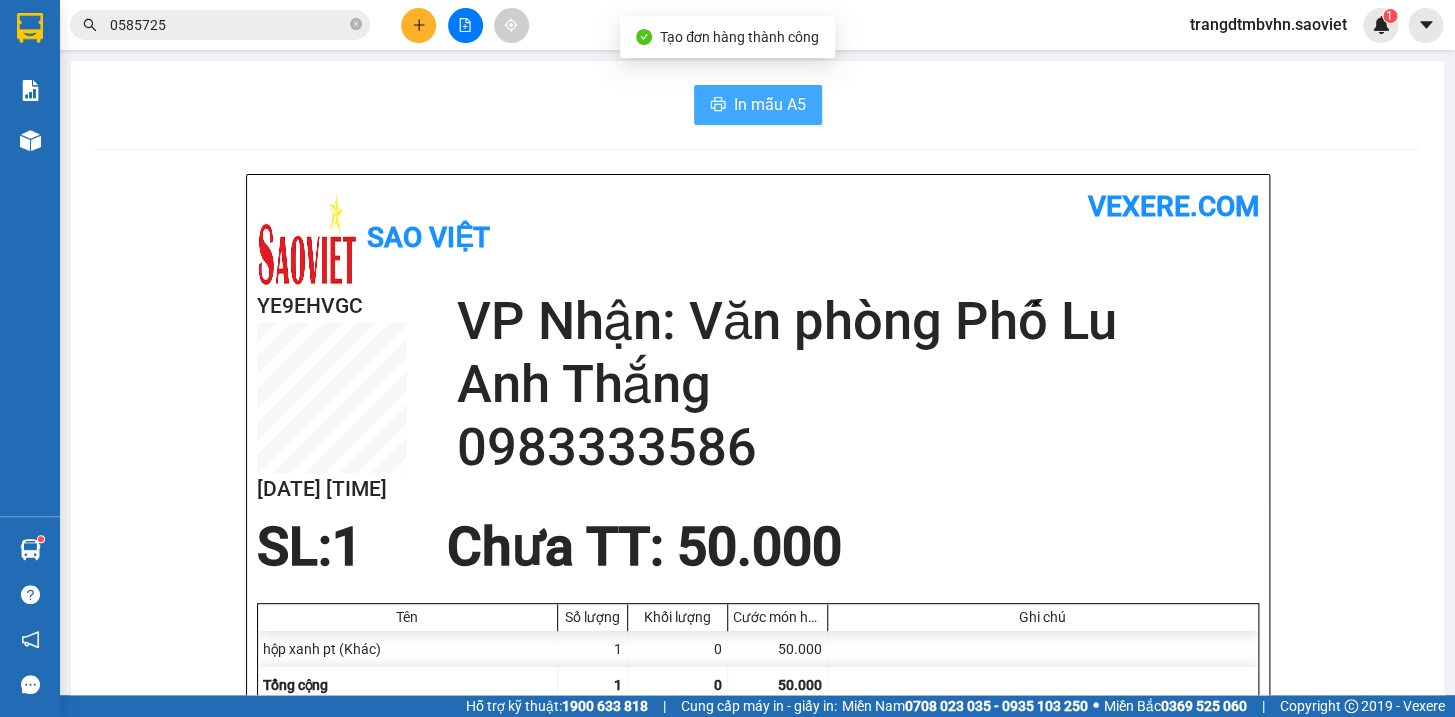 click on "In mẫu A5" at bounding box center [758, 105] 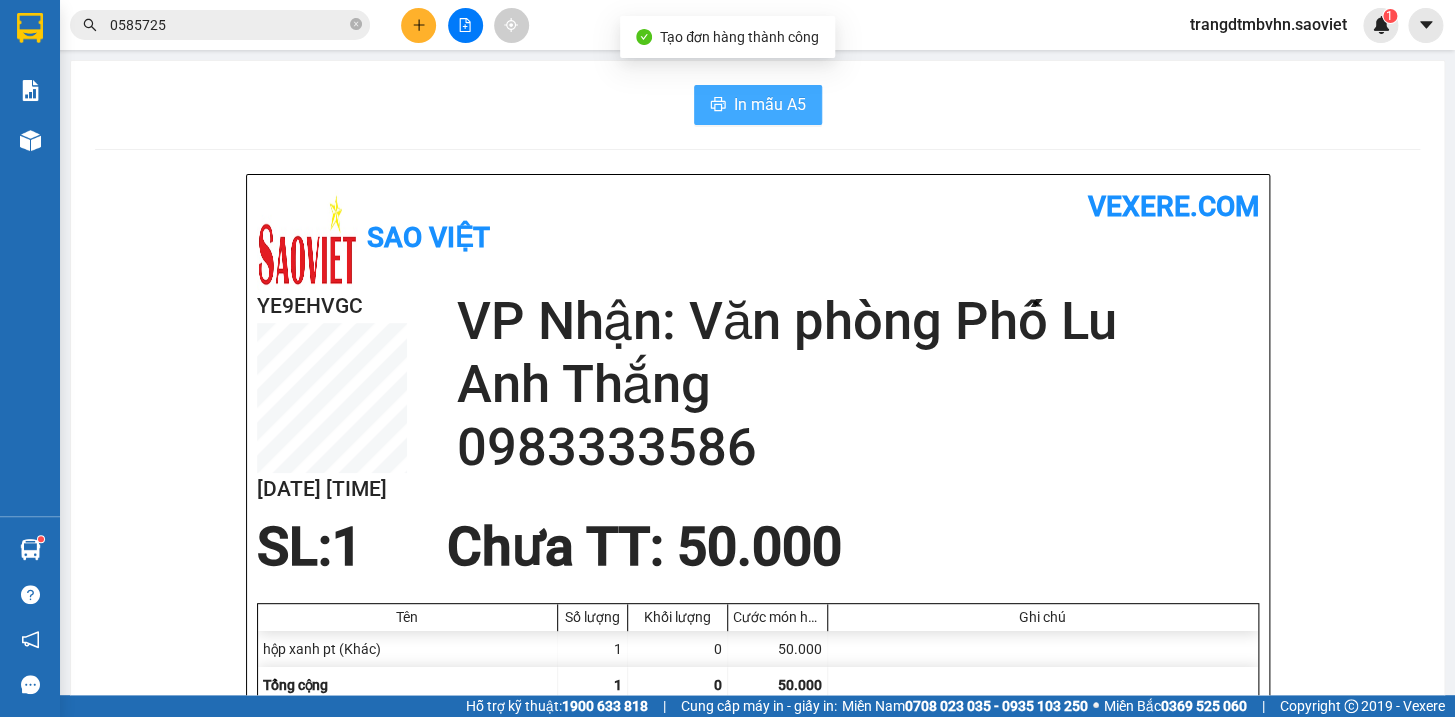scroll, scrollTop: 0, scrollLeft: 0, axis: both 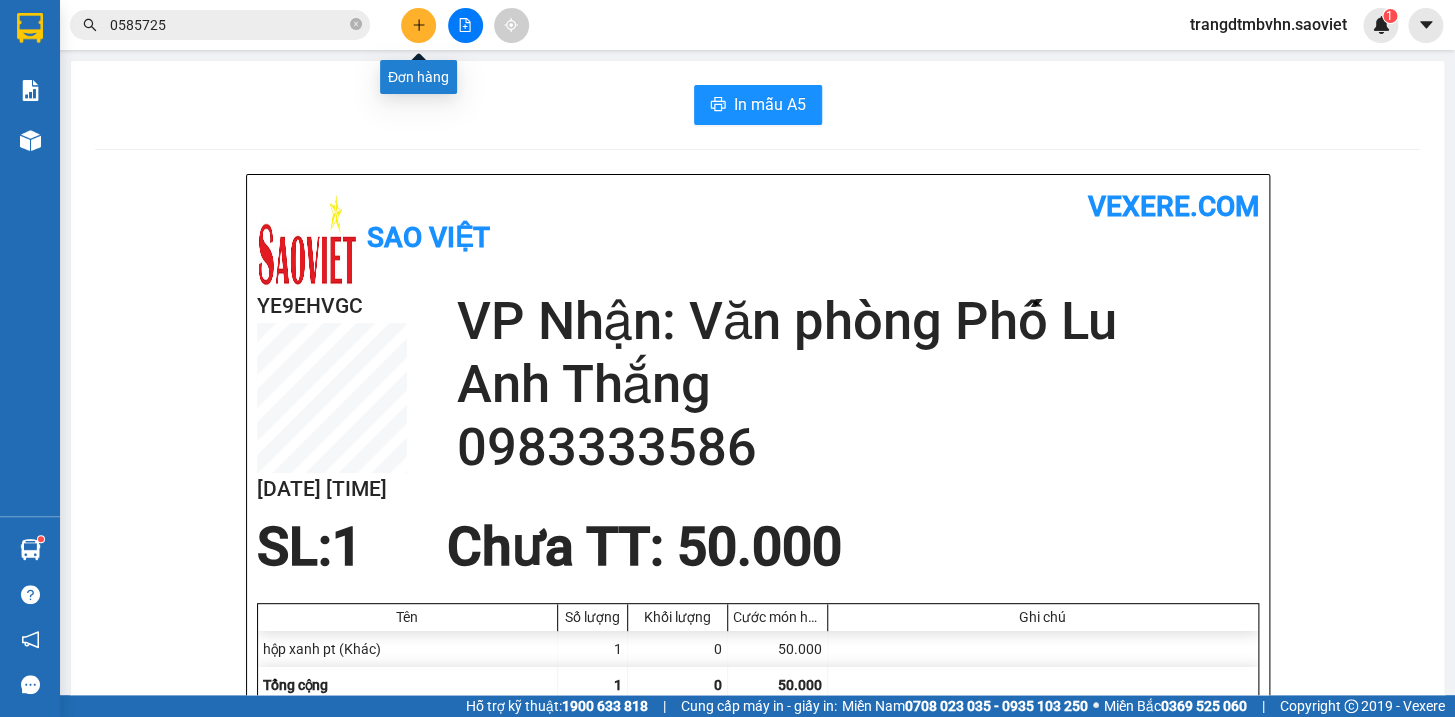 click at bounding box center [418, 25] 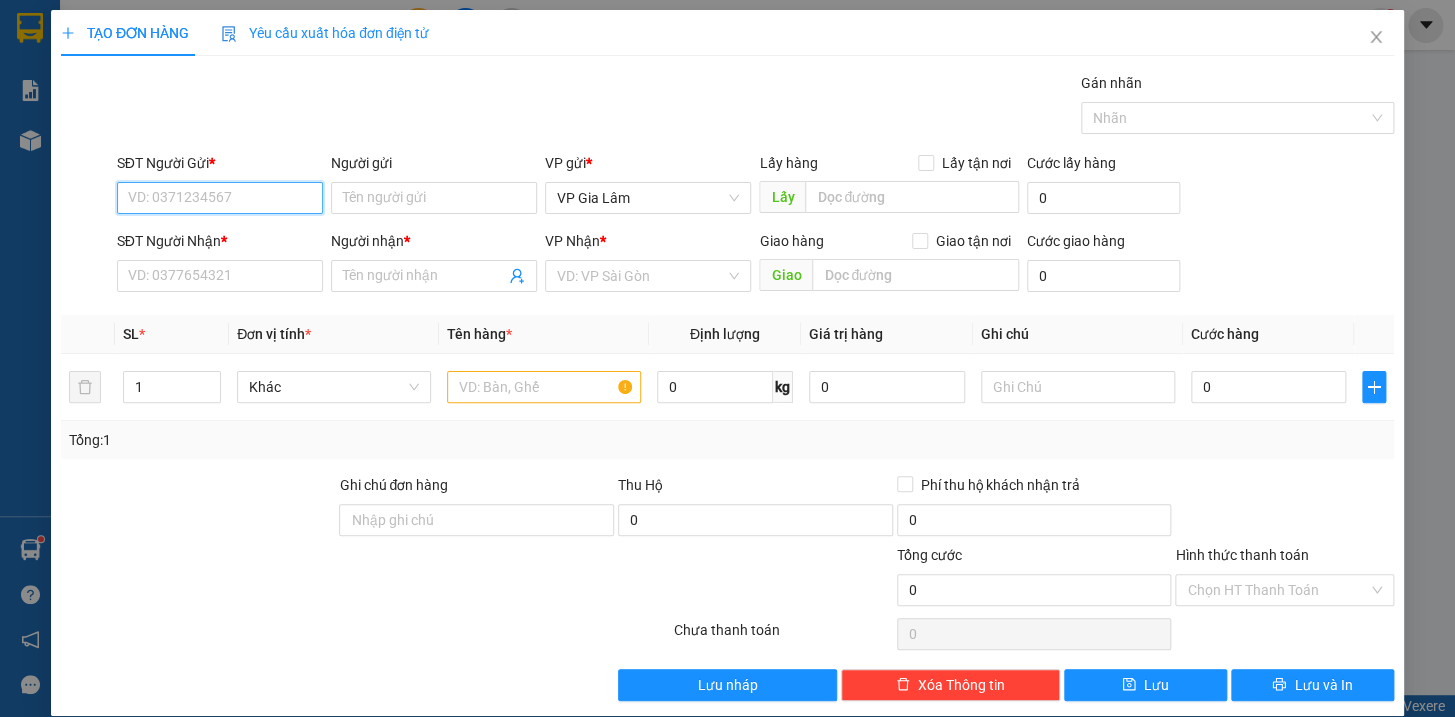 click on "SĐT Người Gửi  *" at bounding box center [220, 198] 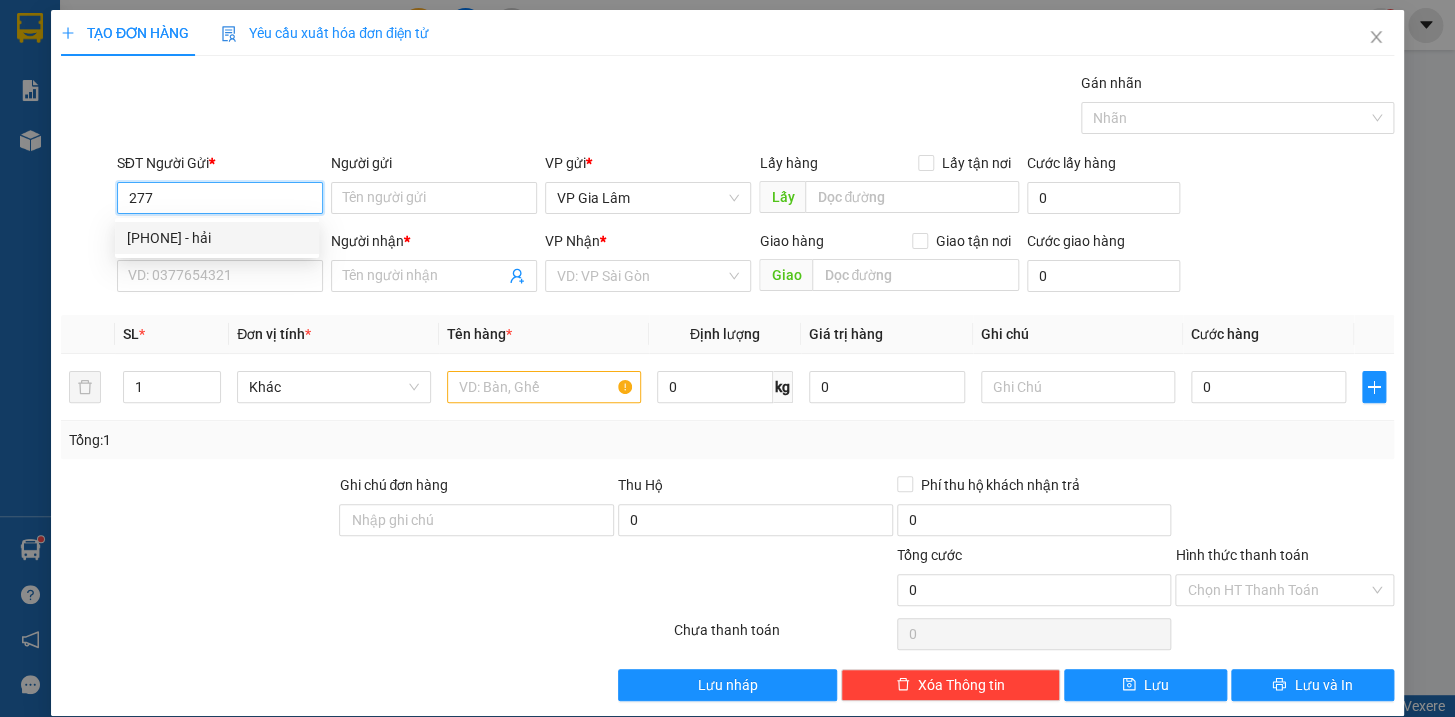 click on "[PHONE] - hải" at bounding box center (217, 238) 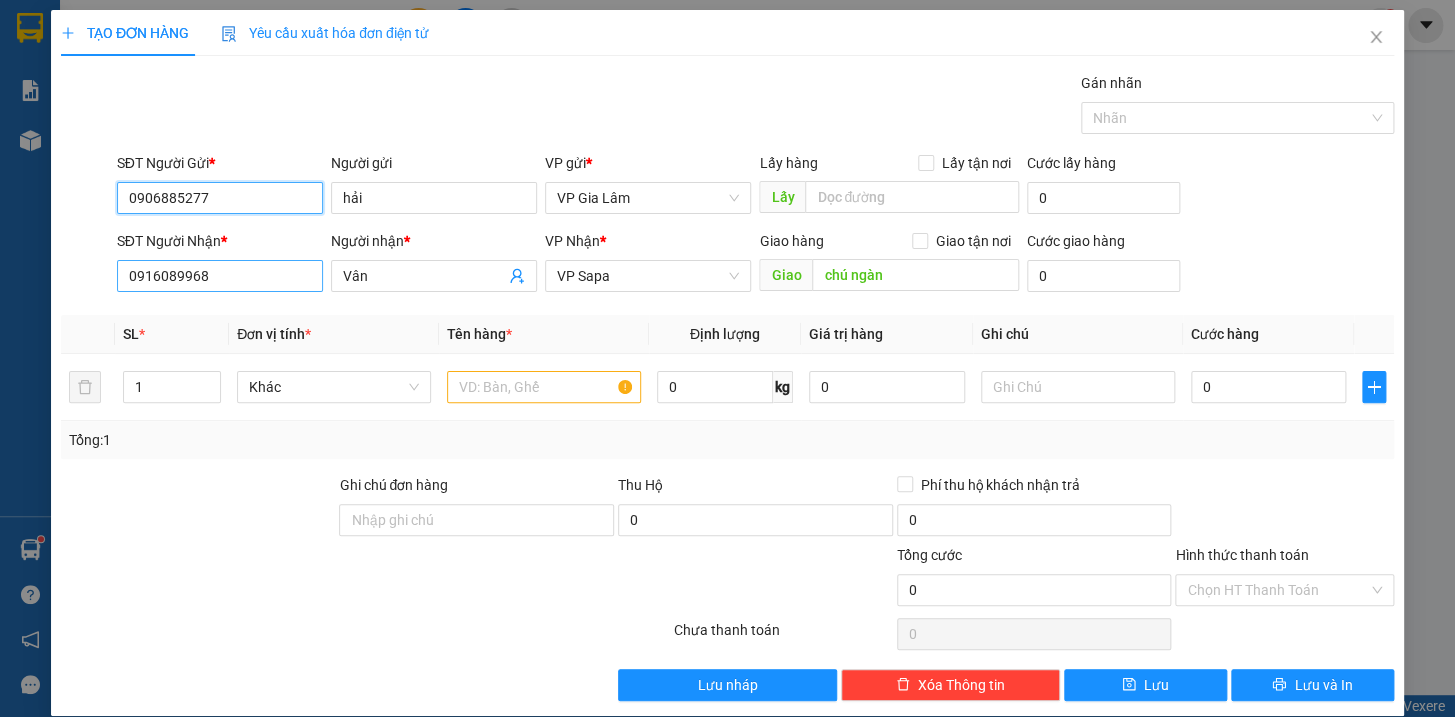 type on "0906885277" 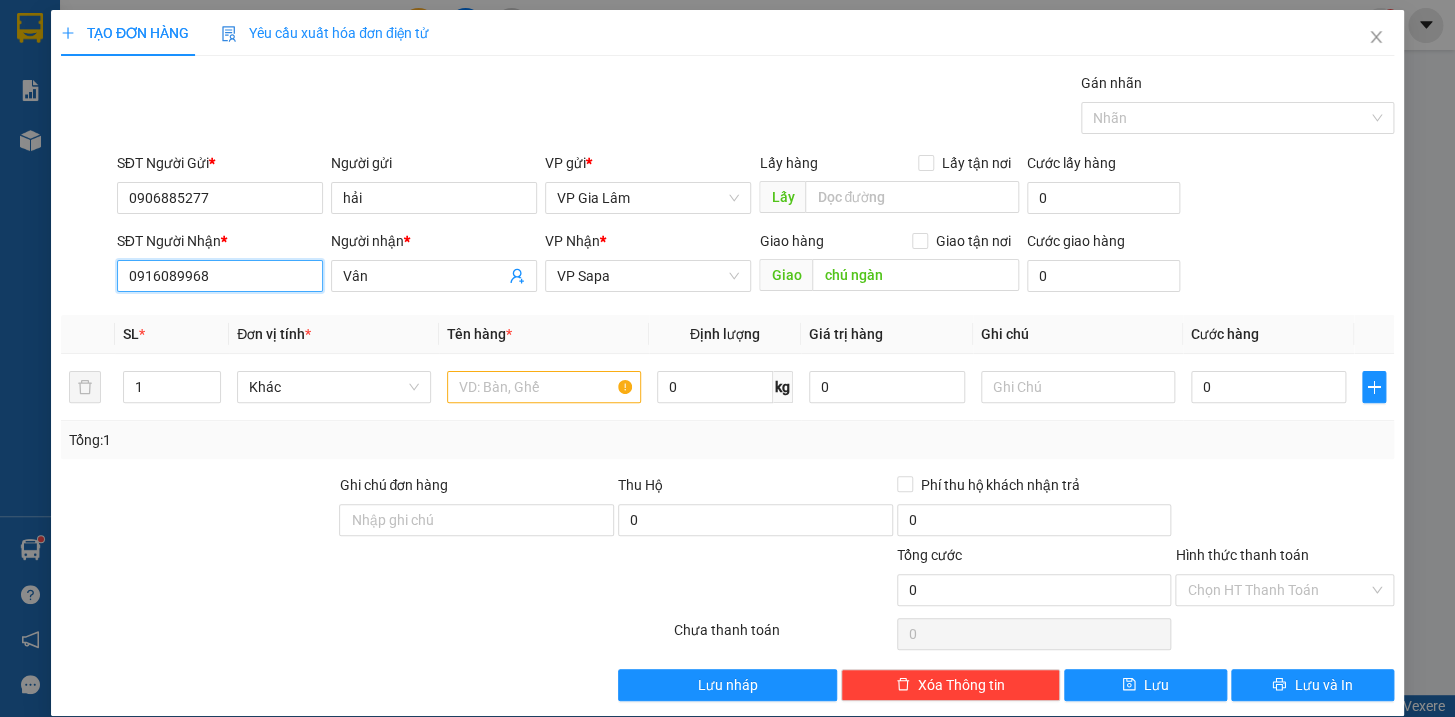 click on "0916089968" at bounding box center [220, 276] 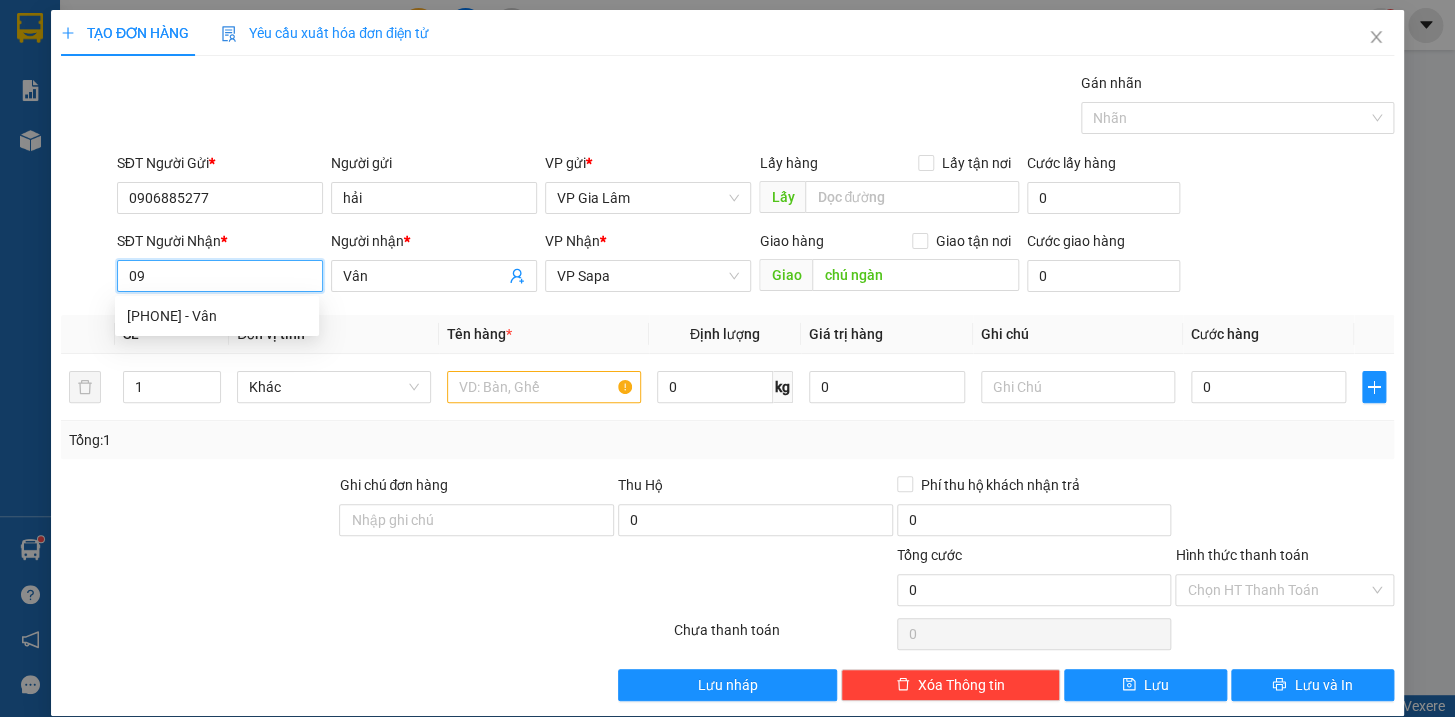 type on "0" 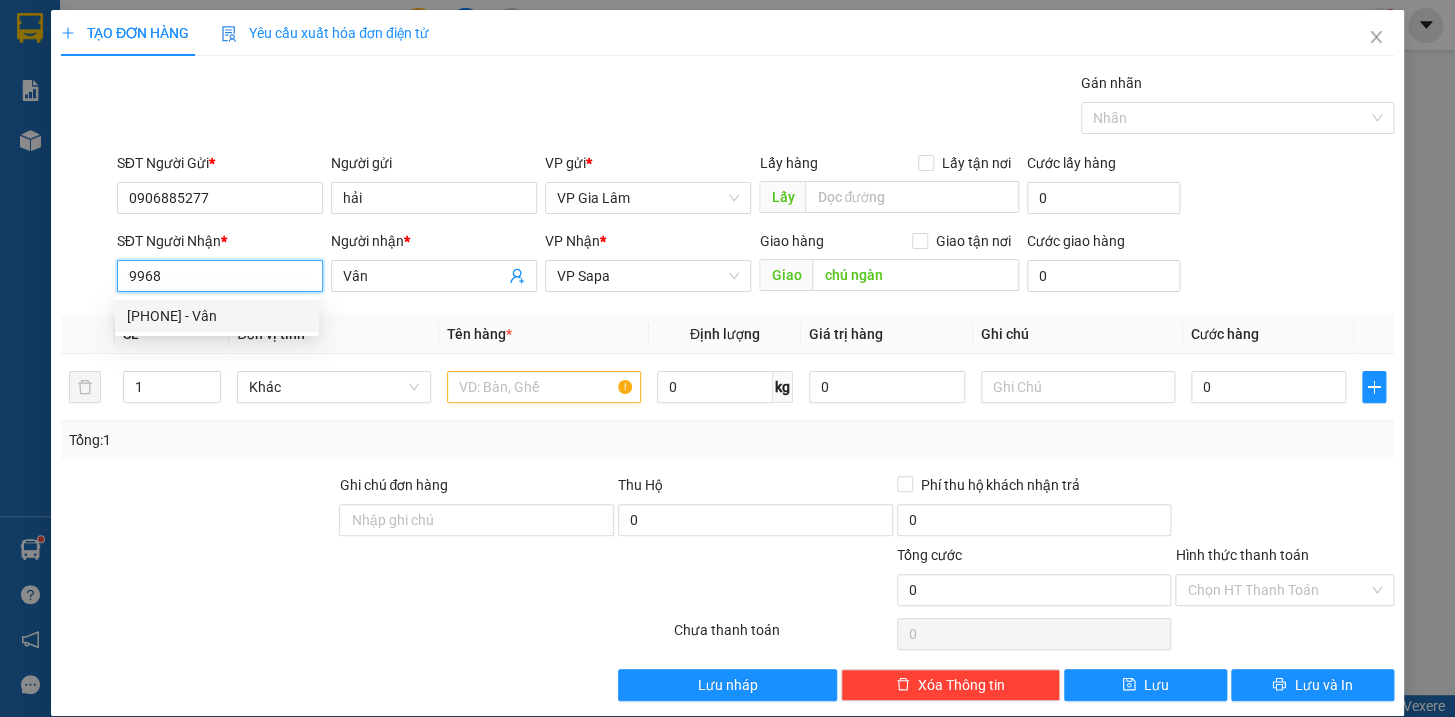 click on "[PHONE] - Vân" at bounding box center (217, 316) 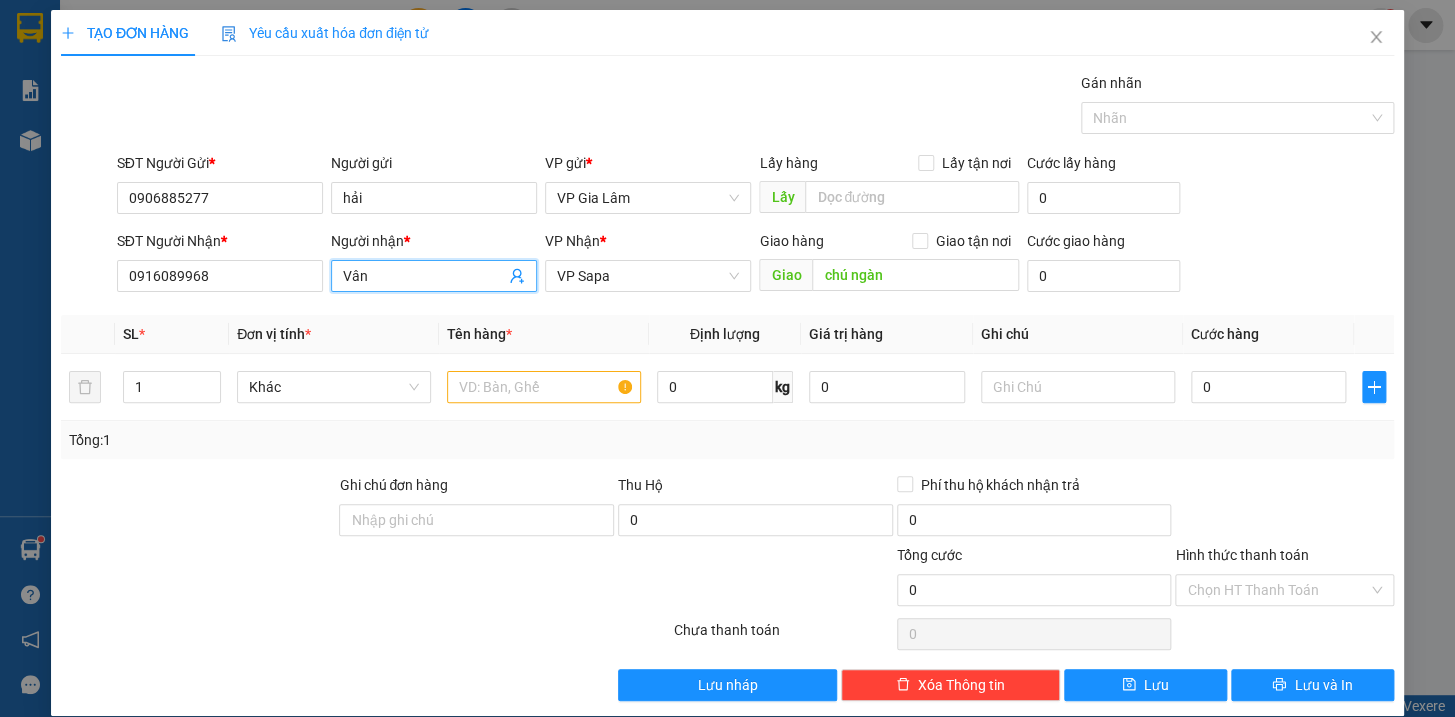 click on "Vân" at bounding box center (424, 276) 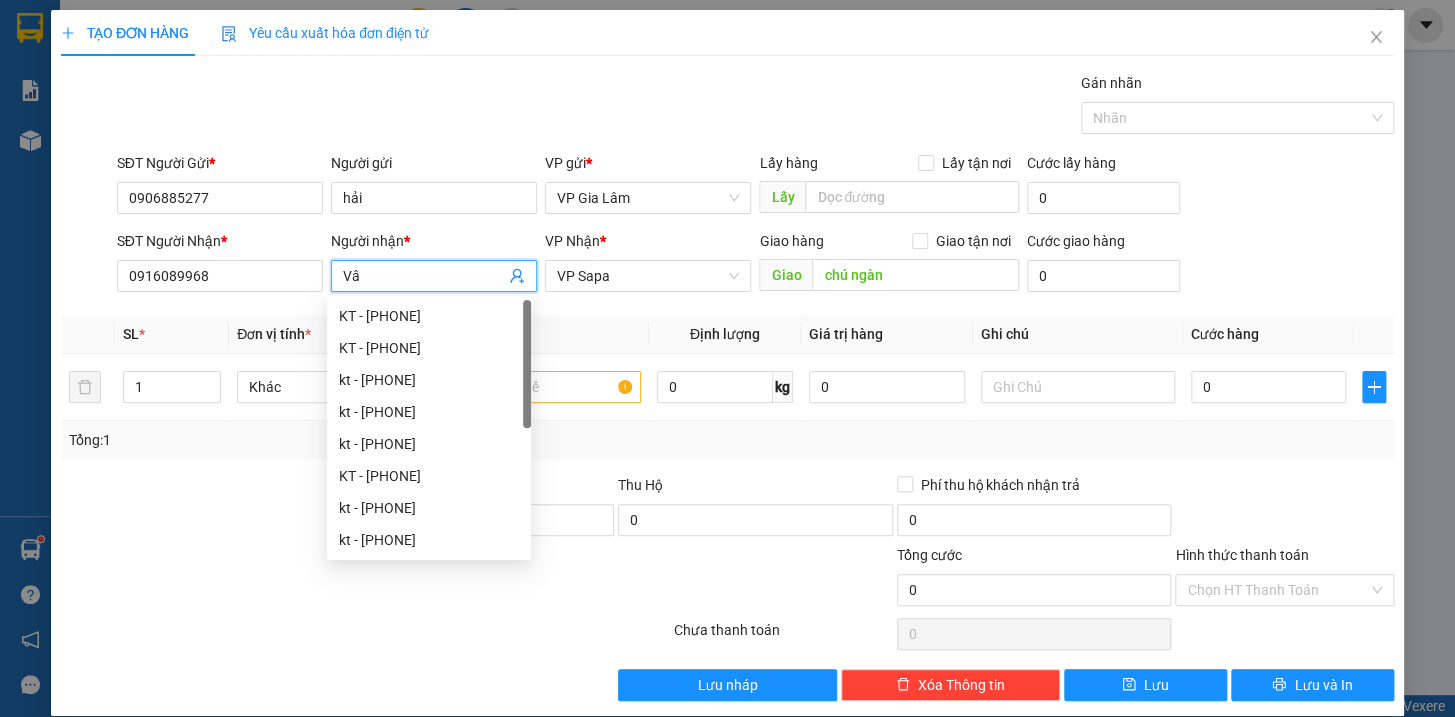 type on "V" 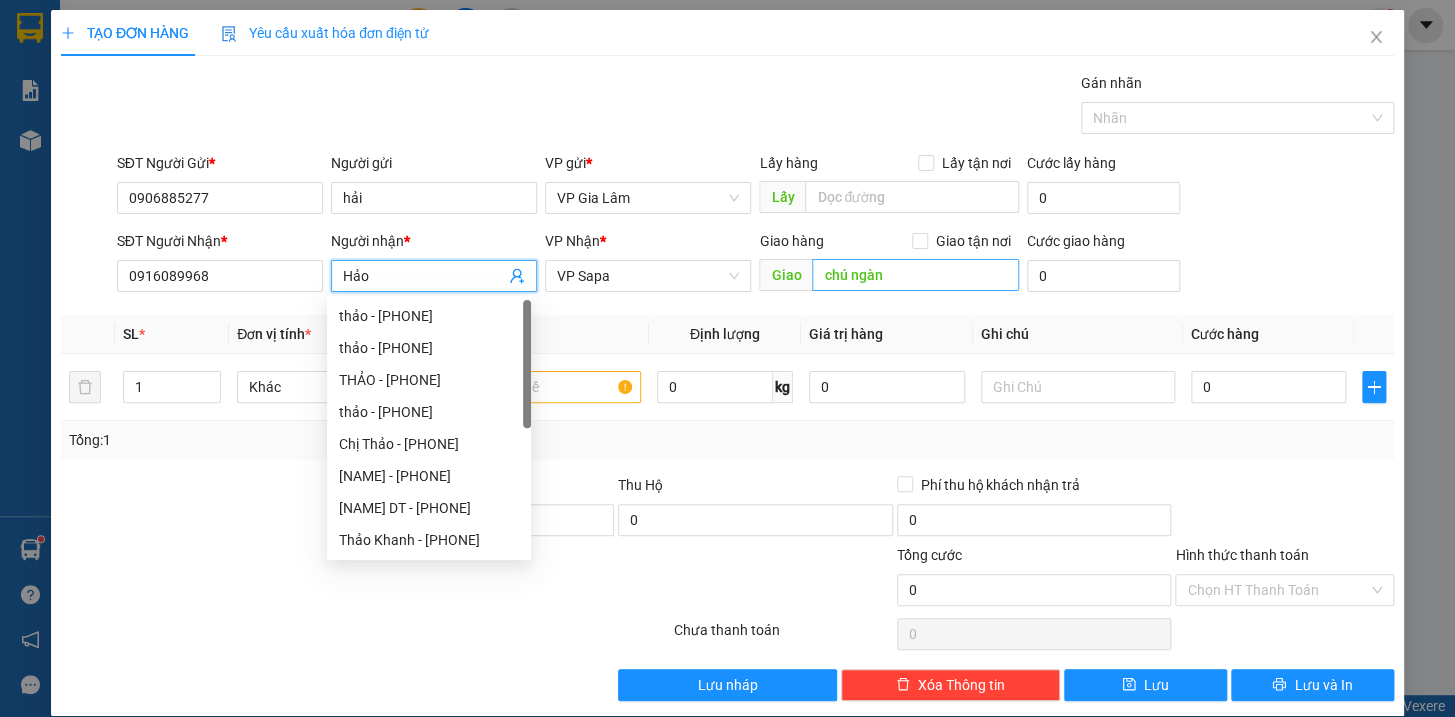 type on "Hảo" 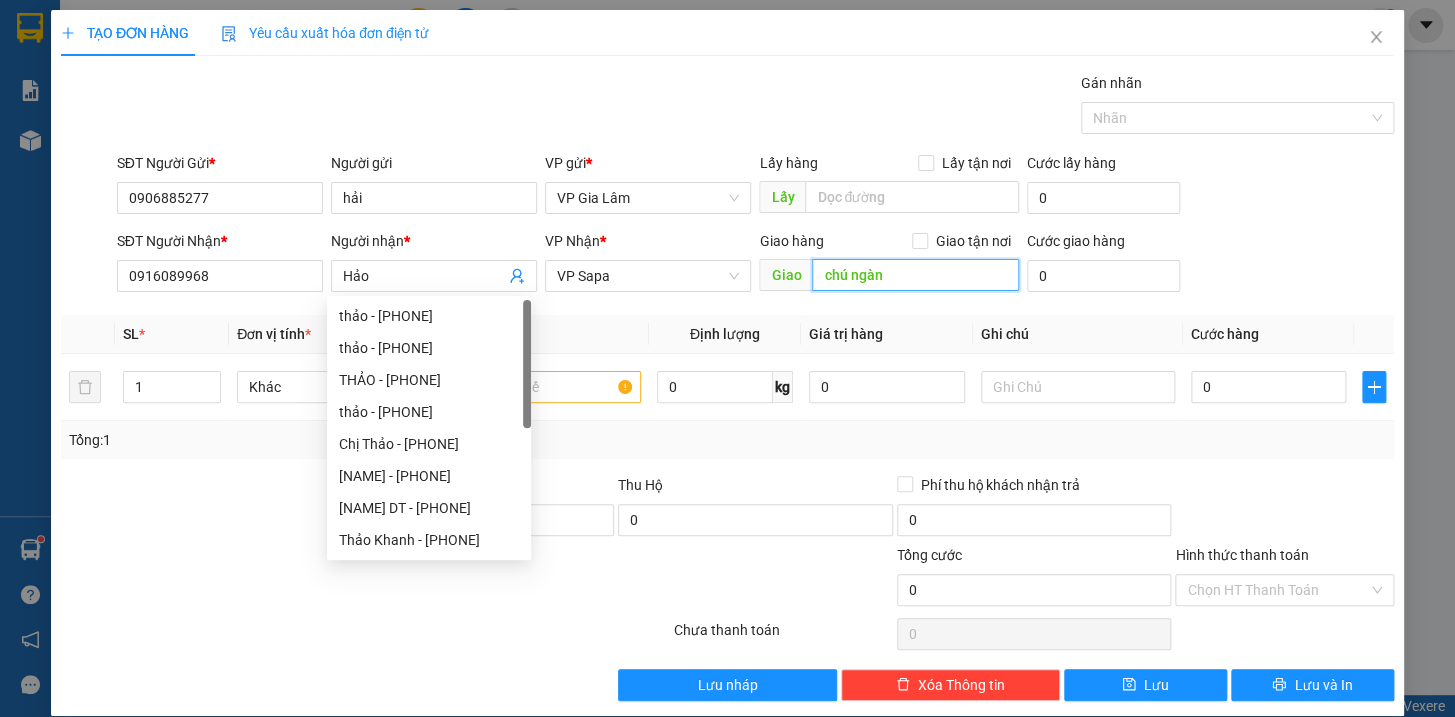 click on "chú ngàn" at bounding box center [915, 275] 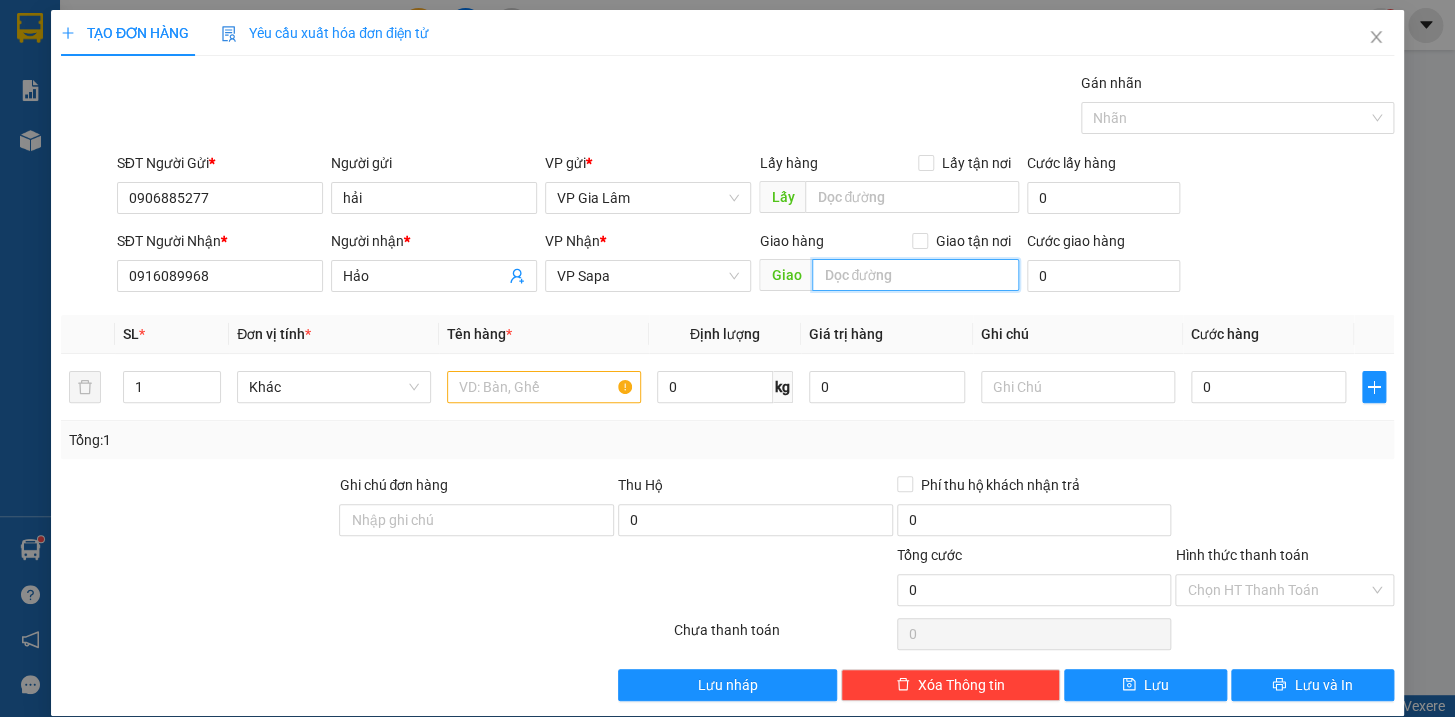 type 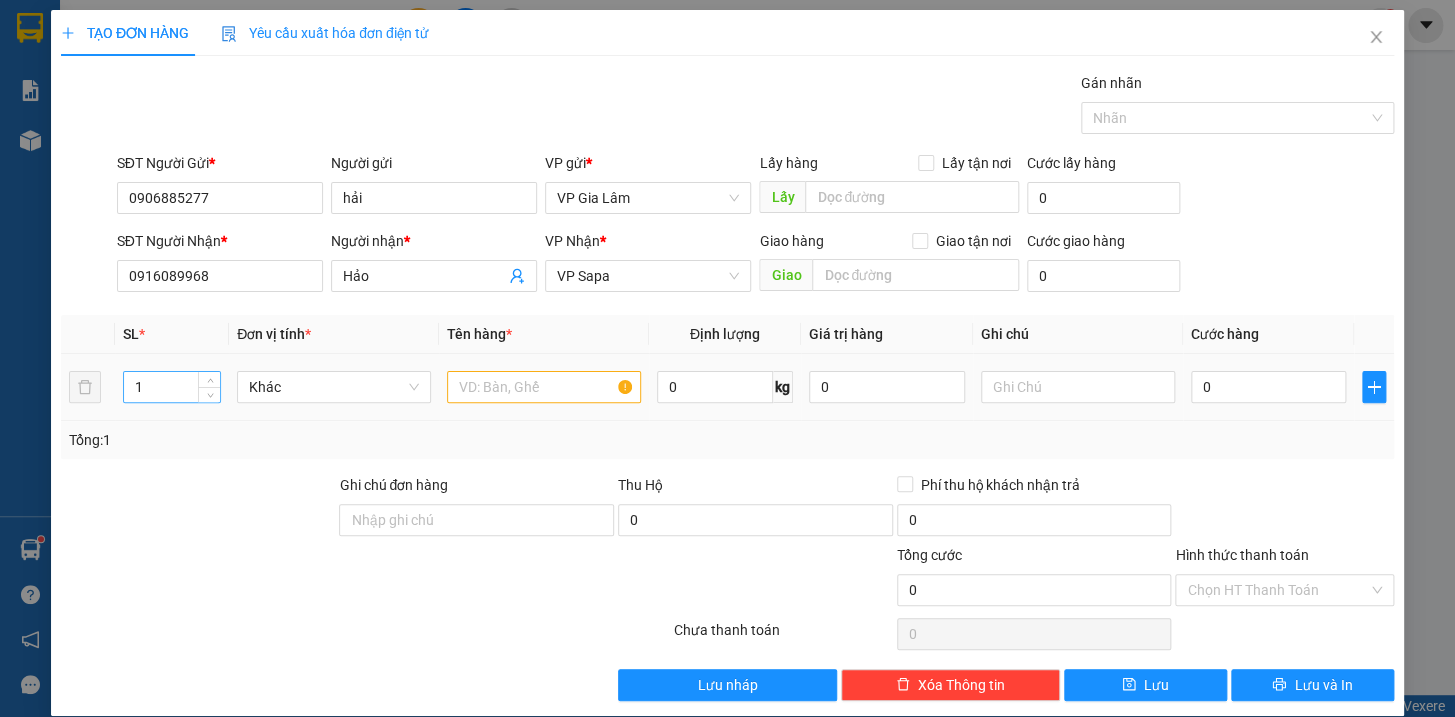 click on "1" at bounding box center [172, 387] 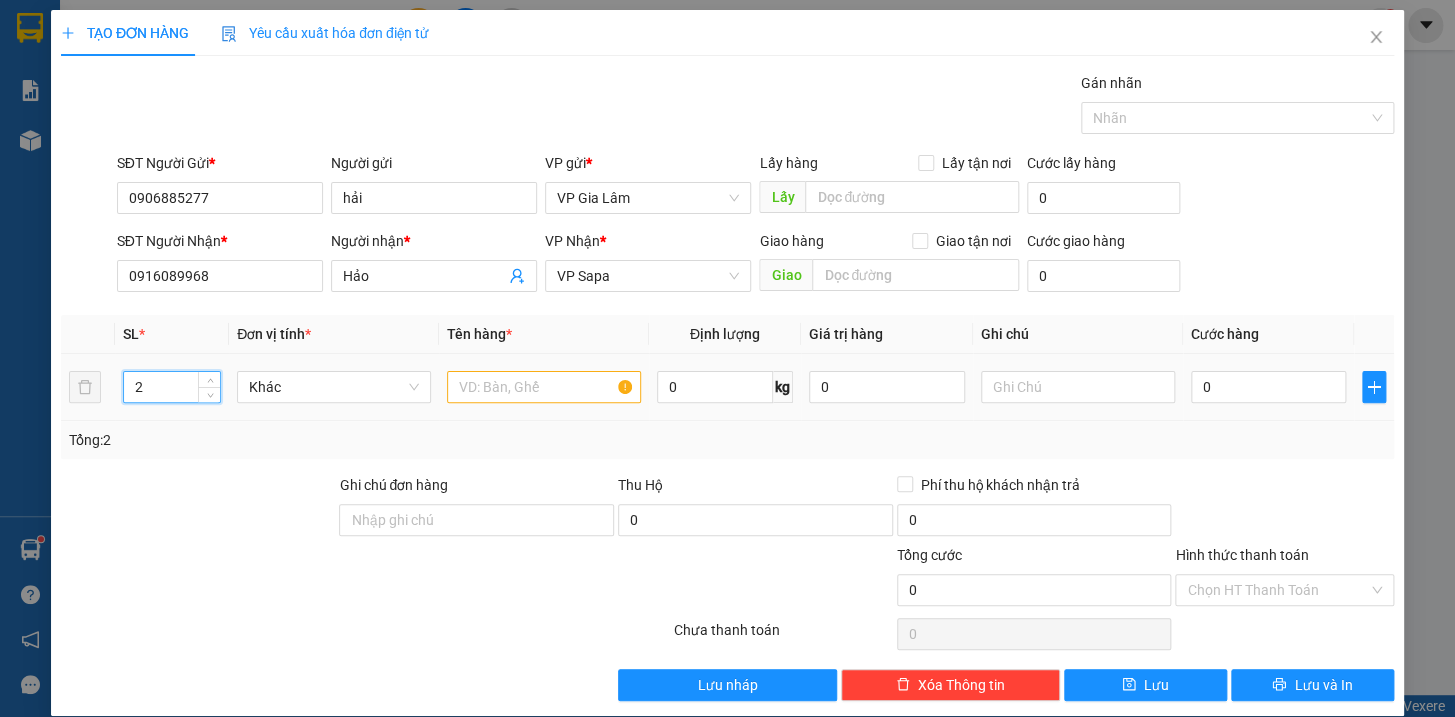 type on "2" 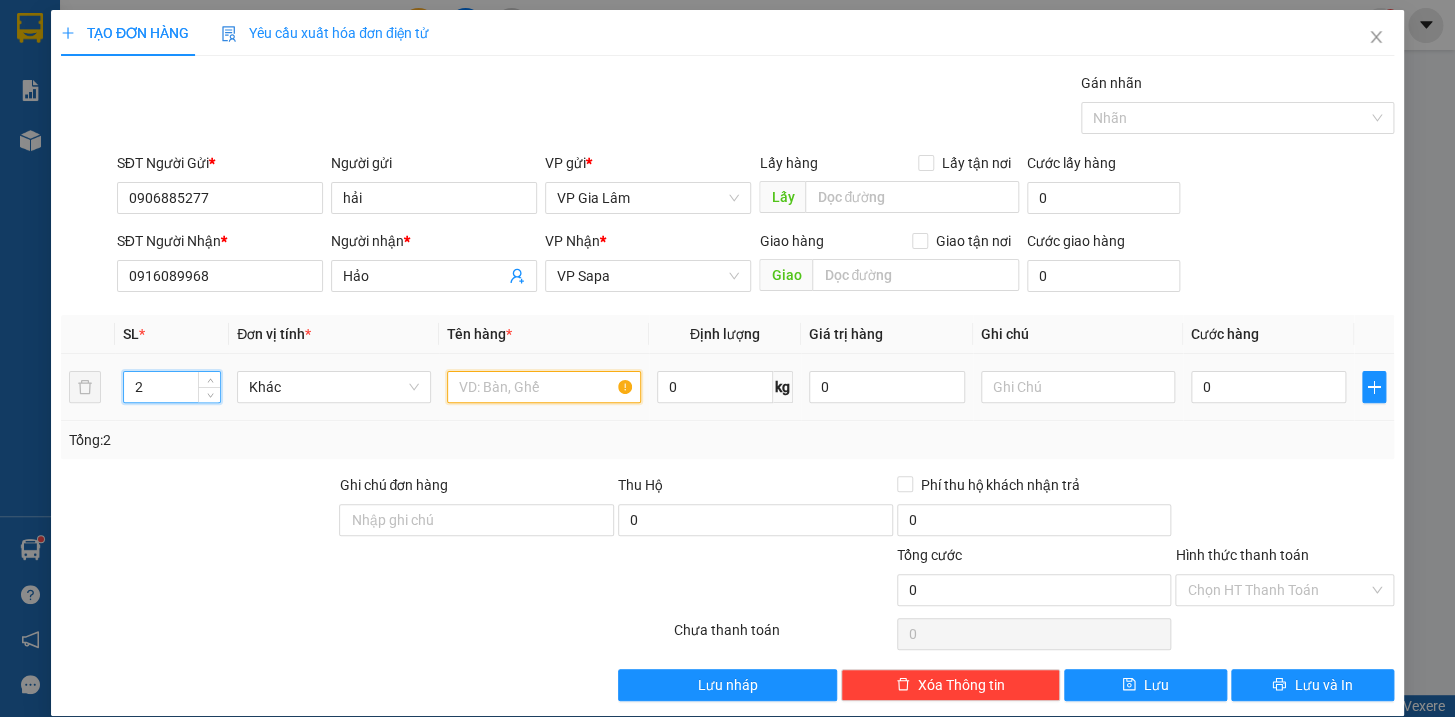 click at bounding box center (544, 387) 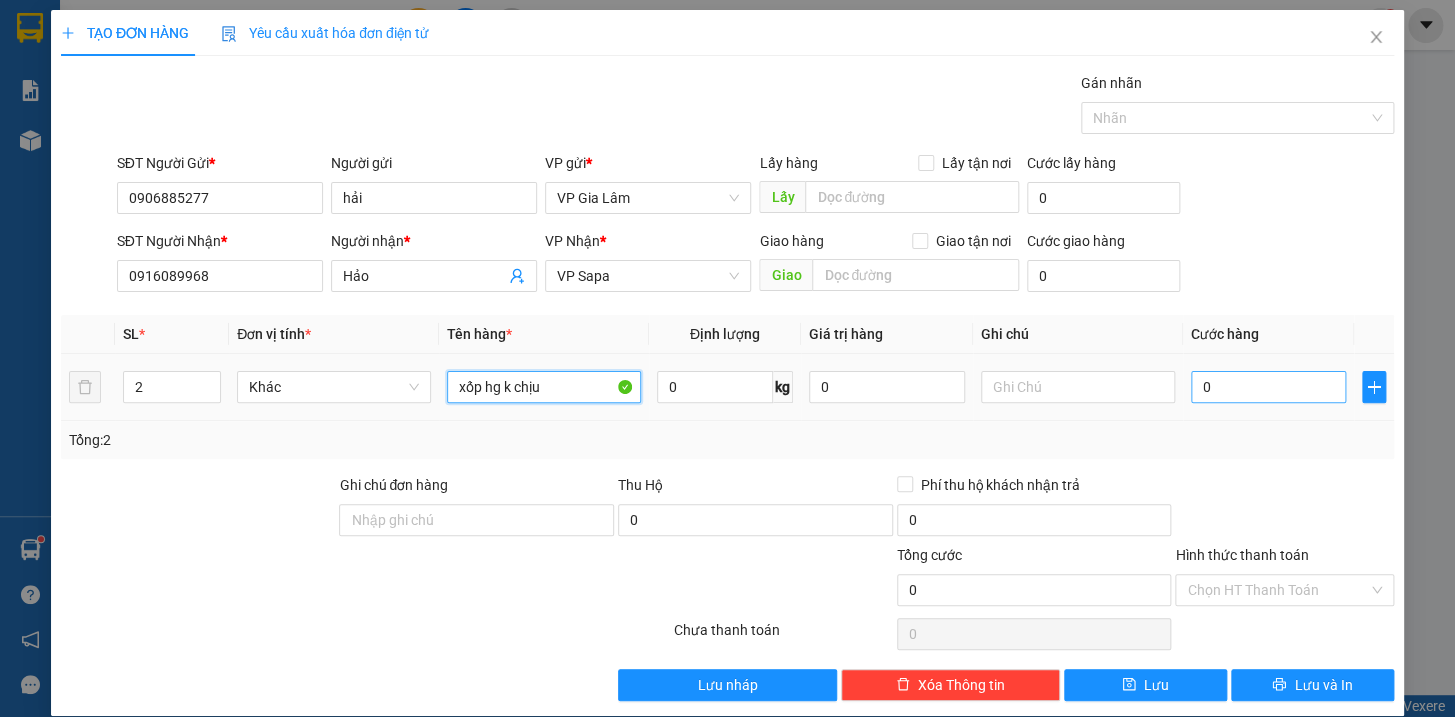 type on "xốp hg k chịu" 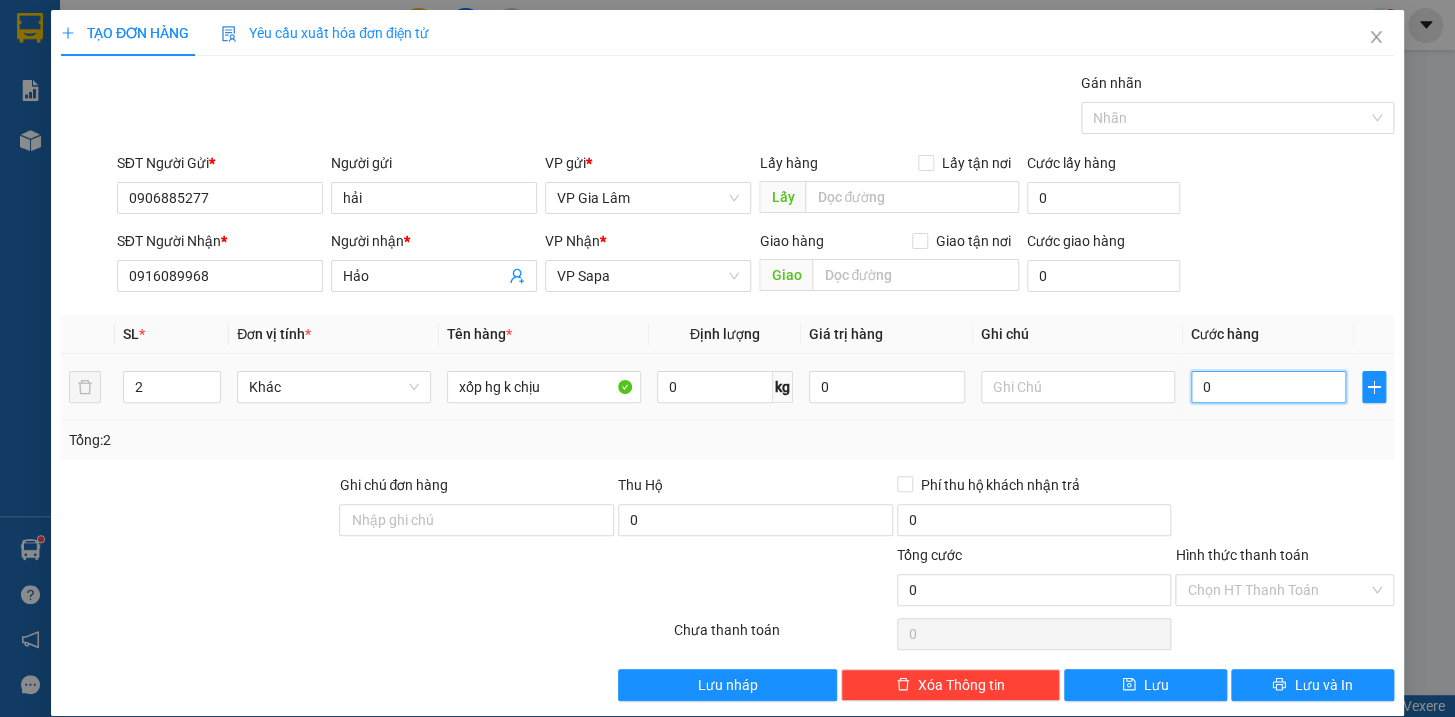 click on "0" at bounding box center (1269, 387) 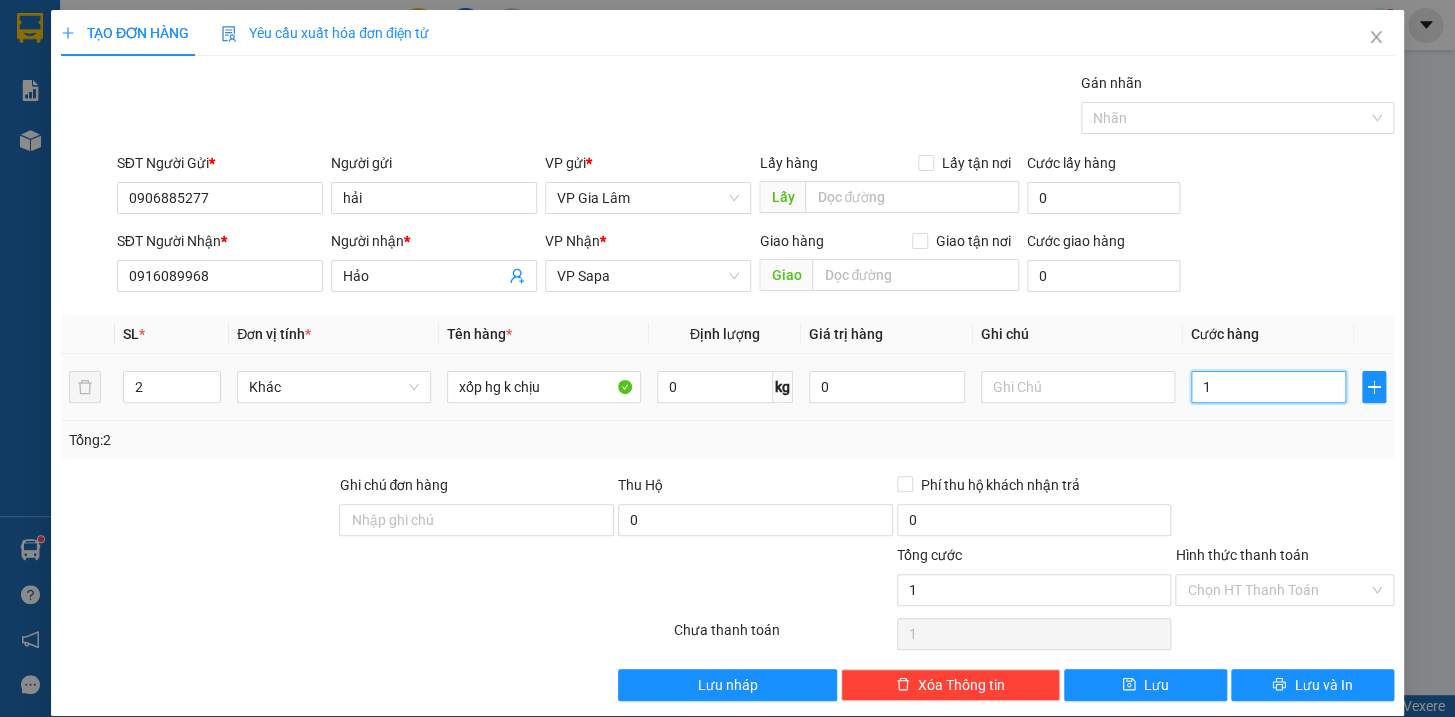 type on "16" 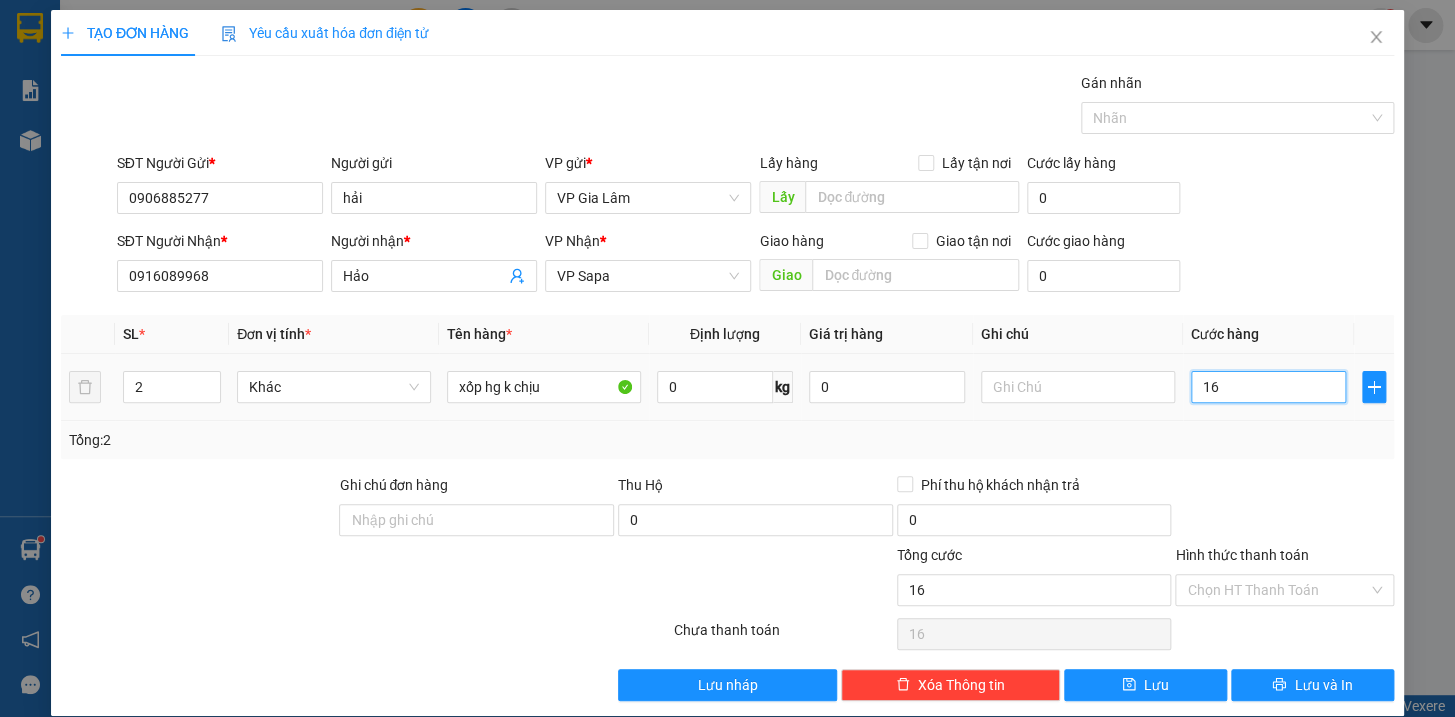 type on "160" 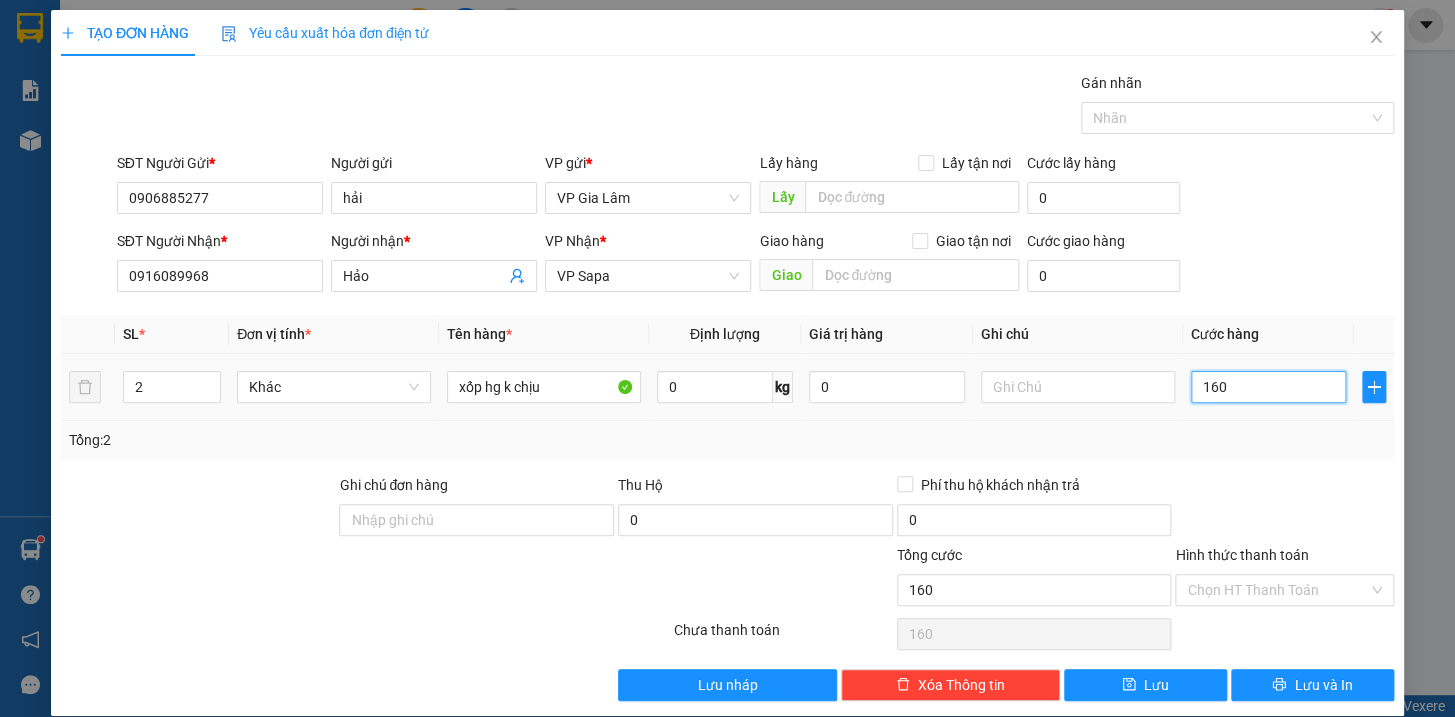 type on "1.600" 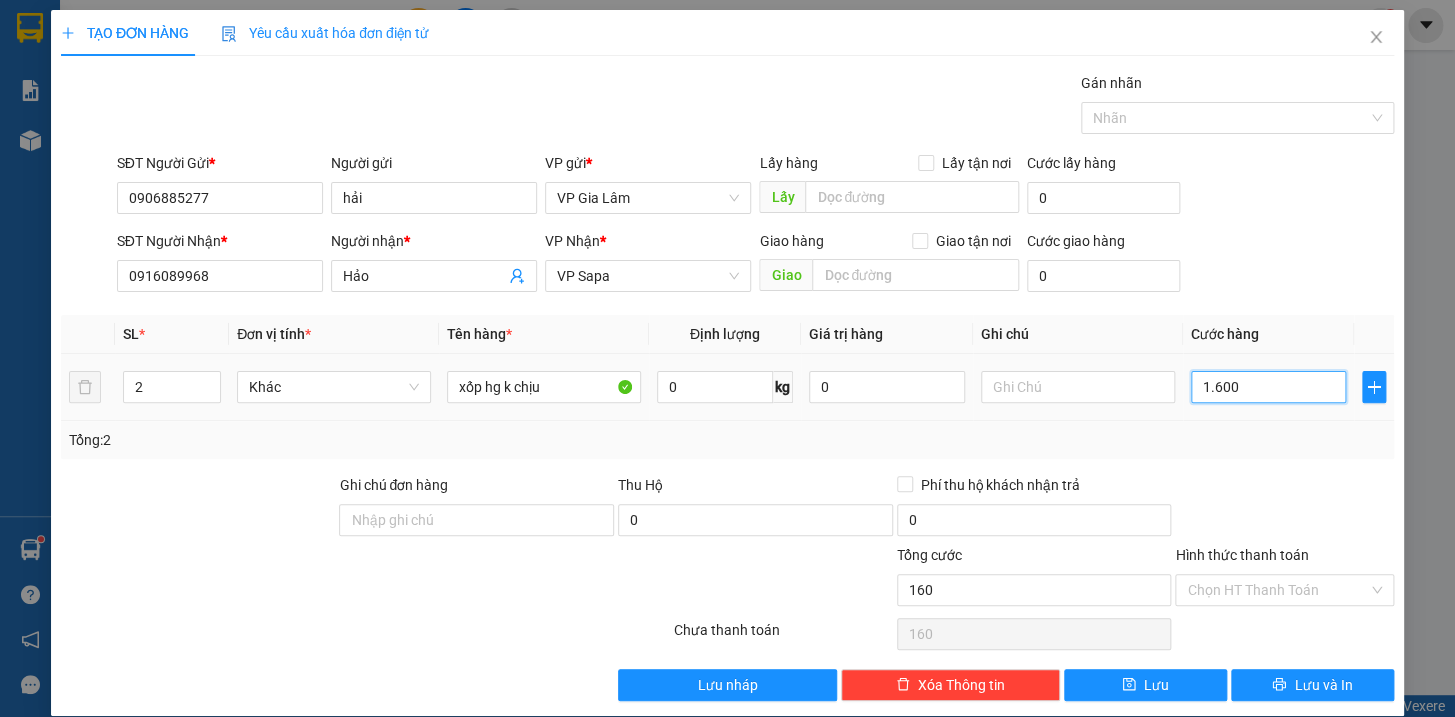 type on "1.600" 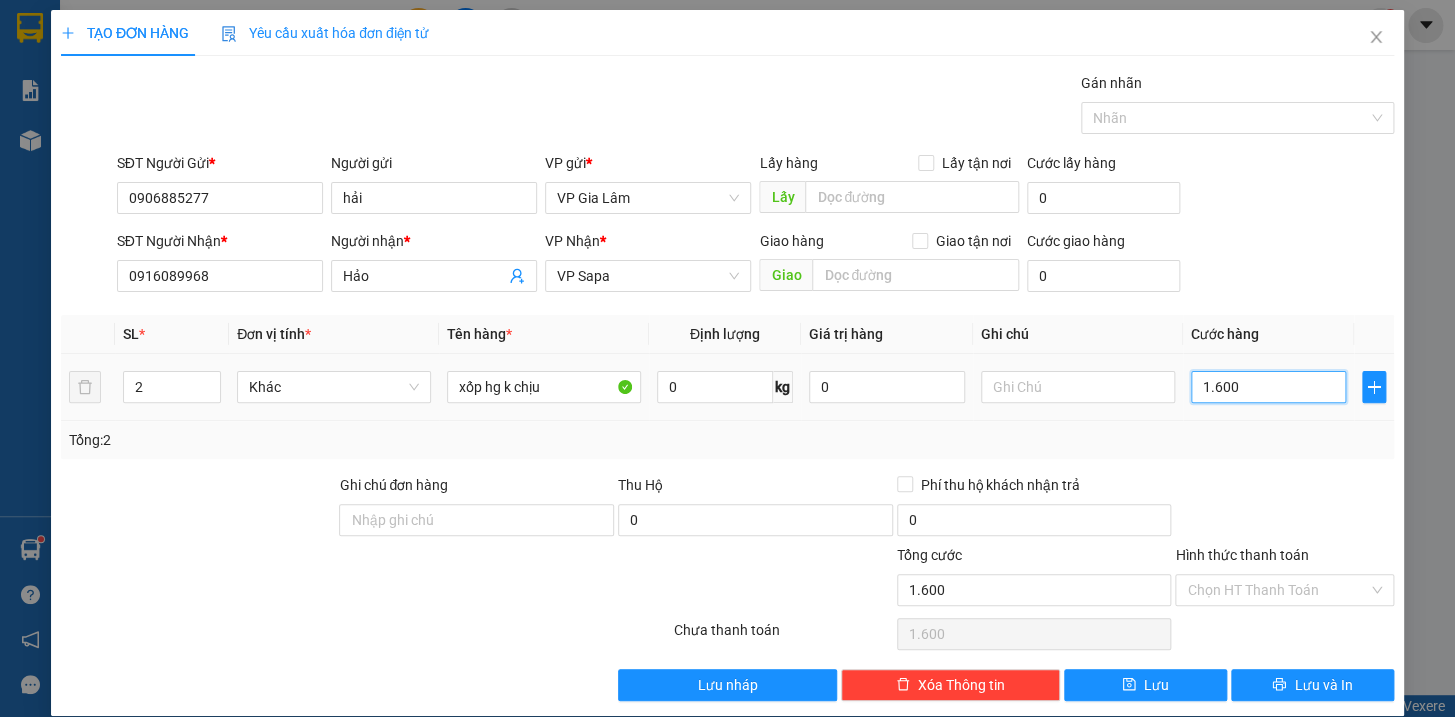 type on "16.000" 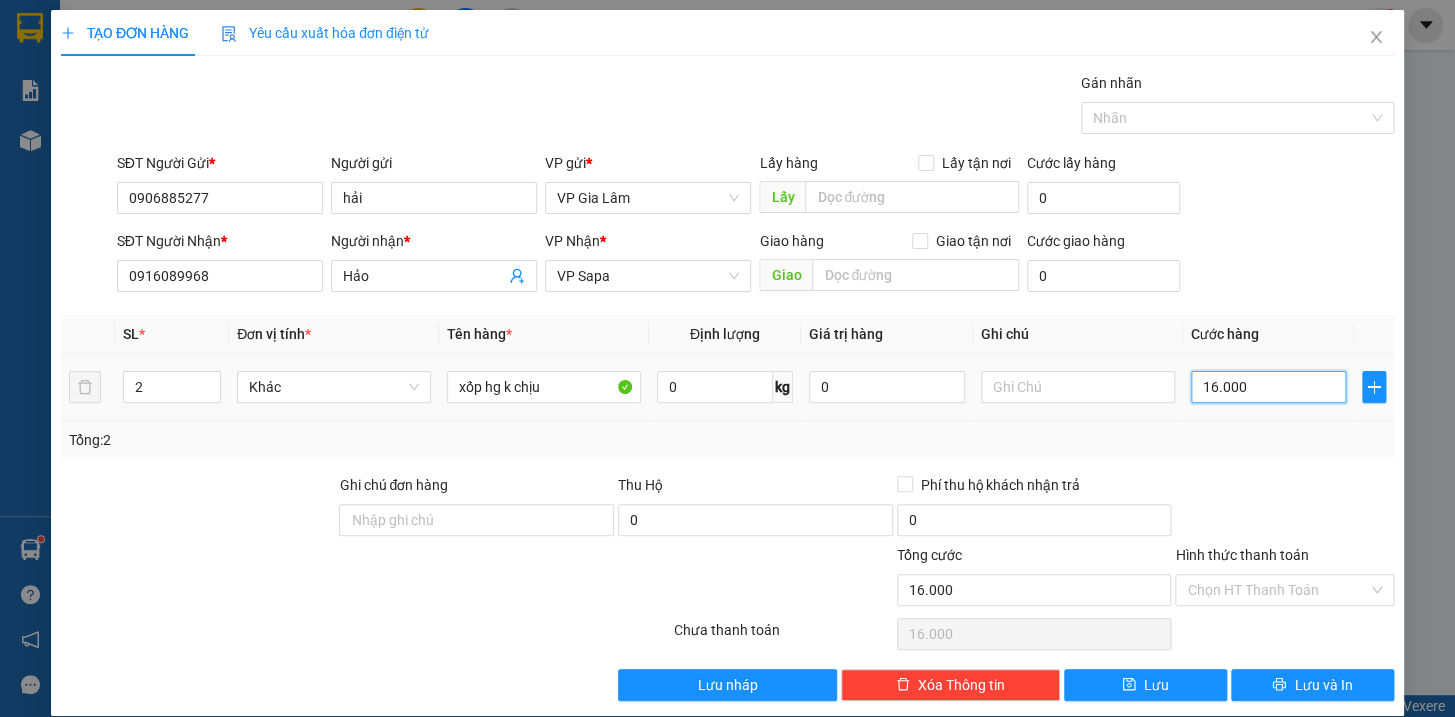 type on "160.000" 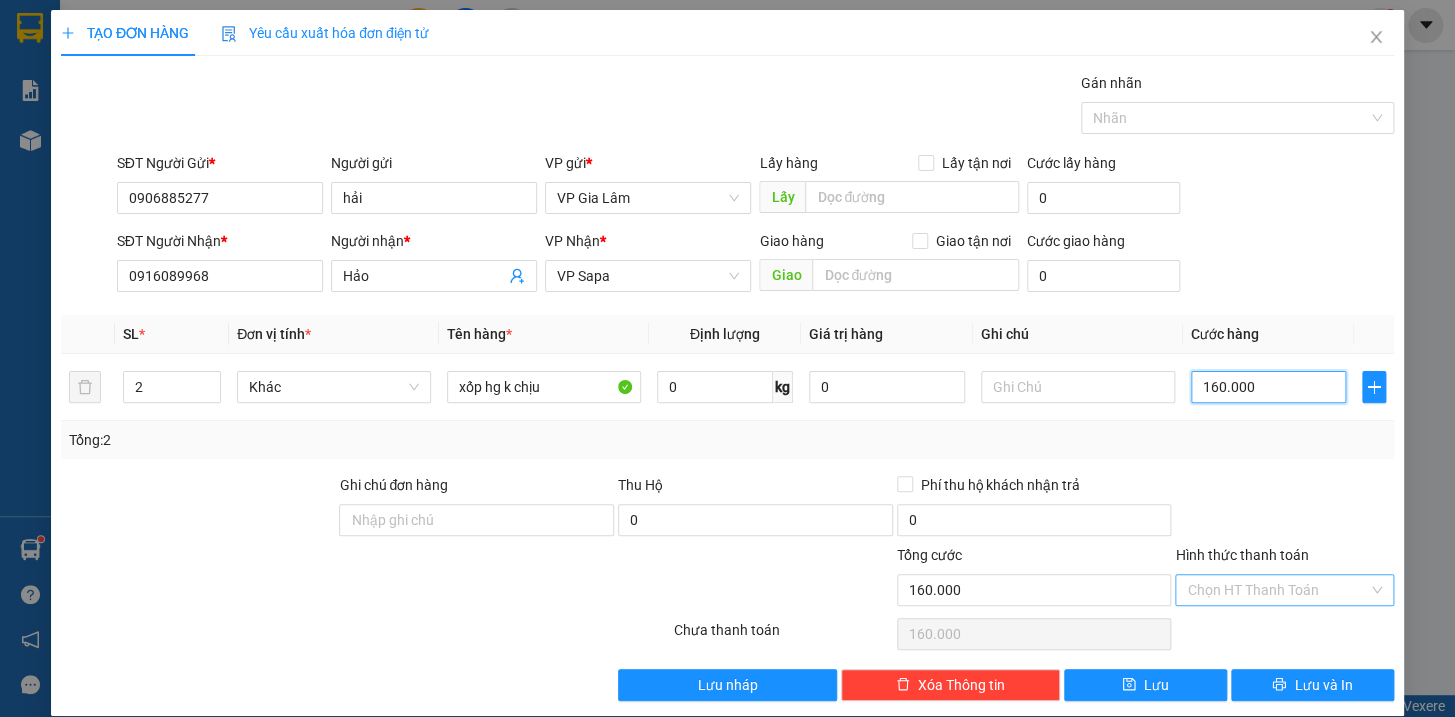 type on "160.000" 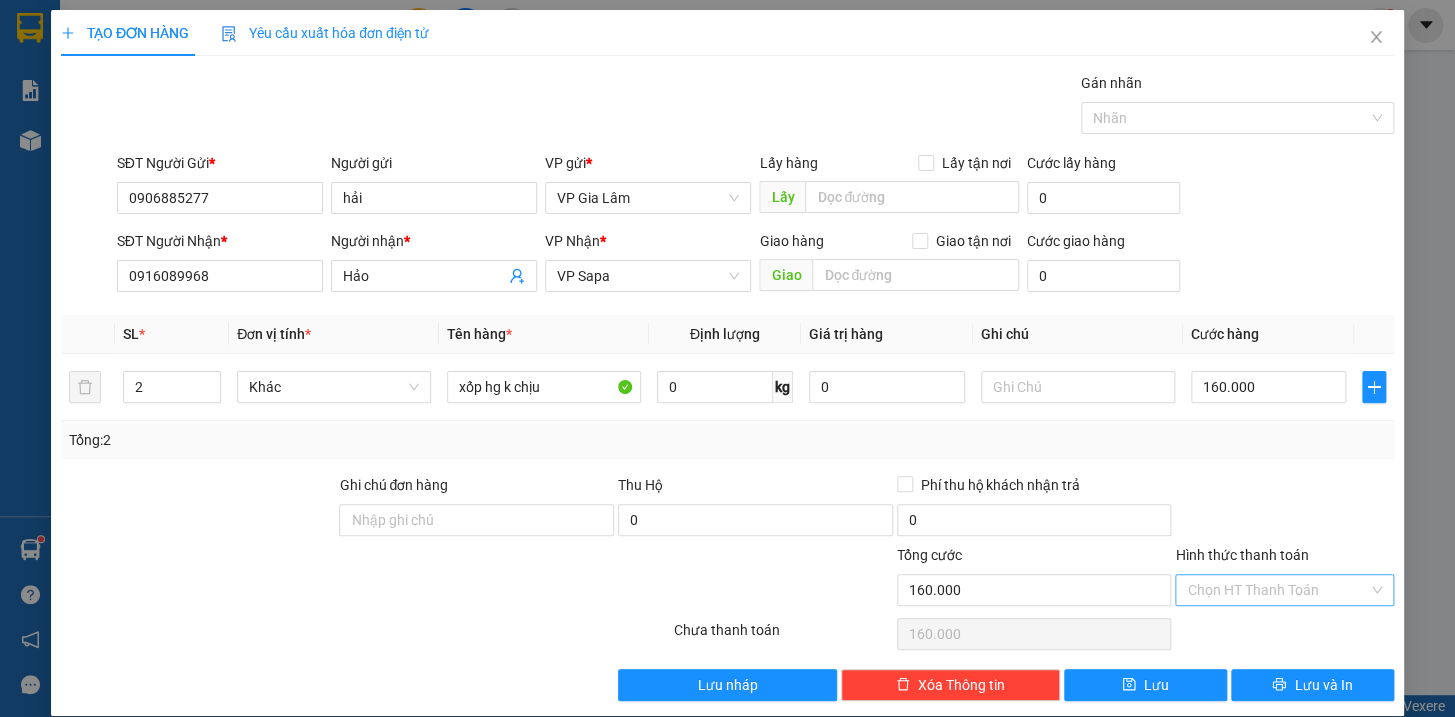 click on "Hình thức thanh toán" at bounding box center [1277, 590] 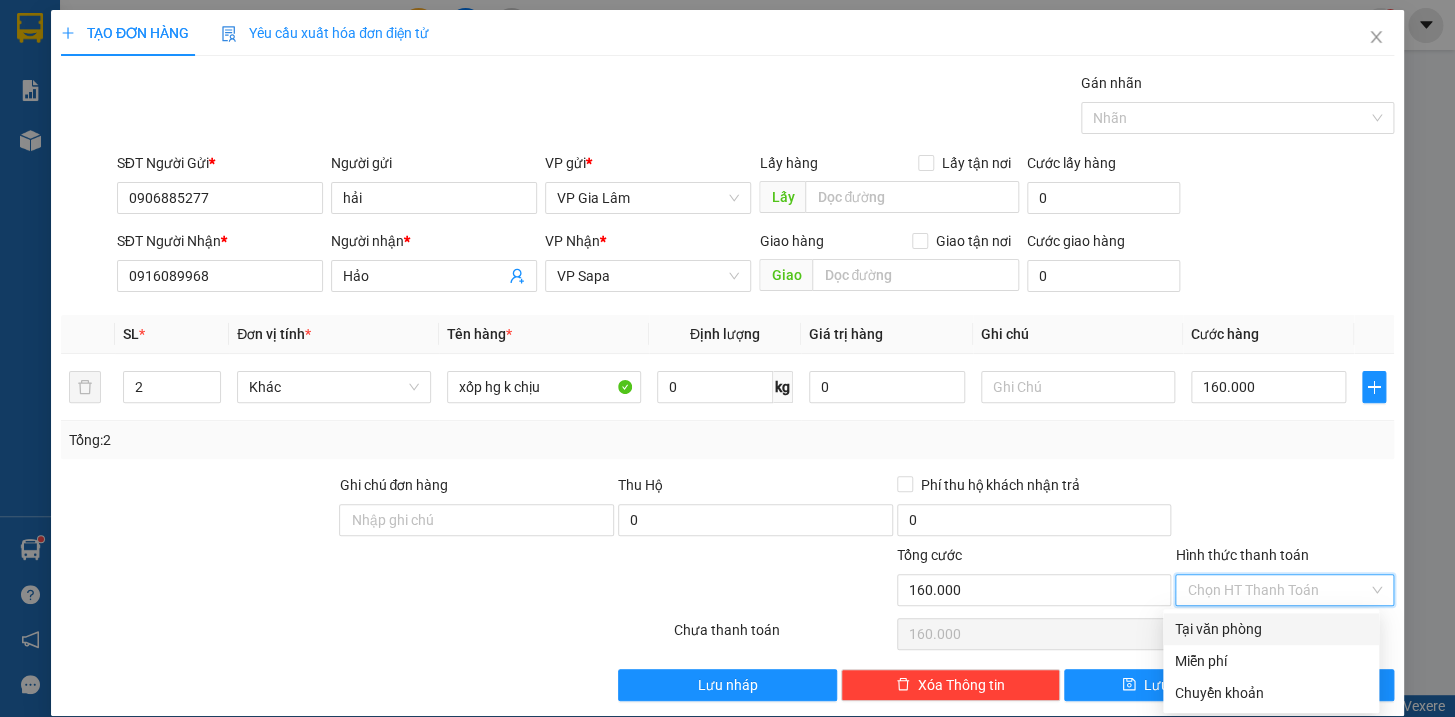 click on "Tại văn phòng" at bounding box center [1271, 629] 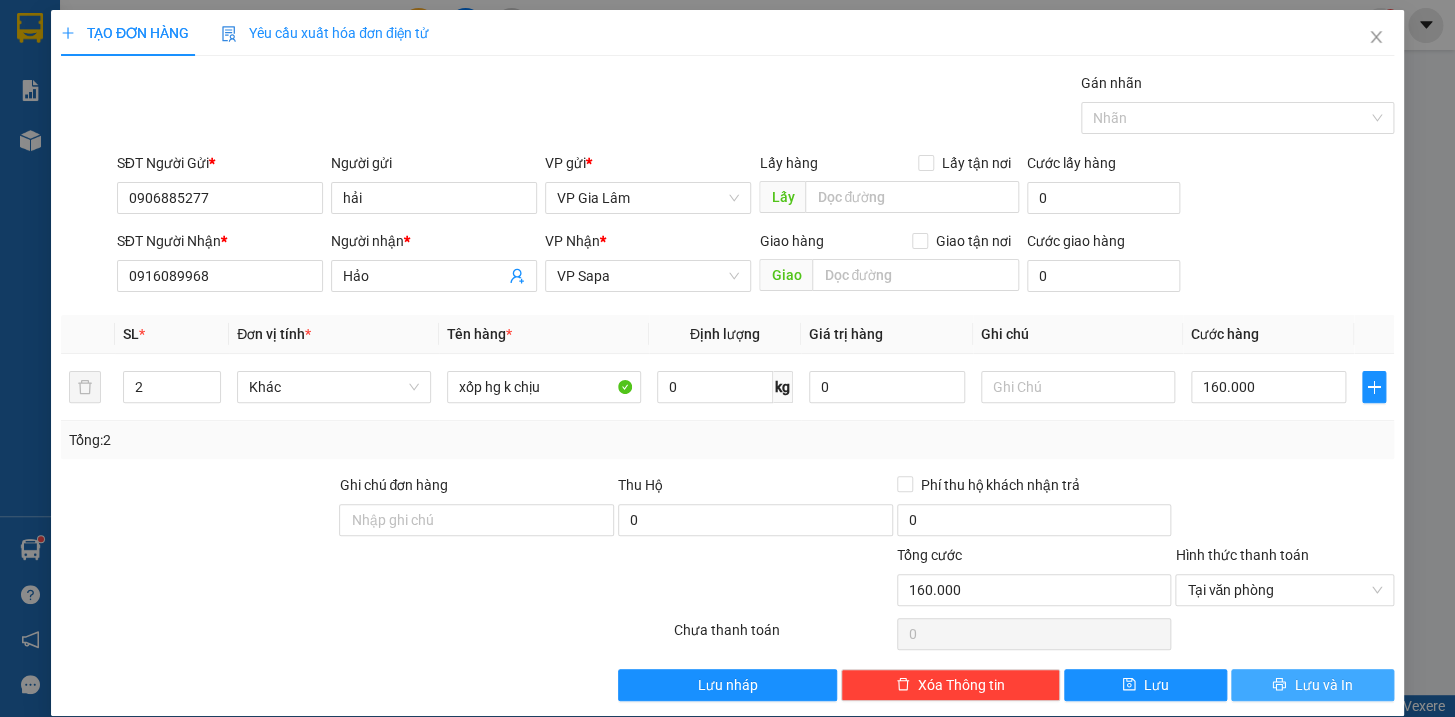 scroll, scrollTop: 21, scrollLeft: 0, axis: vertical 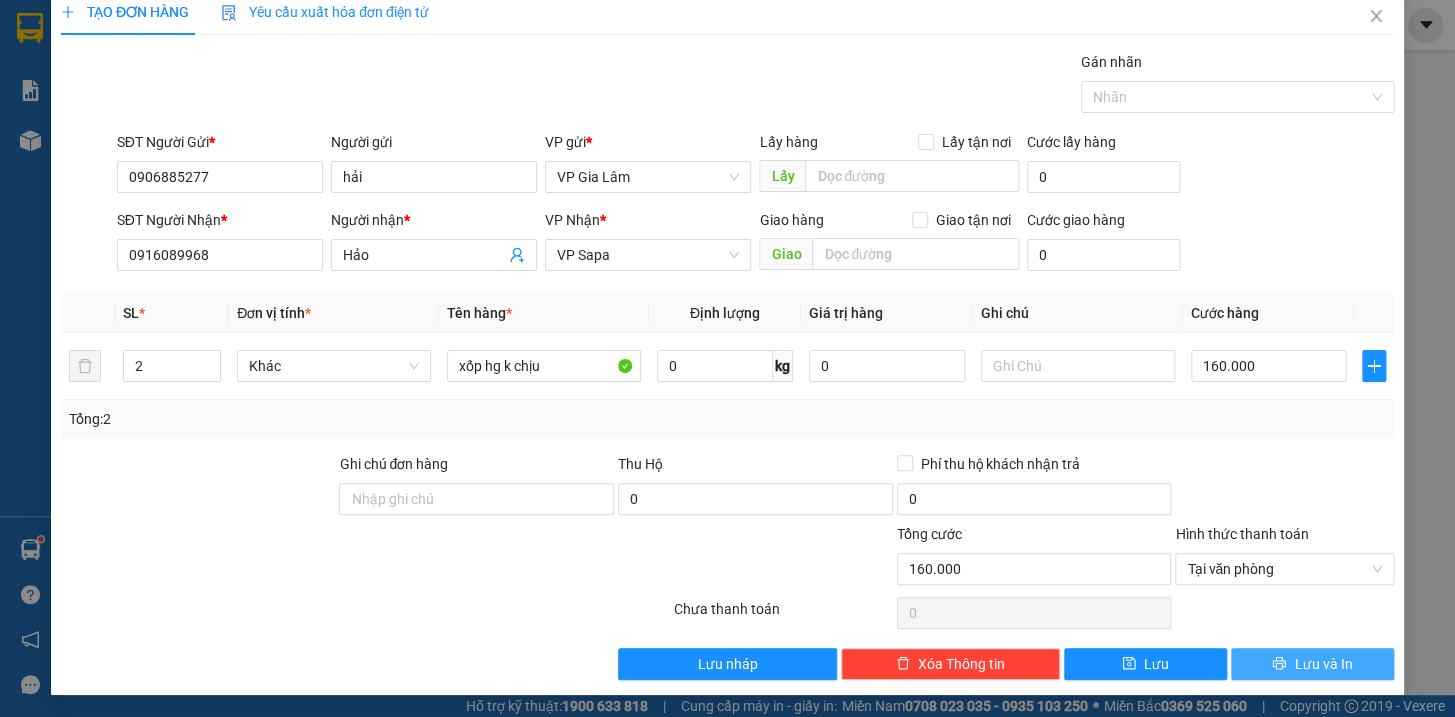 click on "Lưu và In" at bounding box center [1323, 664] 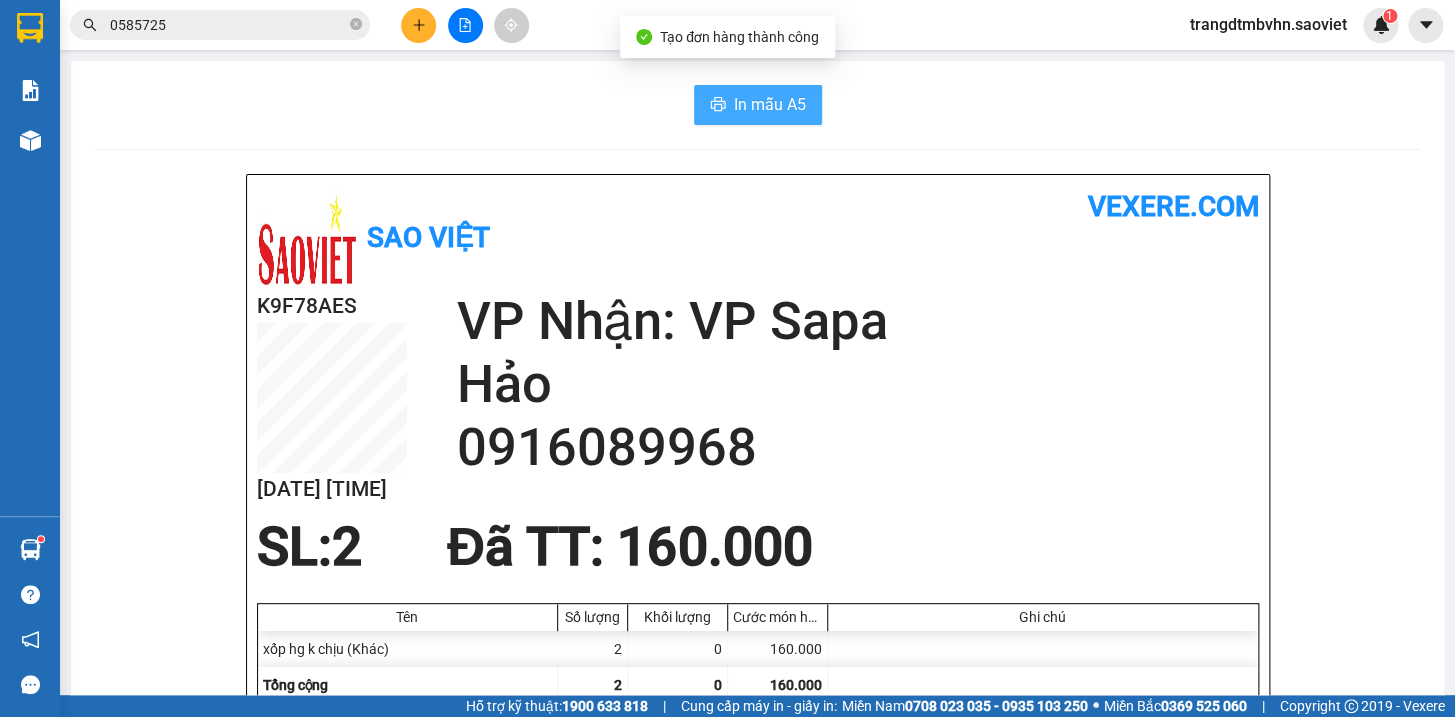 click on "In mẫu A5" at bounding box center [770, 104] 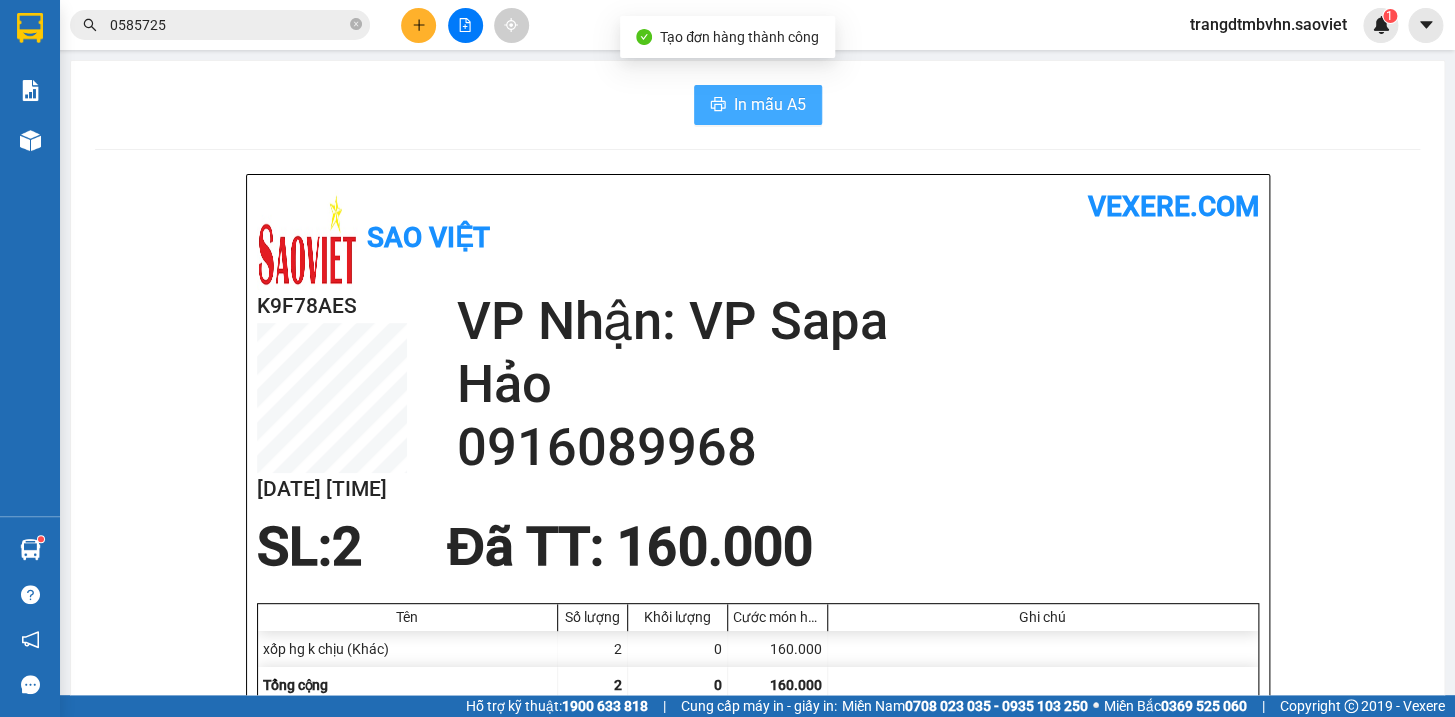 scroll, scrollTop: 0, scrollLeft: 0, axis: both 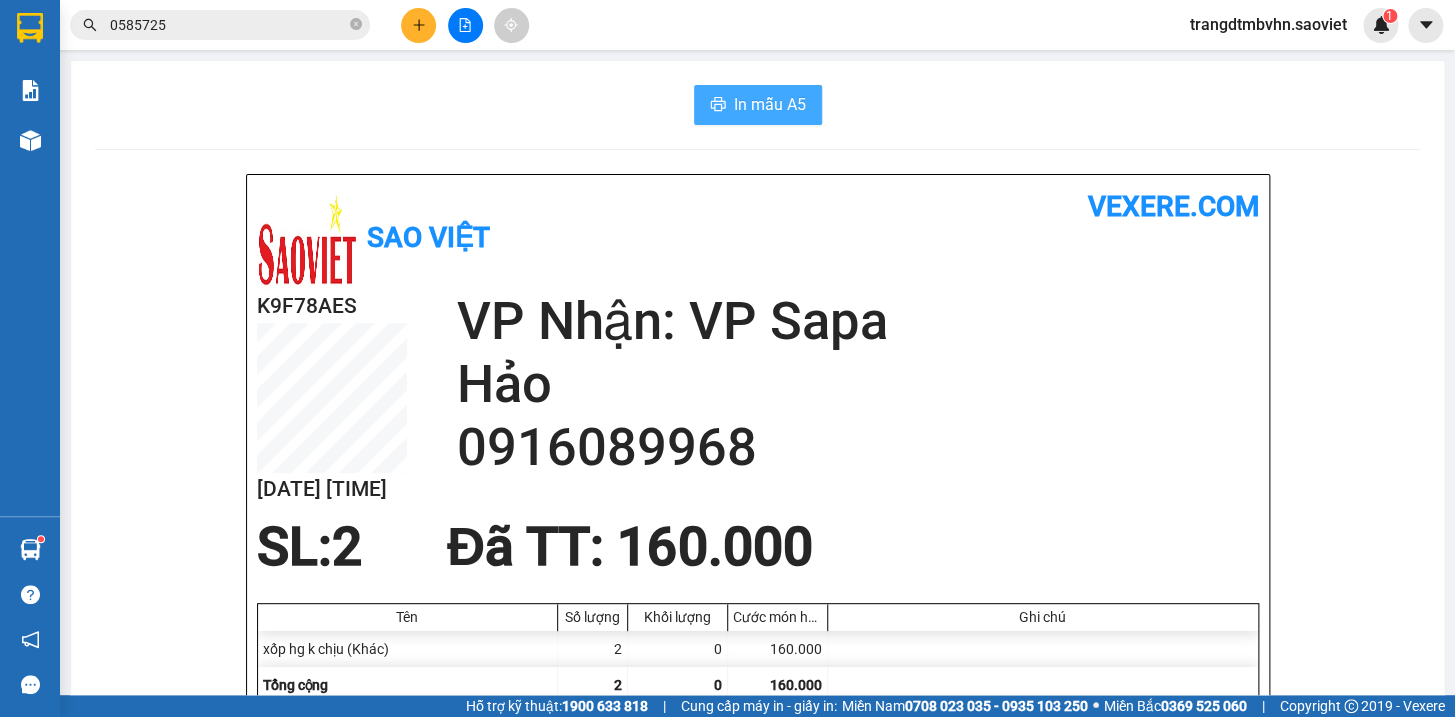 click on "In mẫu A5" at bounding box center [770, 104] 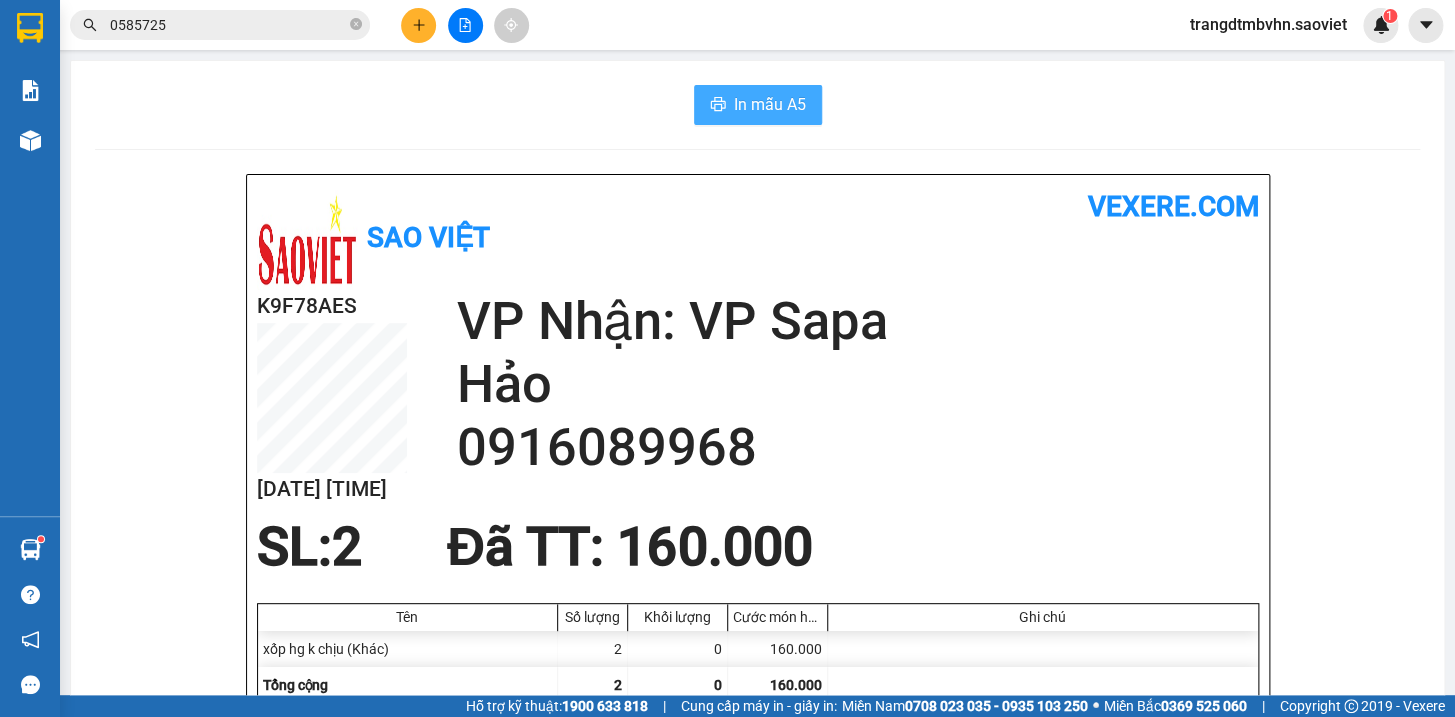 scroll, scrollTop: 0, scrollLeft: 0, axis: both 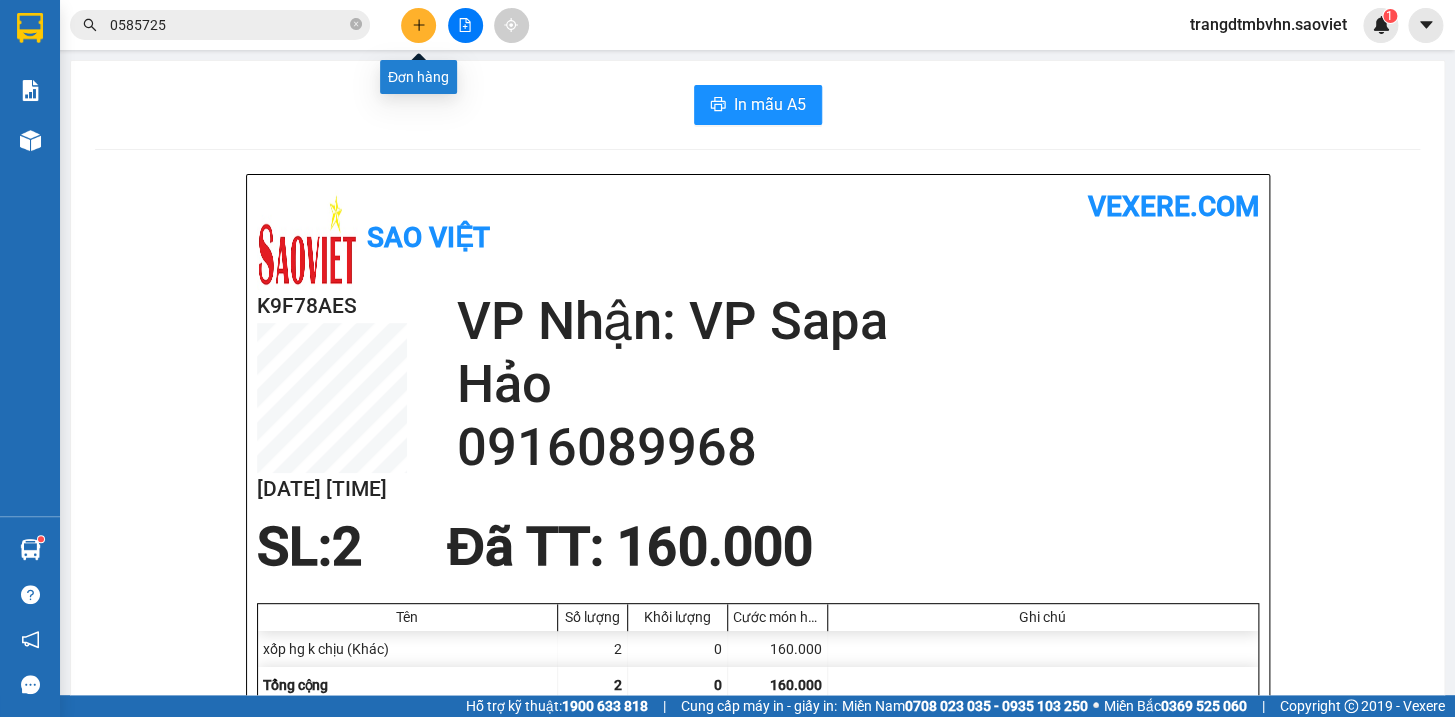 click 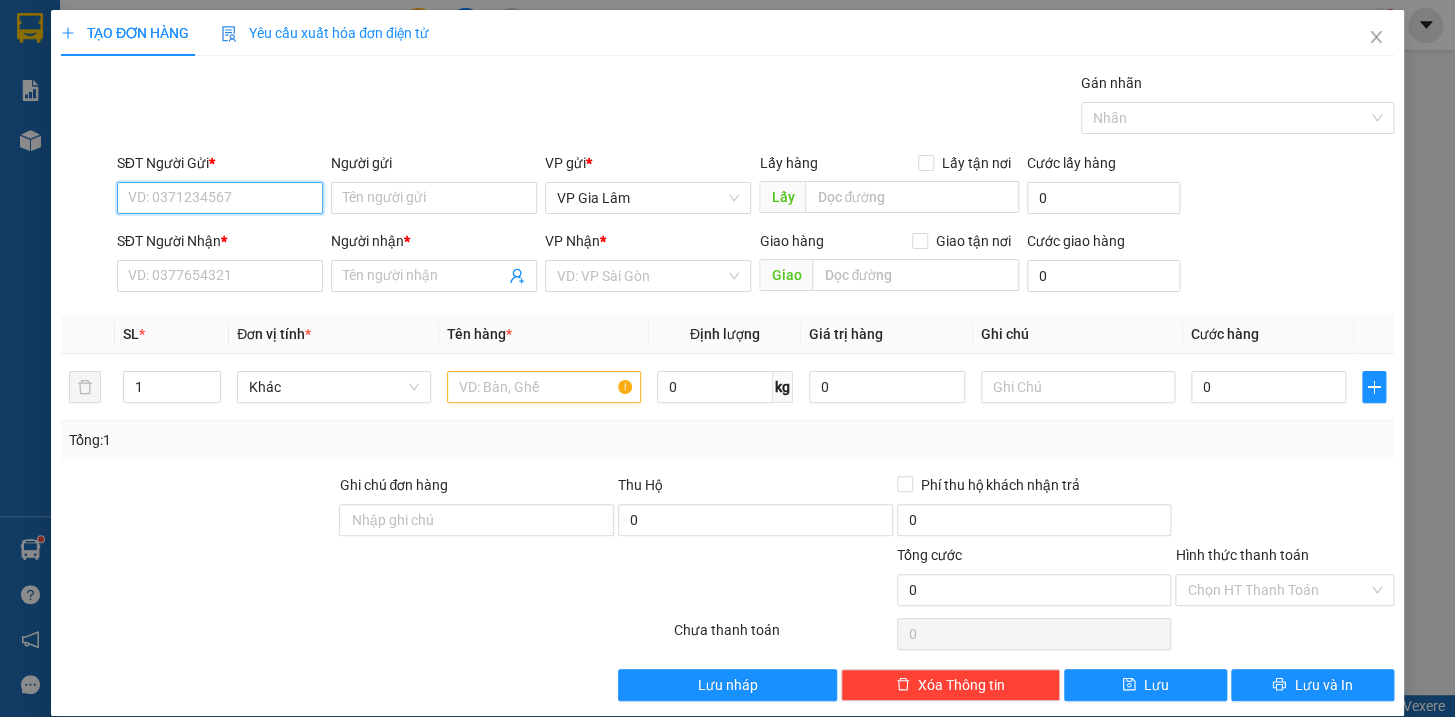 drag, startPoint x: 261, startPoint y: 202, endPoint x: 257, endPoint y: 153, distance: 49.162994 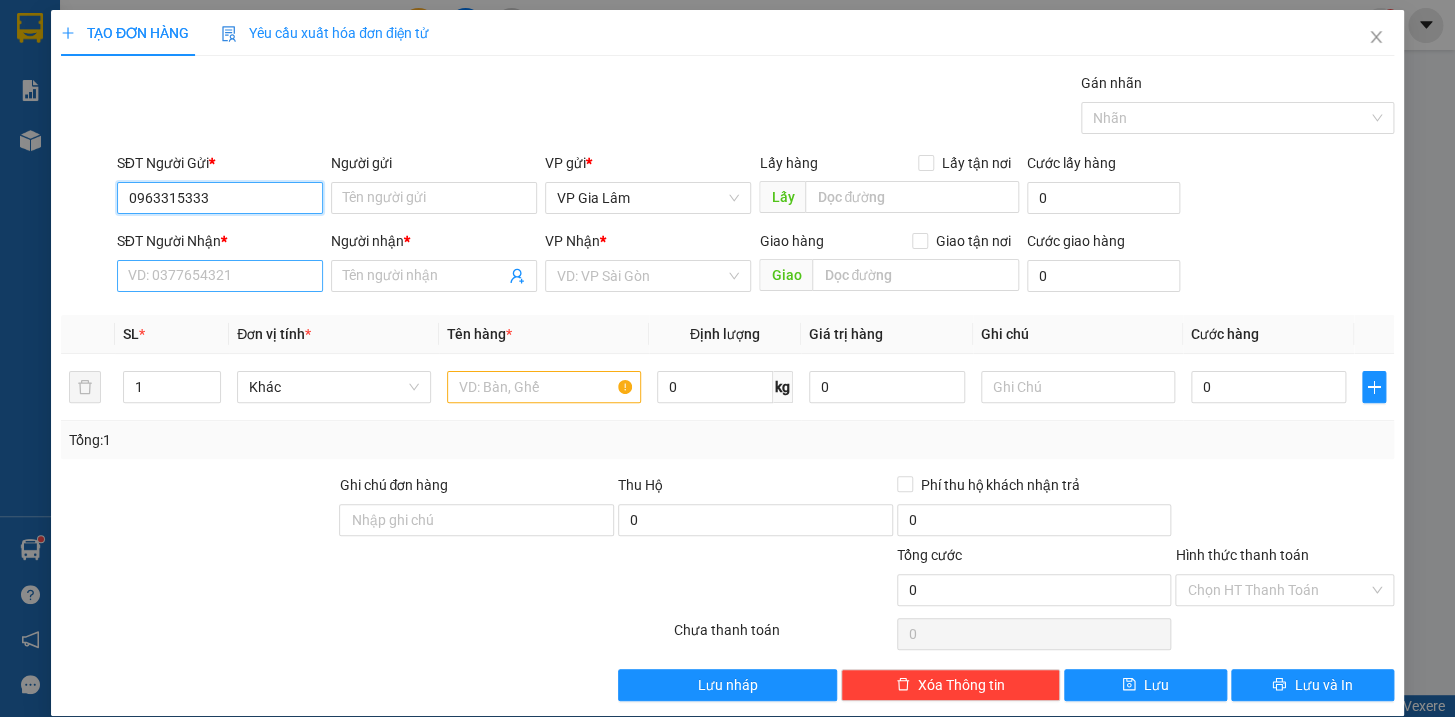 type on "0963315333" 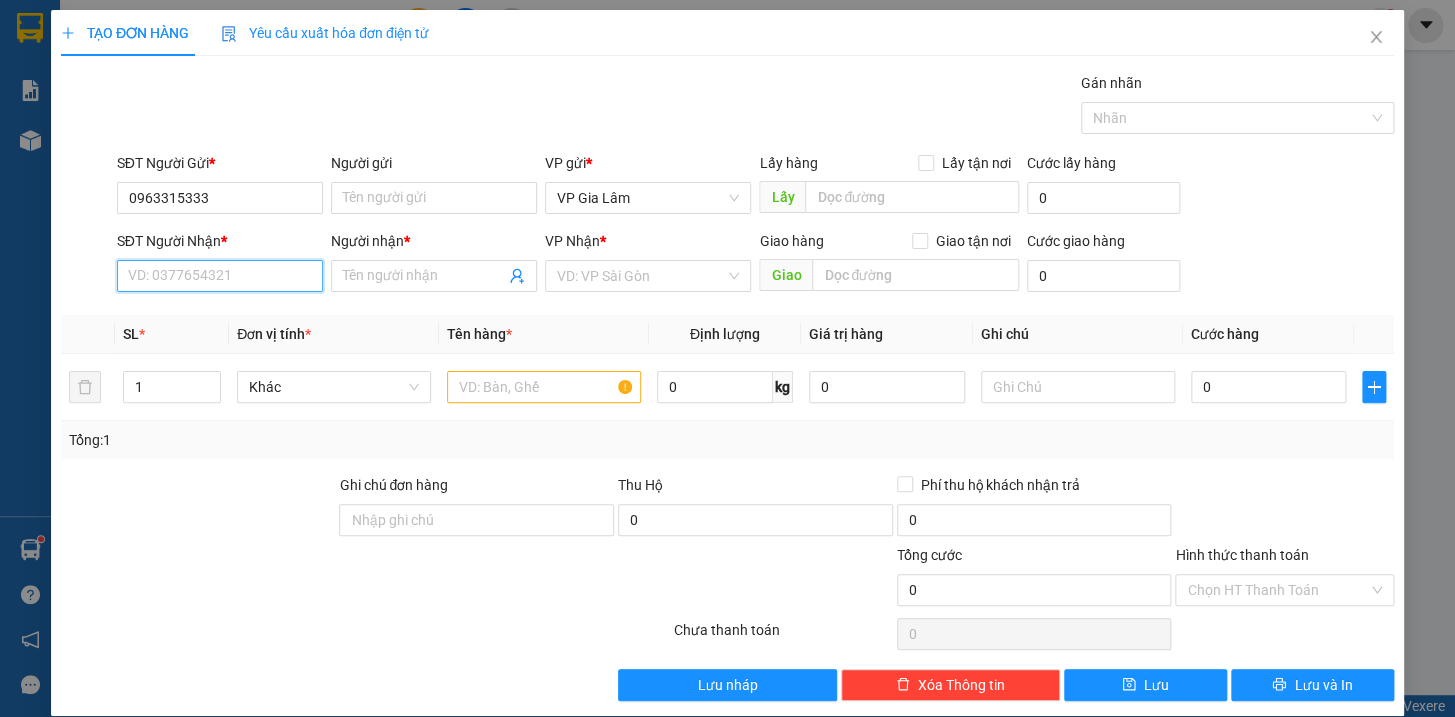 click on "SĐT Người Nhận  *" at bounding box center (220, 276) 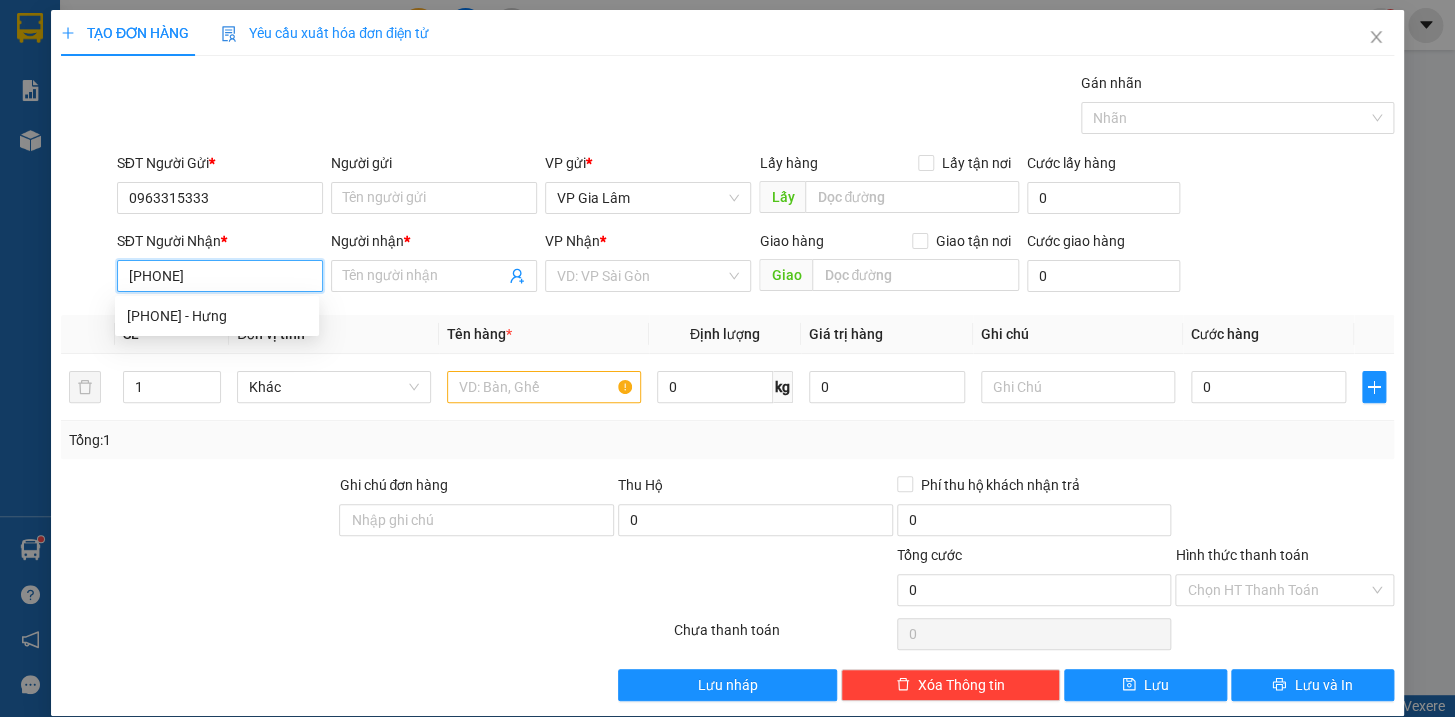 type on "0912957568" 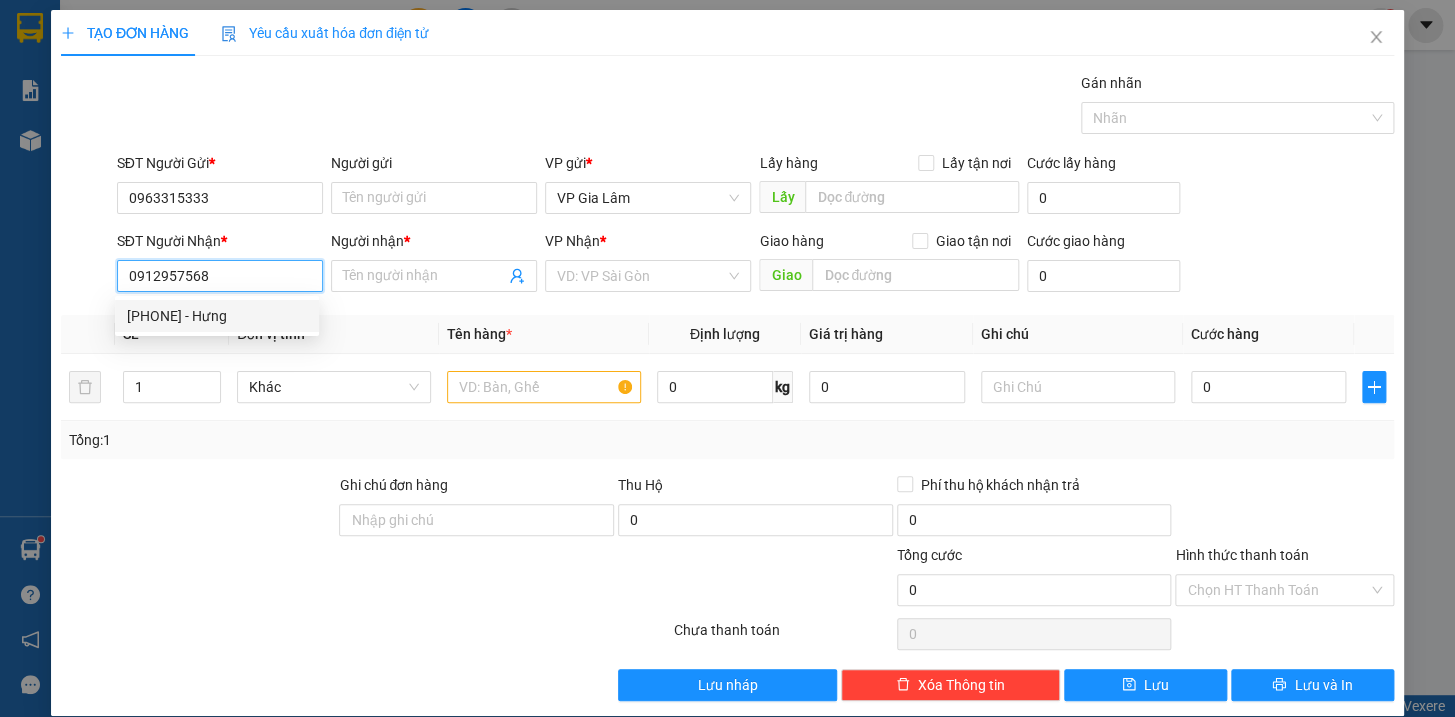 click on "[PHONE] - Hưng" at bounding box center (217, 316) 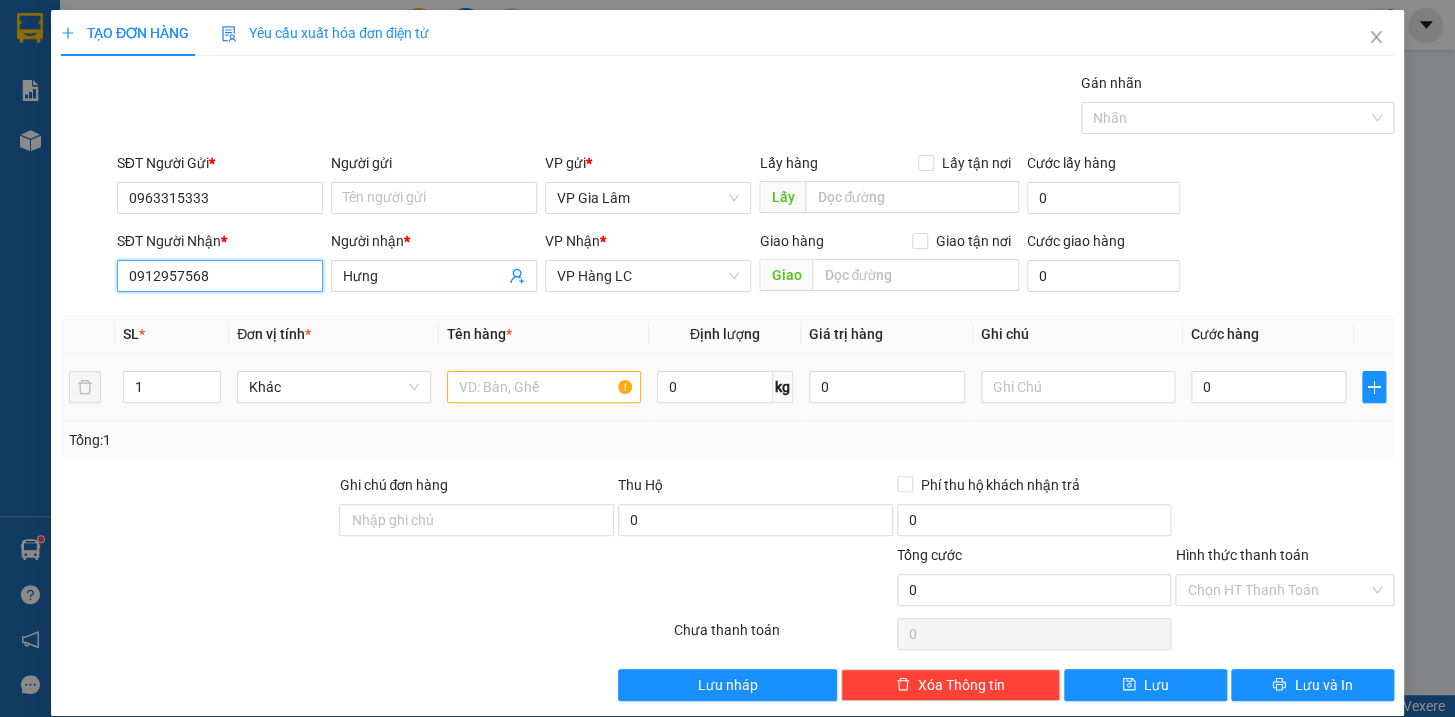 type on "0912957568" 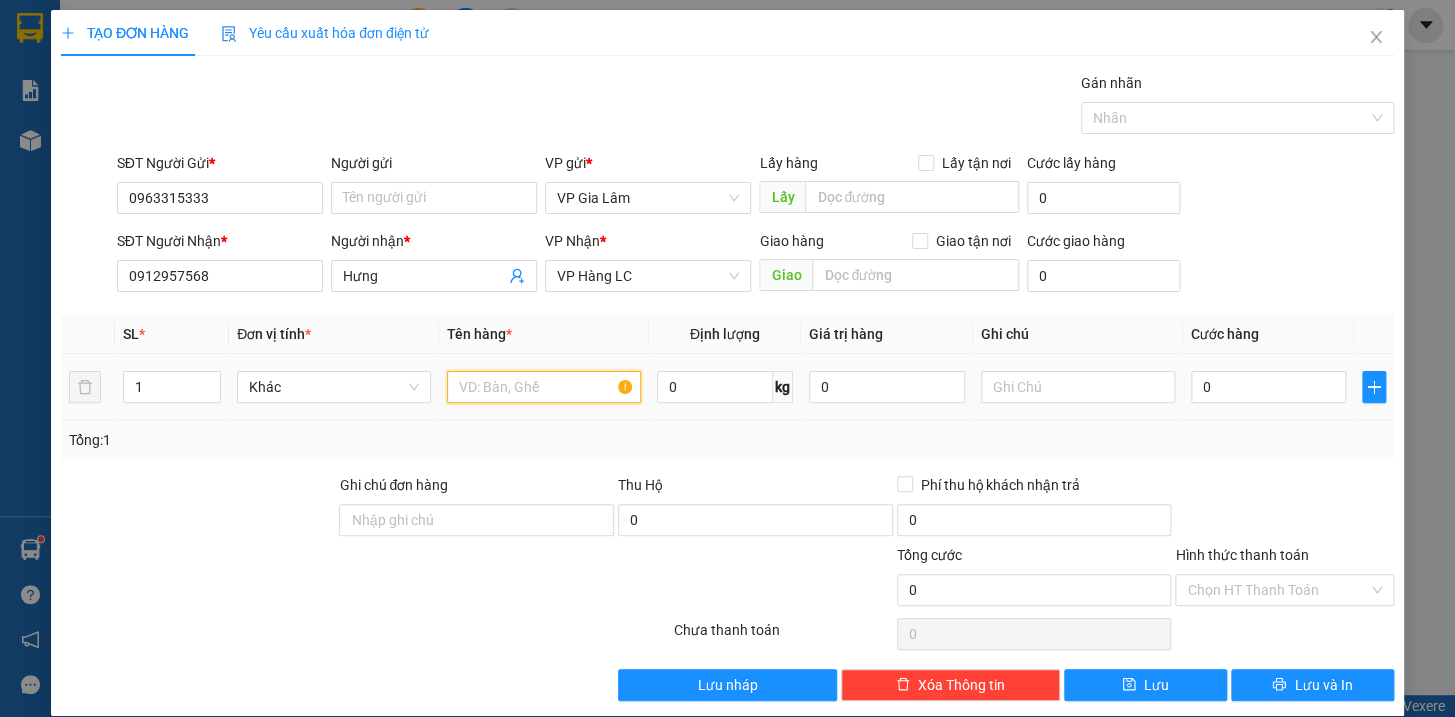 click at bounding box center [544, 387] 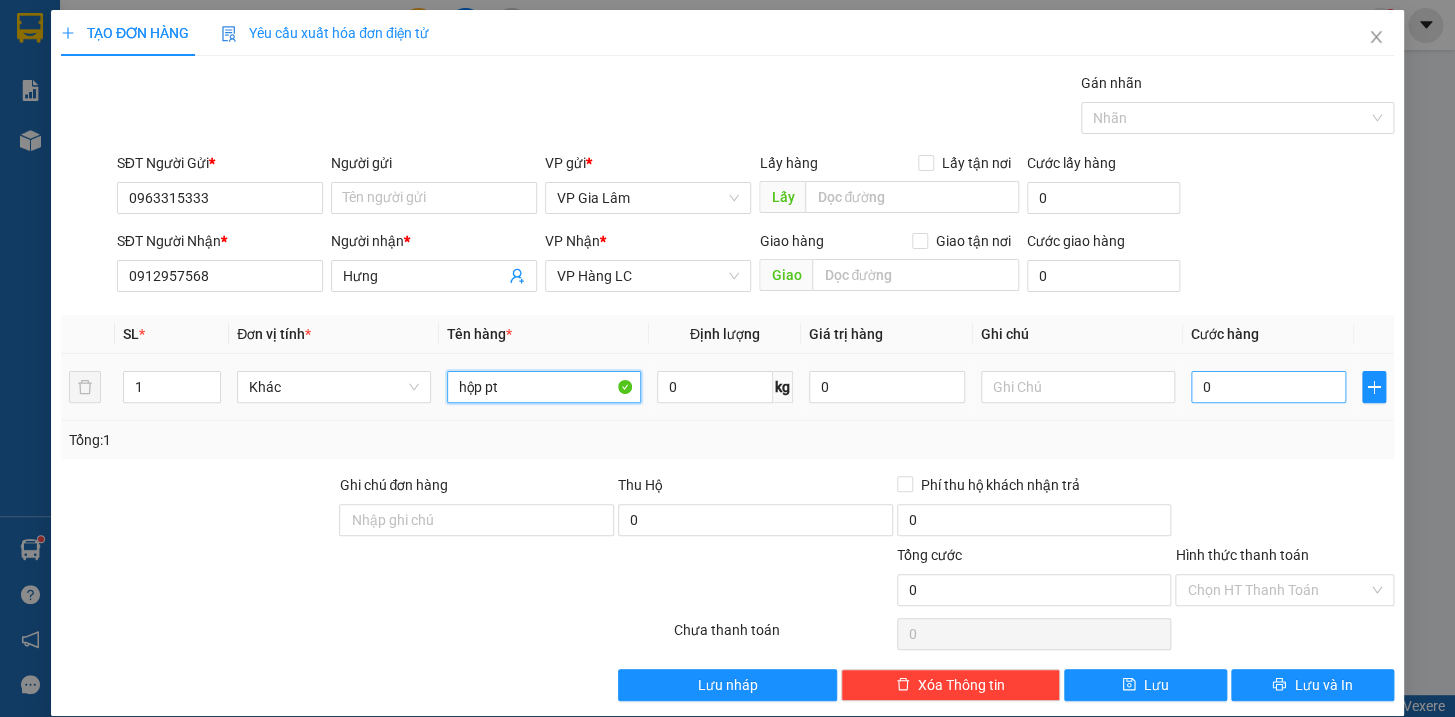 type on "hộp pt" 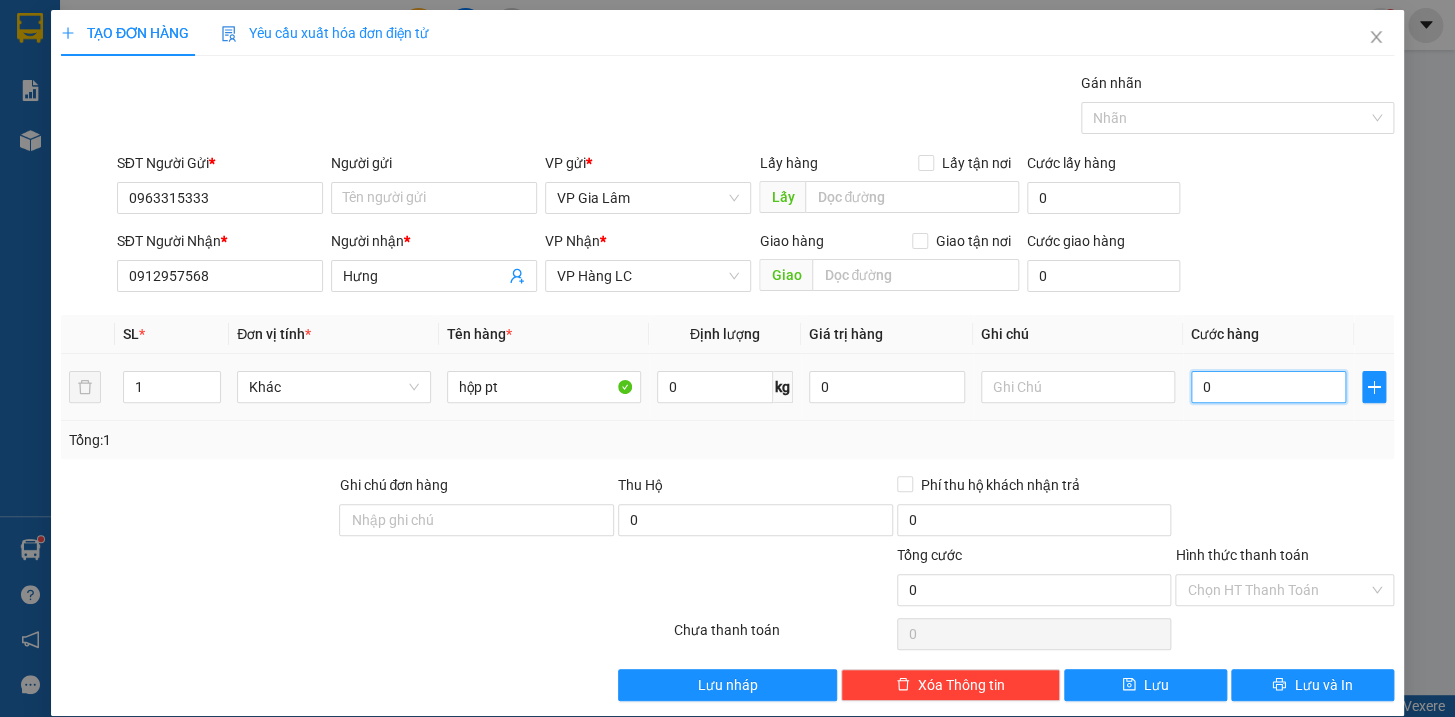 click on "0" at bounding box center (1269, 387) 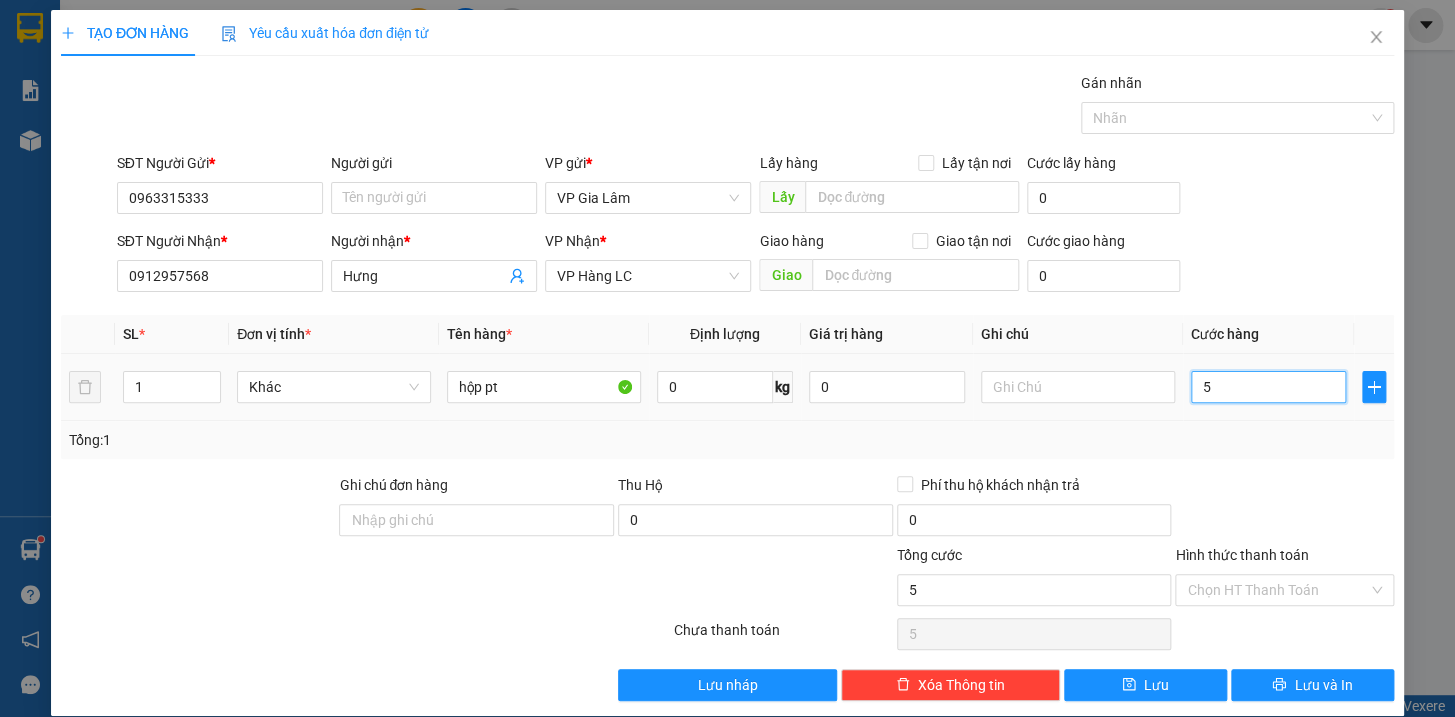 type on "50" 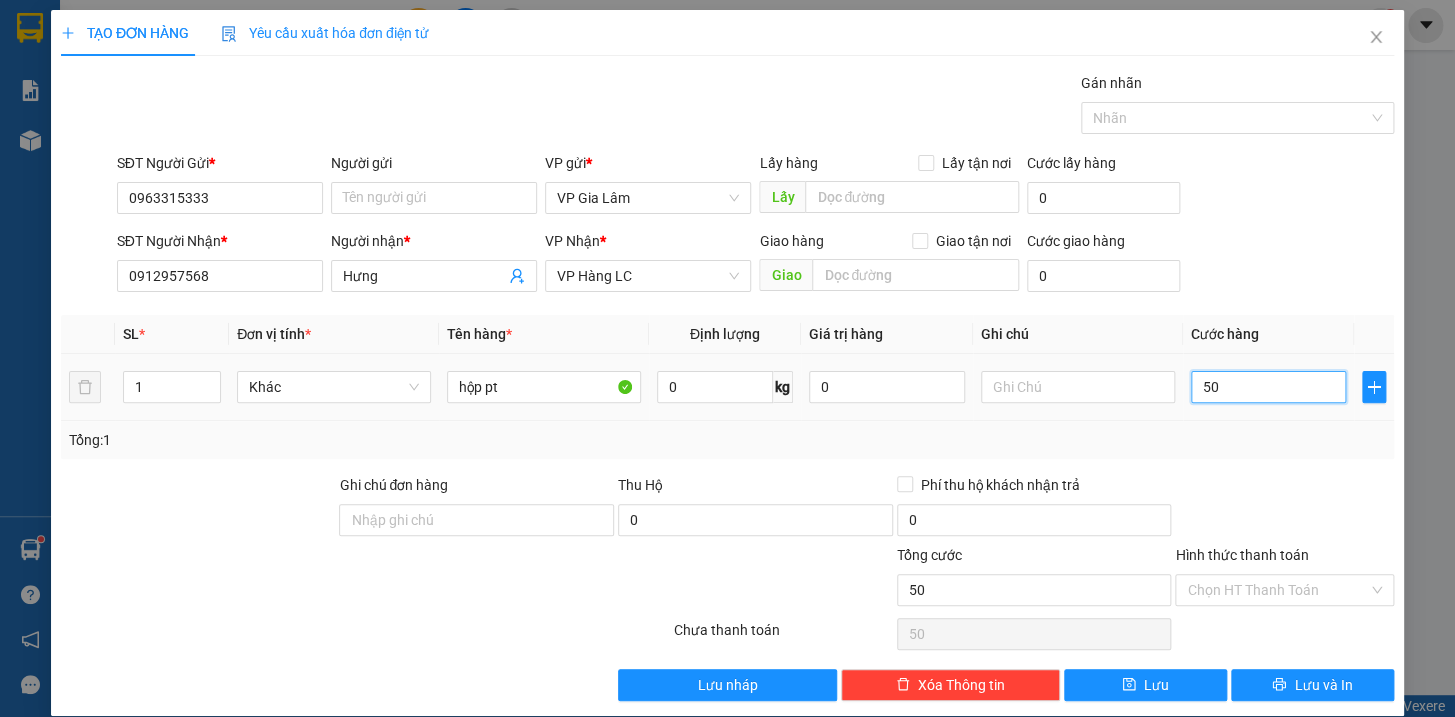 type on "500" 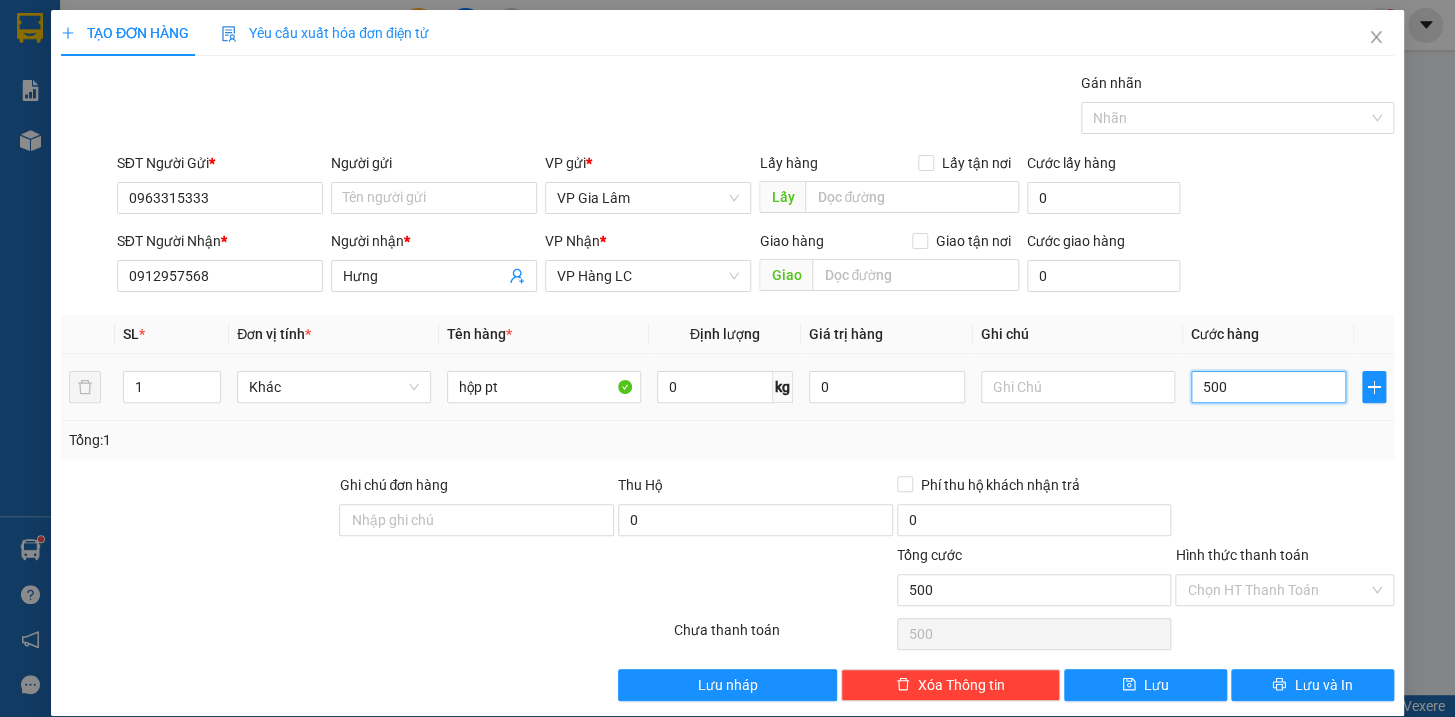 type on "5.000" 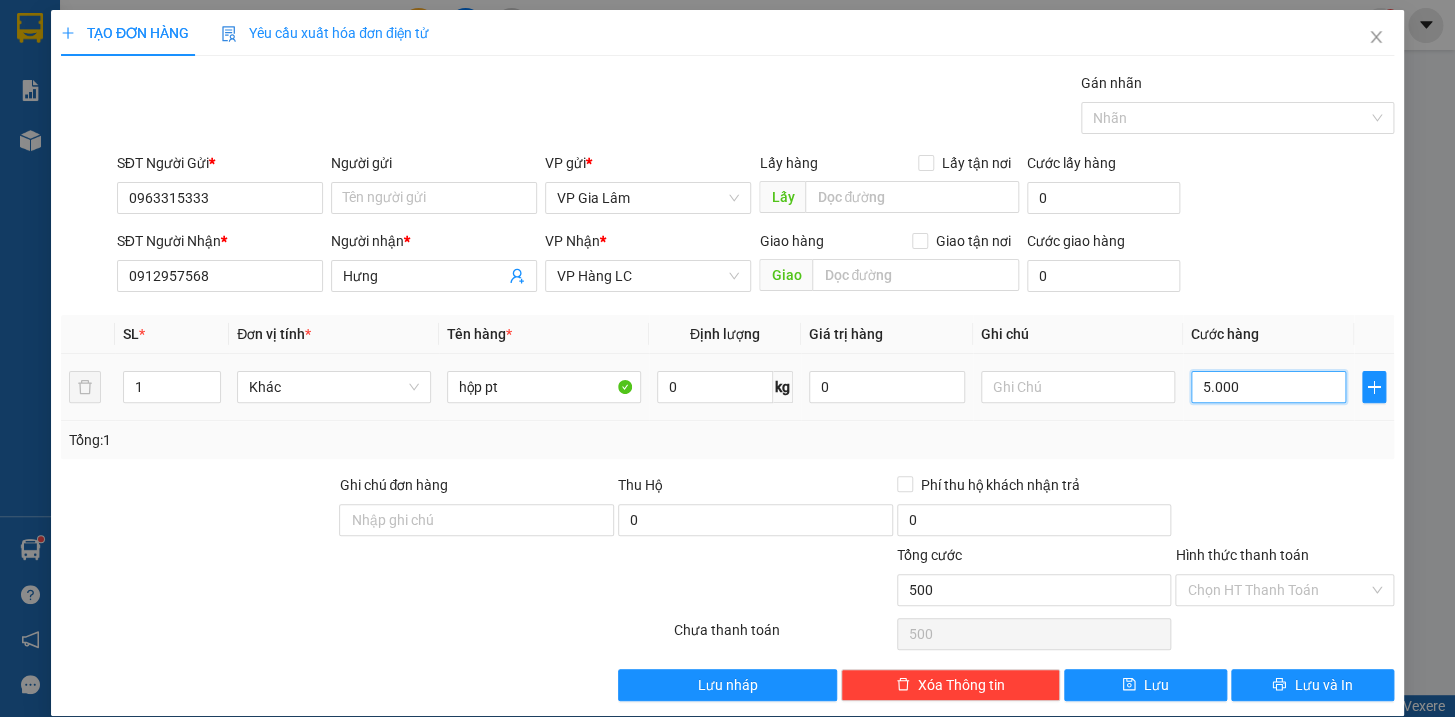 type on "5.000" 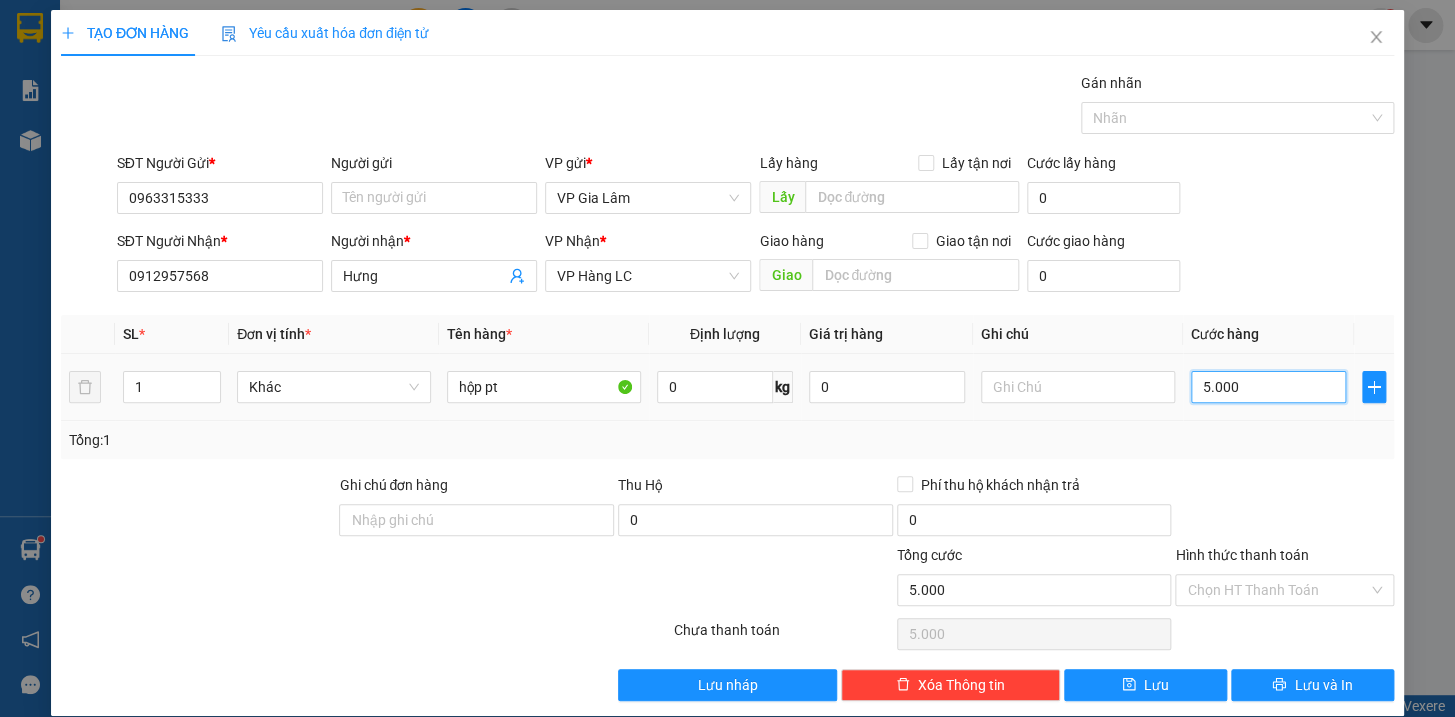 type on "50.000" 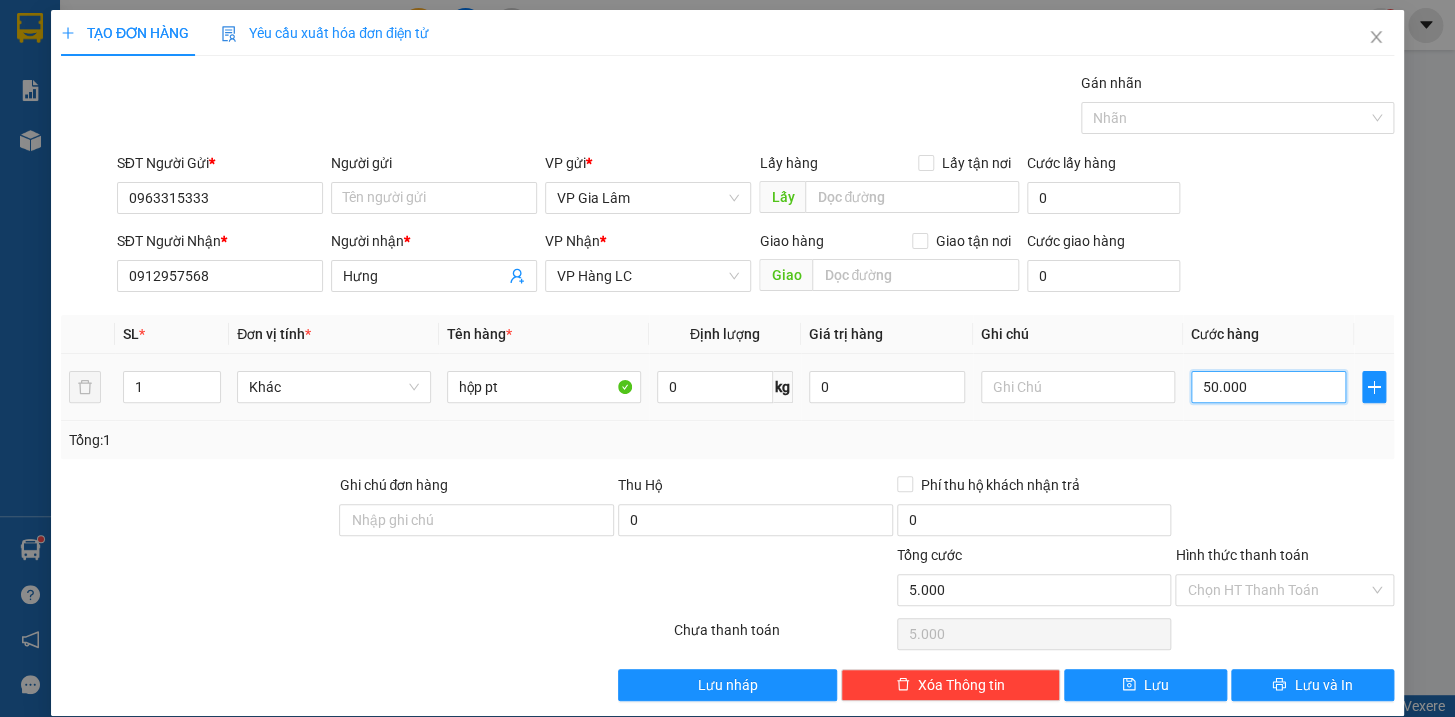type on "50.000" 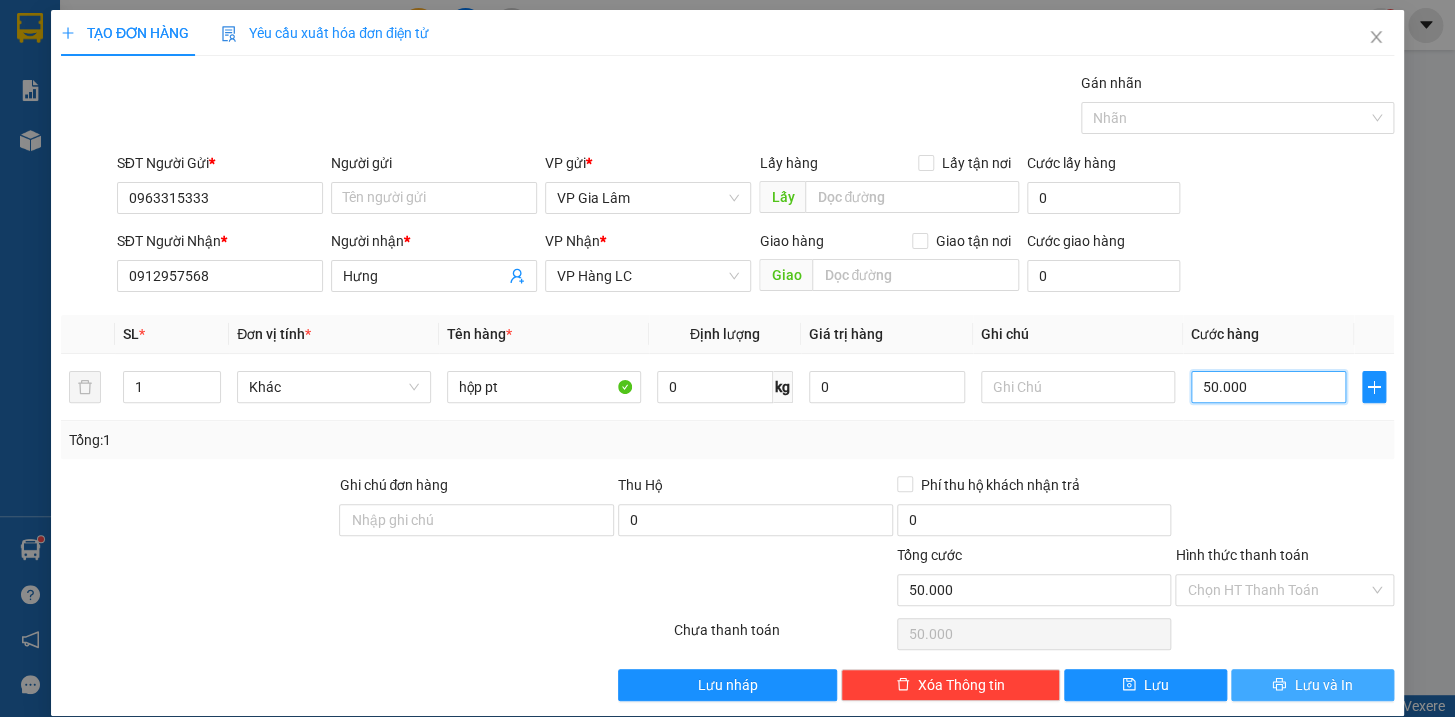 type on "50.000" 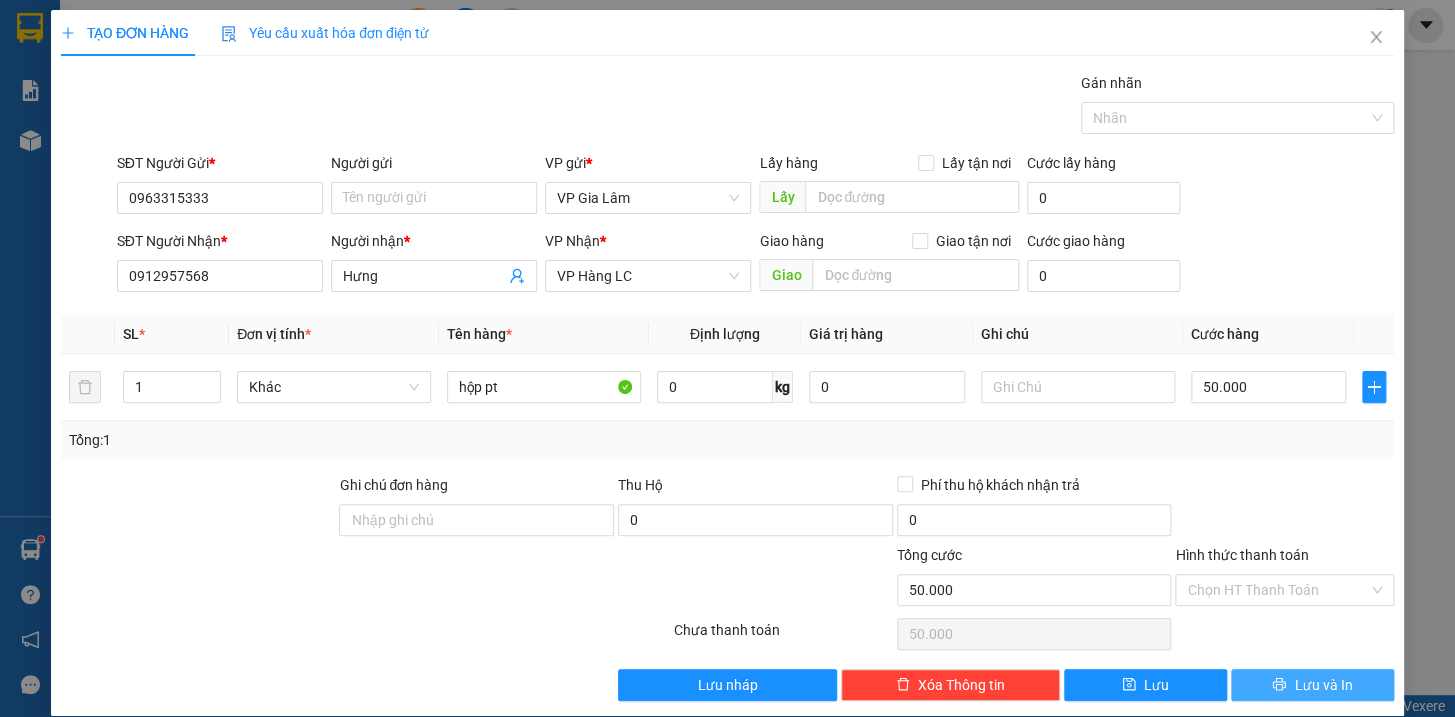 click on "Lưu và In" at bounding box center (1312, 685) 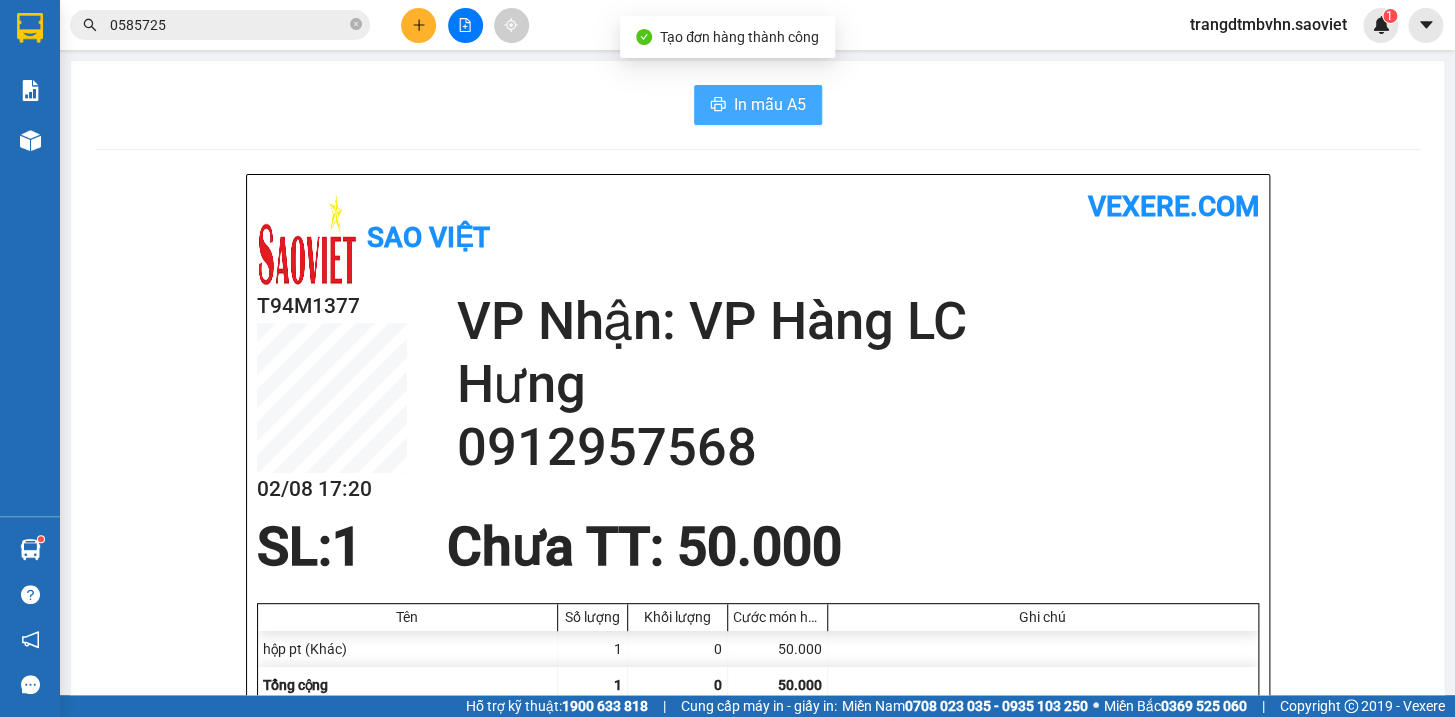 click on "In mẫu A5" at bounding box center [770, 104] 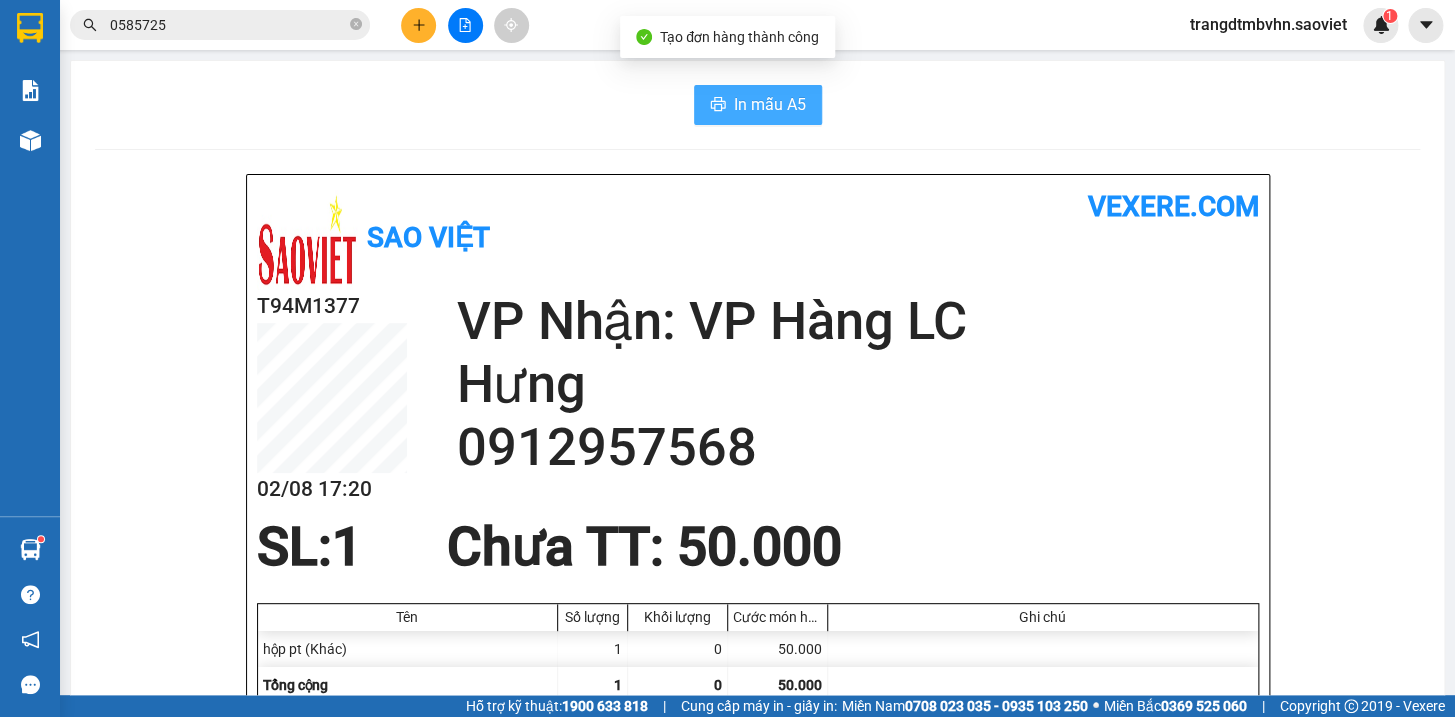 scroll, scrollTop: 0, scrollLeft: 0, axis: both 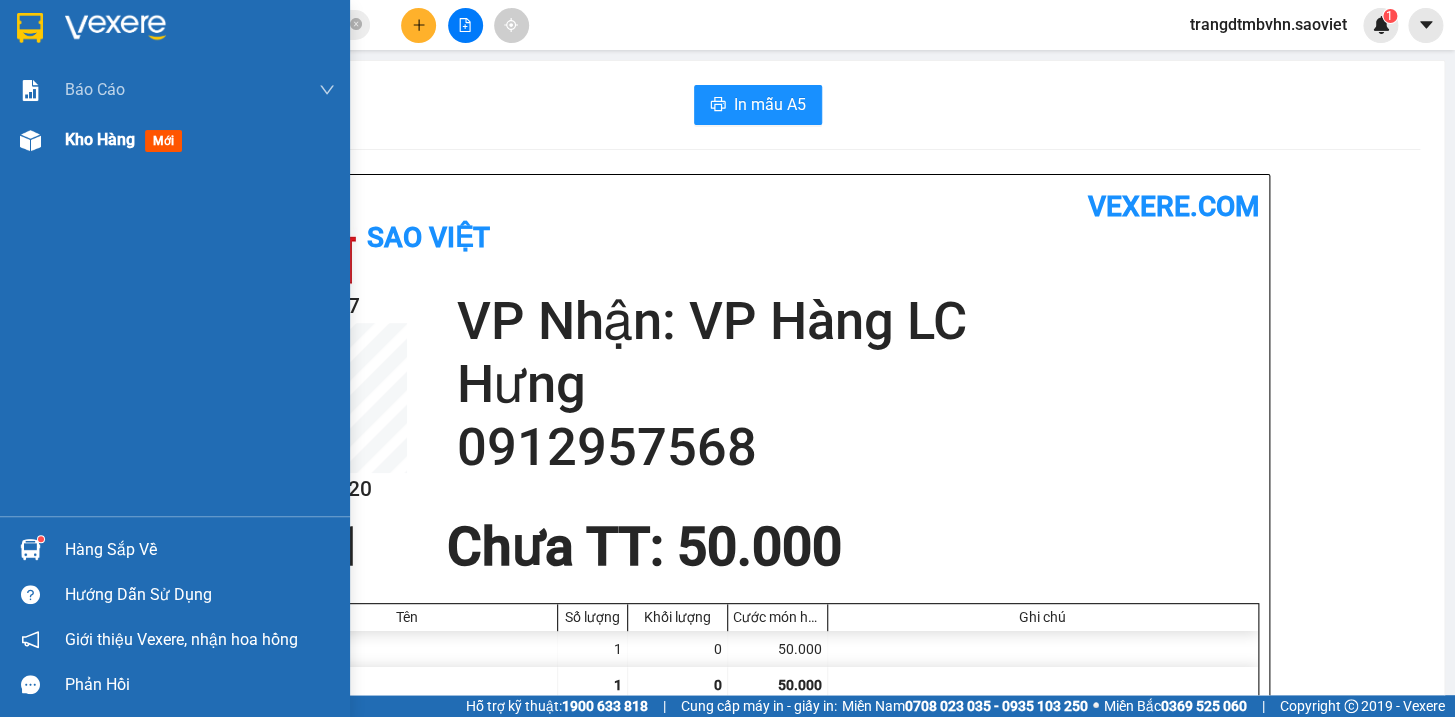 click on "Kho hàng" at bounding box center (100, 139) 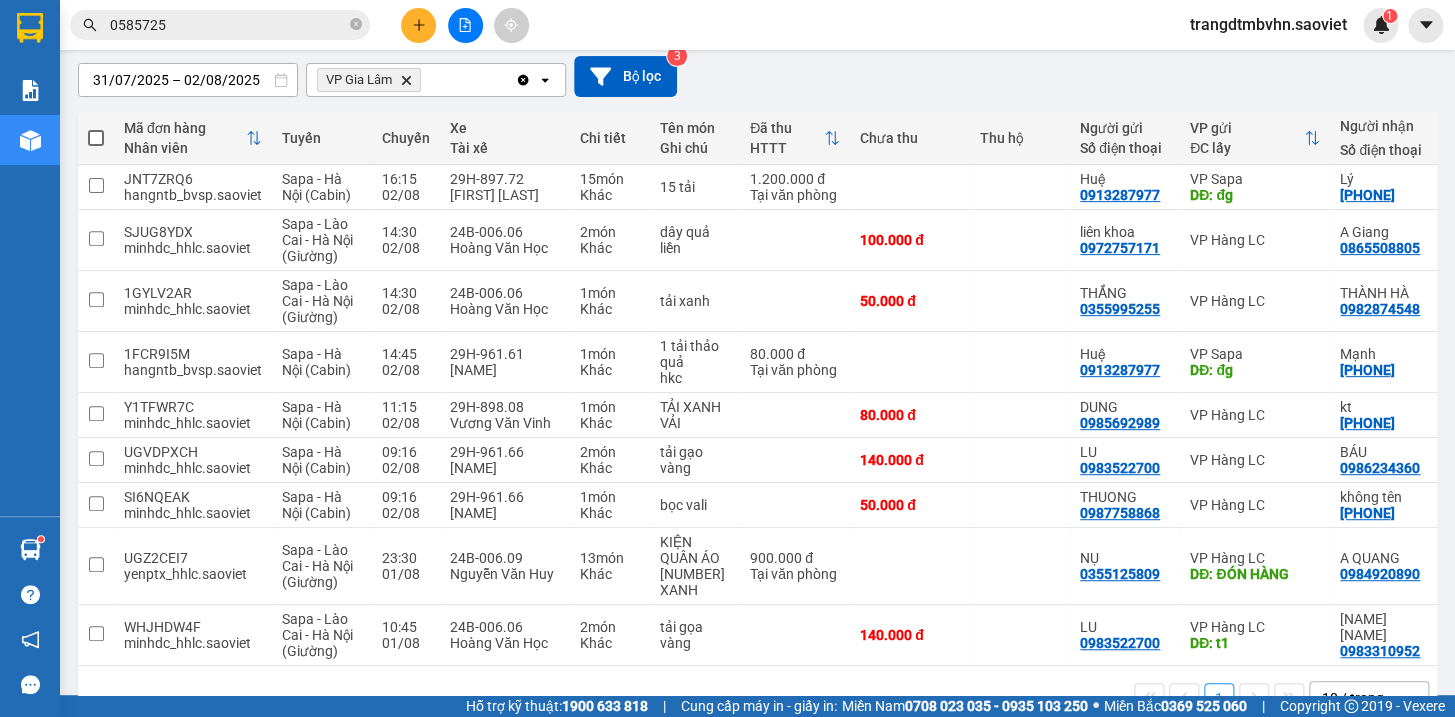 scroll, scrollTop: 193, scrollLeft: 0, axis: vertical 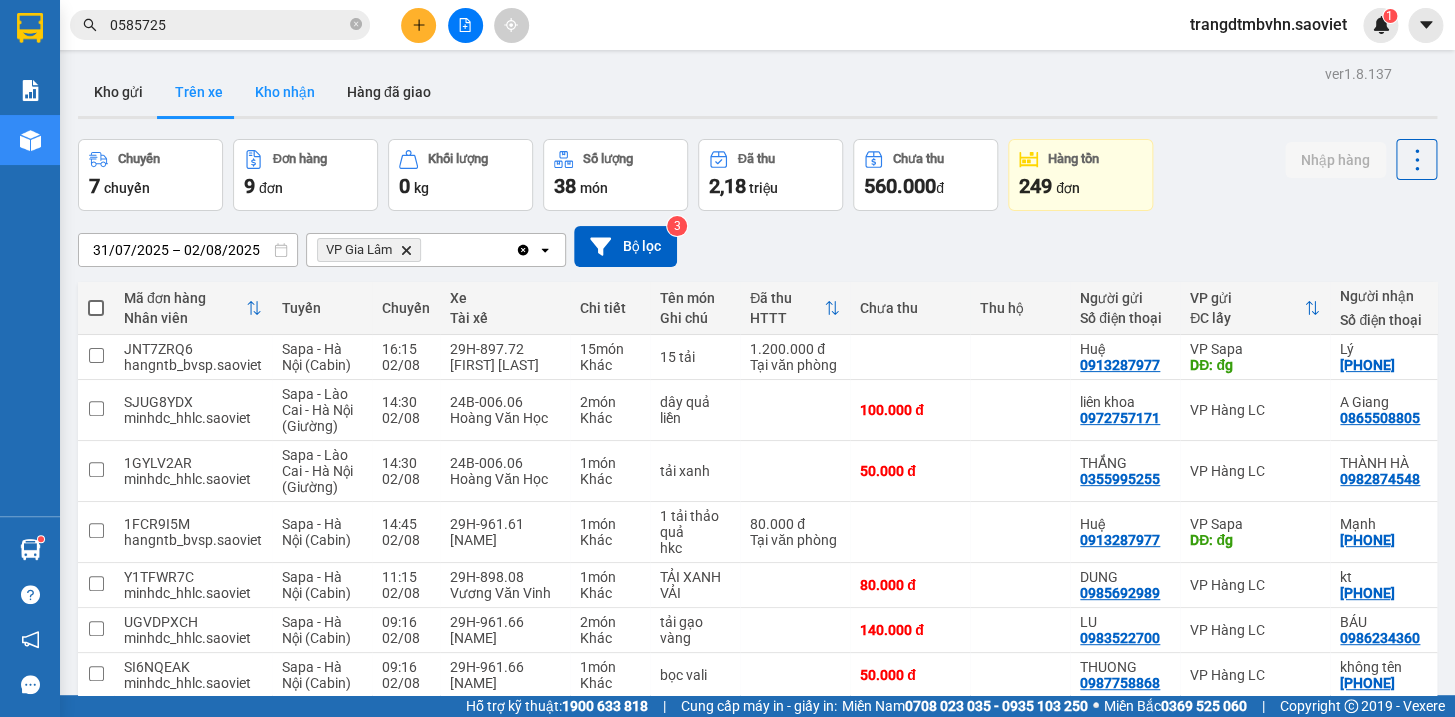 click on "Kho nhận" at bounding box center (285, 92) 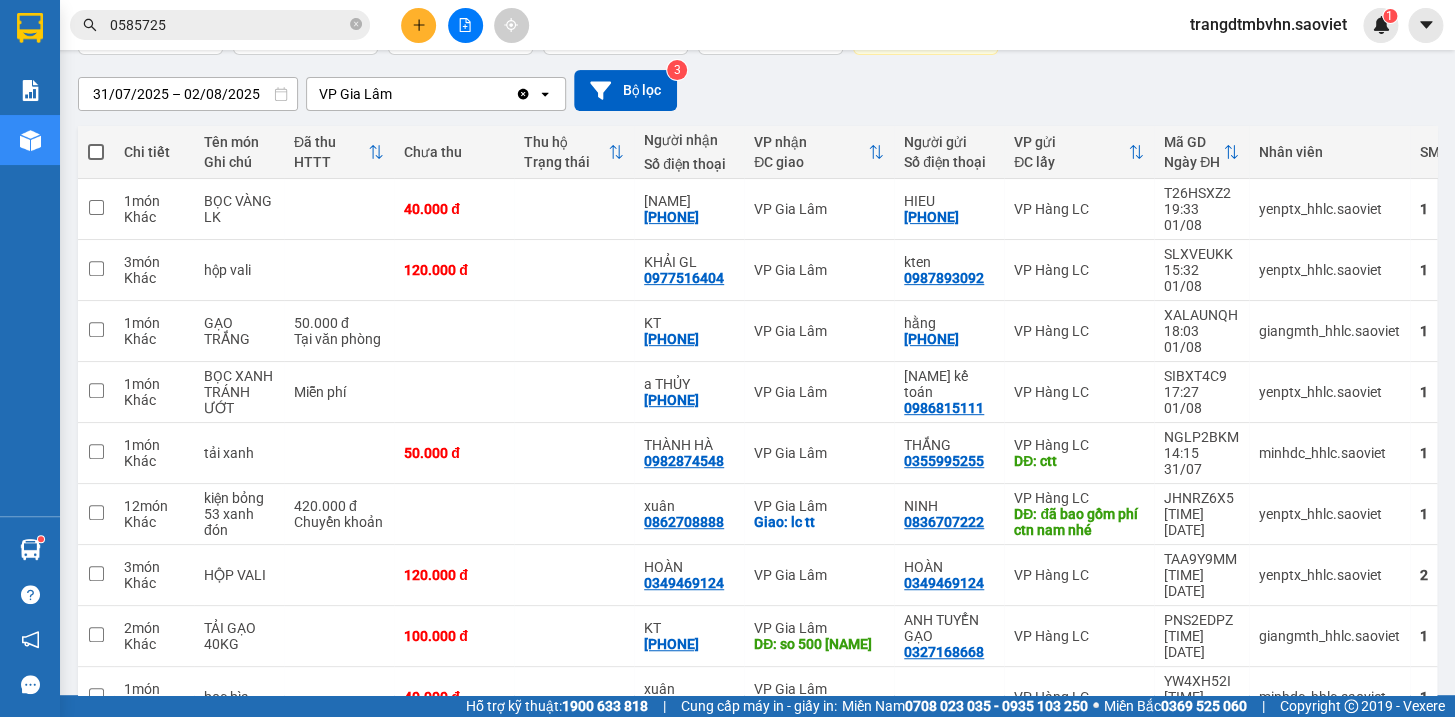scroll, scrollTop: 173, scrollLeft: 0, axis: vertical 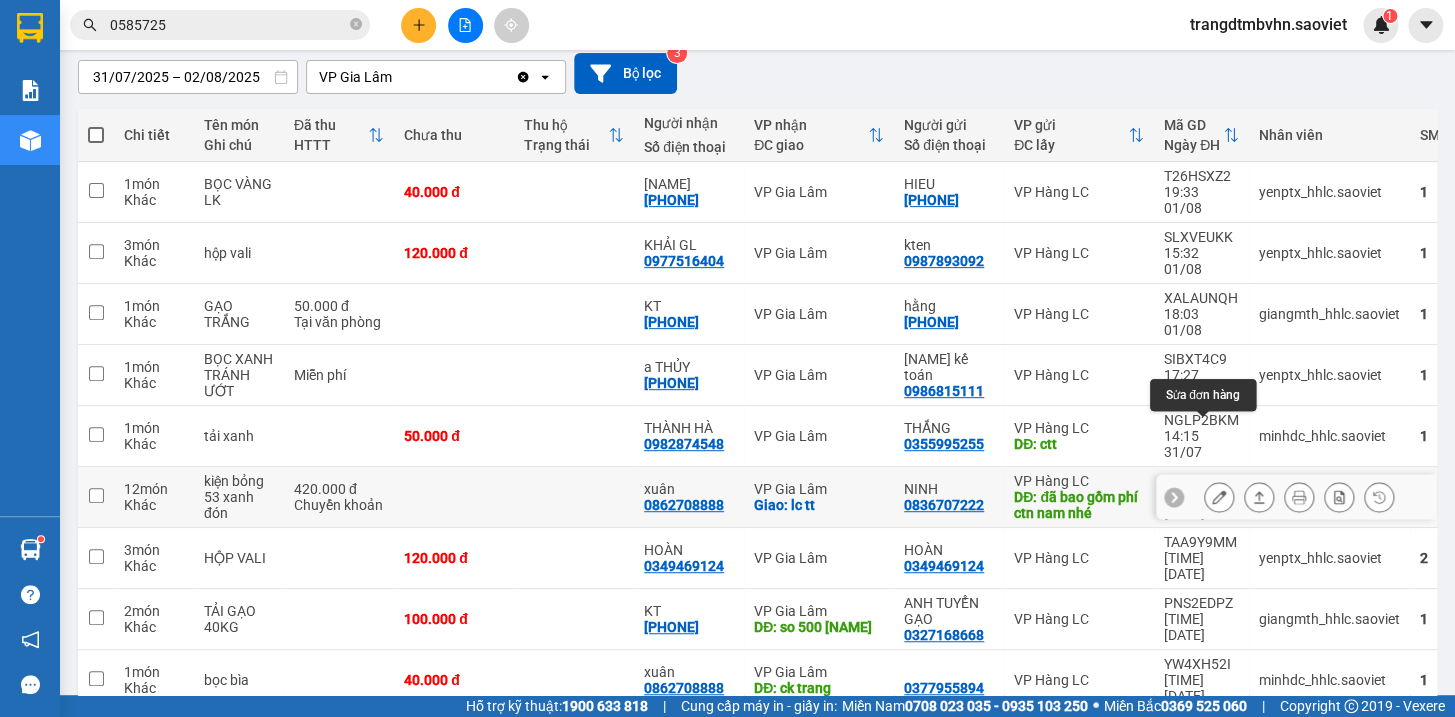 click 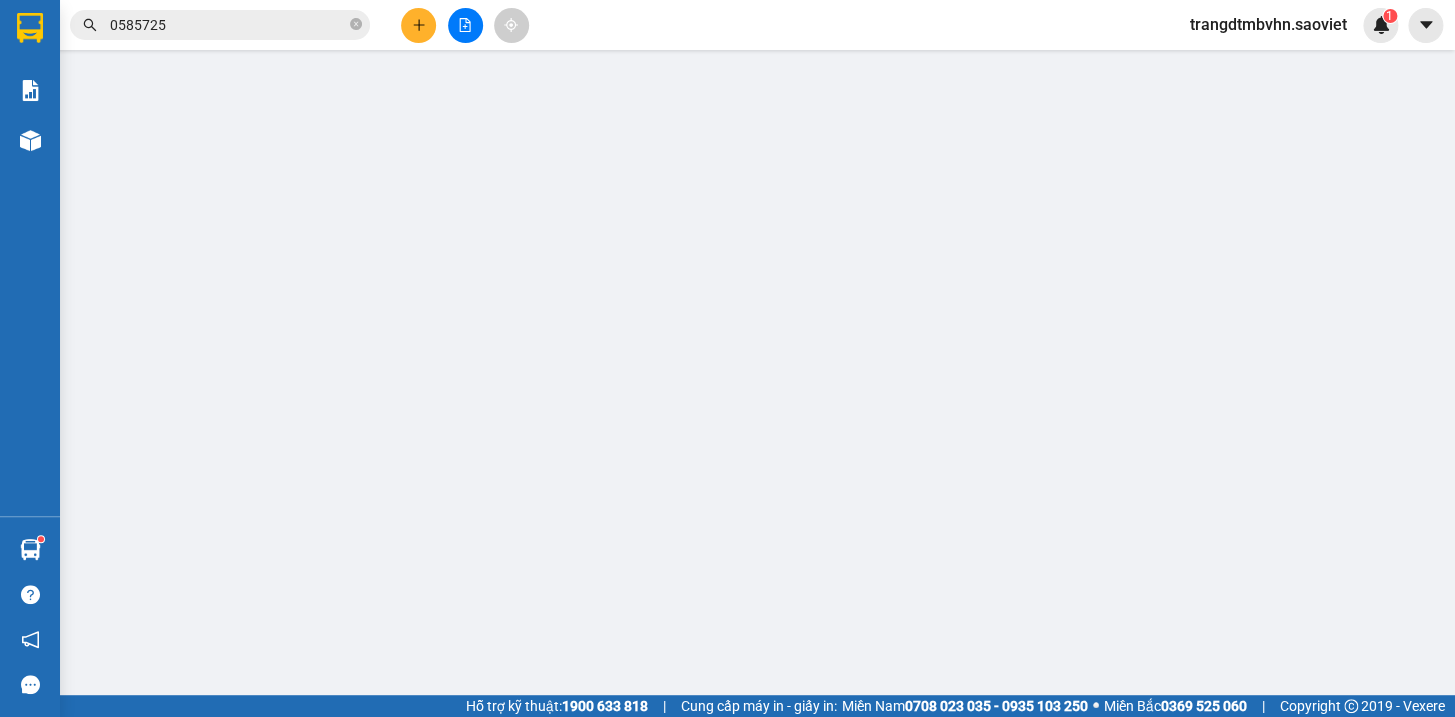 scroll, scrollTop: 0, scrollLeft: 0, axis: both 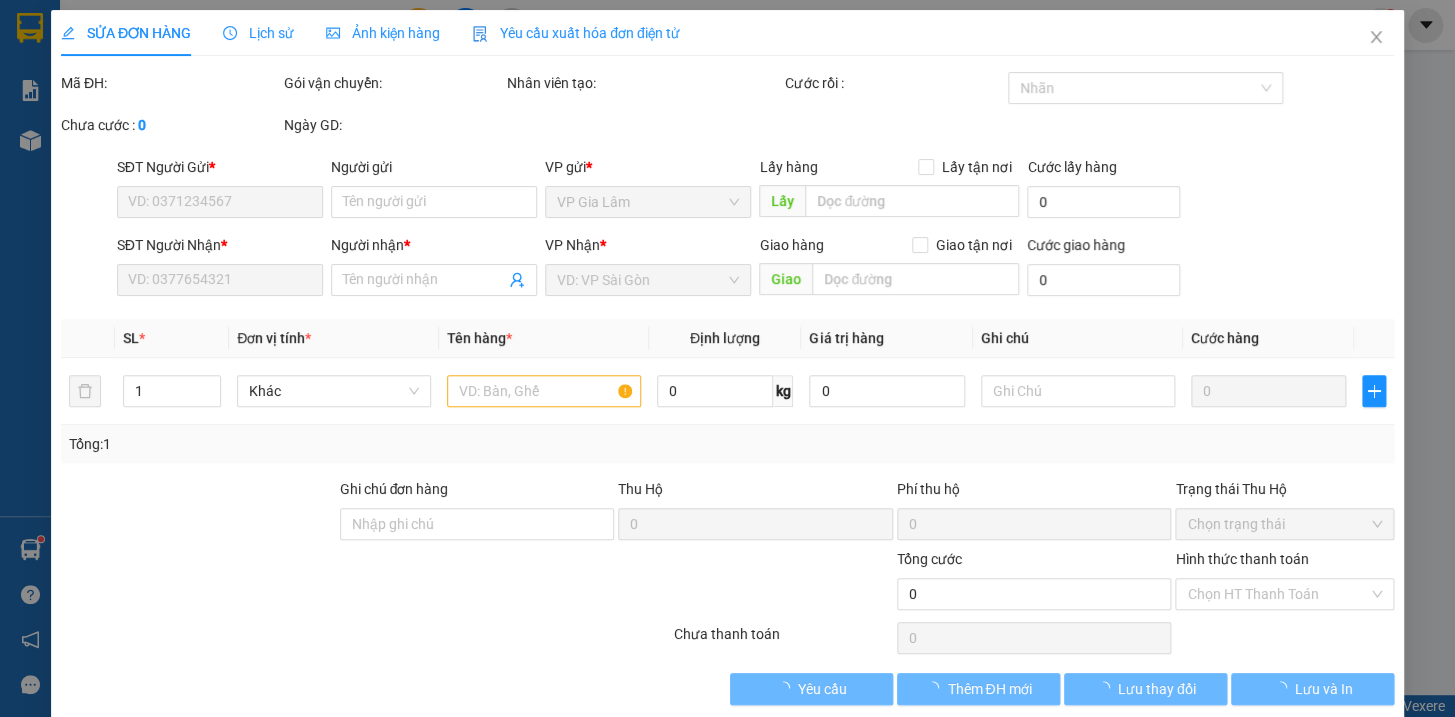 type on "0836707222" 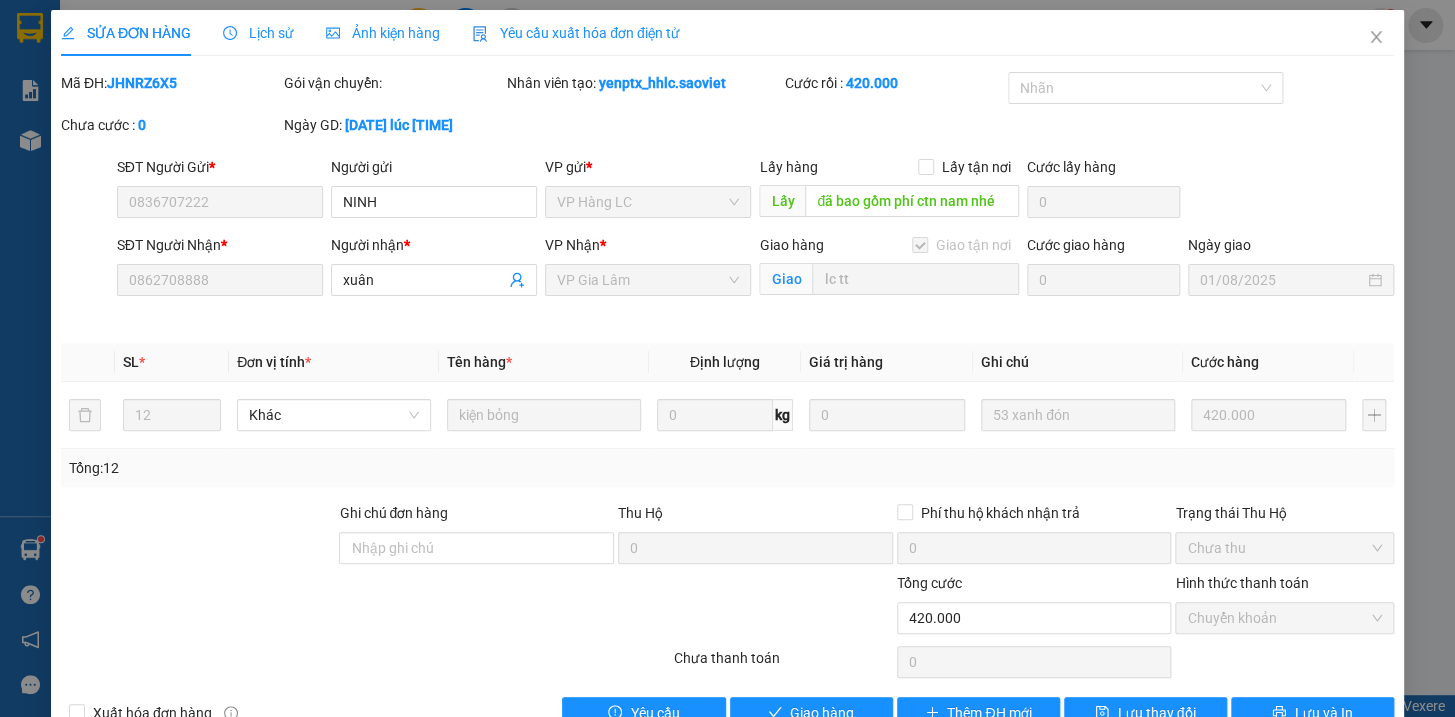 scroll, scrollTop: 50, scrollLeft: 0, axis: vertical 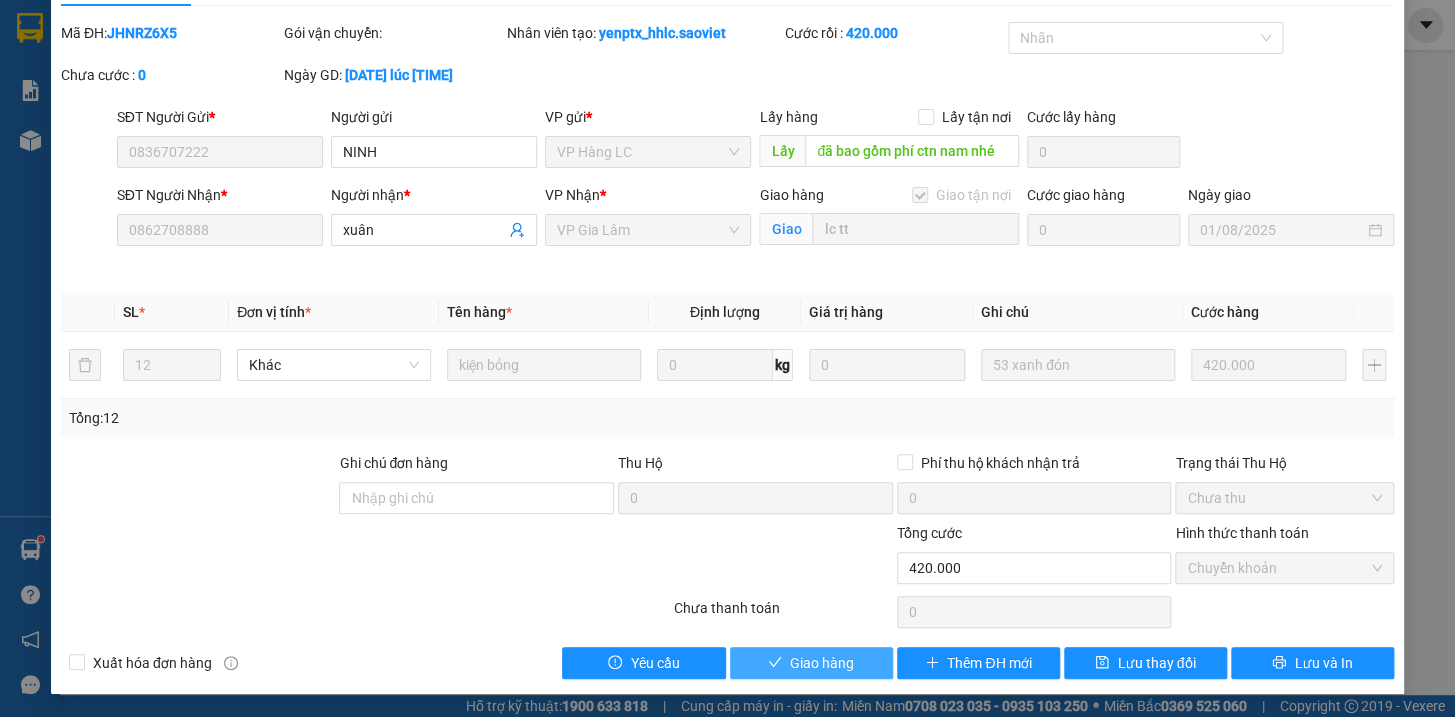click on "Giao hàng" at bounding box center [822, 663] 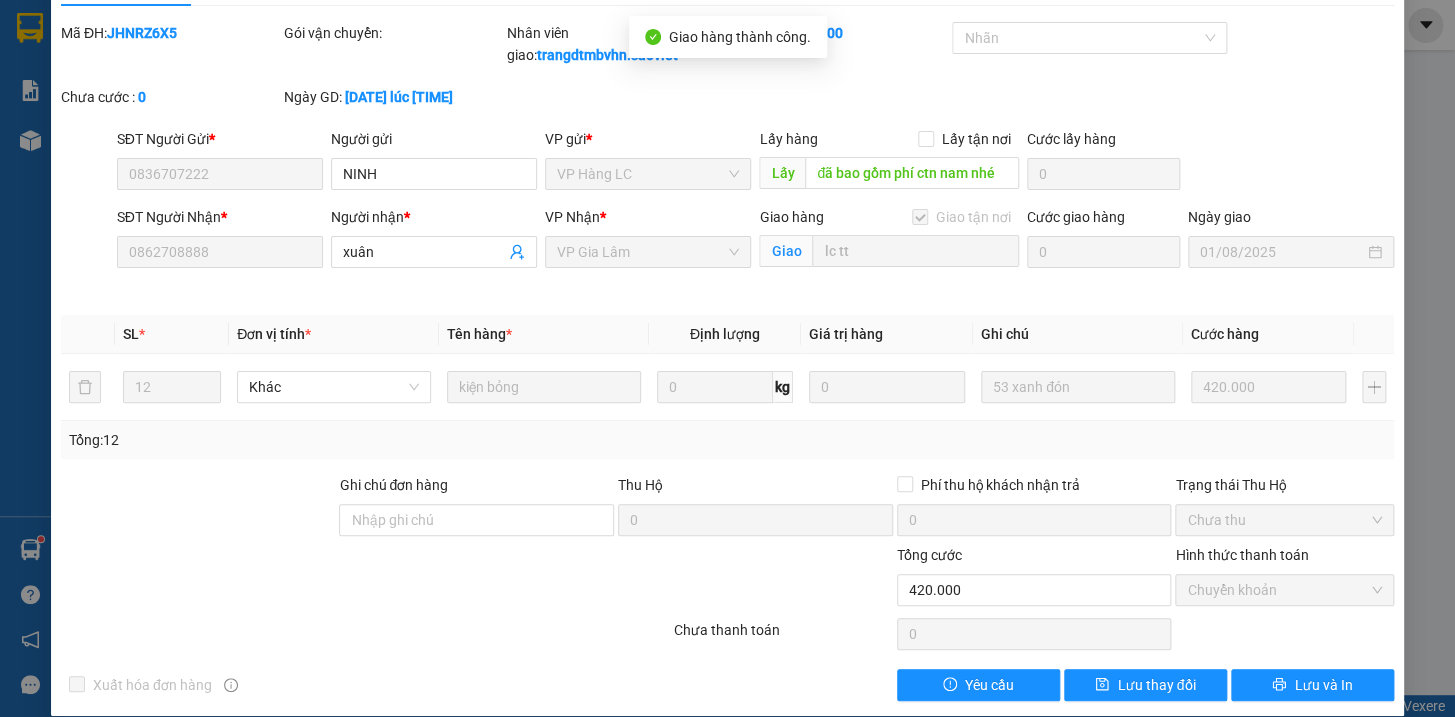 scroll, scrollTop: 0, scrollLeft: 0, axis: both 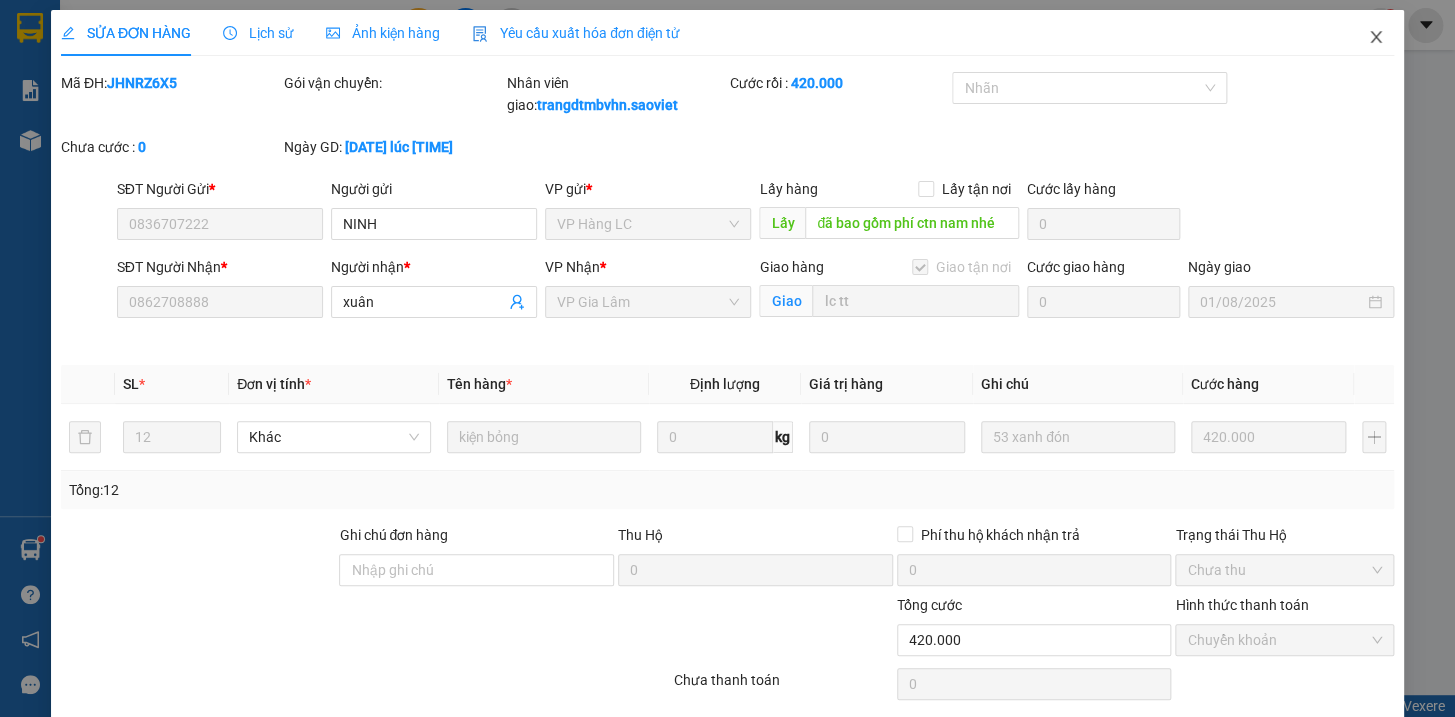 click 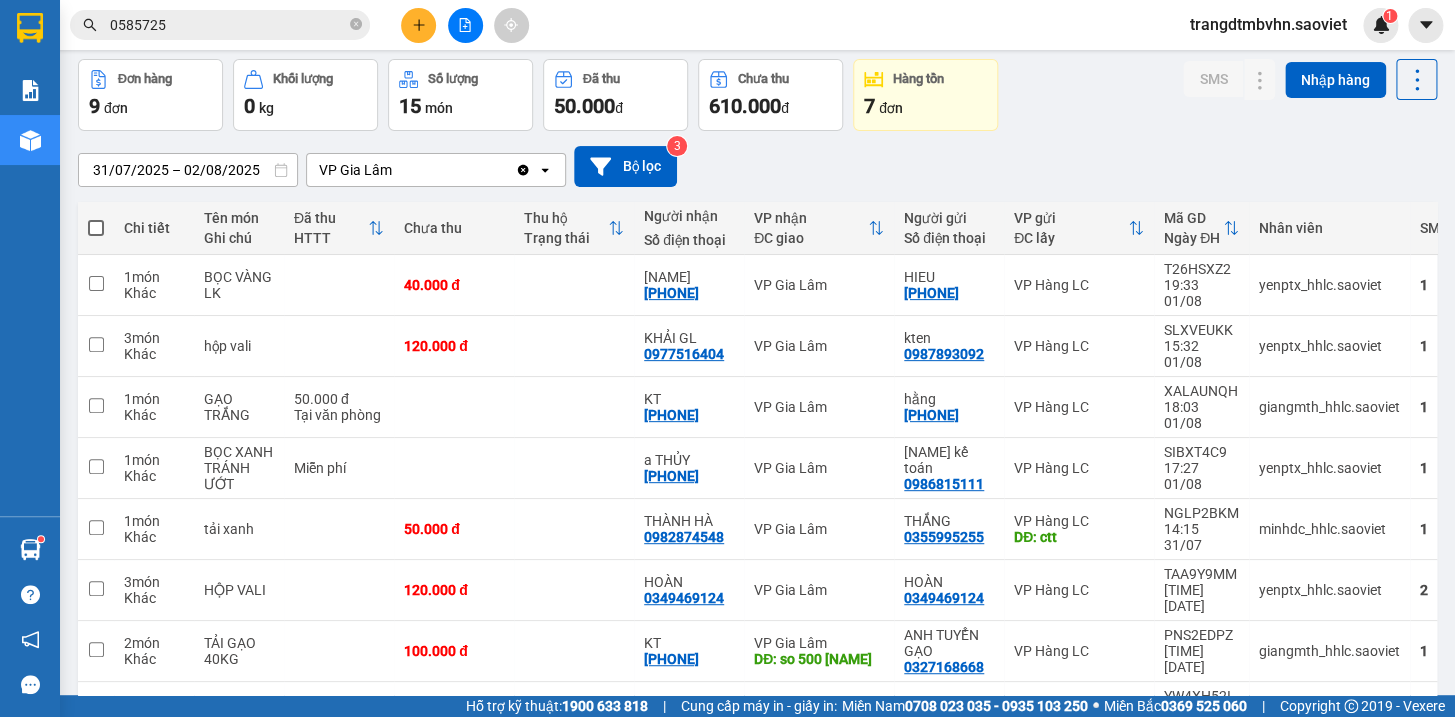 scroll, scrollTop: 164, scrollLeft: 0, axis: vertical 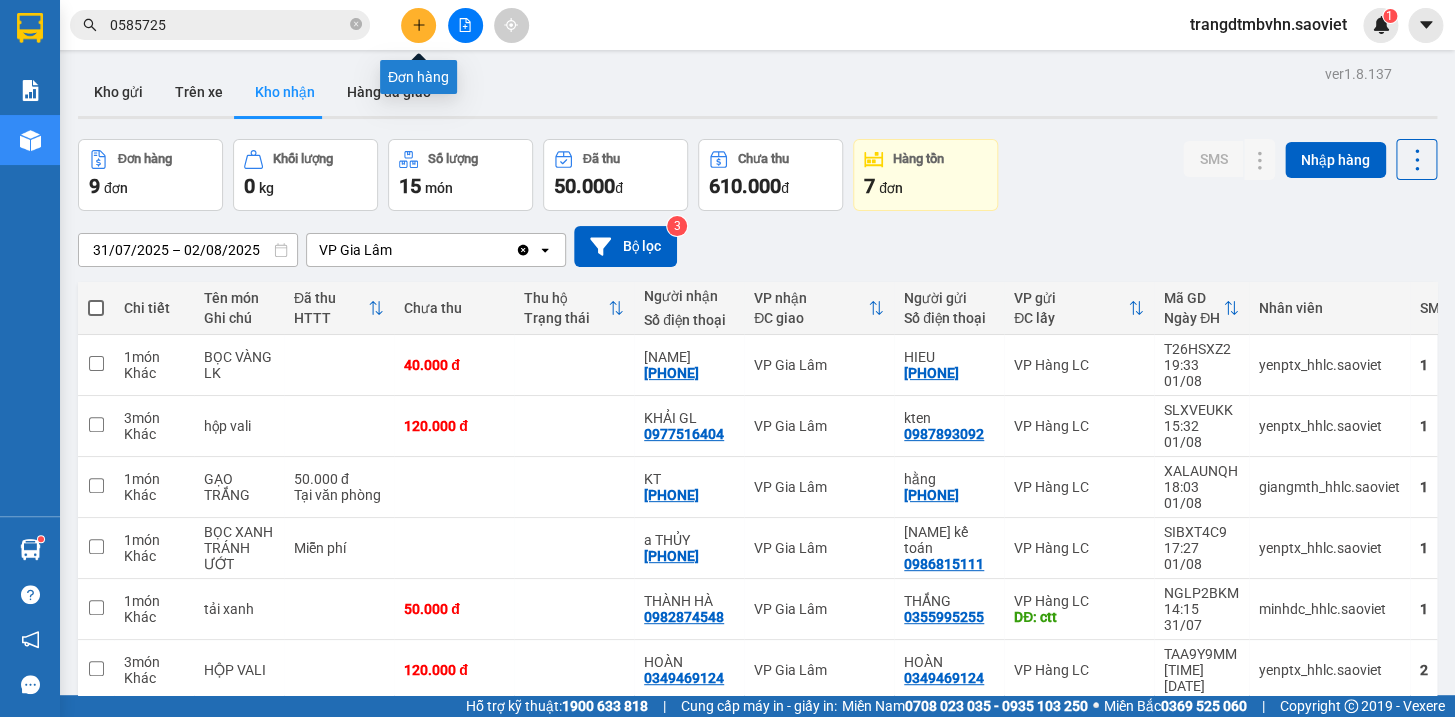 click at bounding box center (418, 25) 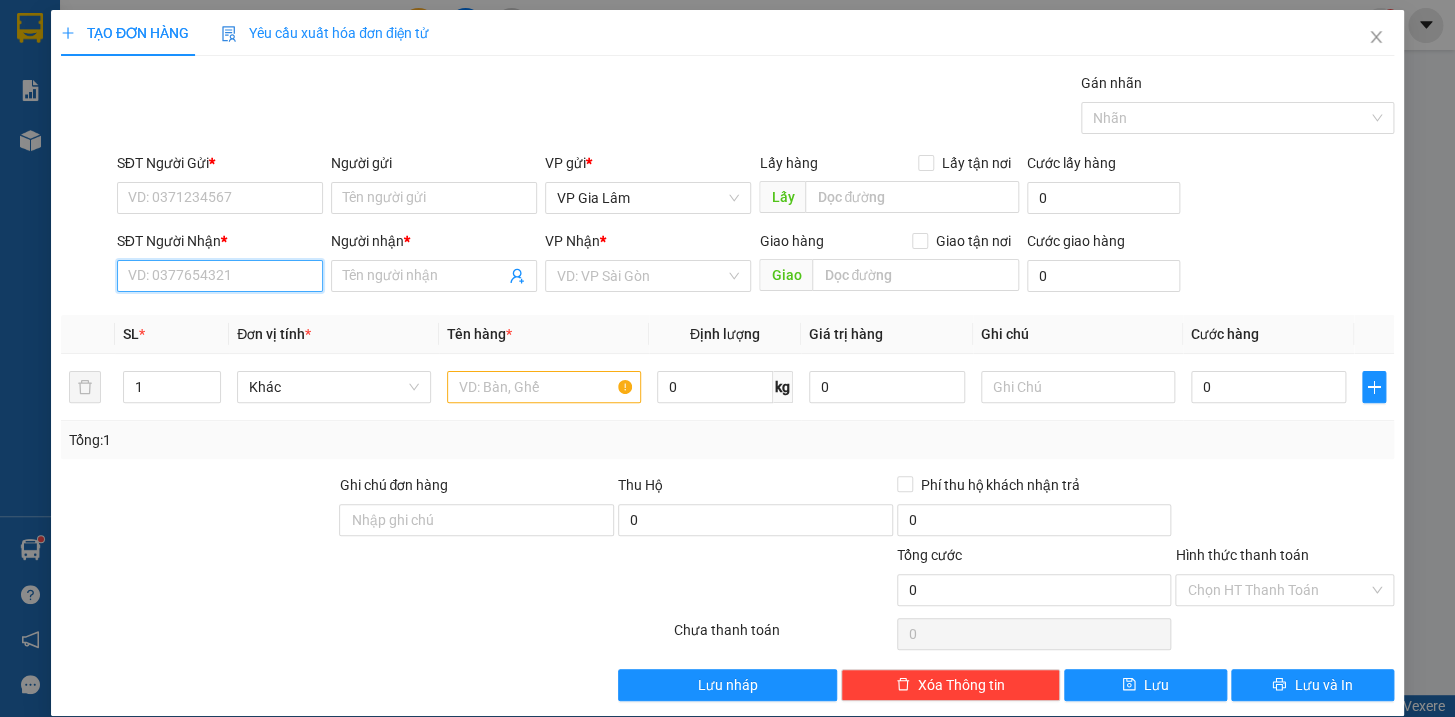 click on "SĐT Người Nhận  *" at bounding box center [220, 276] 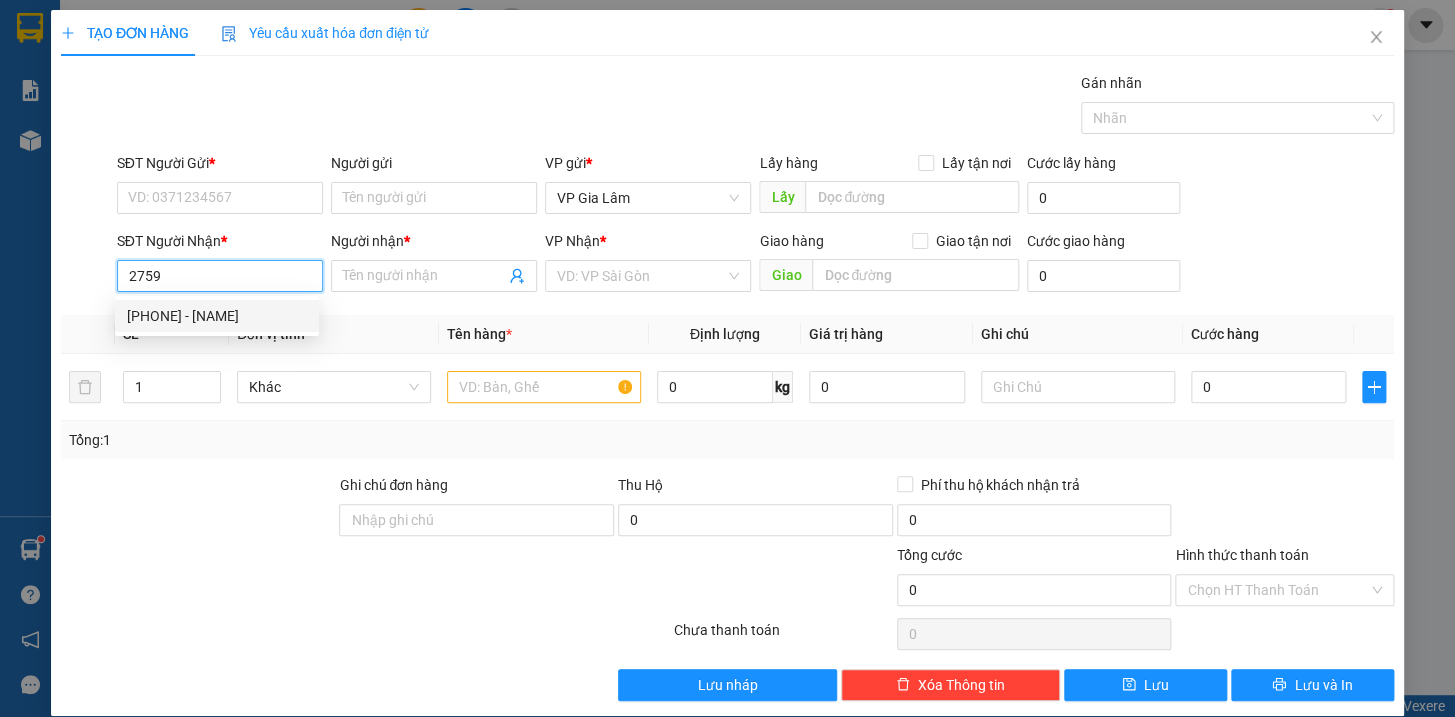click on "[PHONE] - [NAME]" at bounding box center [217, 316] 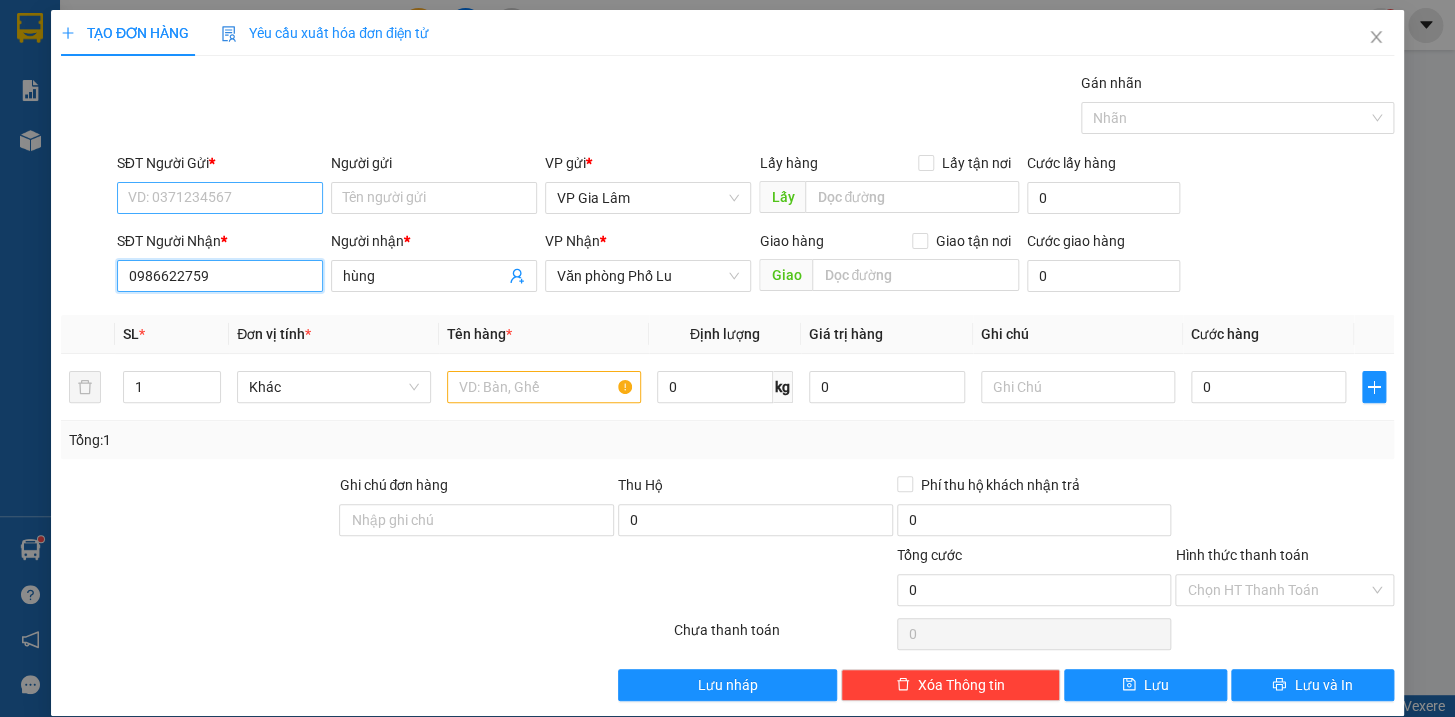 type on "0986622759" 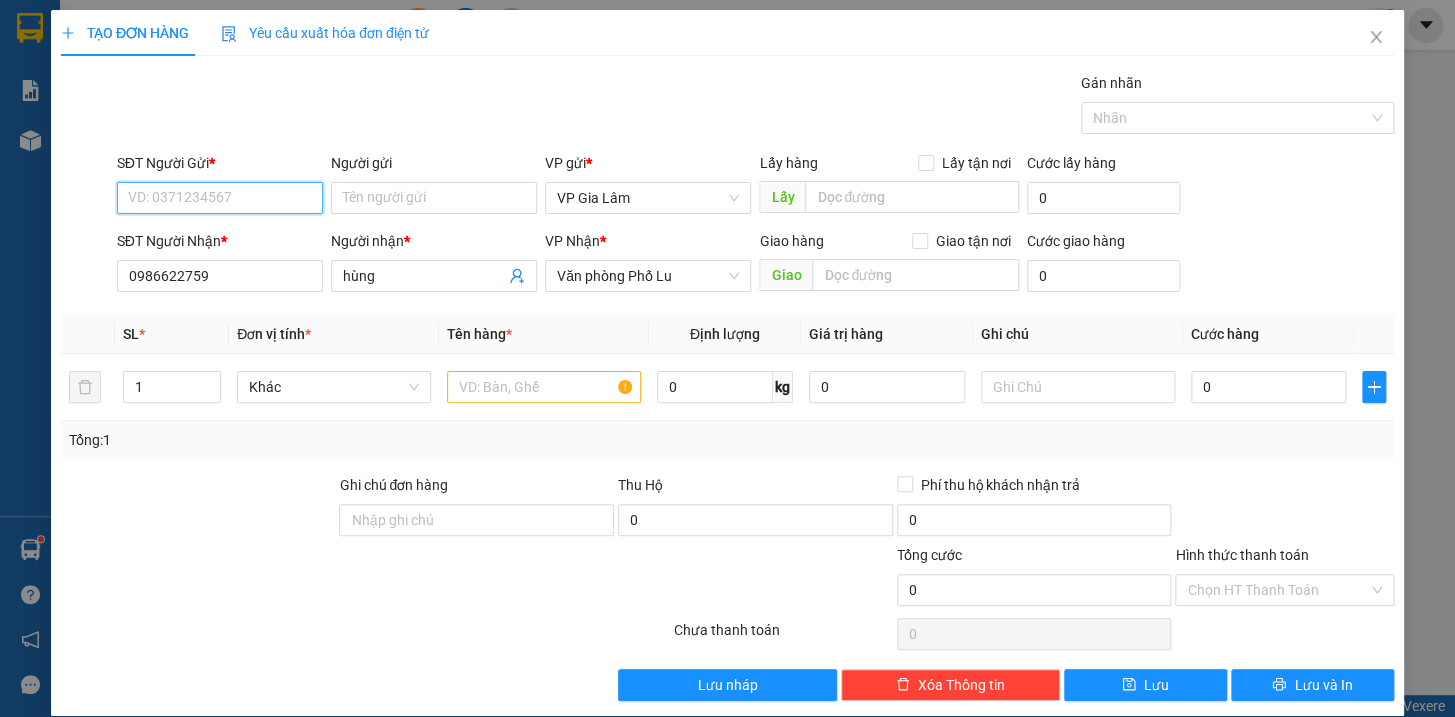 click on "SĐT Người Gửi  *" at bounding box center (220, 198) 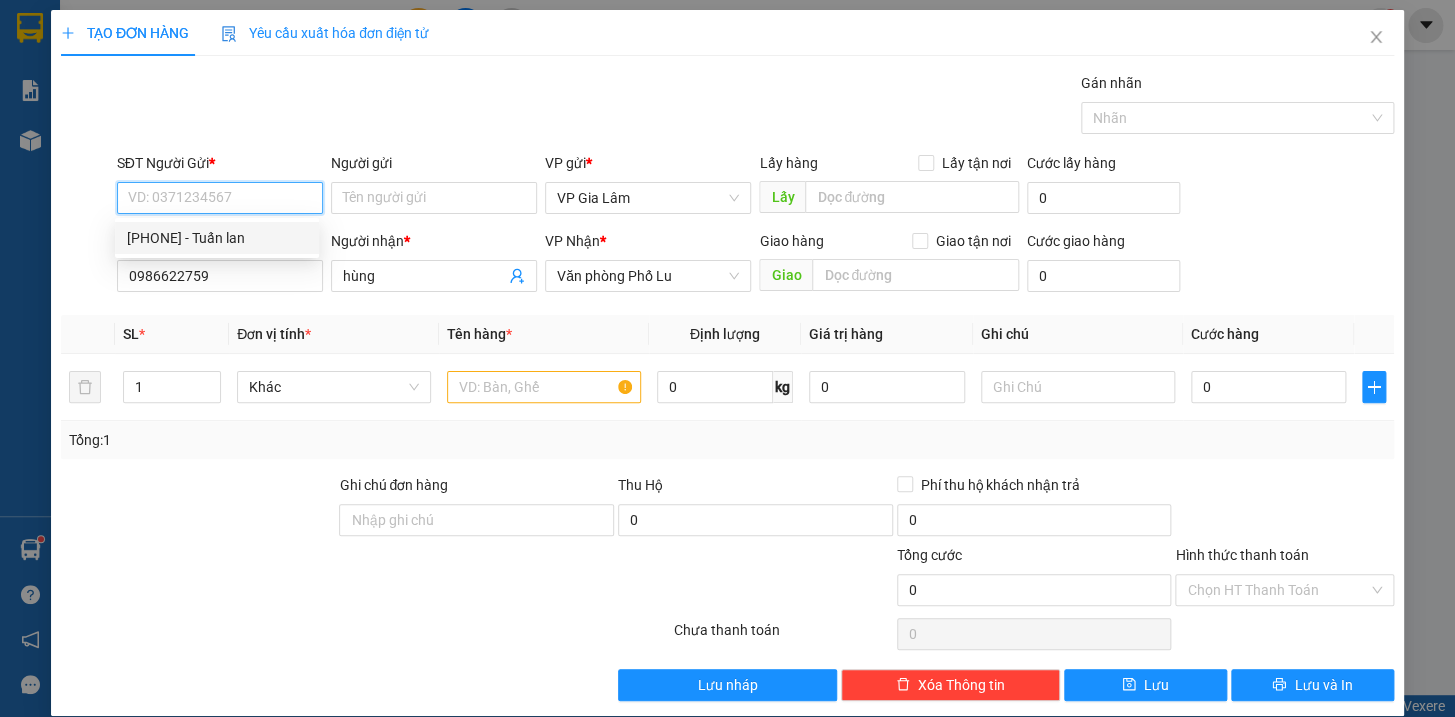click on "[PHONE] - Tuấn lan" at bounding box center [217, 238] 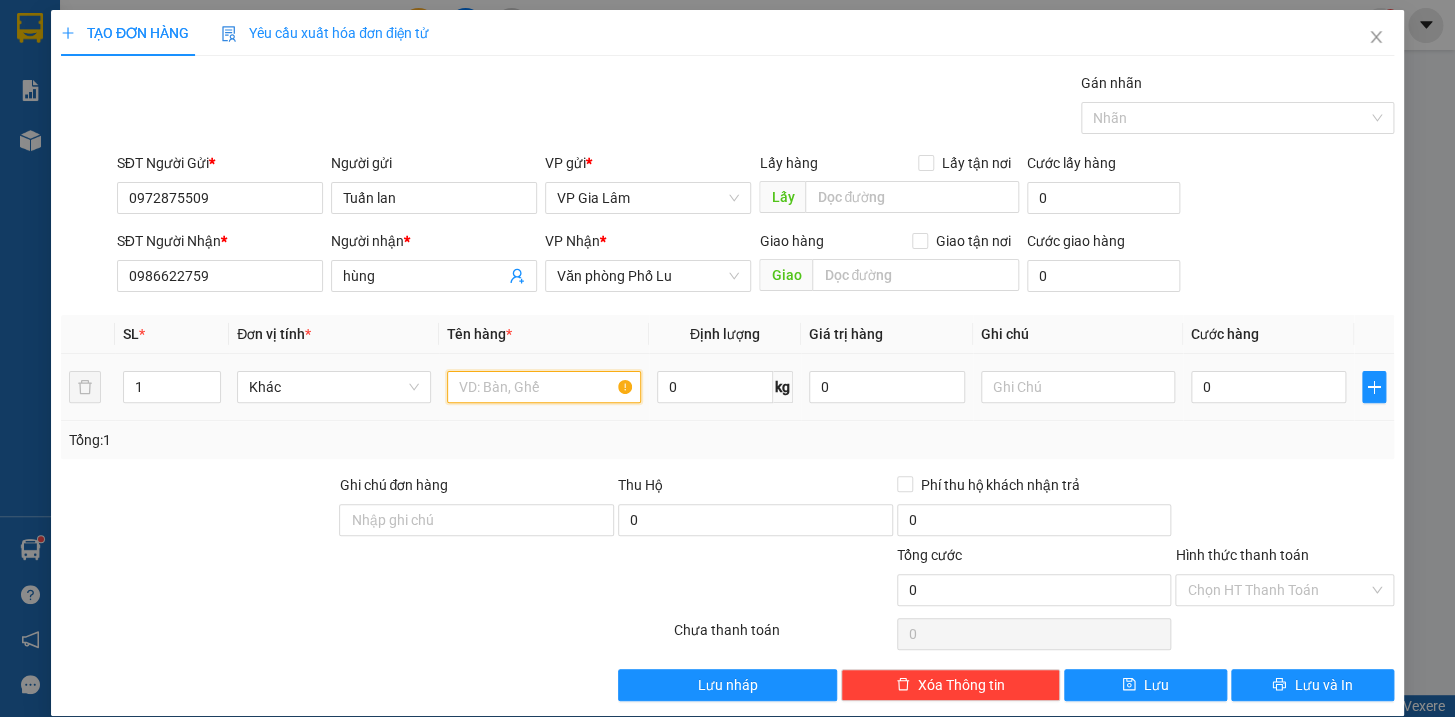 click at bounding box center [544, 387] 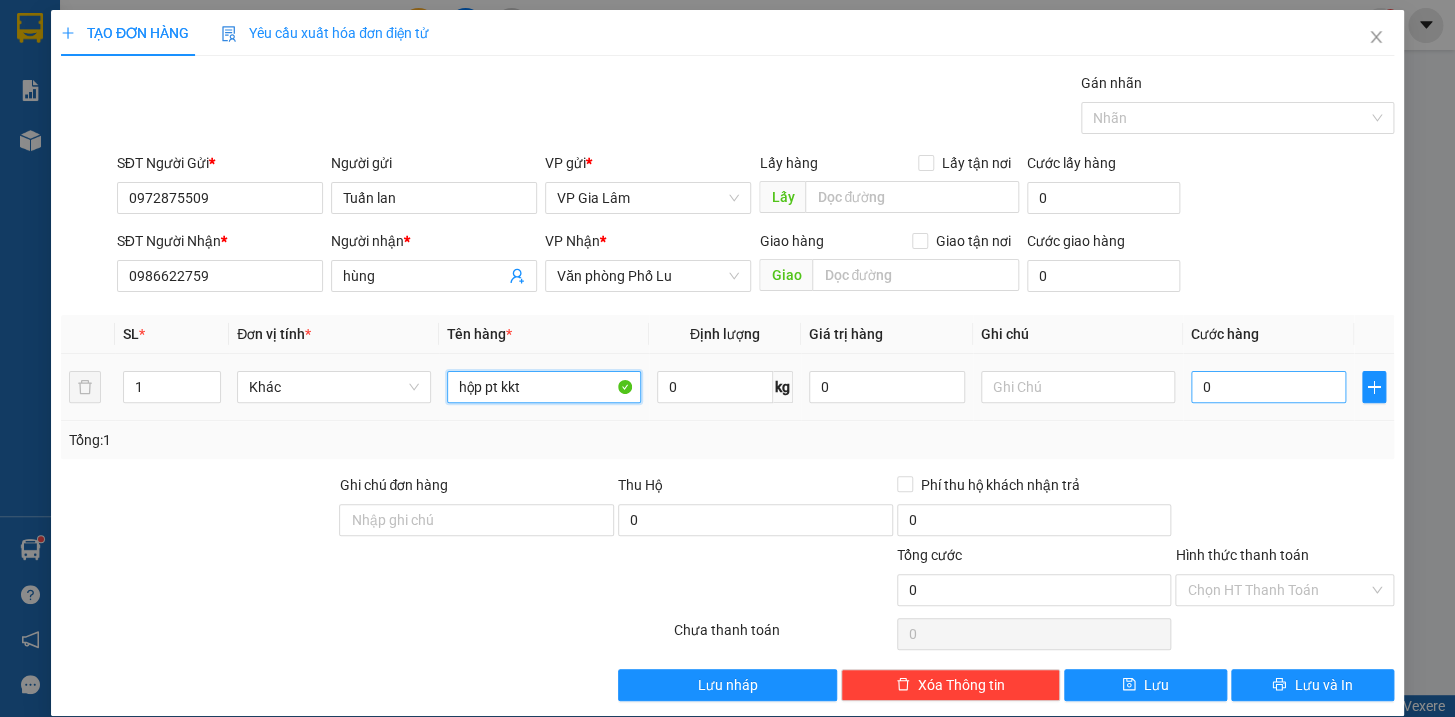 type on "hộp pt kkt" 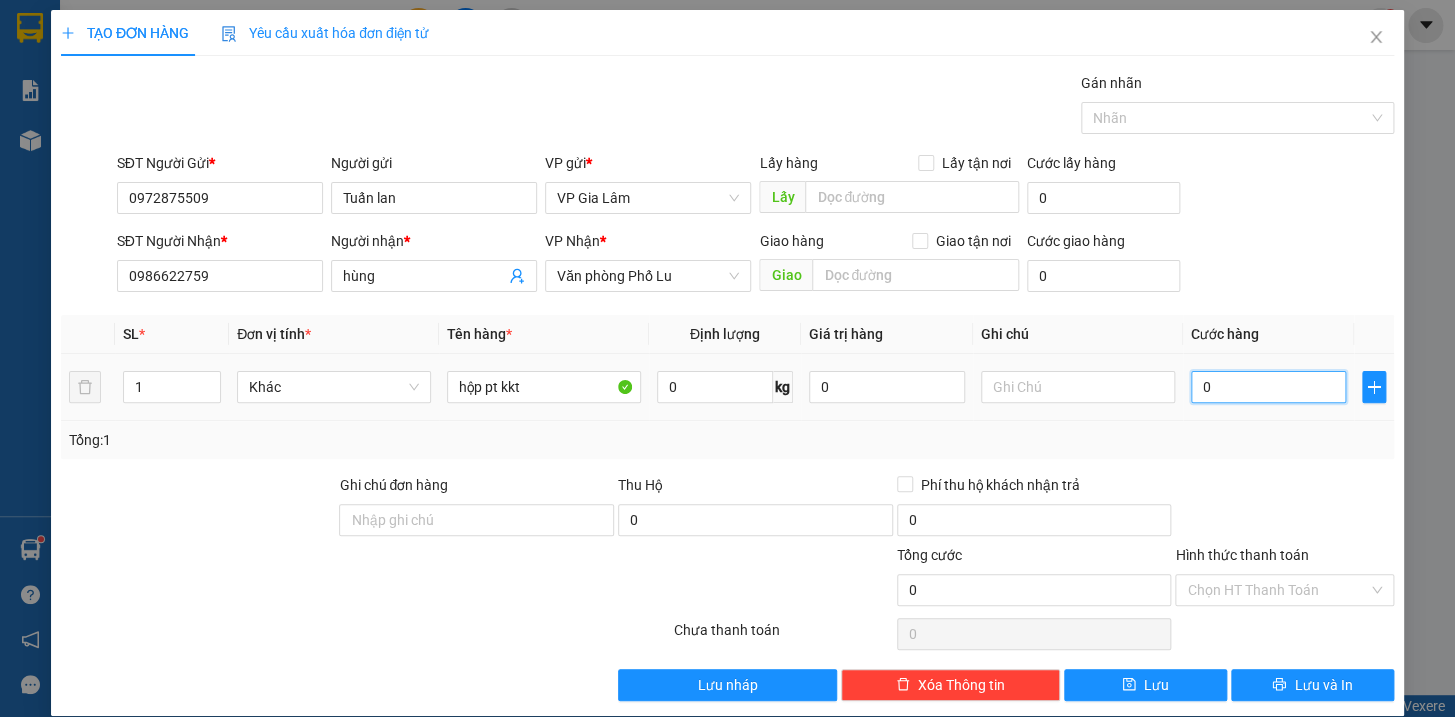 click on "0" at bounding box center [1269, 387] 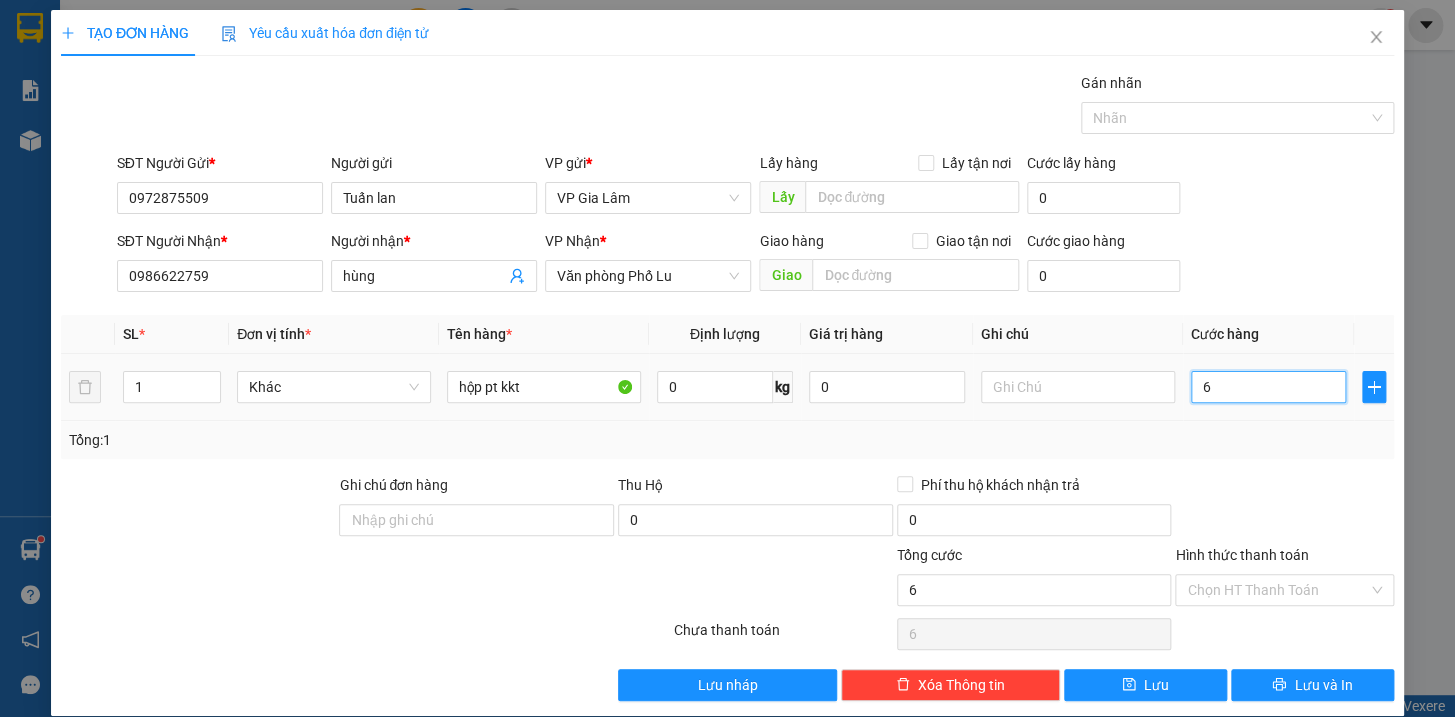type on "60" 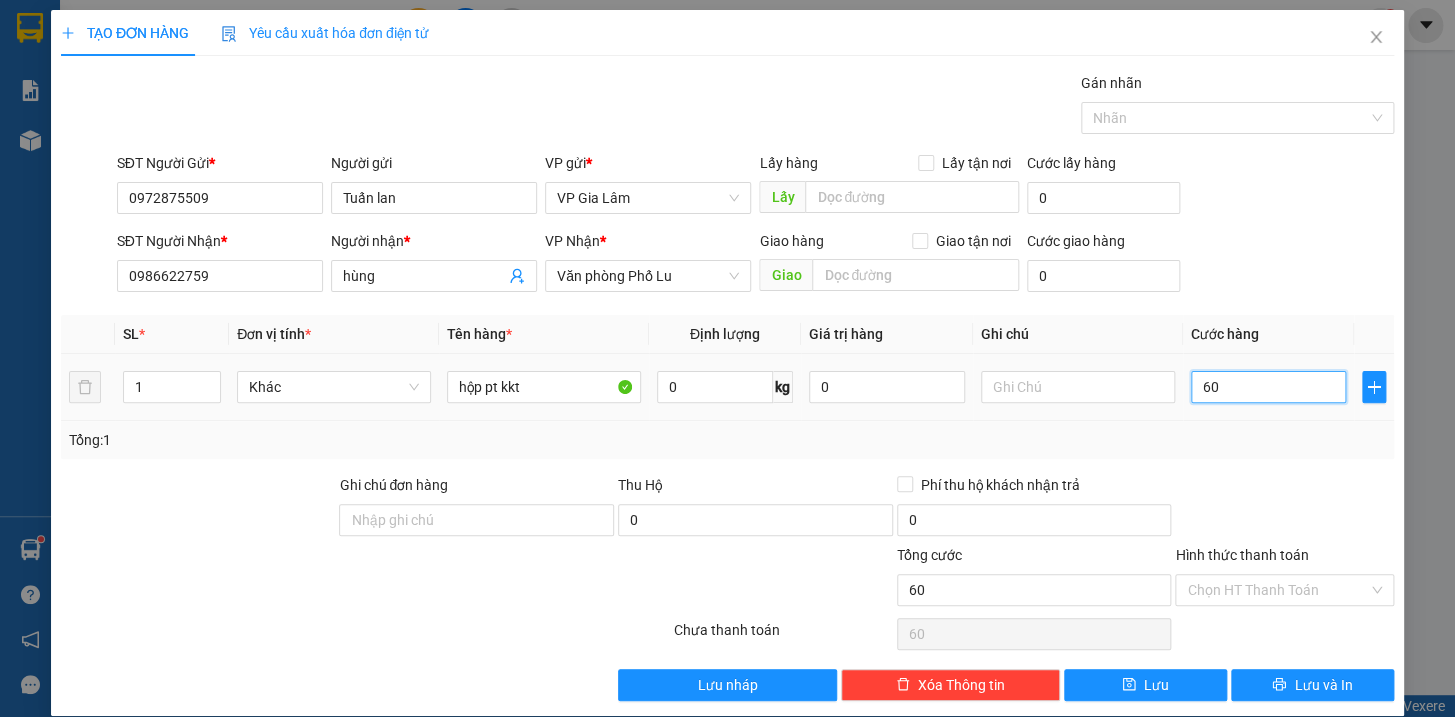 type on "600" 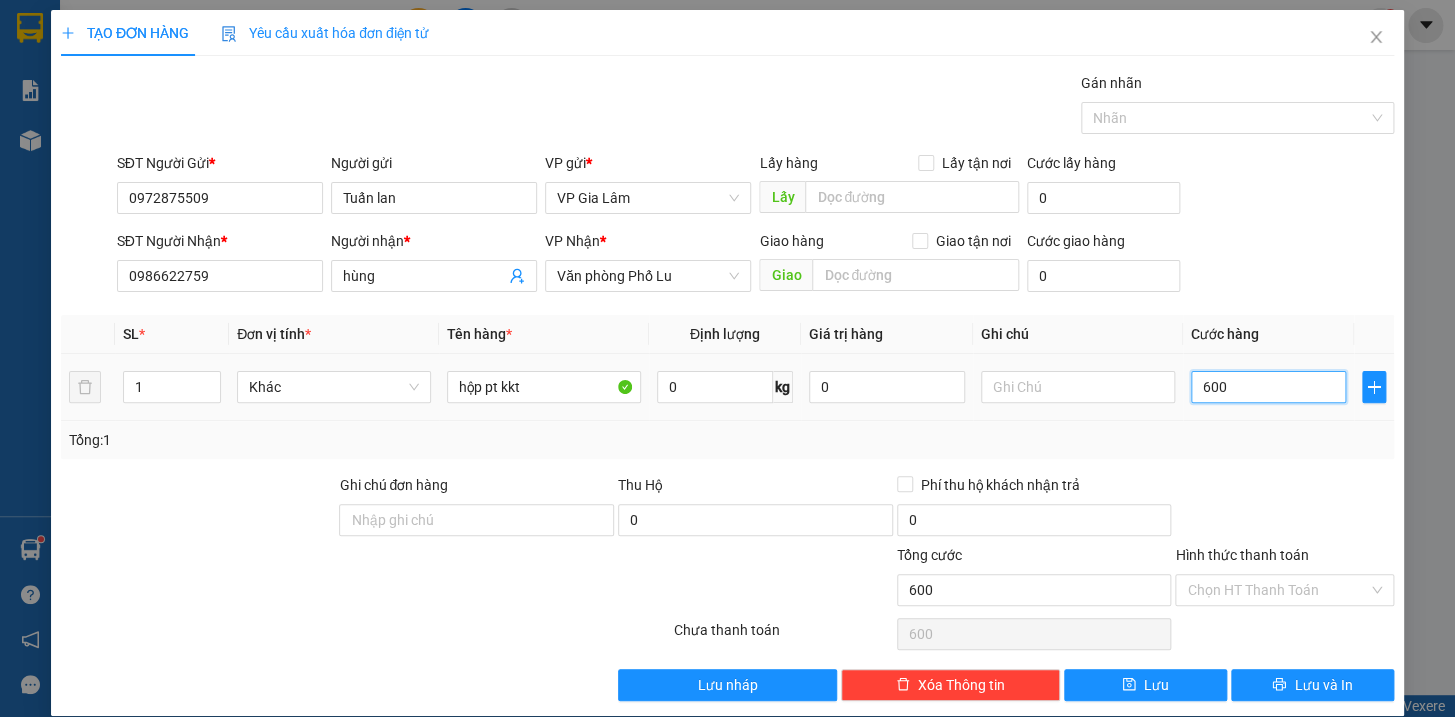 type on "6.000" 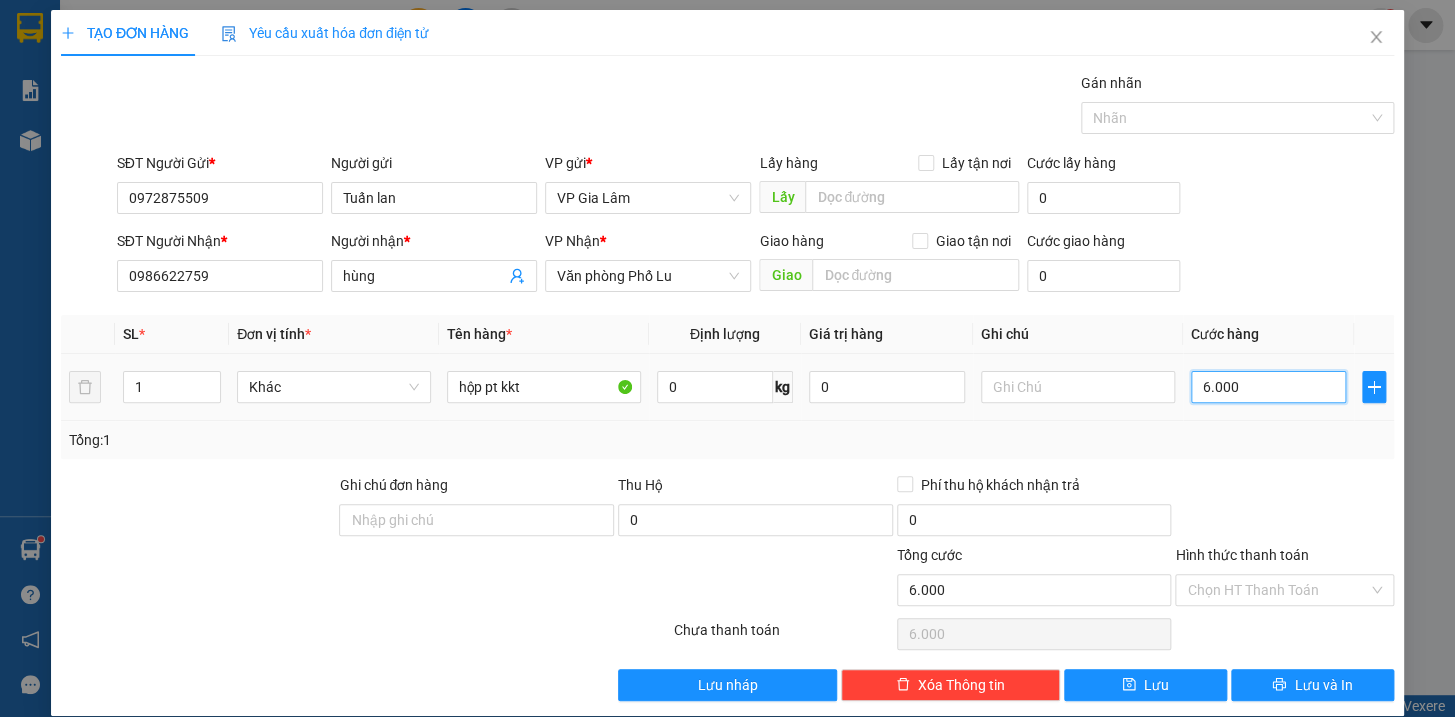 type on "60.000" 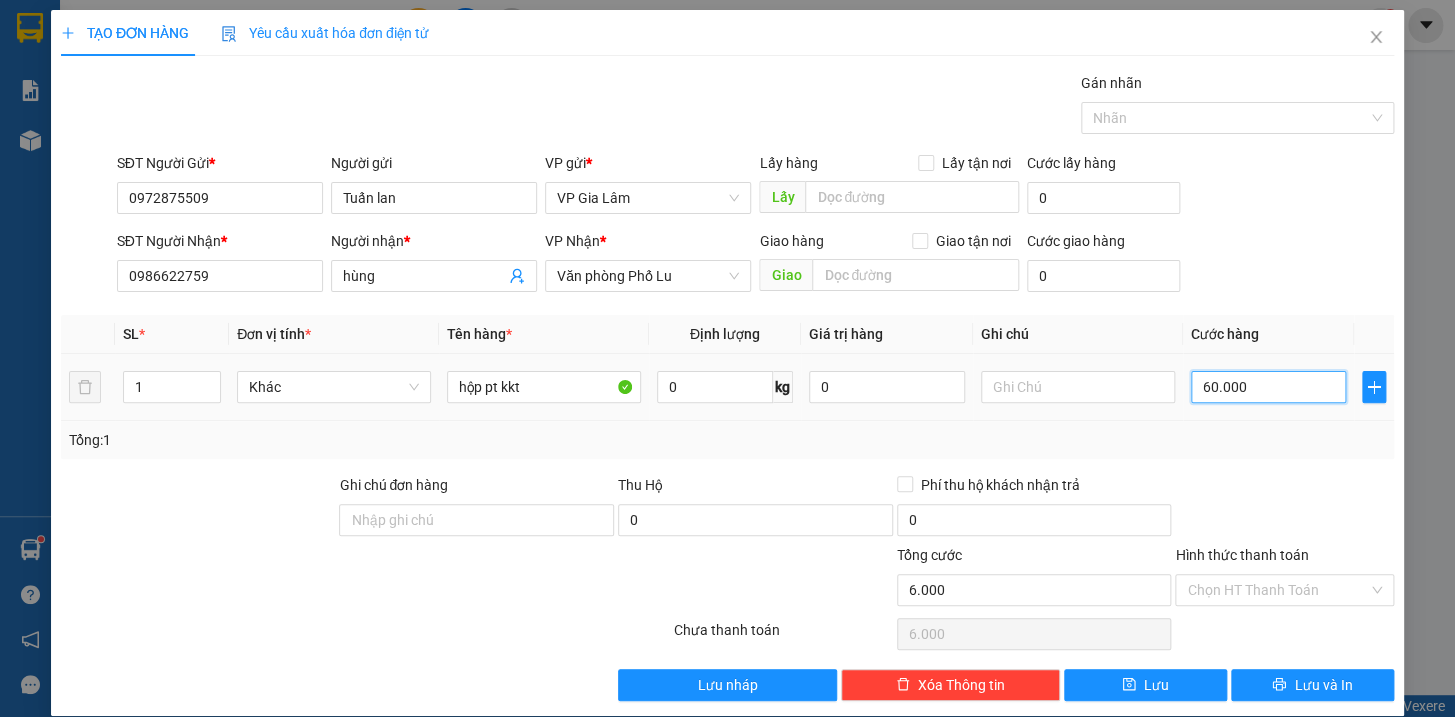type on "60.000" 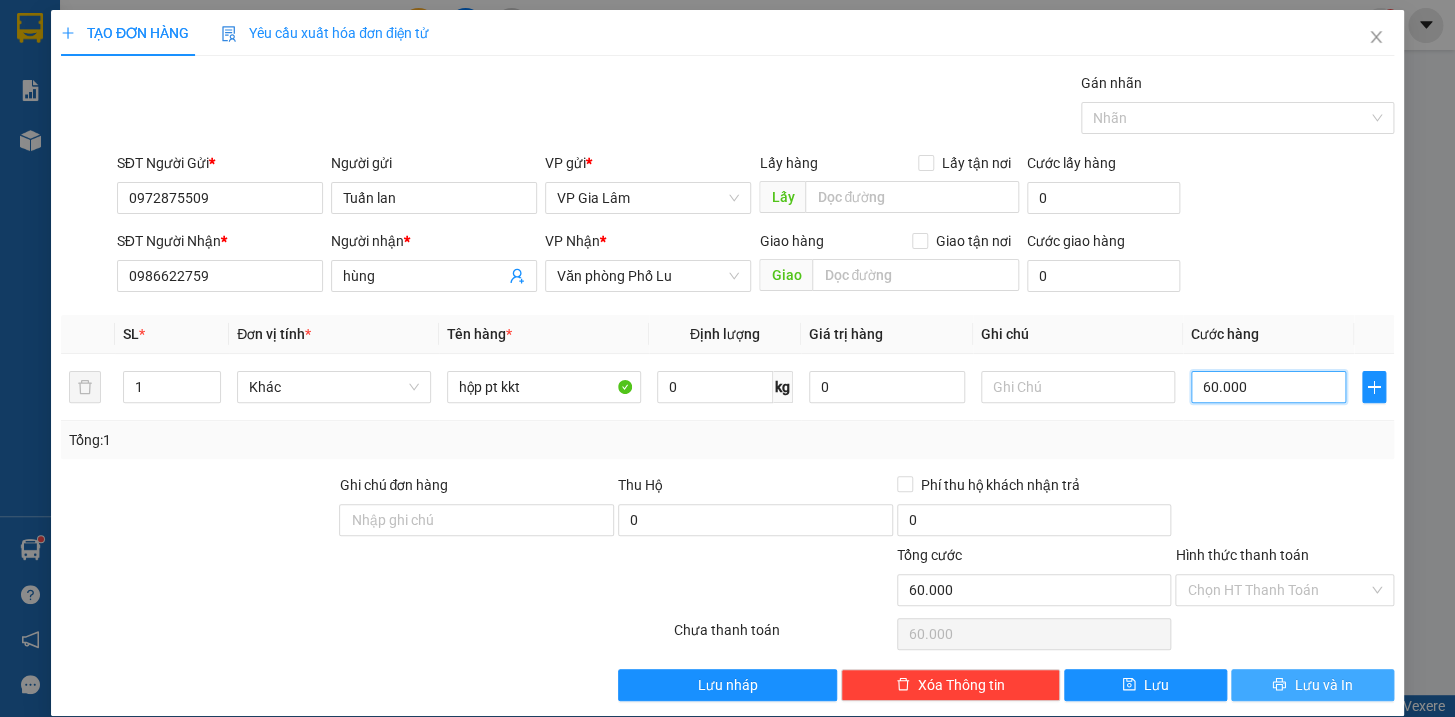 type on "60.000" 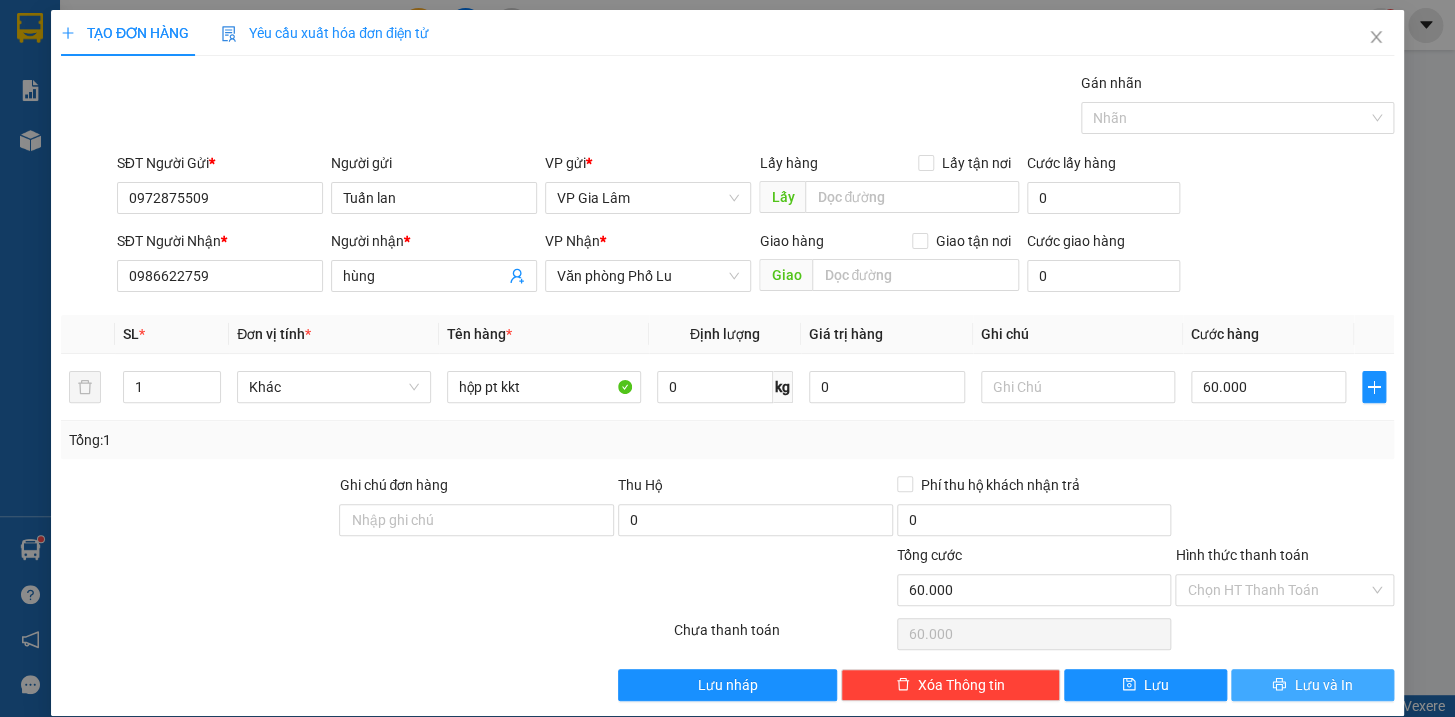 click on "Lưu và In" at bounding box center (1323, 685) 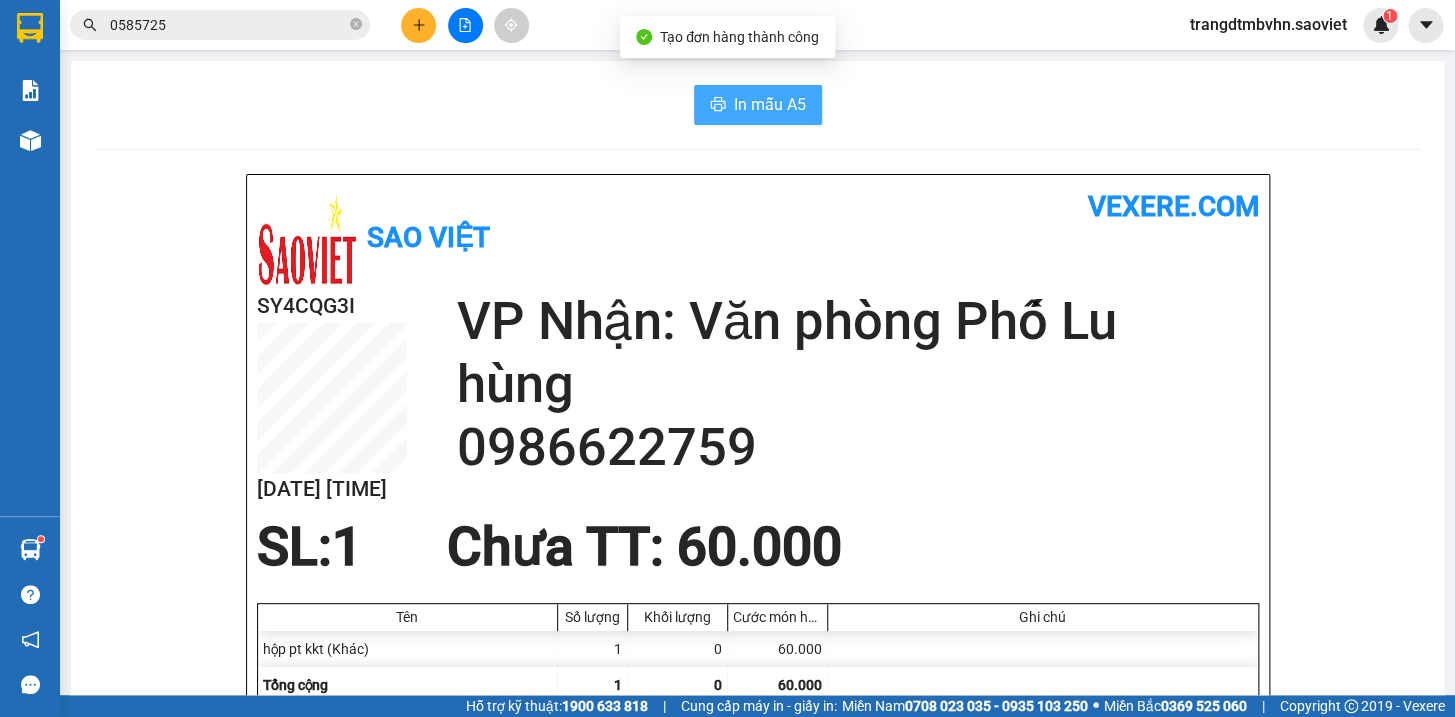 click on "In mẫu A5" at bounding box center [770, 104] 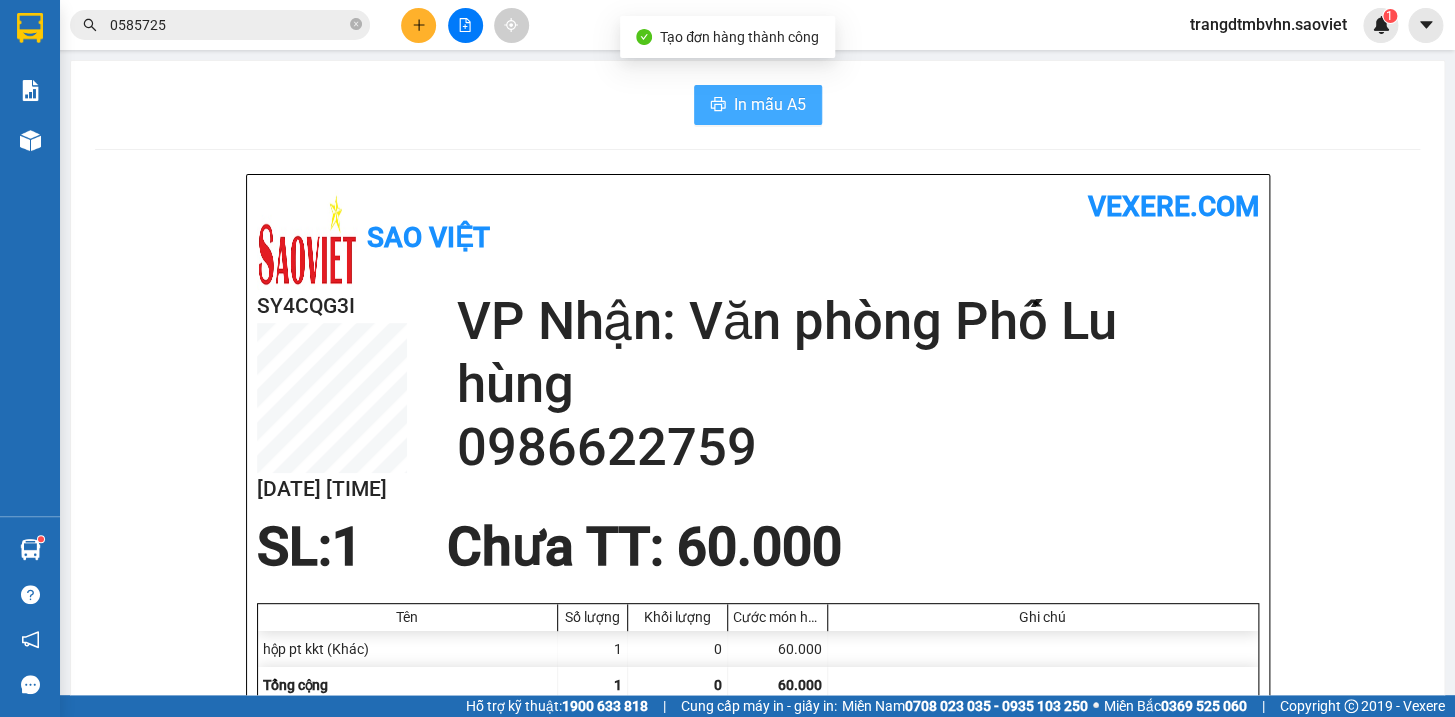 scroll, scrollTop: 0, scrollLeft: 0, axis: both 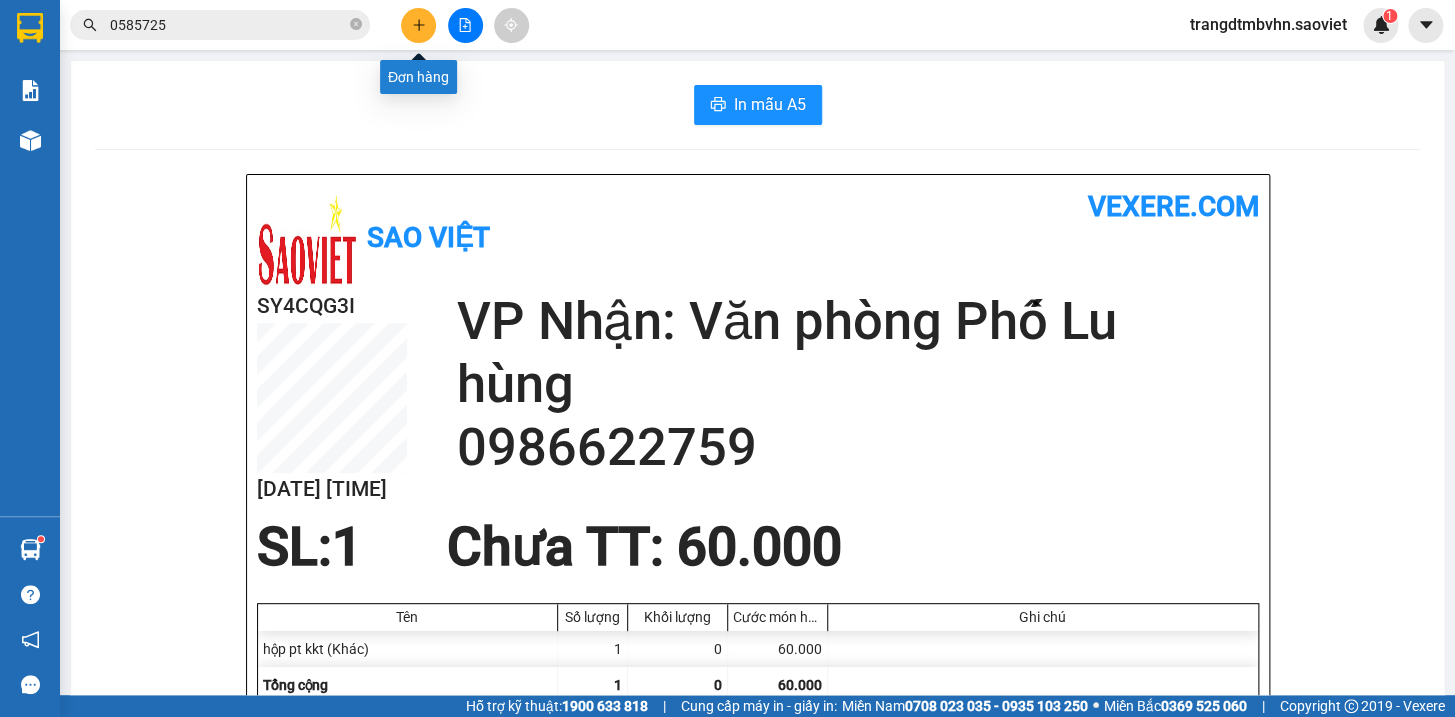 click at bounding box center [418, 25] 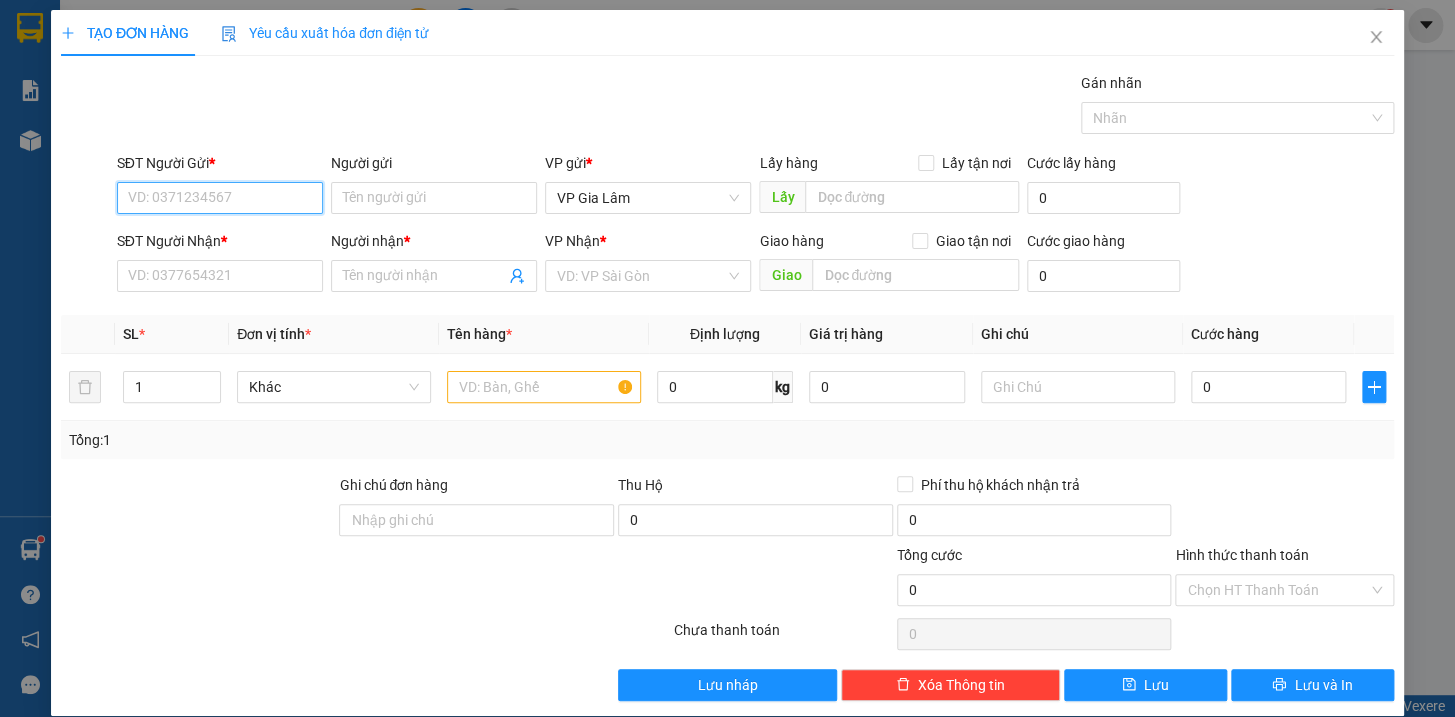 drag, startPoint x: 283, startPoint y: 197, endPoint x: 276, endPoint y: 184, distance: 14.764823 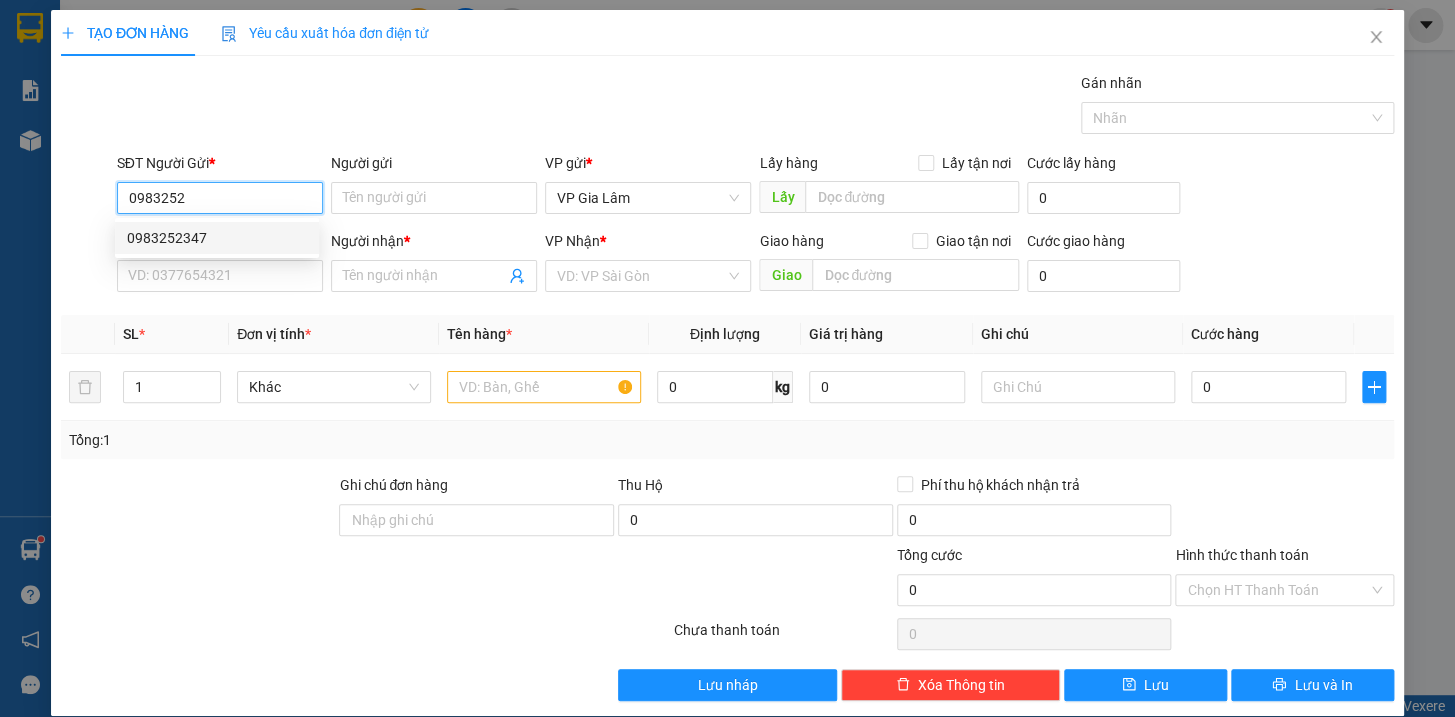 click on "0983252347" at bounding box center (217, 238) 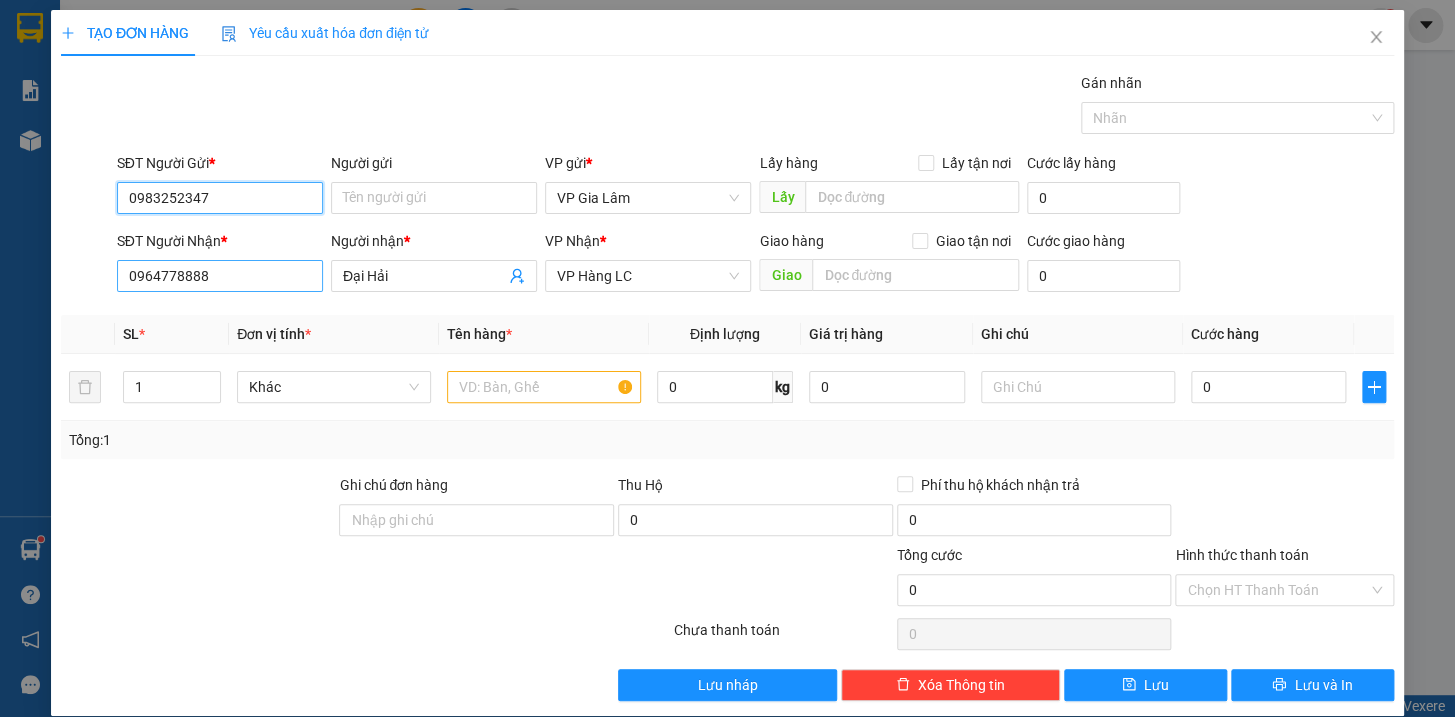 type on "0983252347" 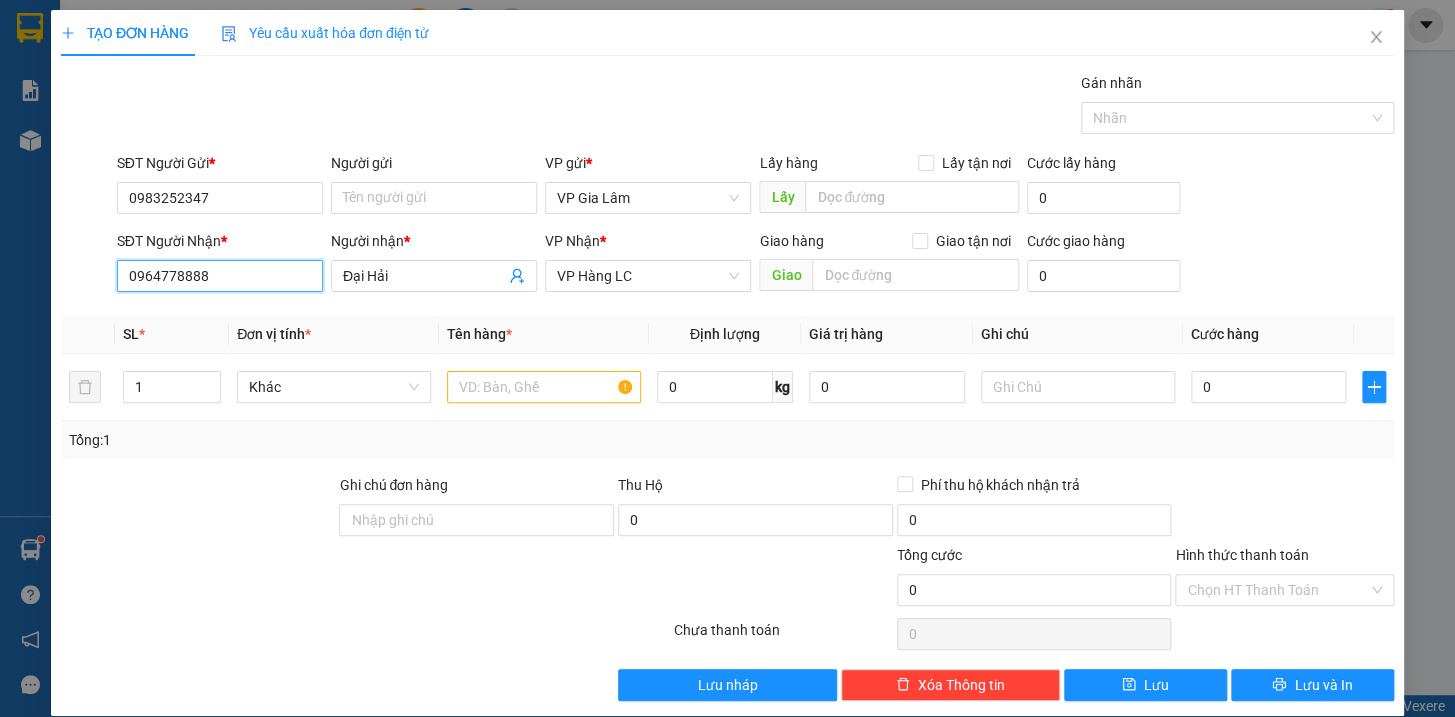 click on "0964778888" at bounding box center [220, 276] 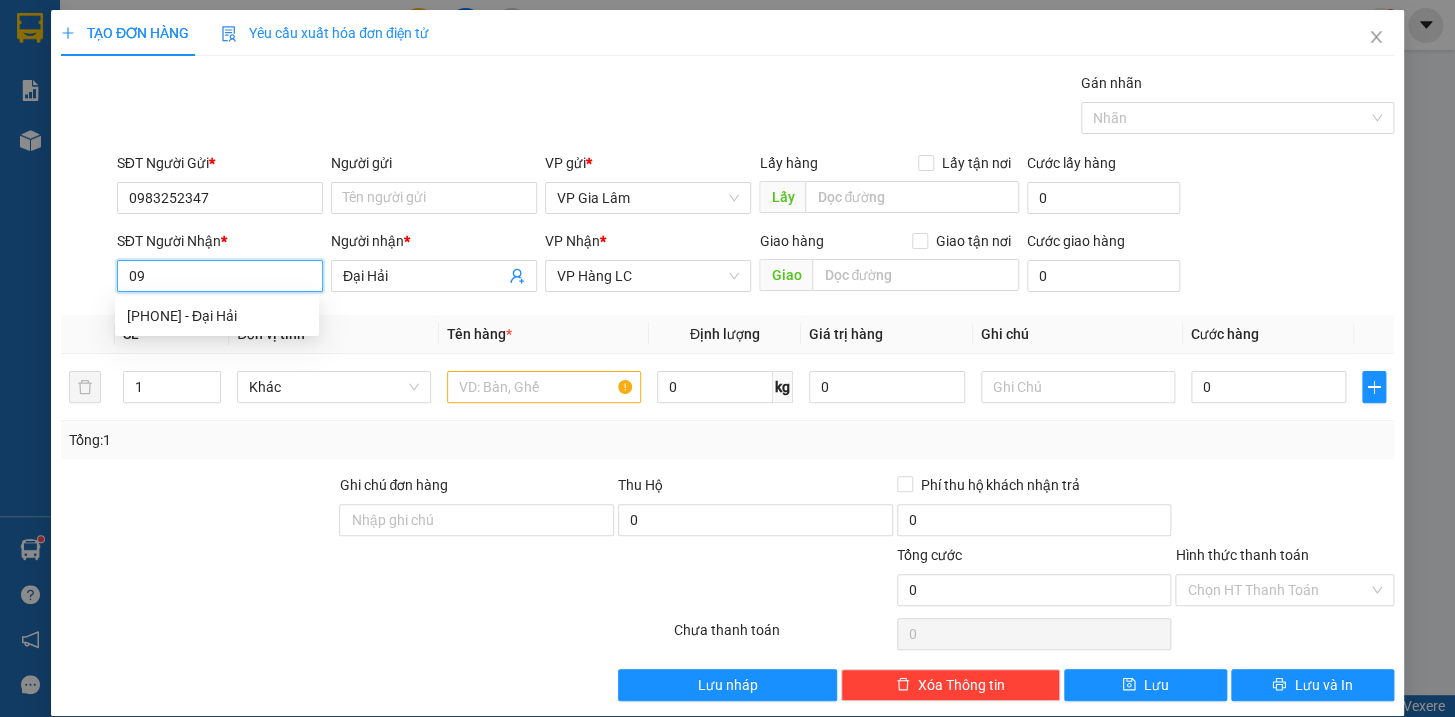 type on "0" 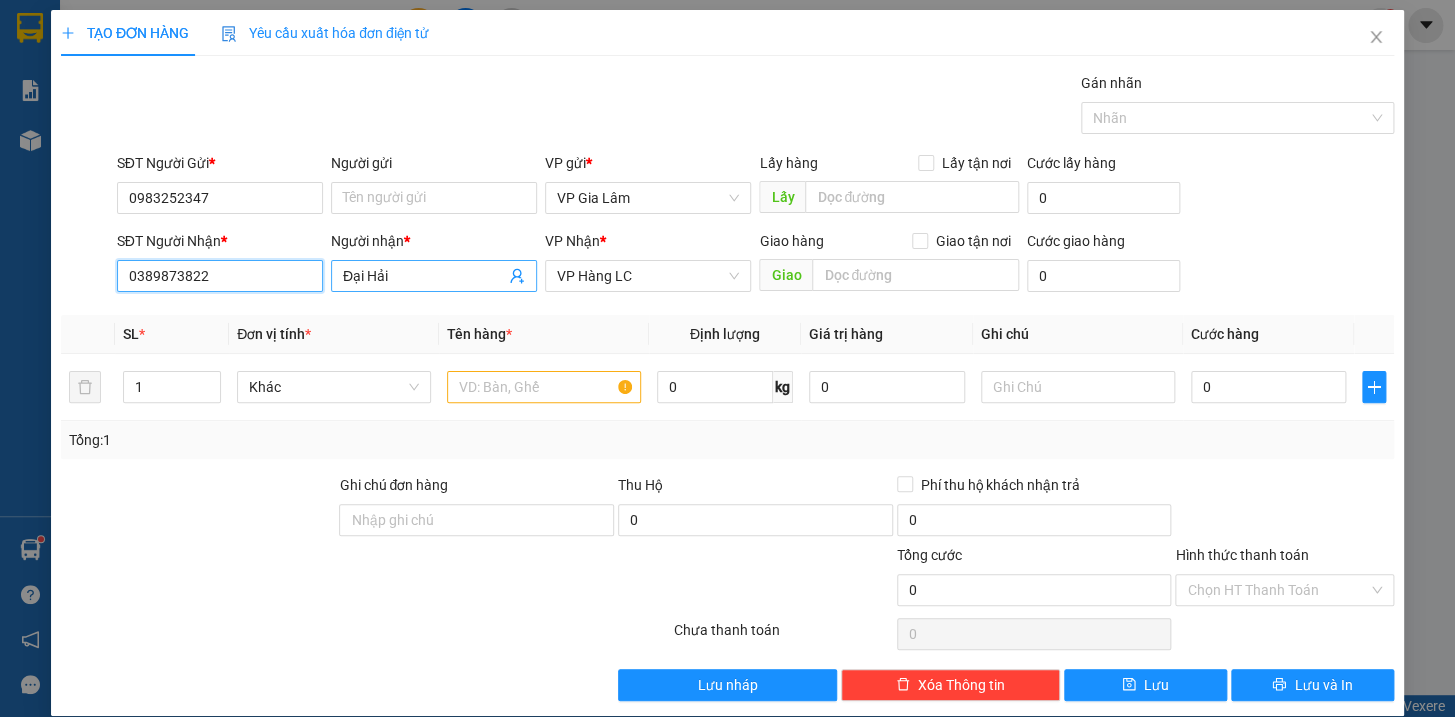 type on "0389873822" 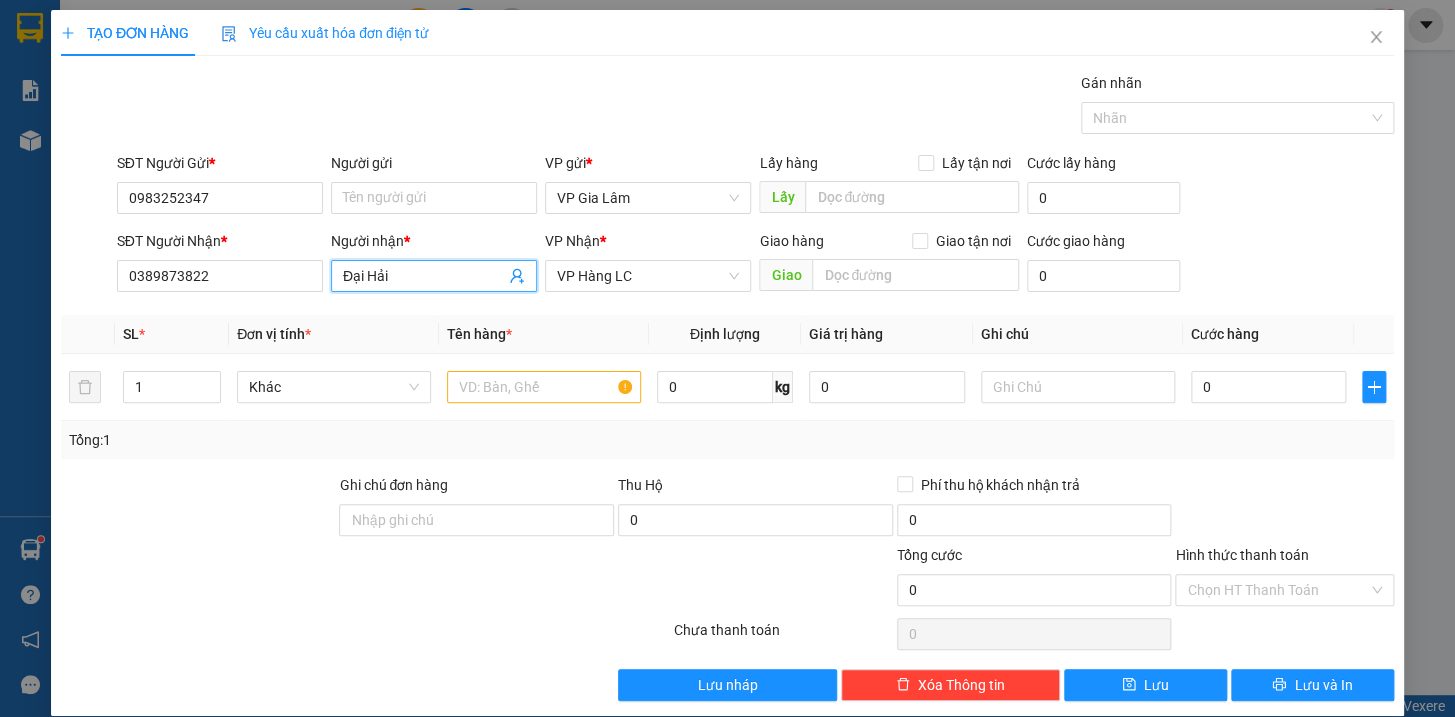 click on "Đại Hải" at bounding box center [424, 276] 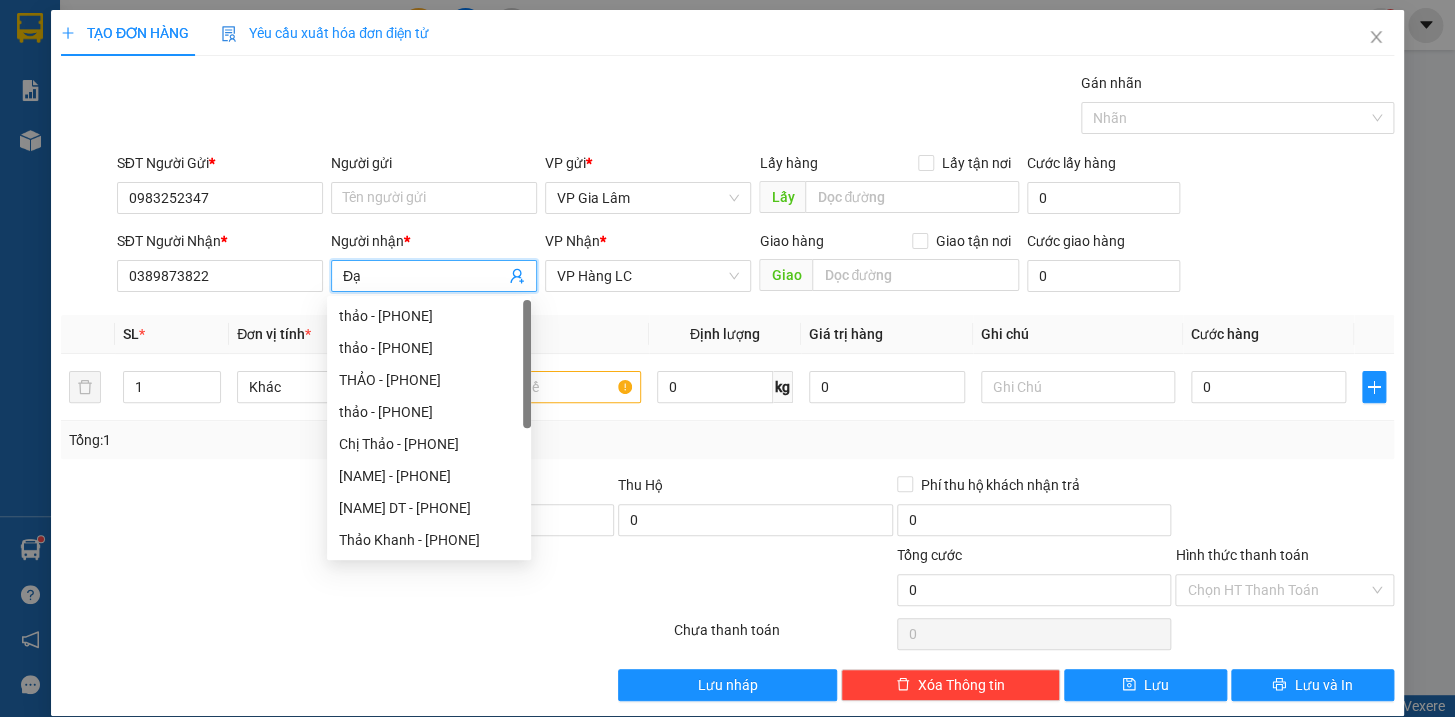 type on "Đ" 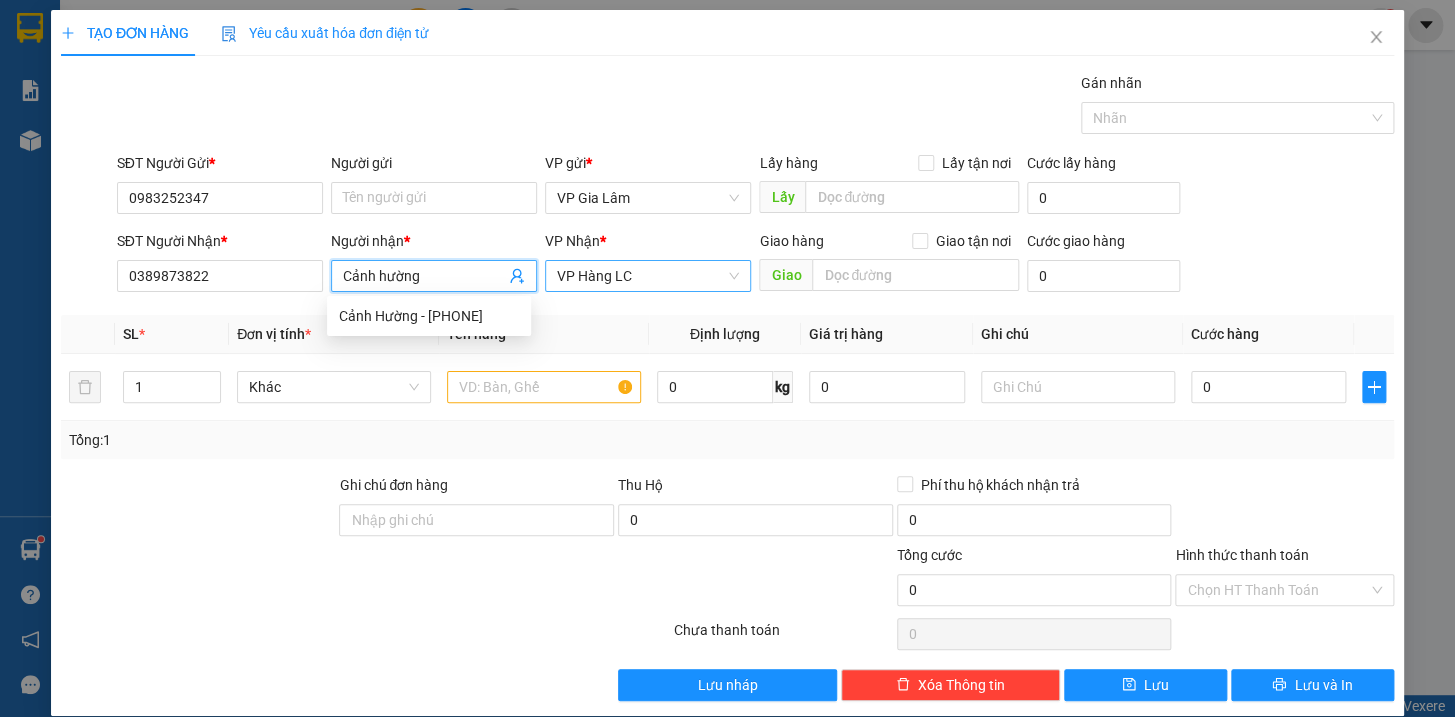 click on "VP Hàng LC" at bounding box center (648, 276) 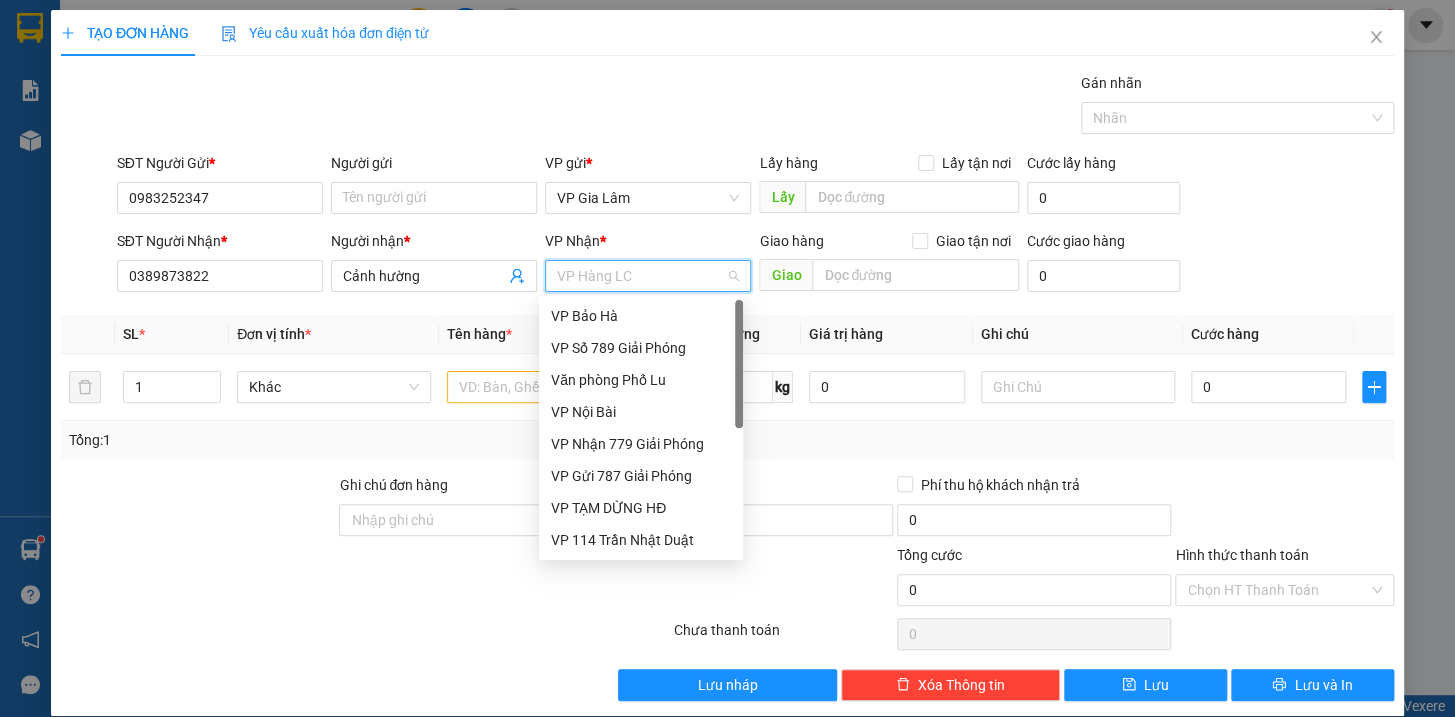 drag, startPoint x: 737, startPoint y: 488, endPoint x: 670, endPoint y: 354, distance: 149.81656 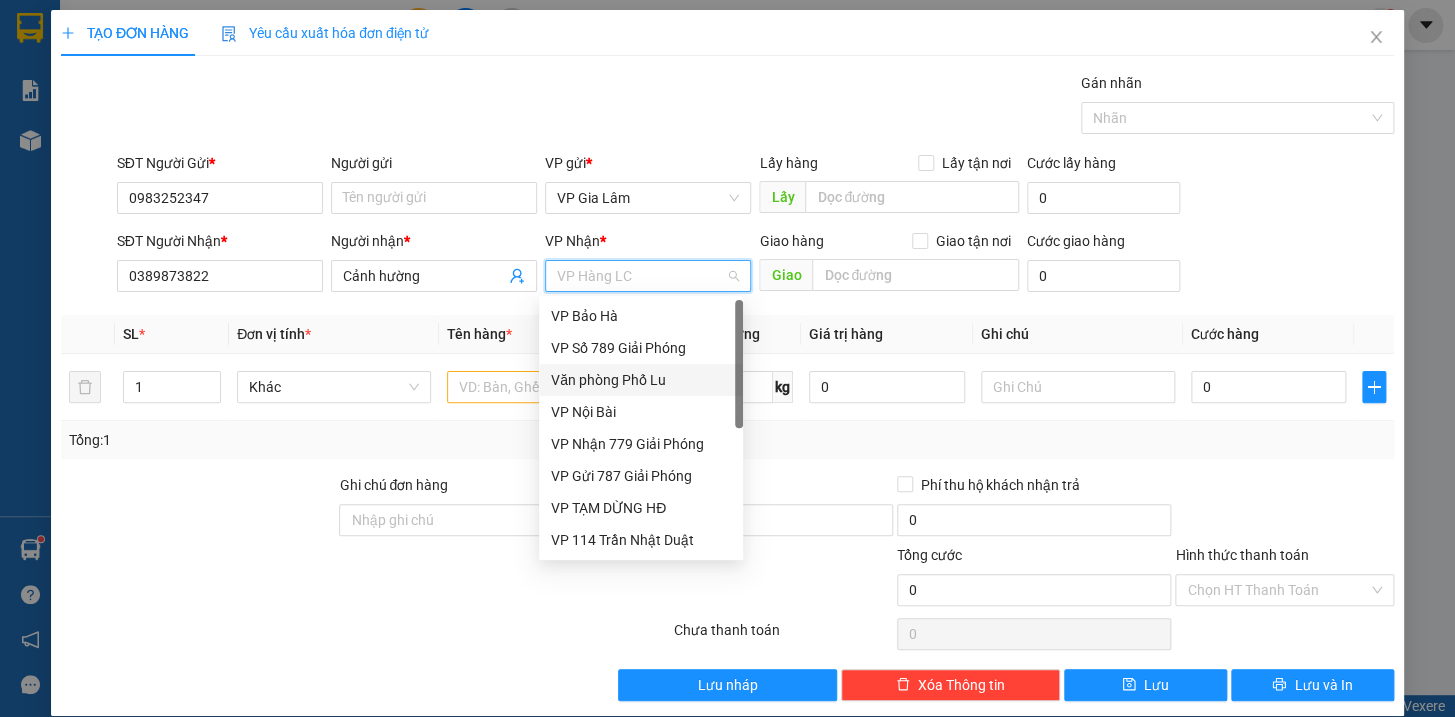 click on "Văn phòng Phố Lu" at bounding box center [641, 380] 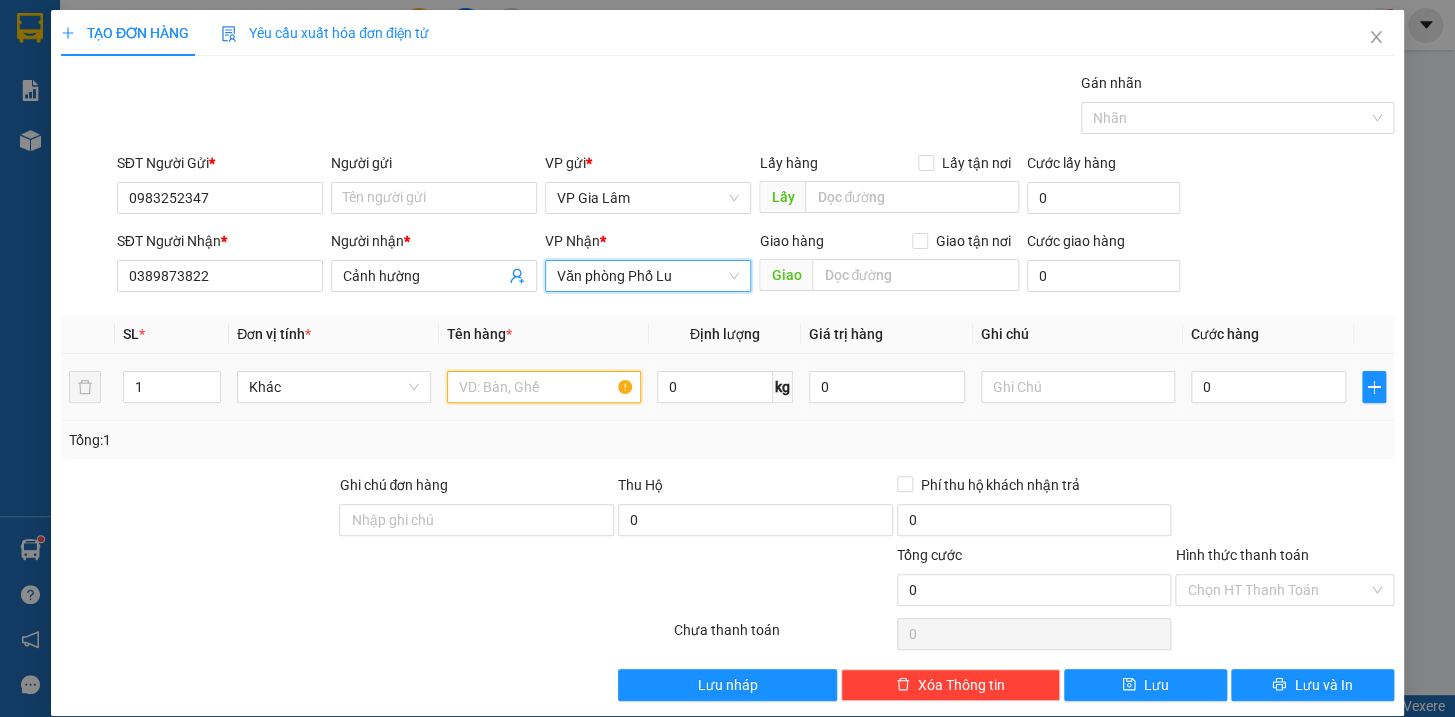 click at bounding box center [544, 387] 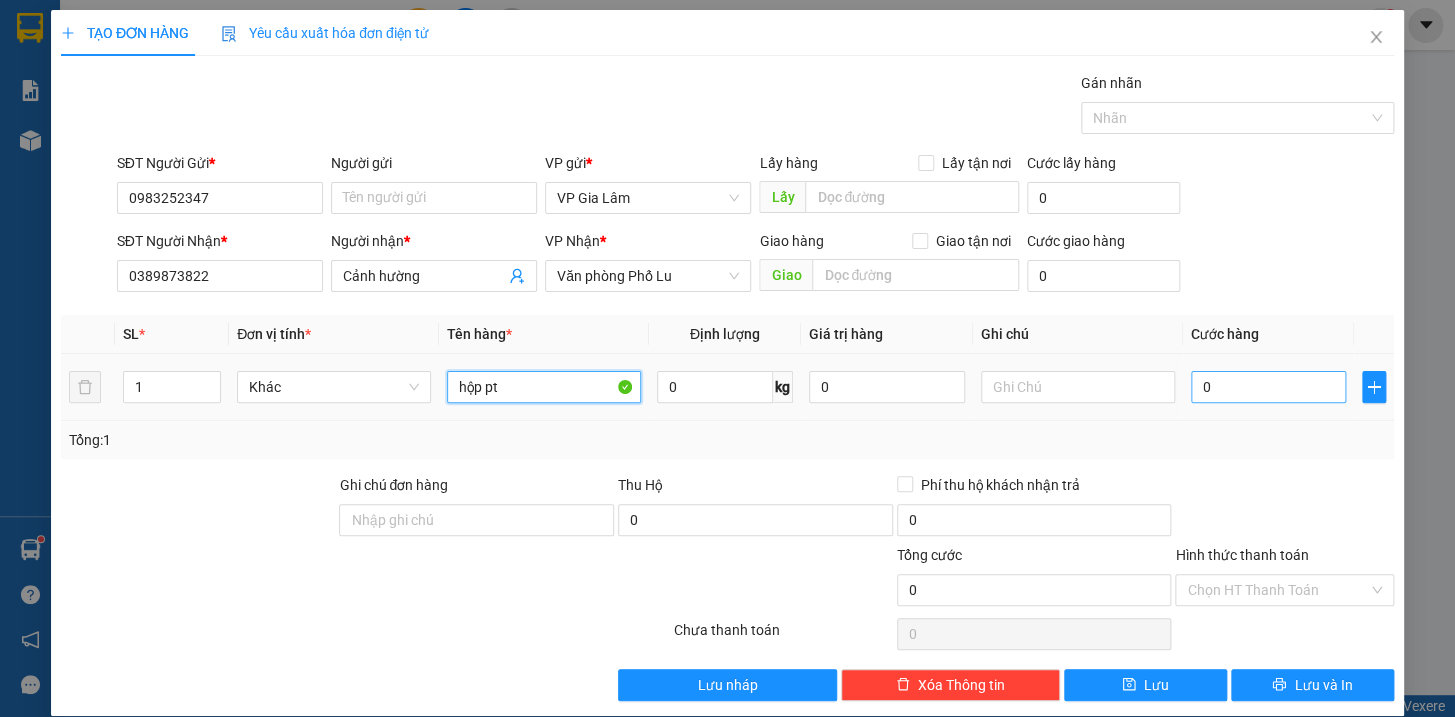 type on "hộp pt" 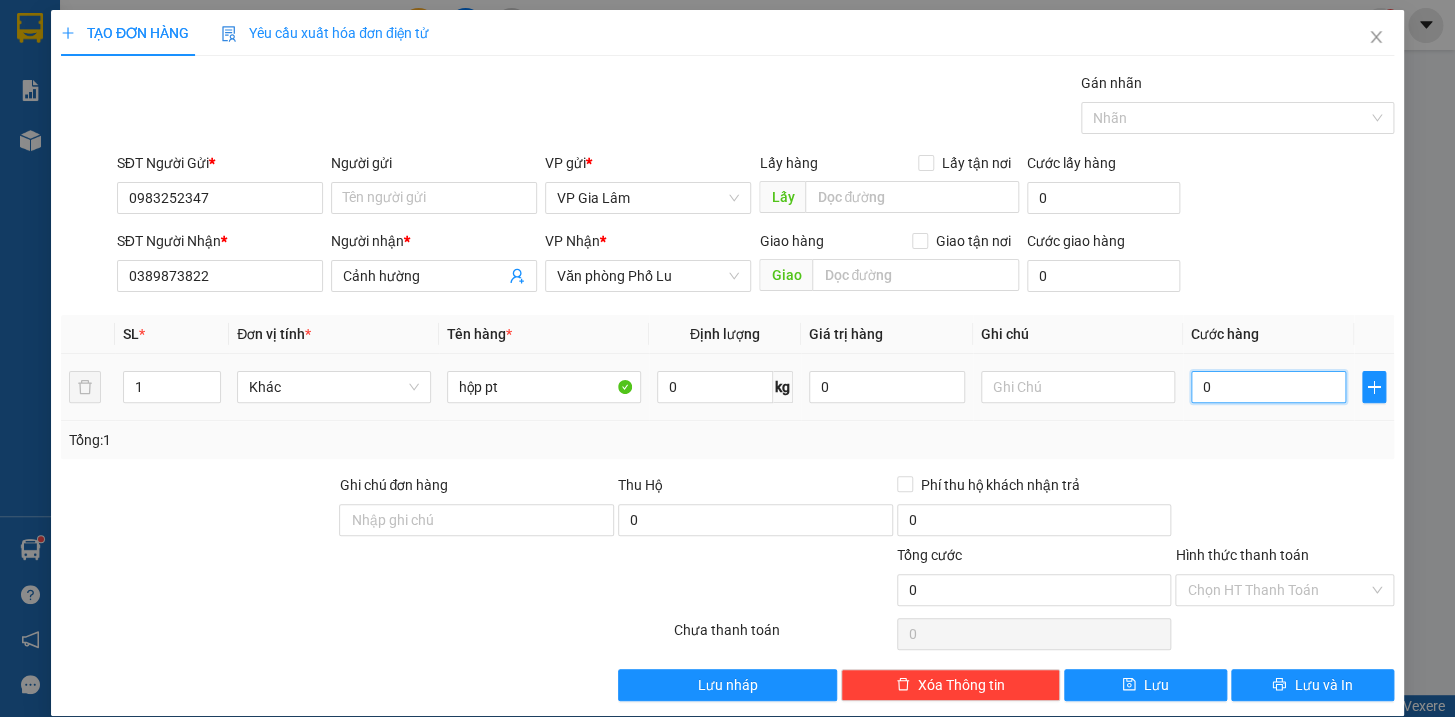 click on "0" at bounding box center [1269, 387] 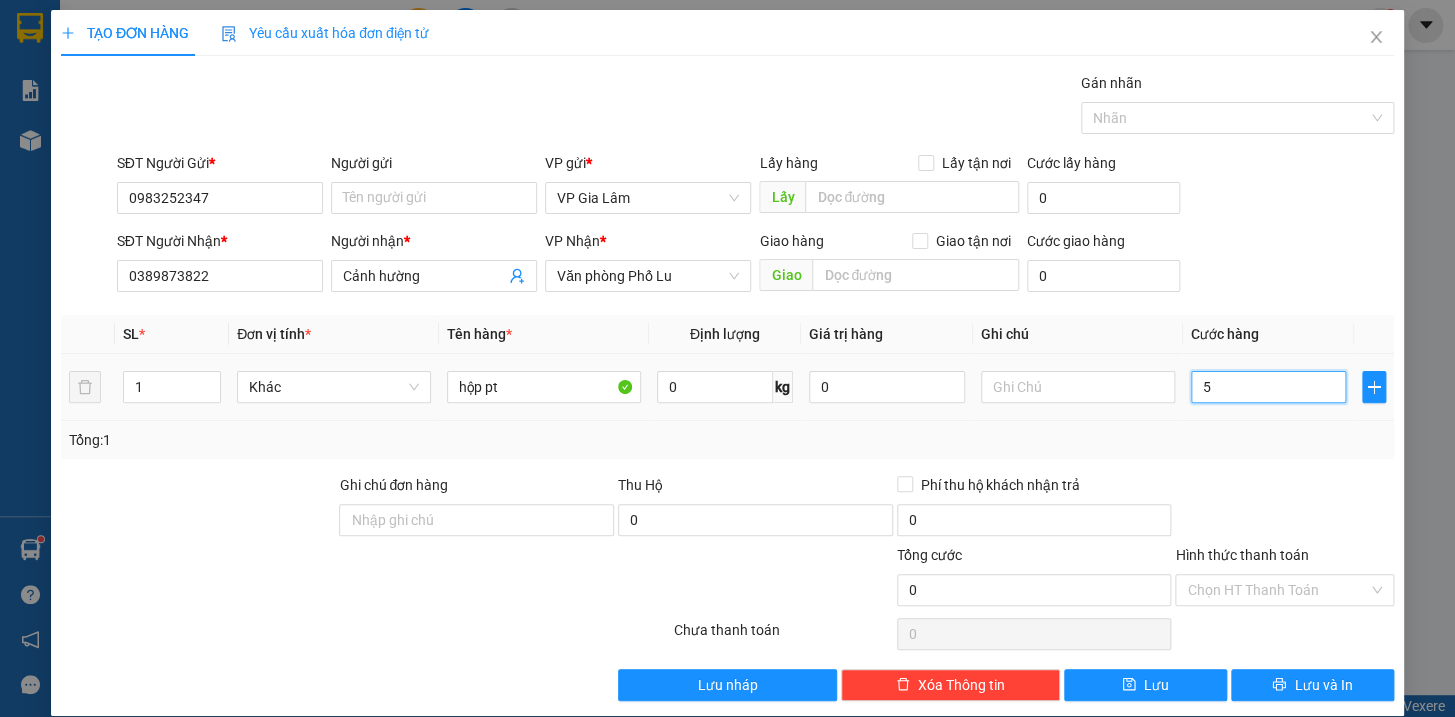 type on "5" 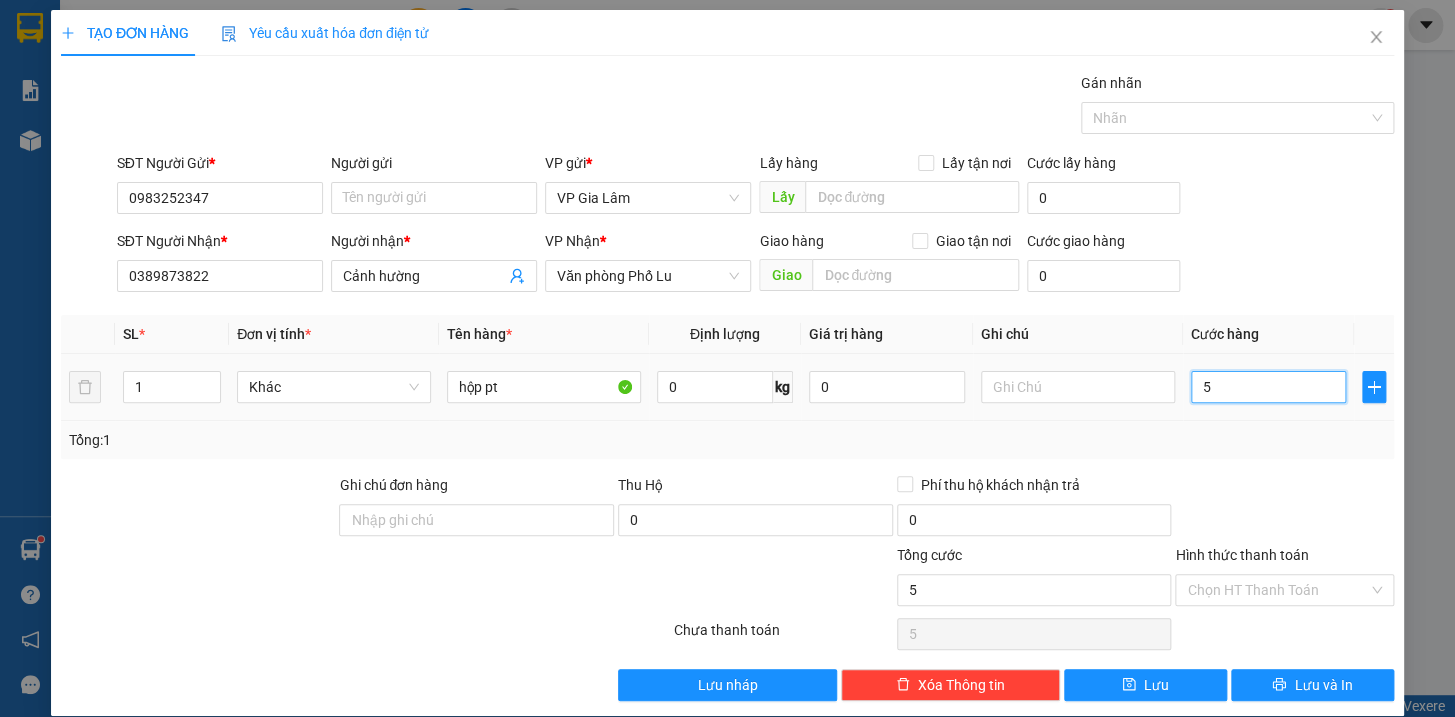 type on "50" 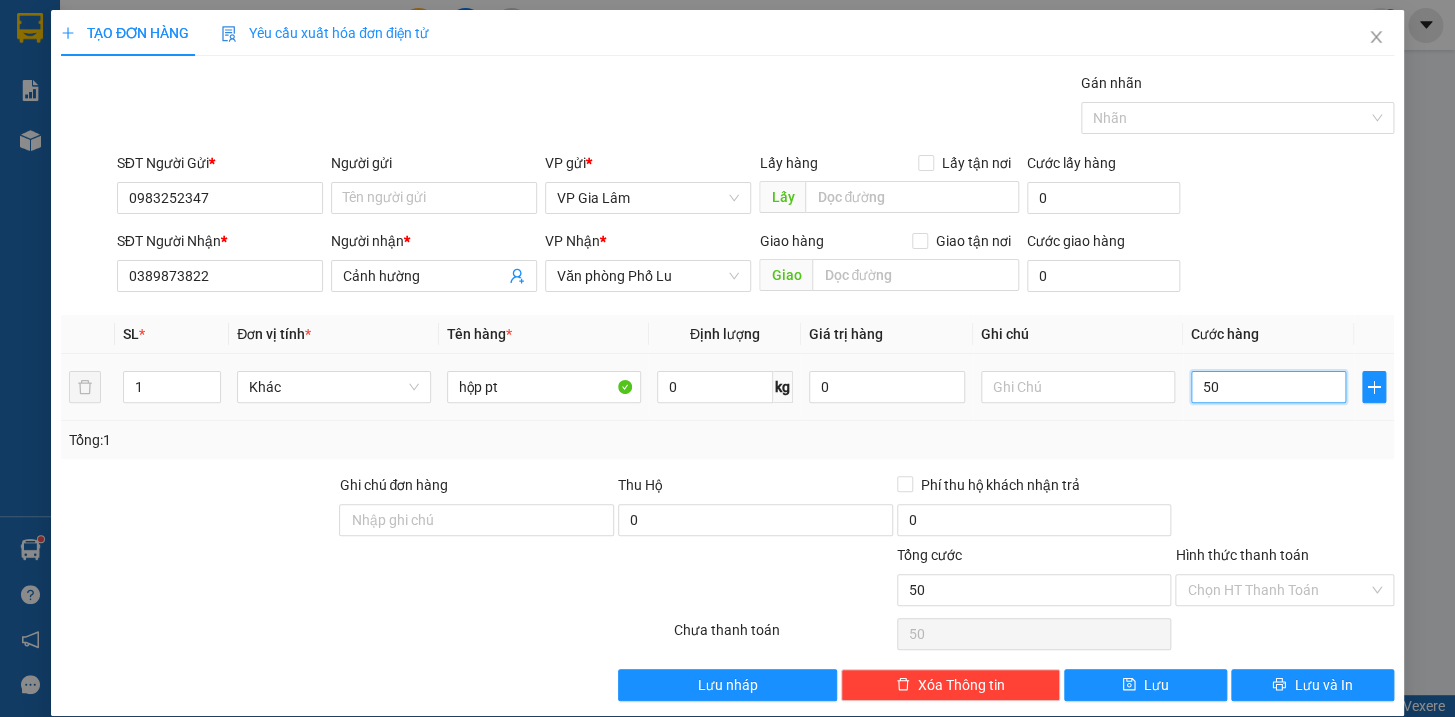 type on "500" 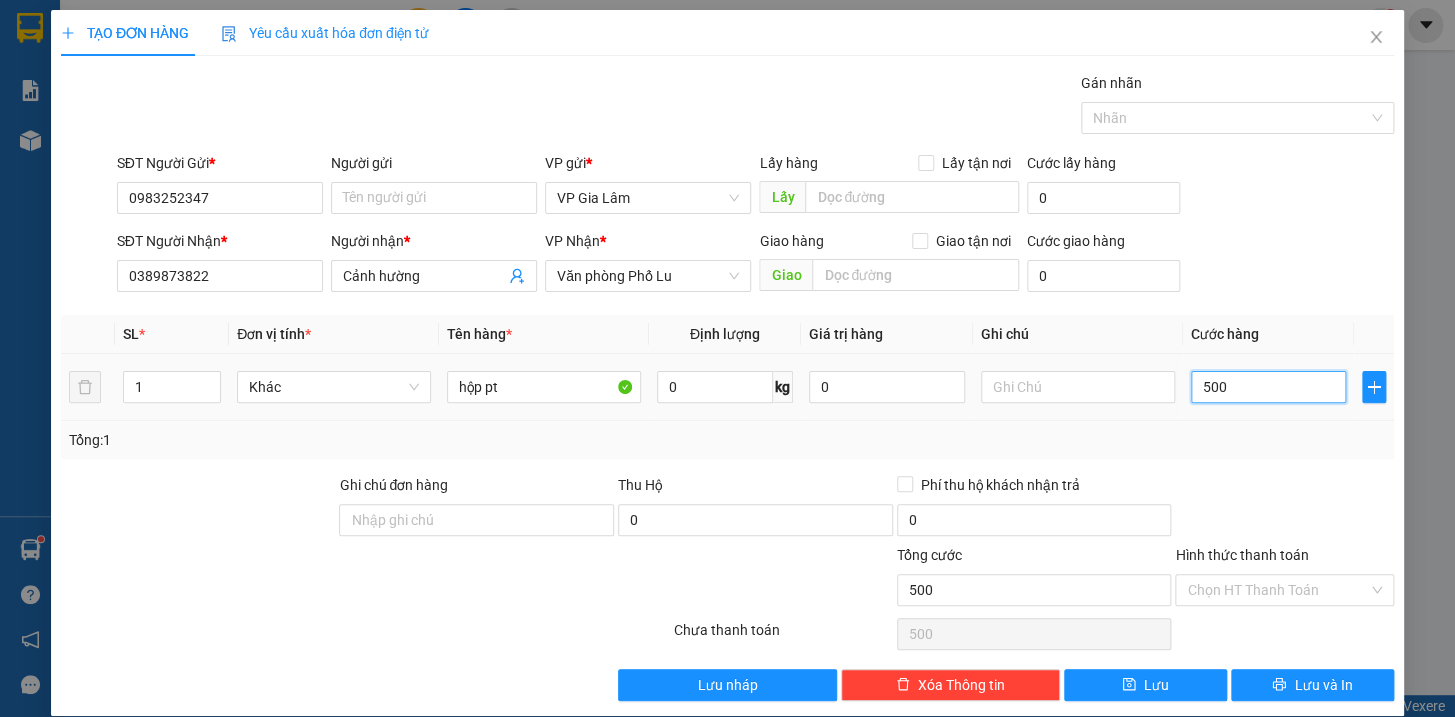 type on "5.000" 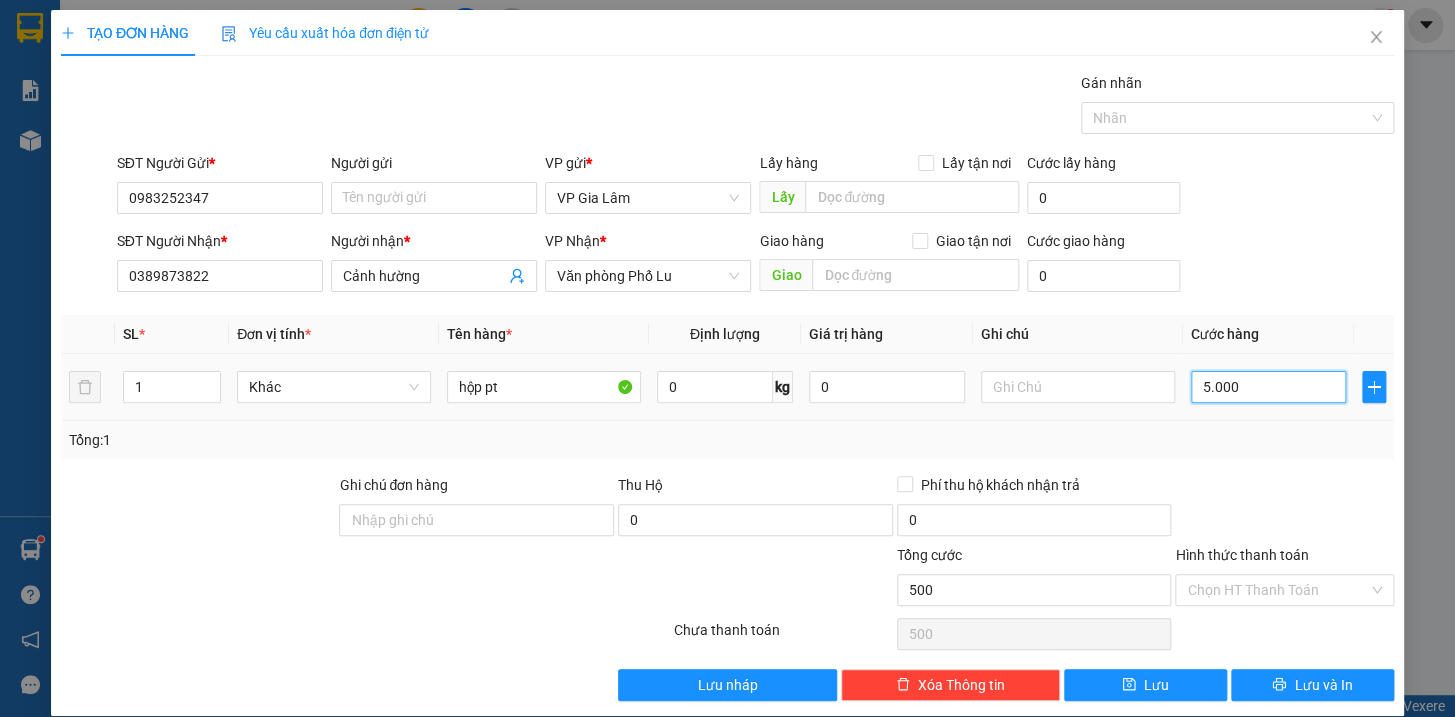 type on "5.000" 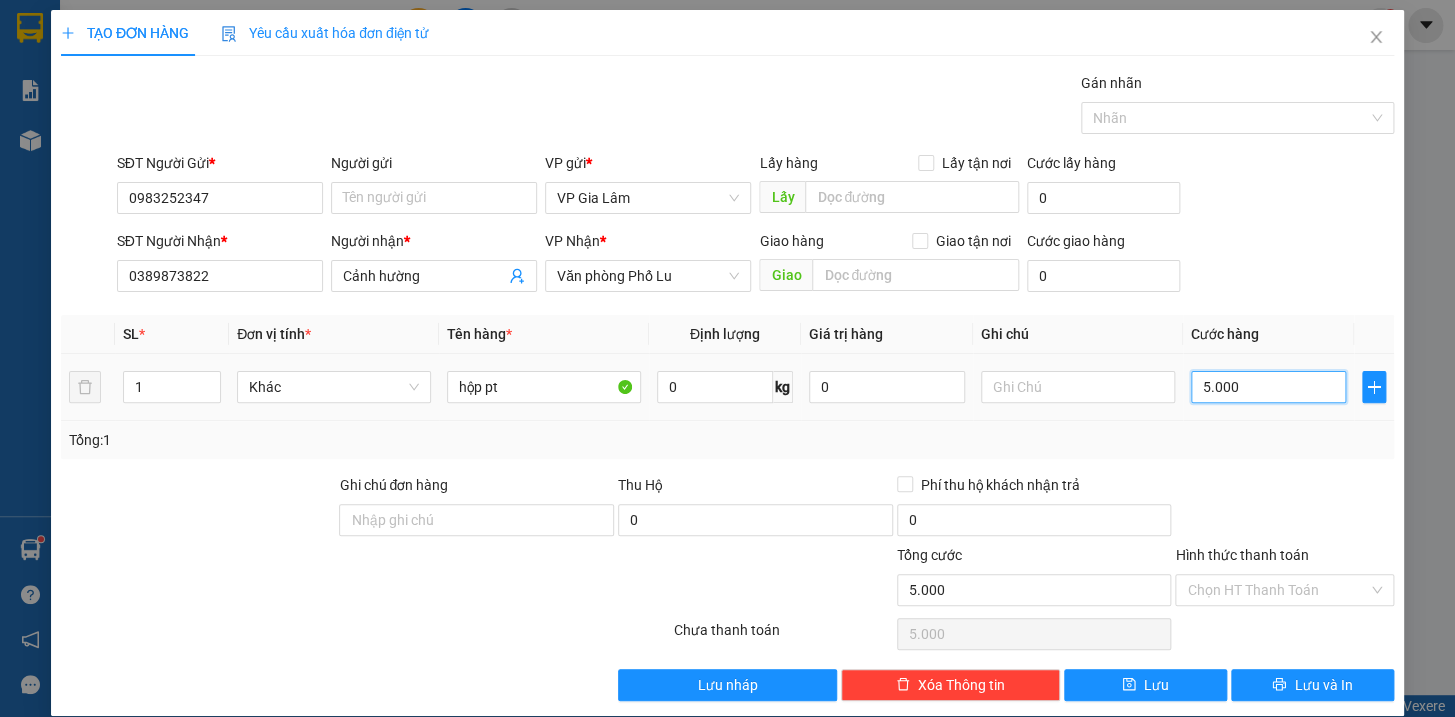 type on "50.000" 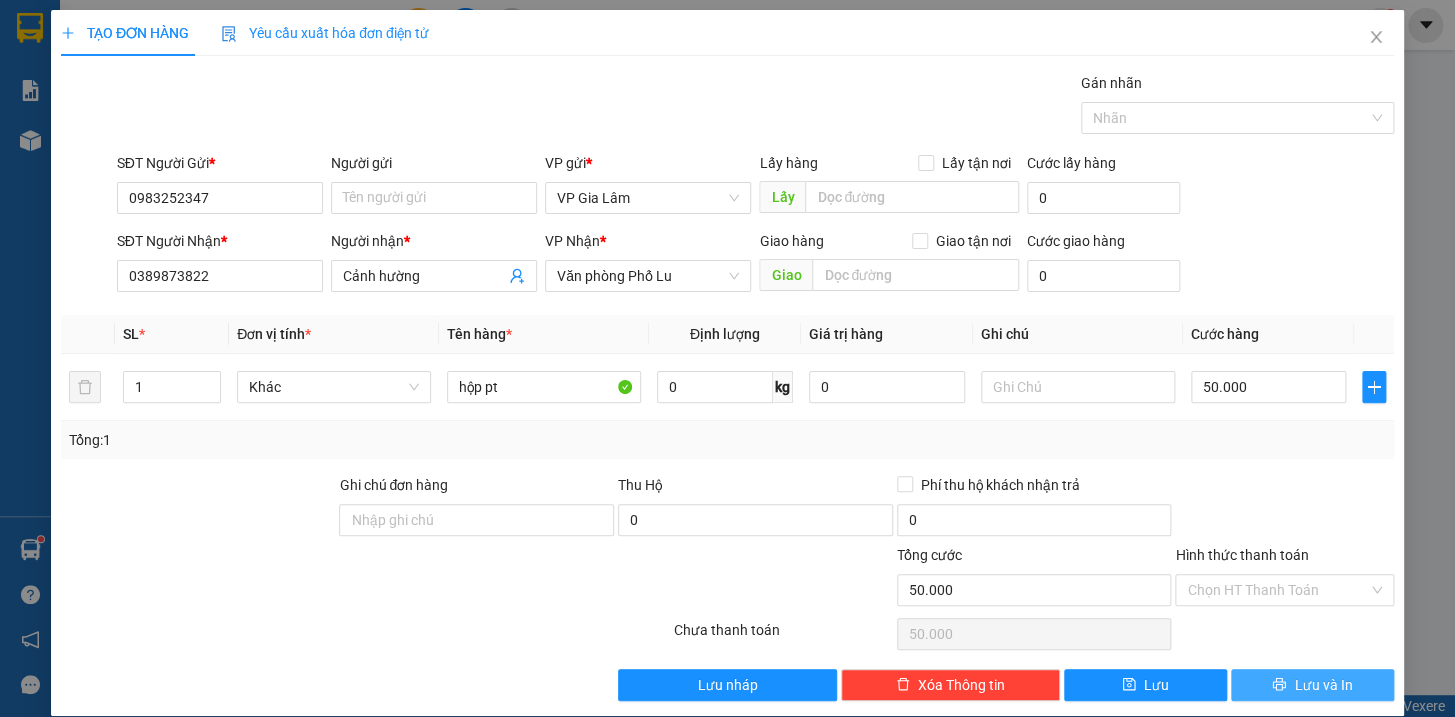 click on "Lưu và In" at bounding box center (1323, 685) 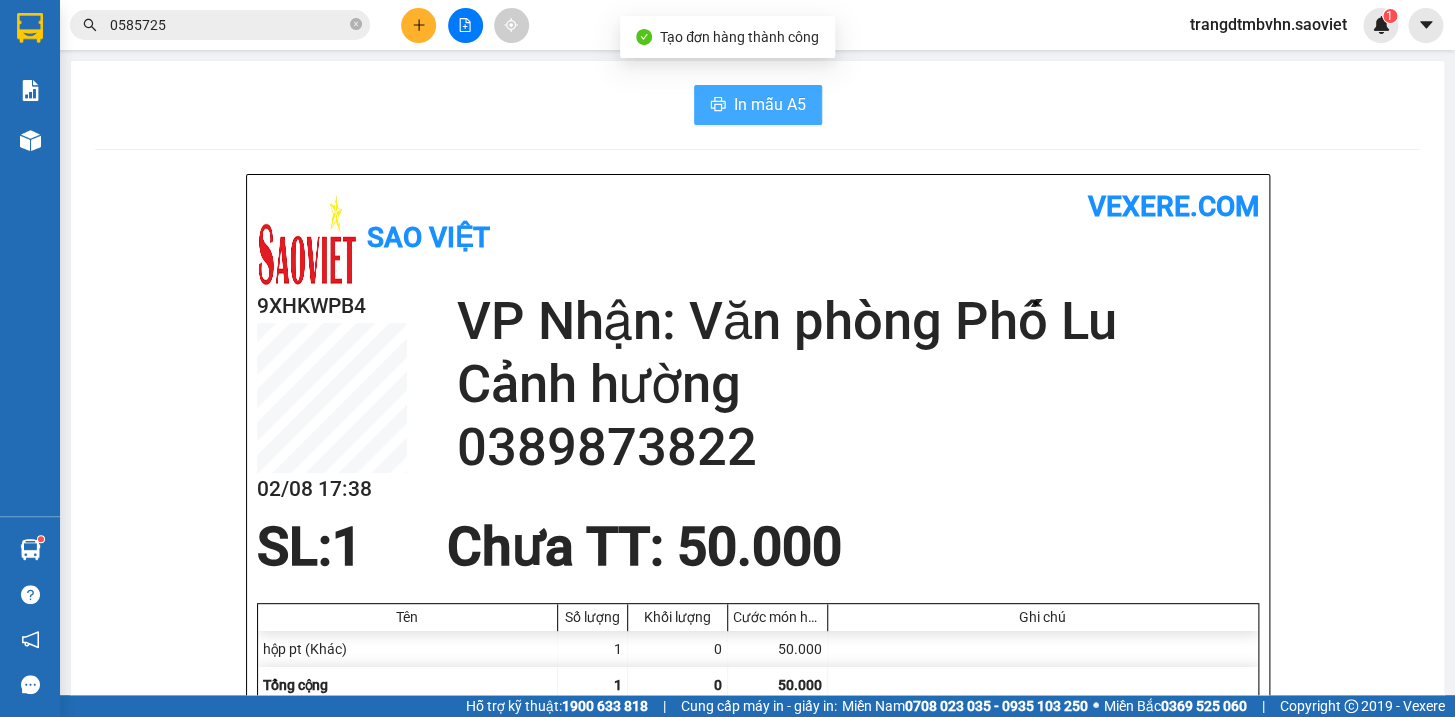 click on "In mẫu A5" at bounding box center (770, 104) 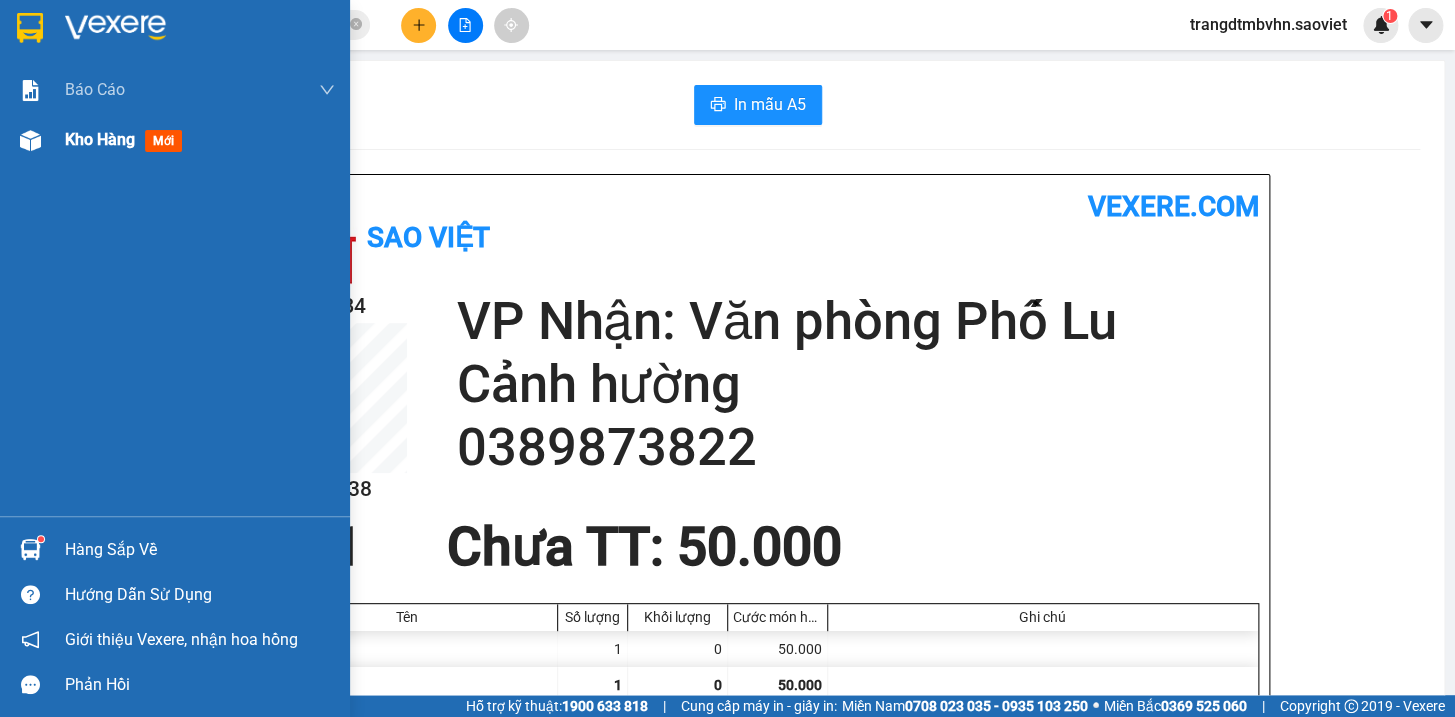 click on "Kho hàng" at bounding box center [100, 139] 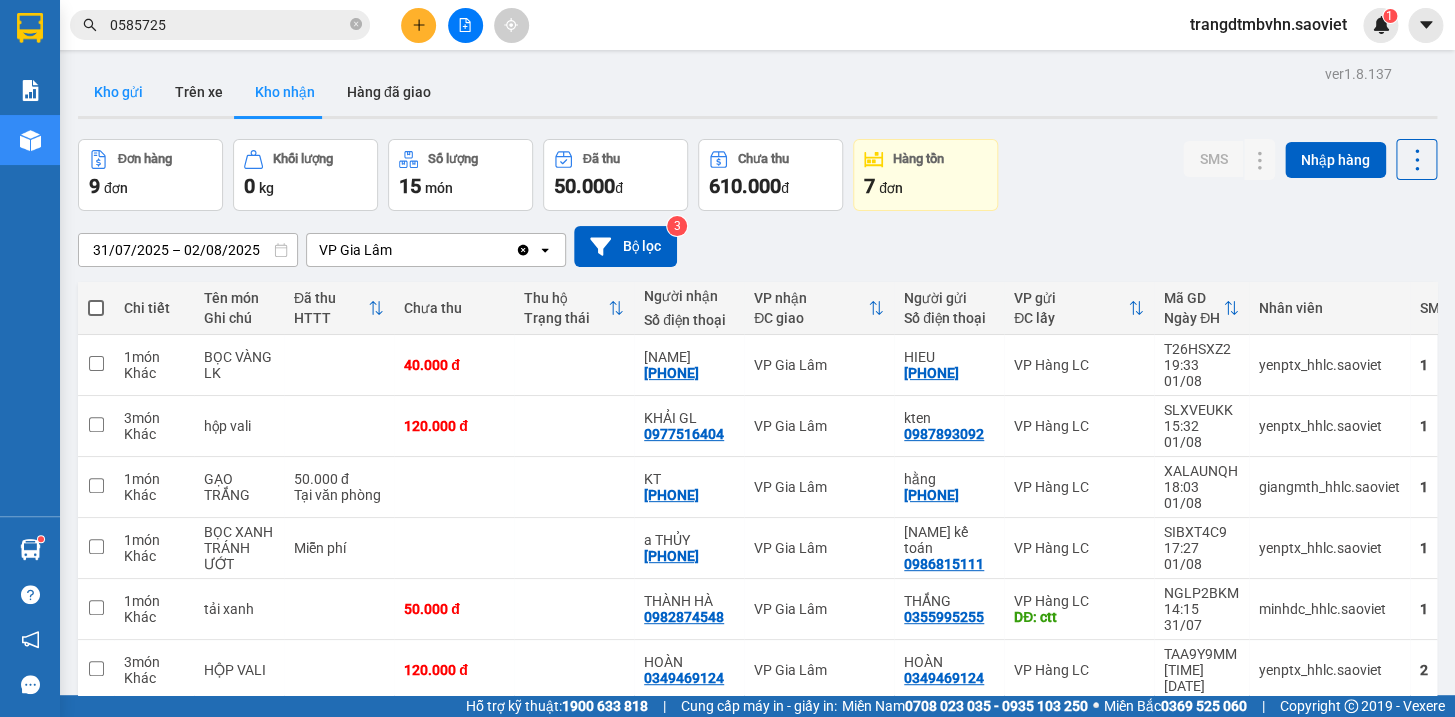 click on "Kho gửi" at bounding box center [118, 92] 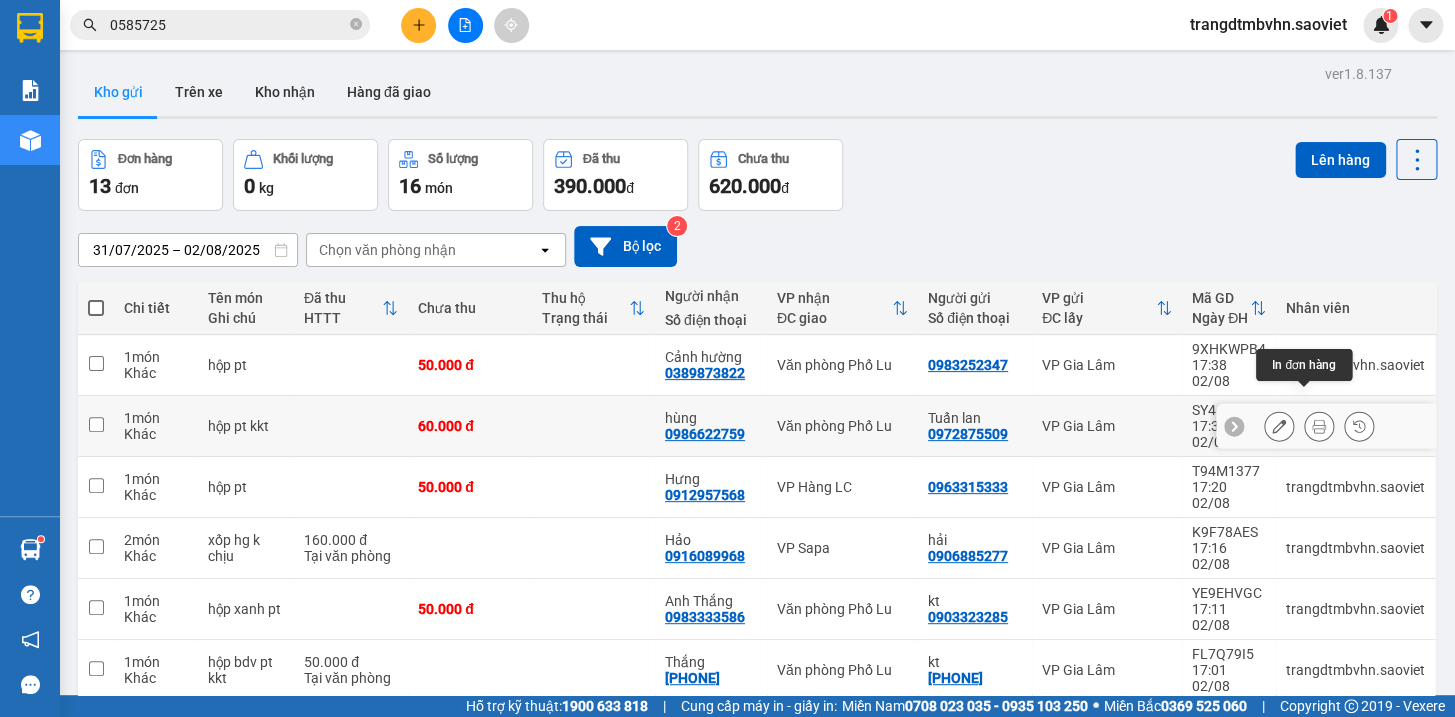 click 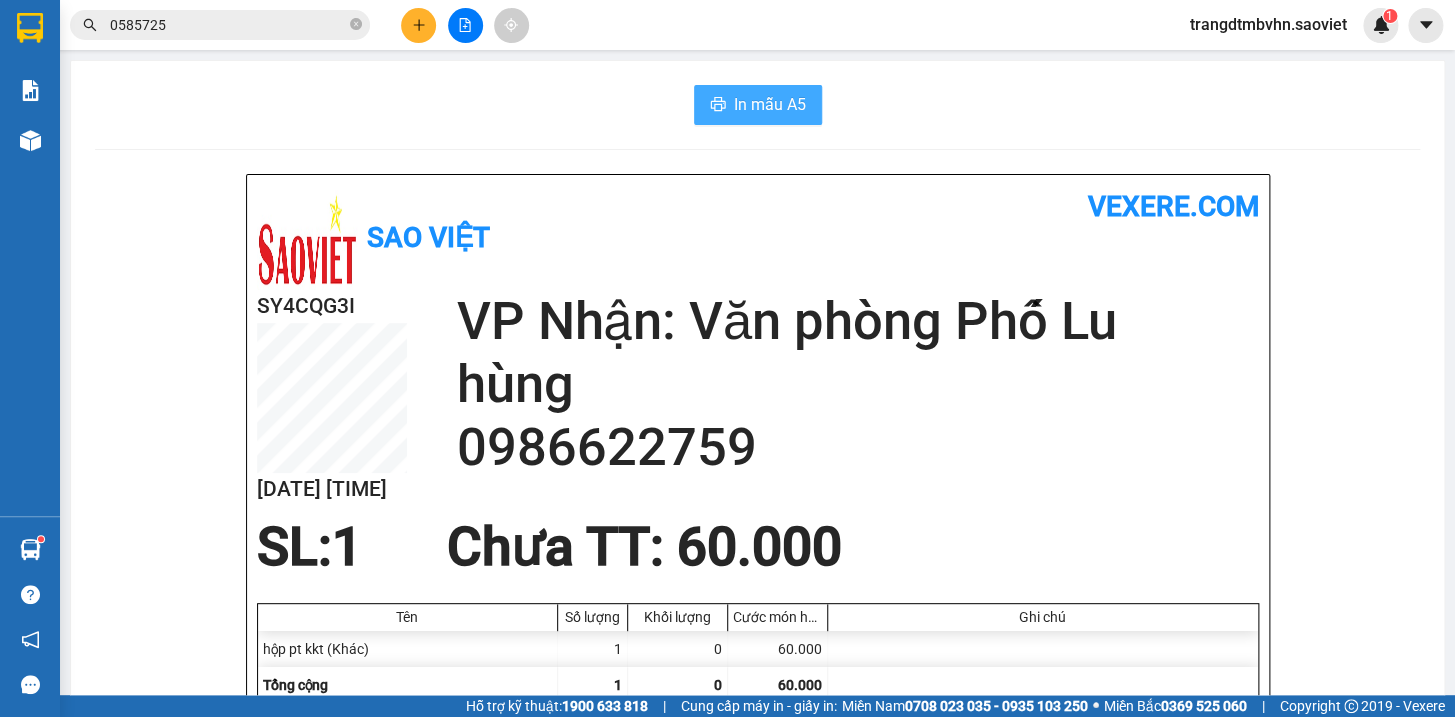 click on "In mẫu A5" at bounding box center (758, 105) 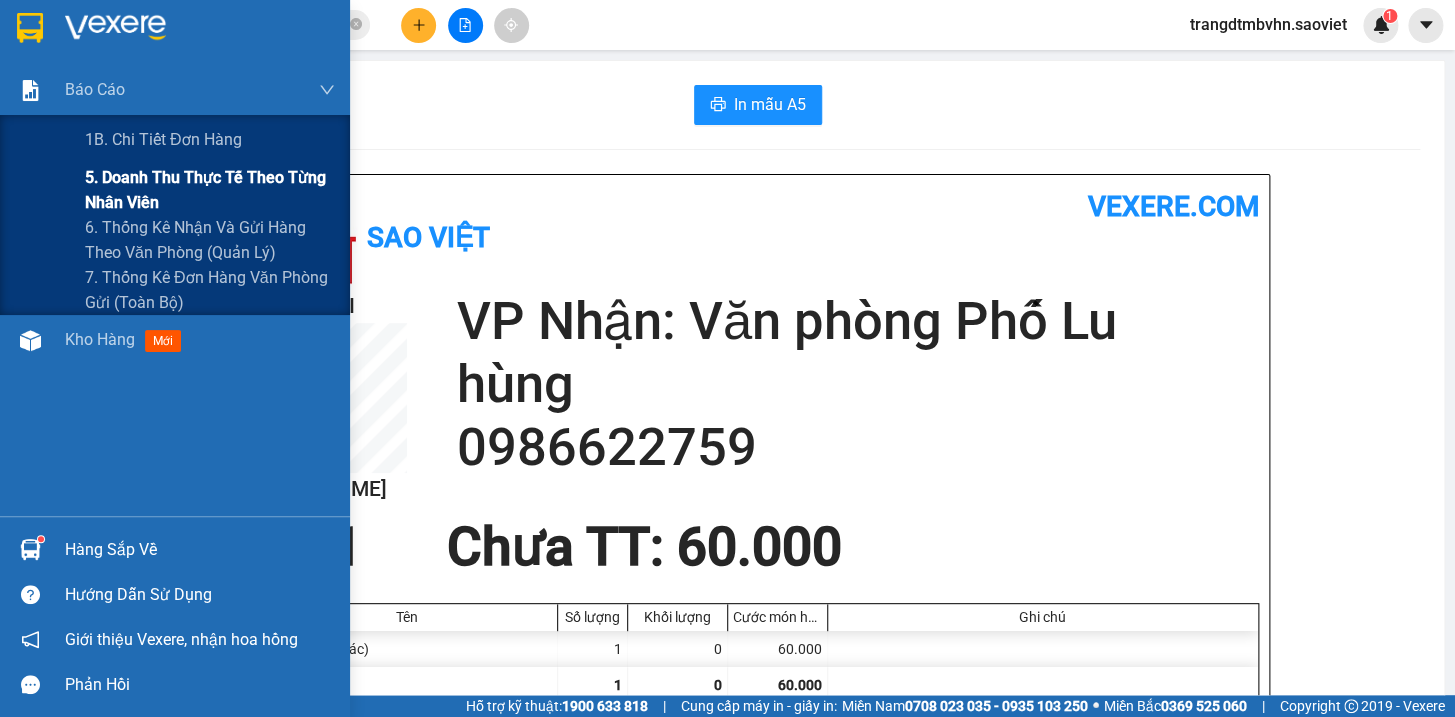 click on "5. Doanh thu thực tế theo từng nhân viên" at bounding box center (210, 190) 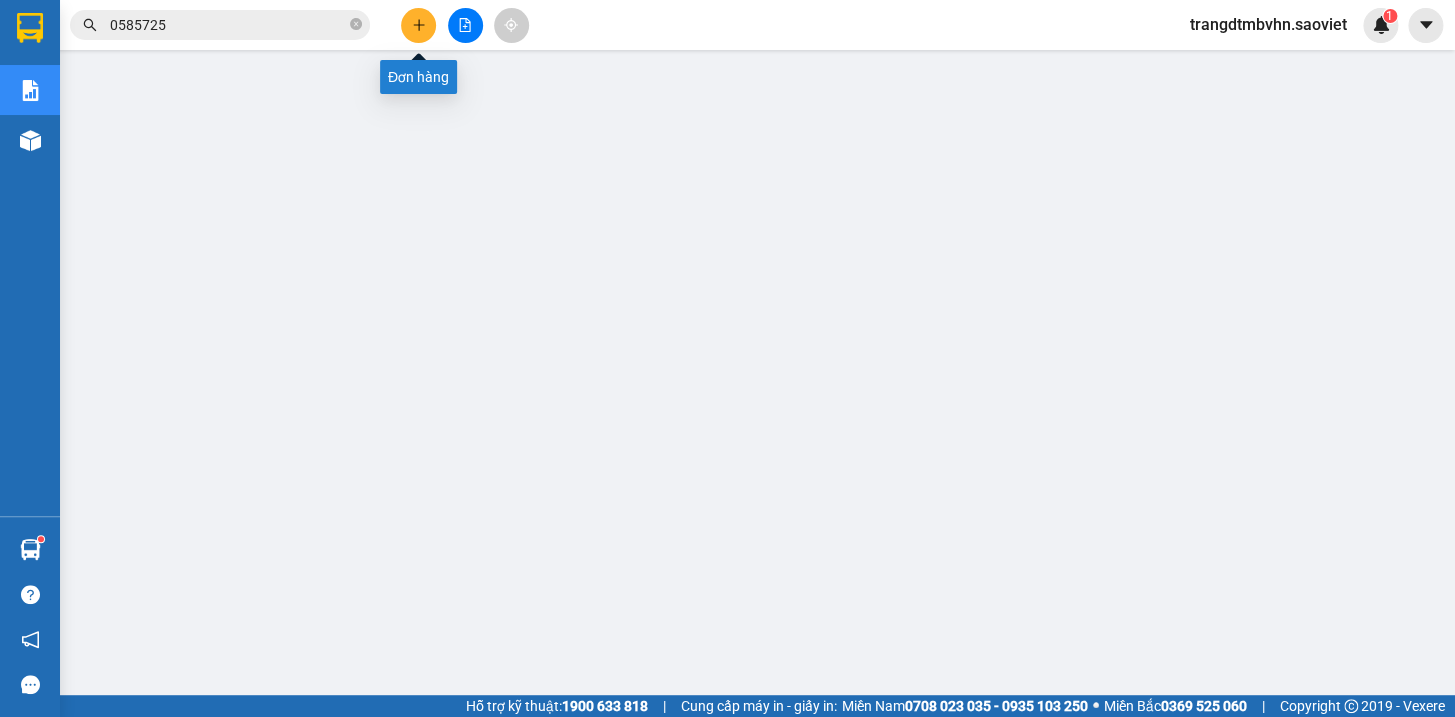 click 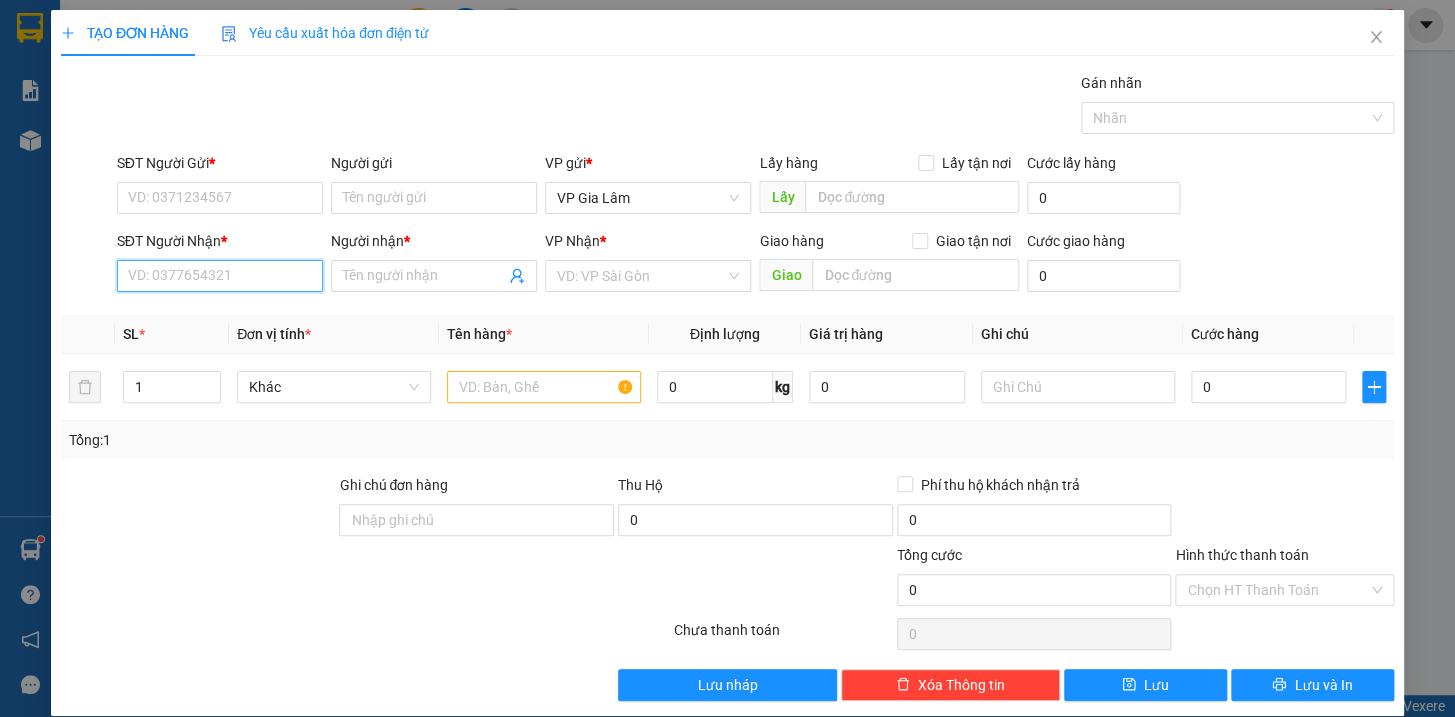 click on "SĐT Người Nhận  *" at bounding box center (220, 276) 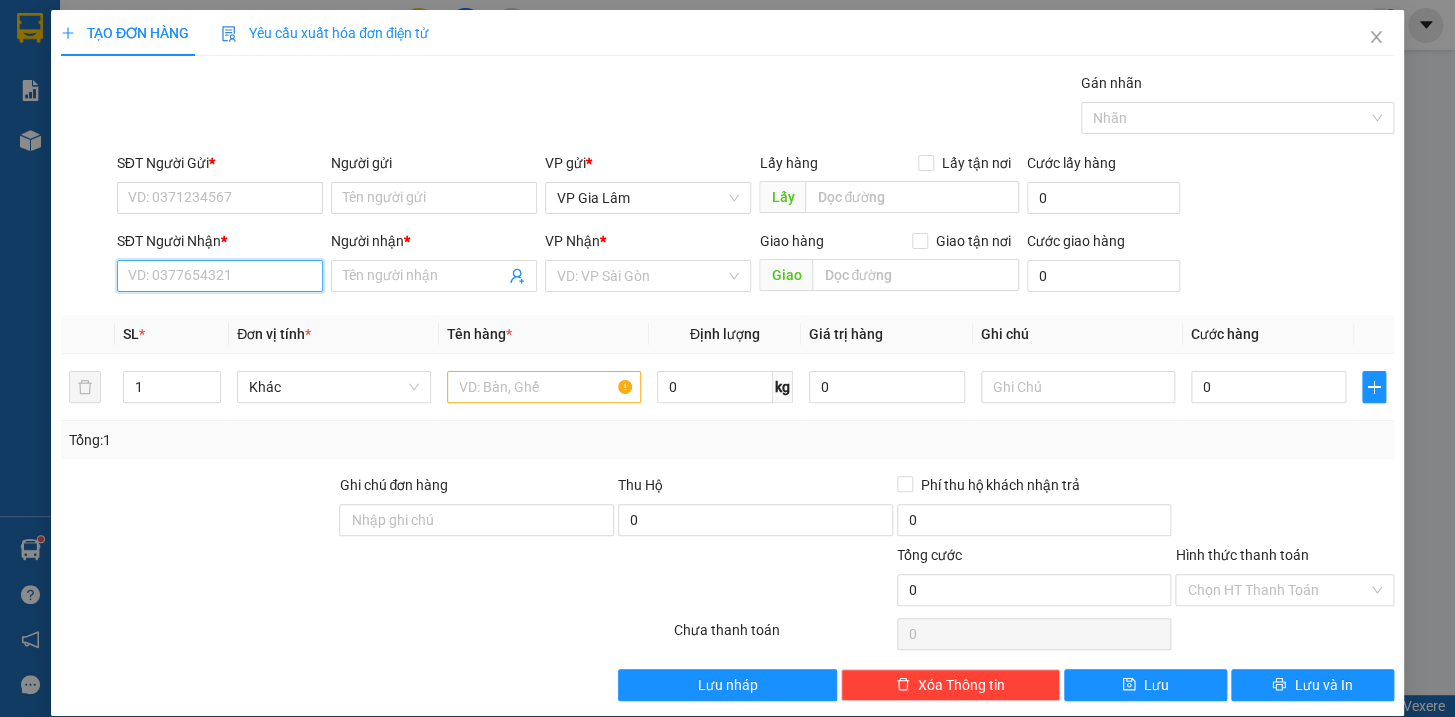 drag, startPoint x: 229, startPoint y: 290, endPoint x: 204, endPoint y: 242, distance: 54.120235 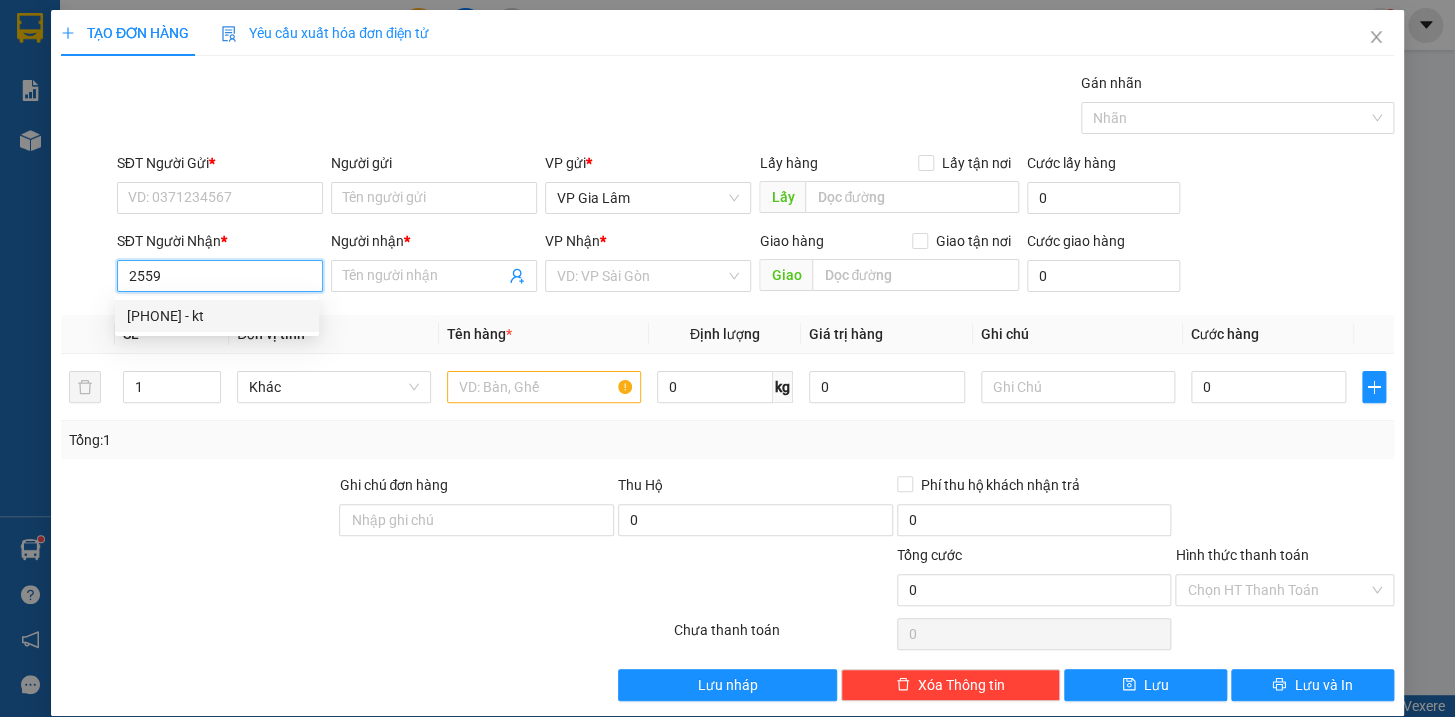 click on "[PHONE] - kt" at bounding box center [217, 316] 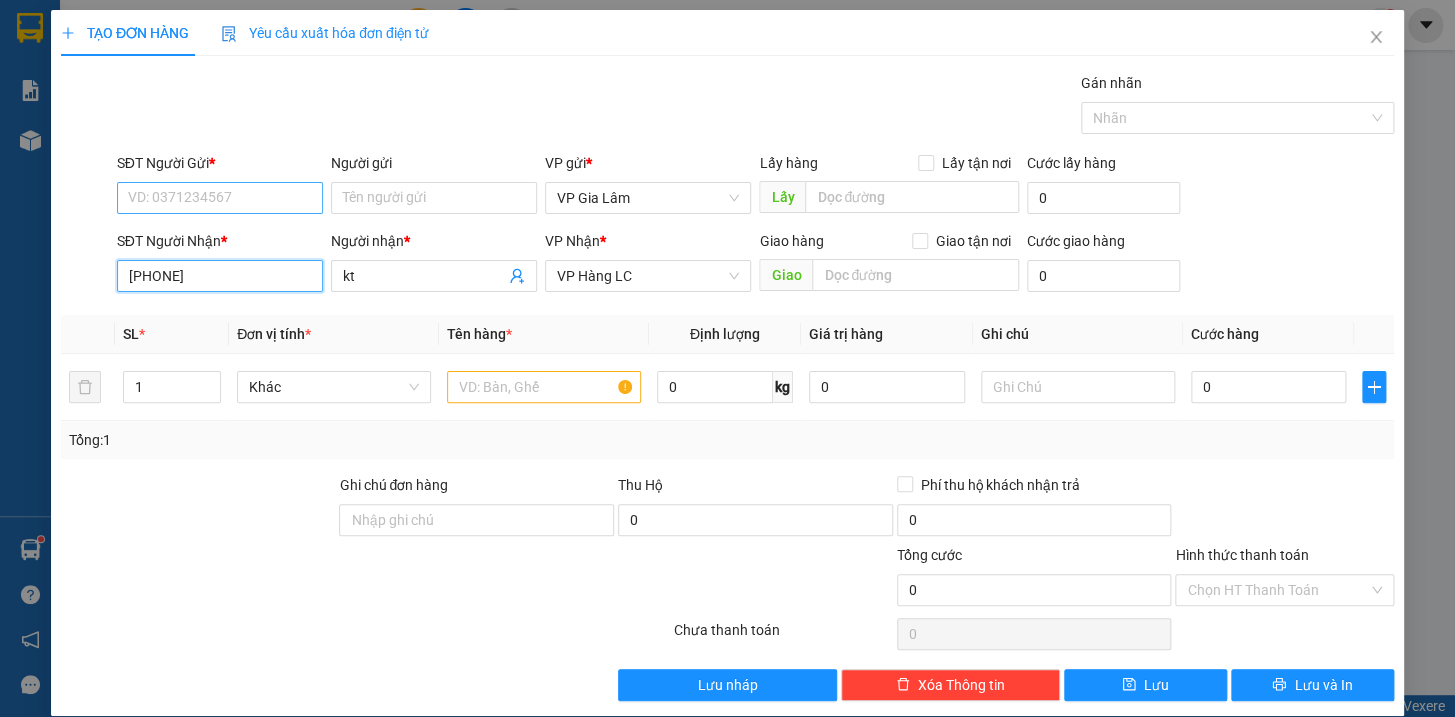 type on "[PHONE]" 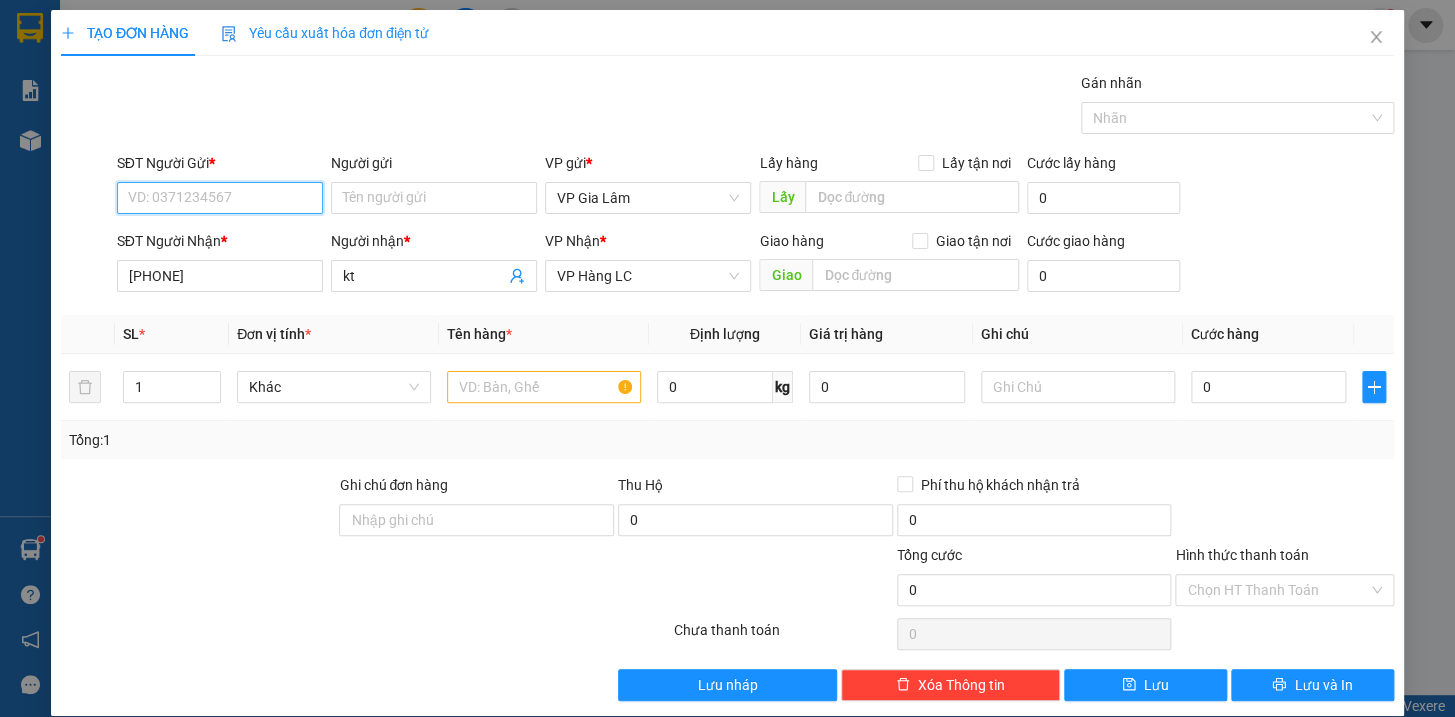 click on "SĐT Người Gửi  *" at bounding box center [220, 198] 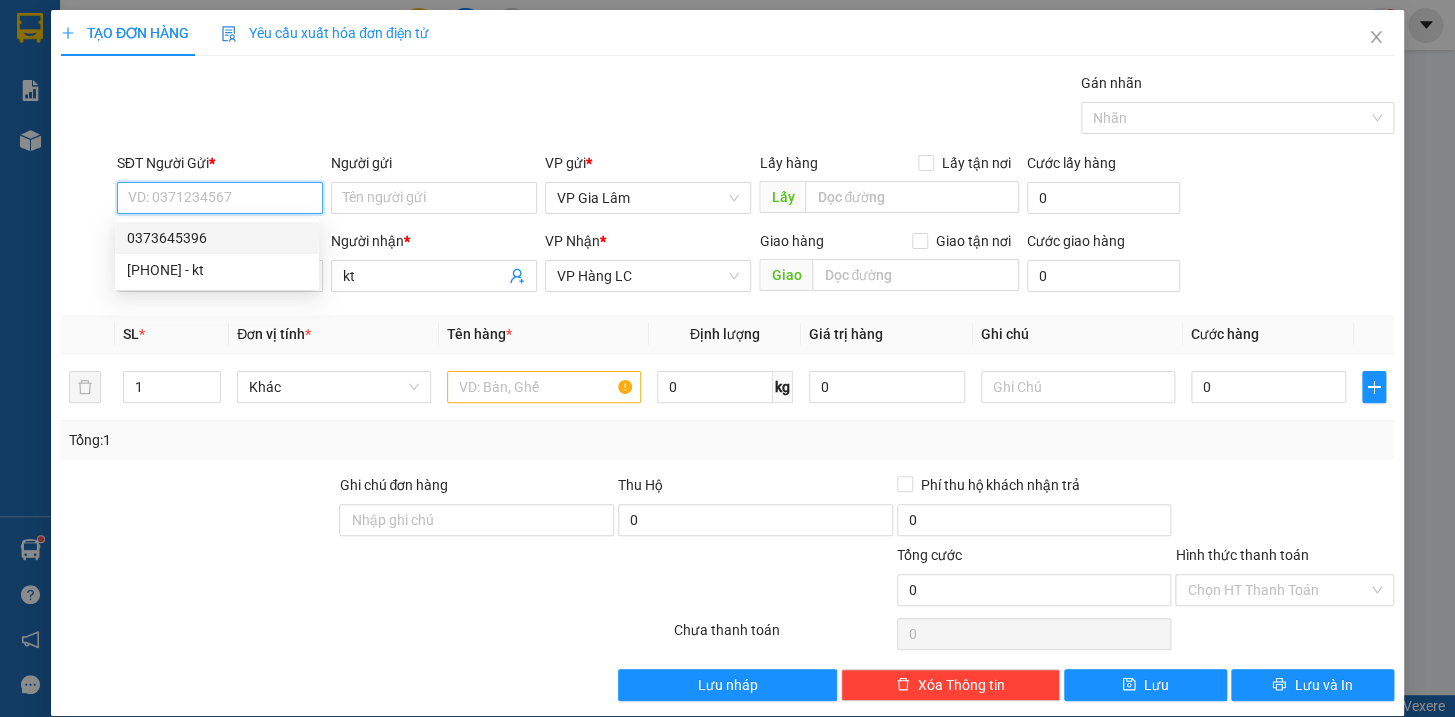 click on "0373645396" at bounding box center (217, 238) 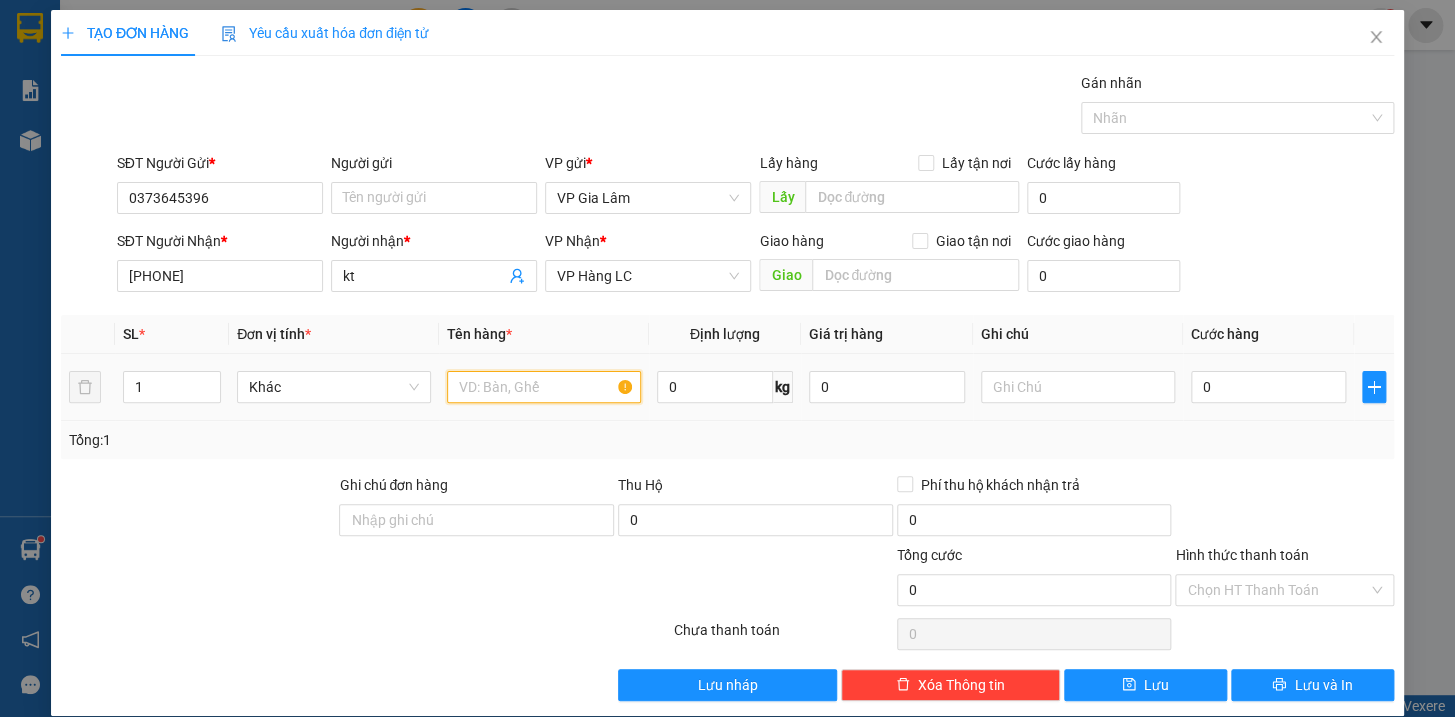 click at bounding box center (544, 387) 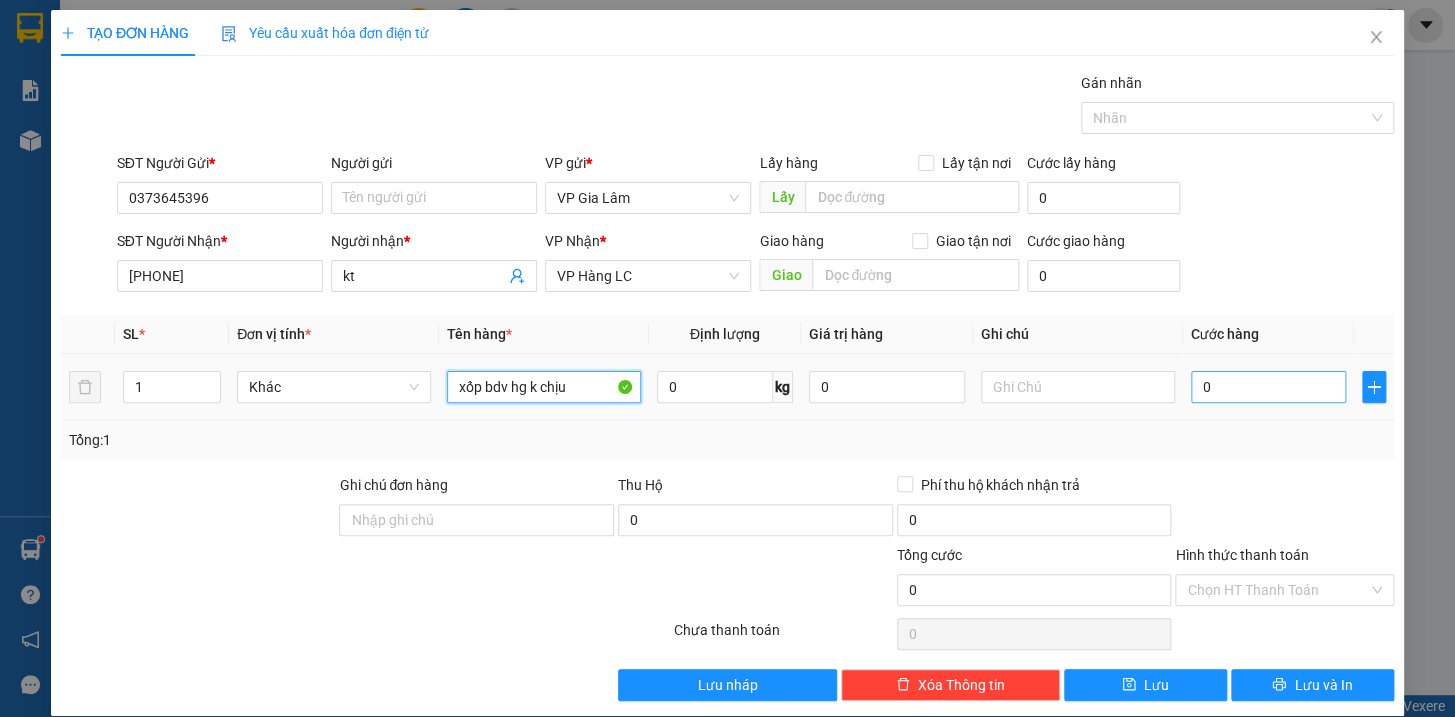 type on "xốp bdv hg k chịu" 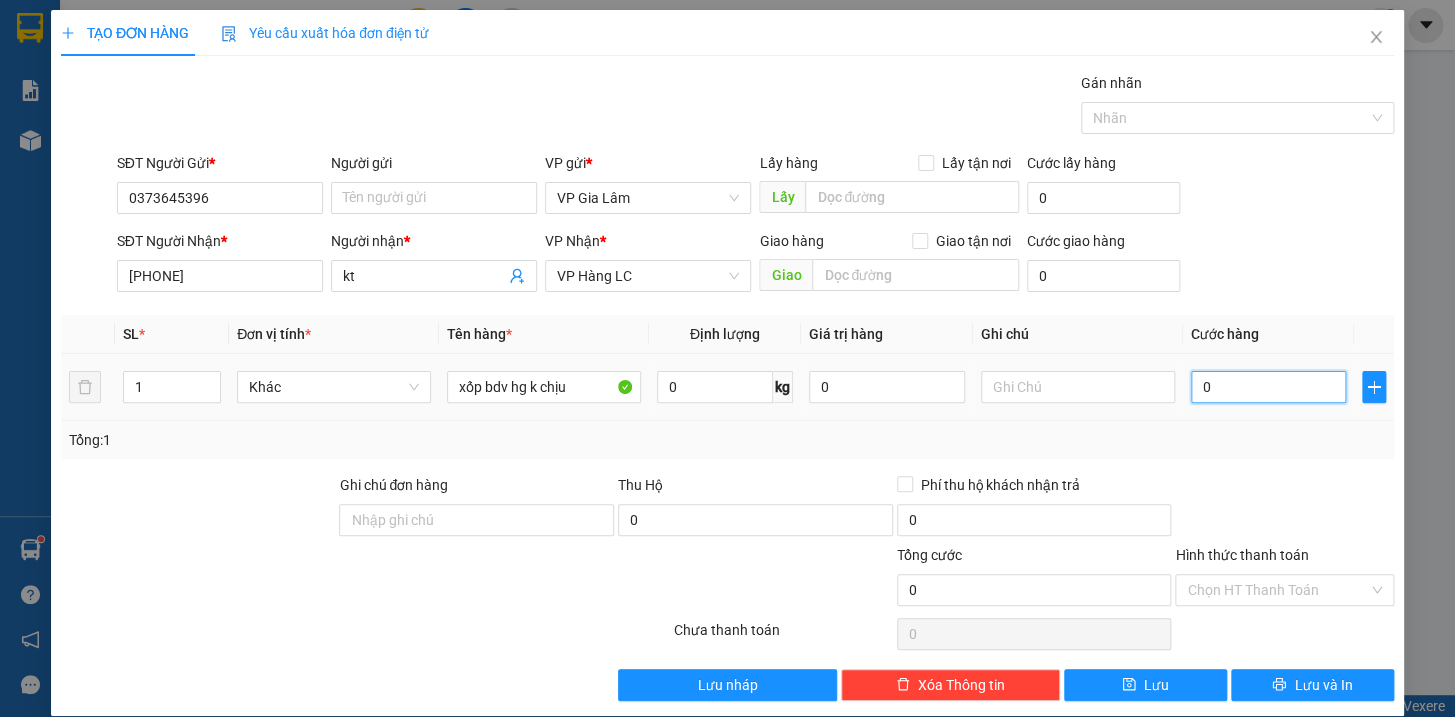 click on "0" at bounding box center (1269, 387) 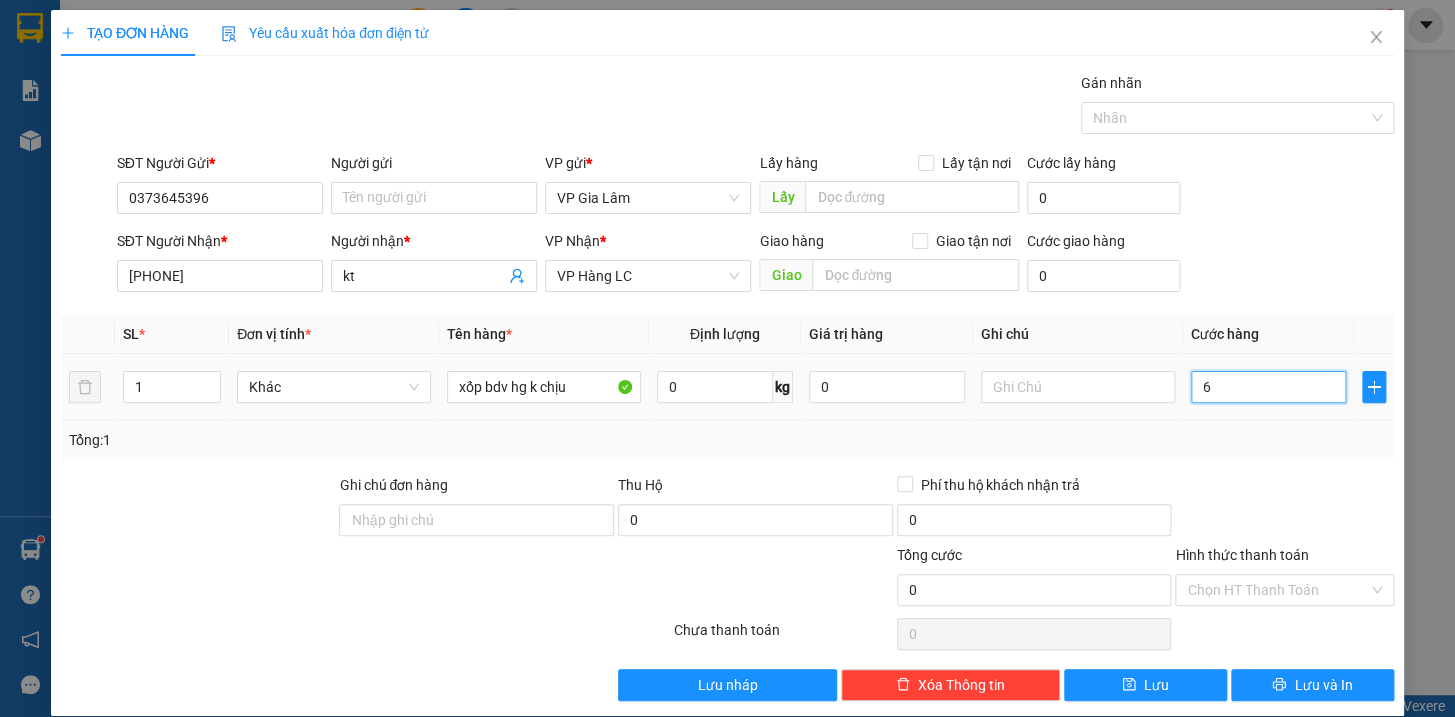type on "6" 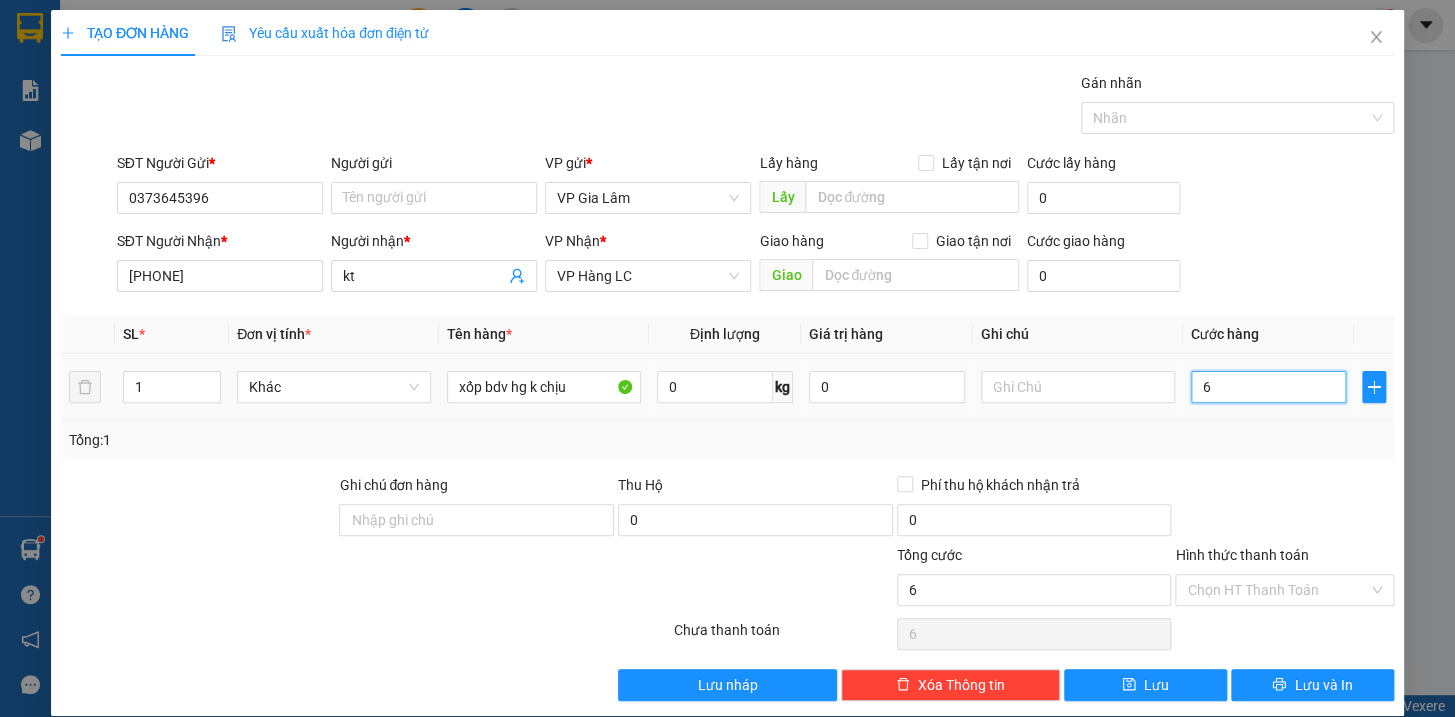 type on "60" 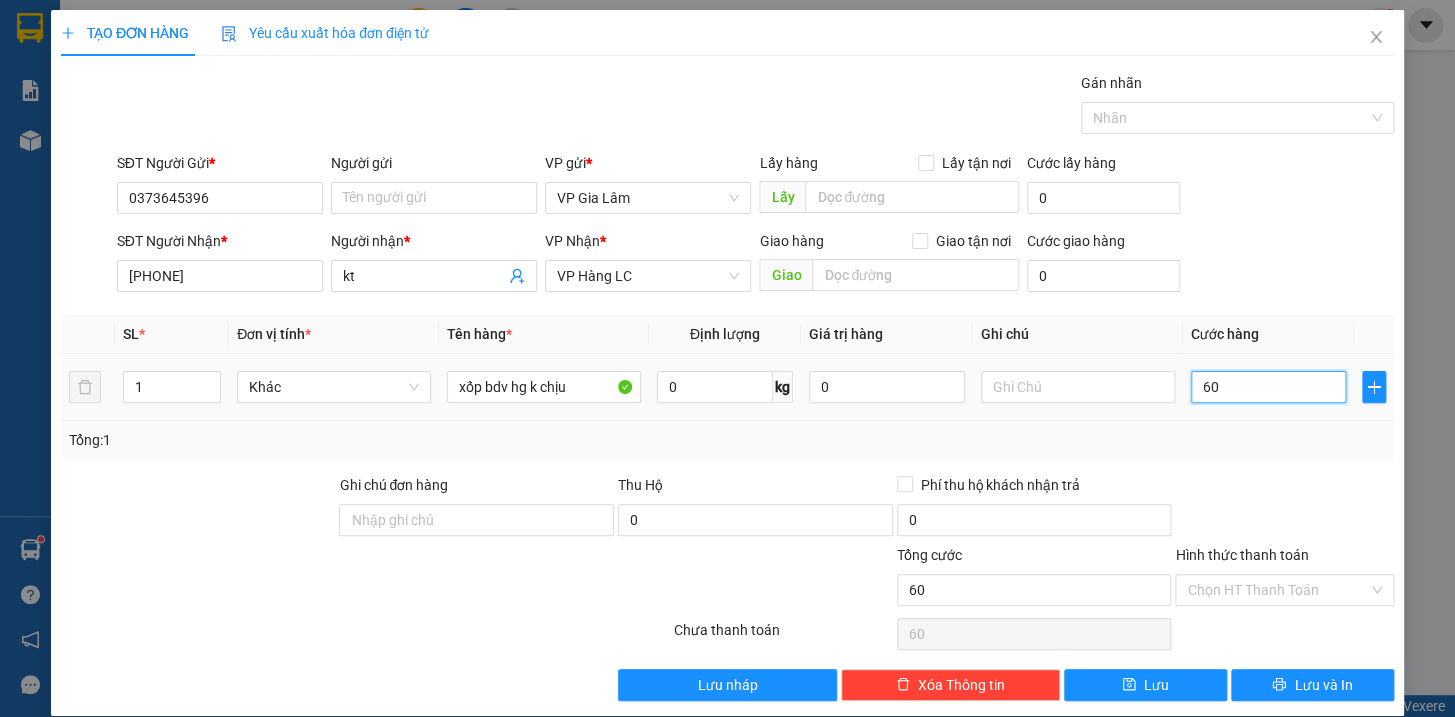 type on "600" 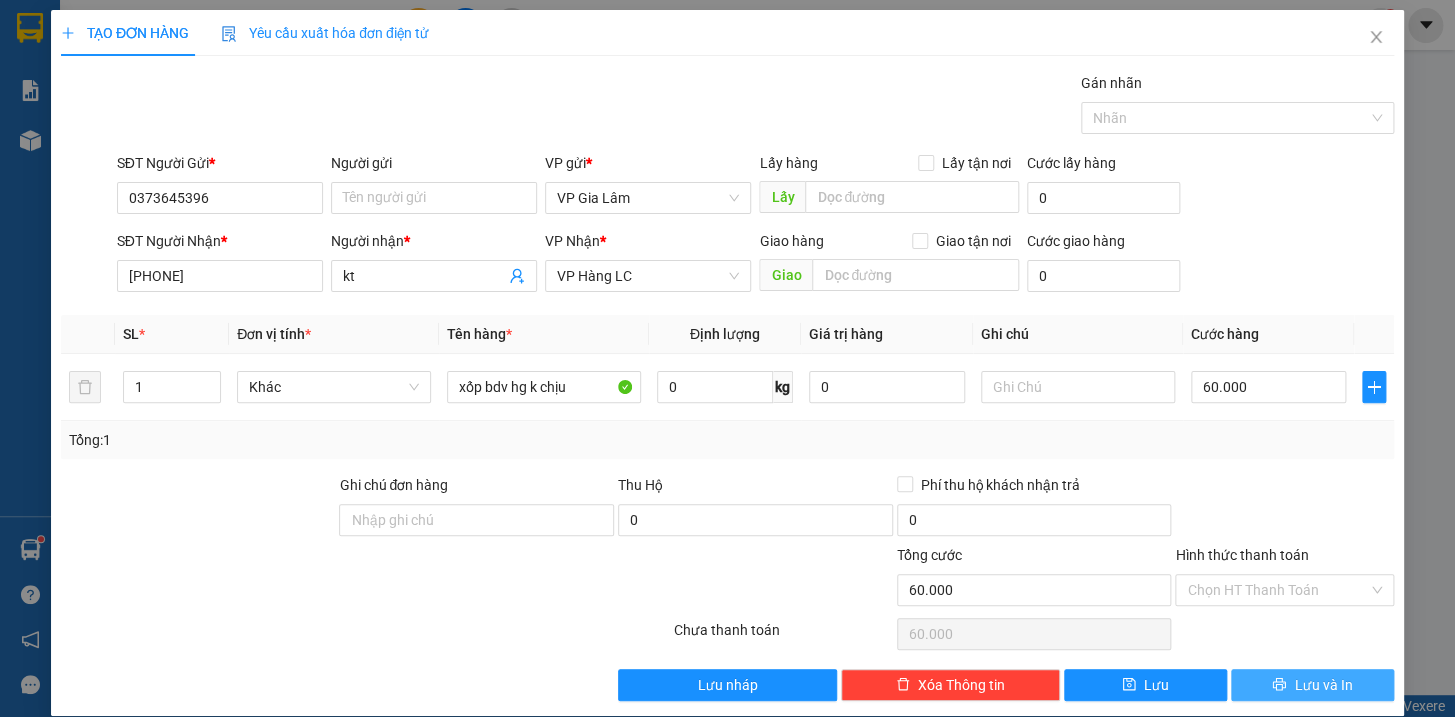 click on "Lưu và In" at bounding box center (1323, 685) 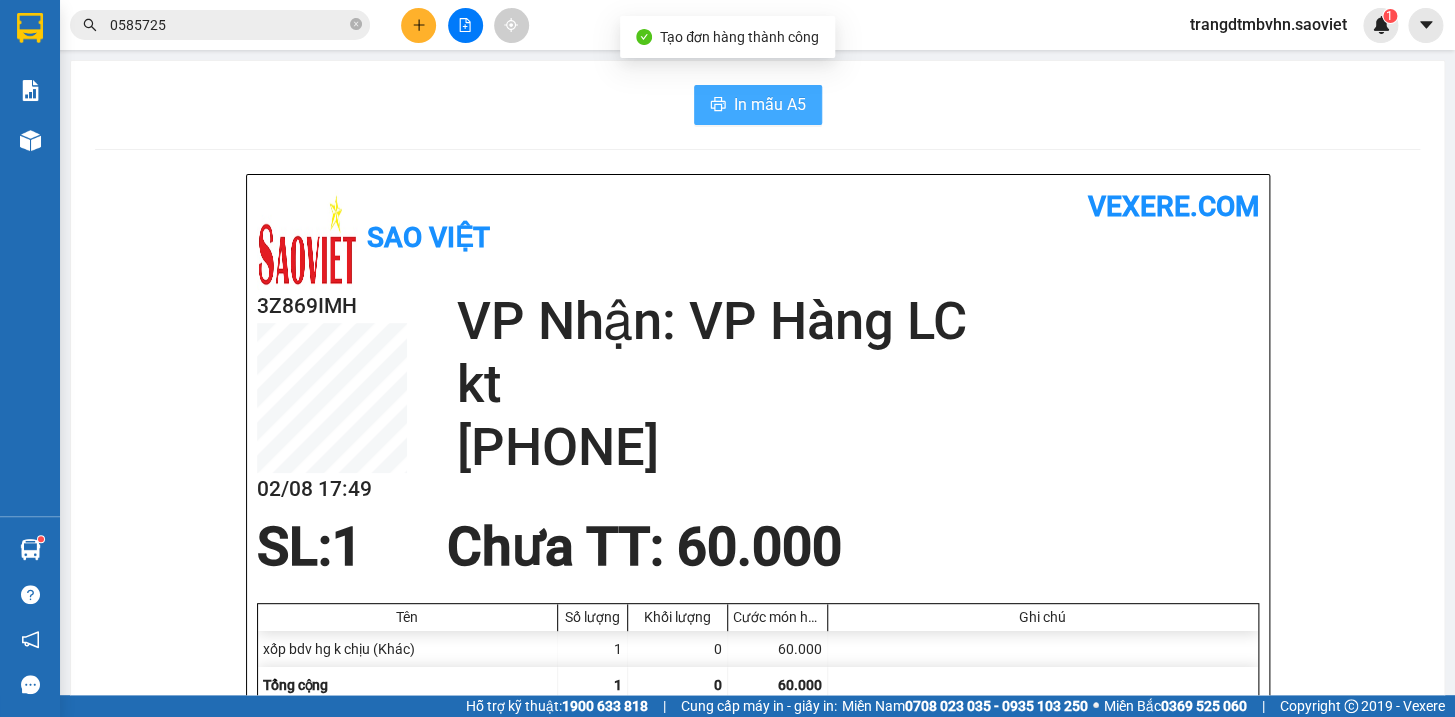 click on "In mẫu A5" at bounding box center [770, 104] 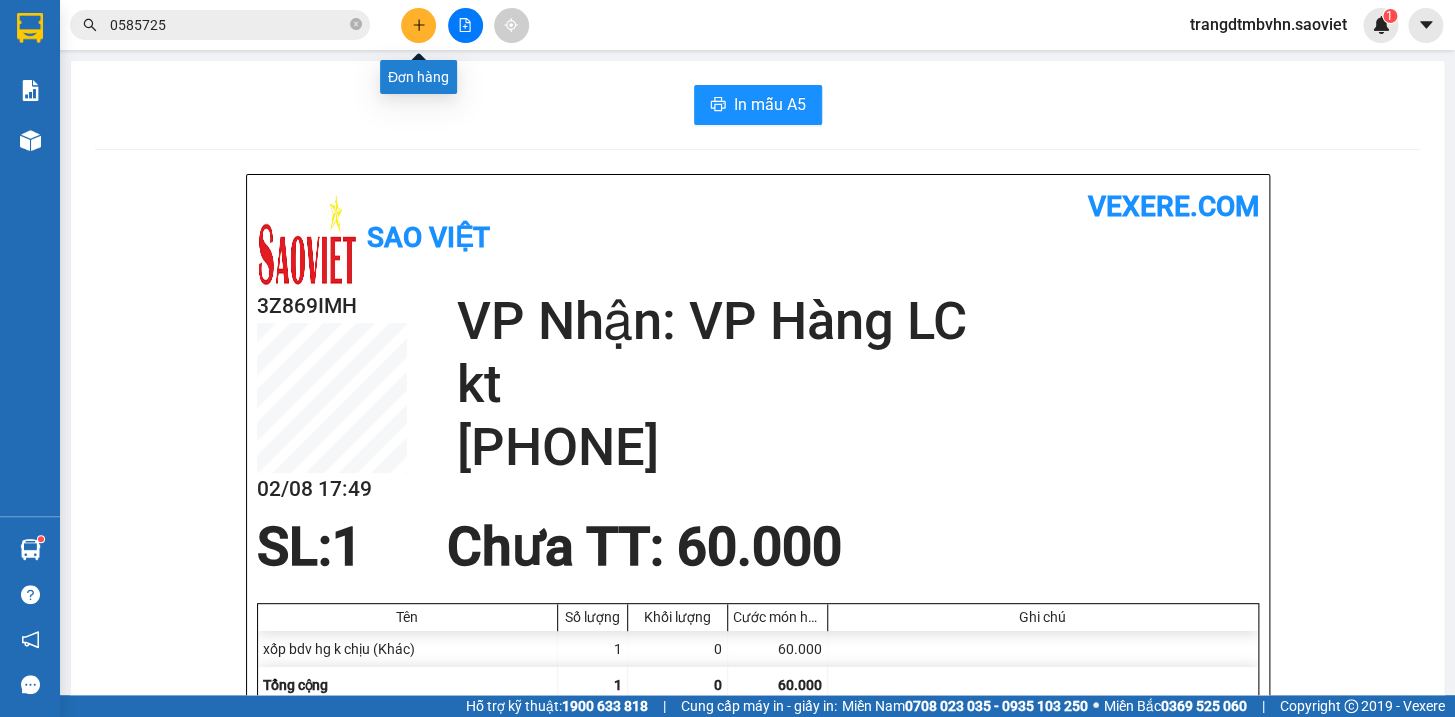 click 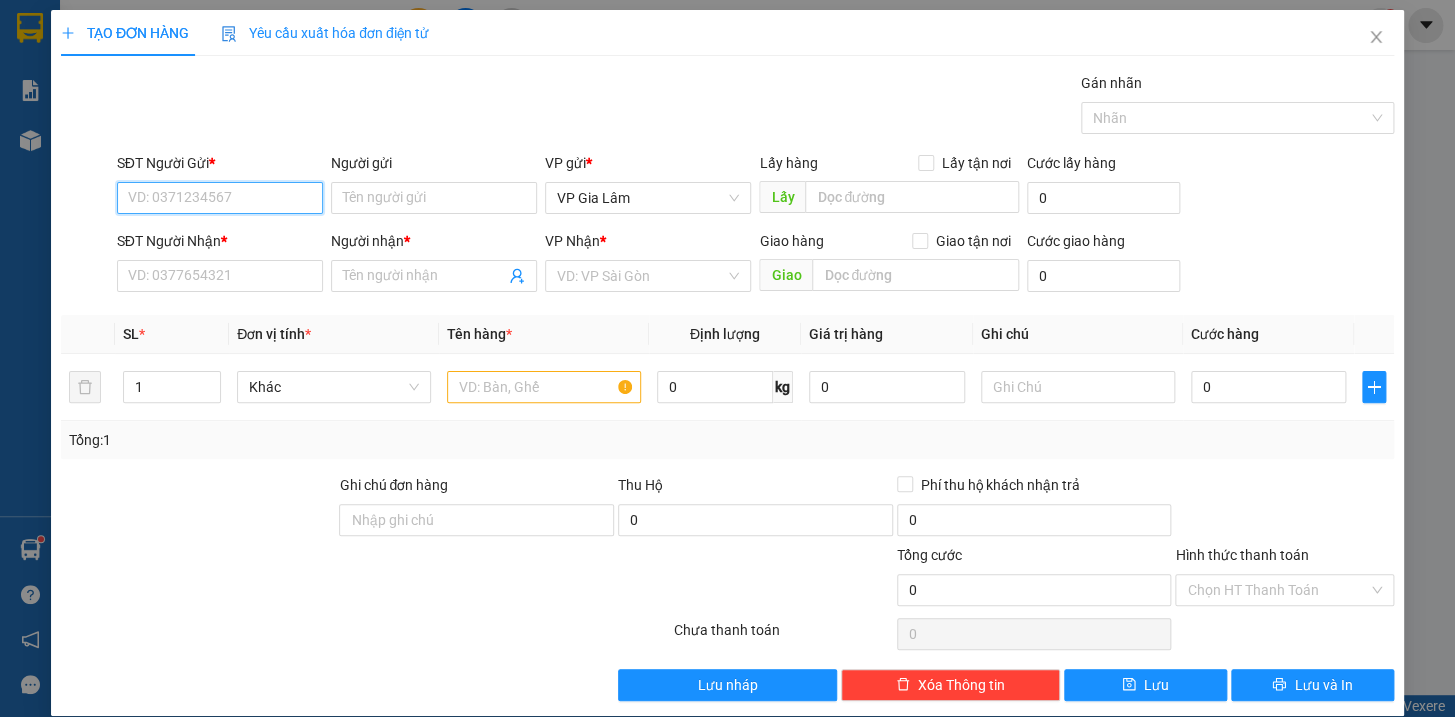 click on "SĐT Người Gửi  *" at bounding box center (220, 198) 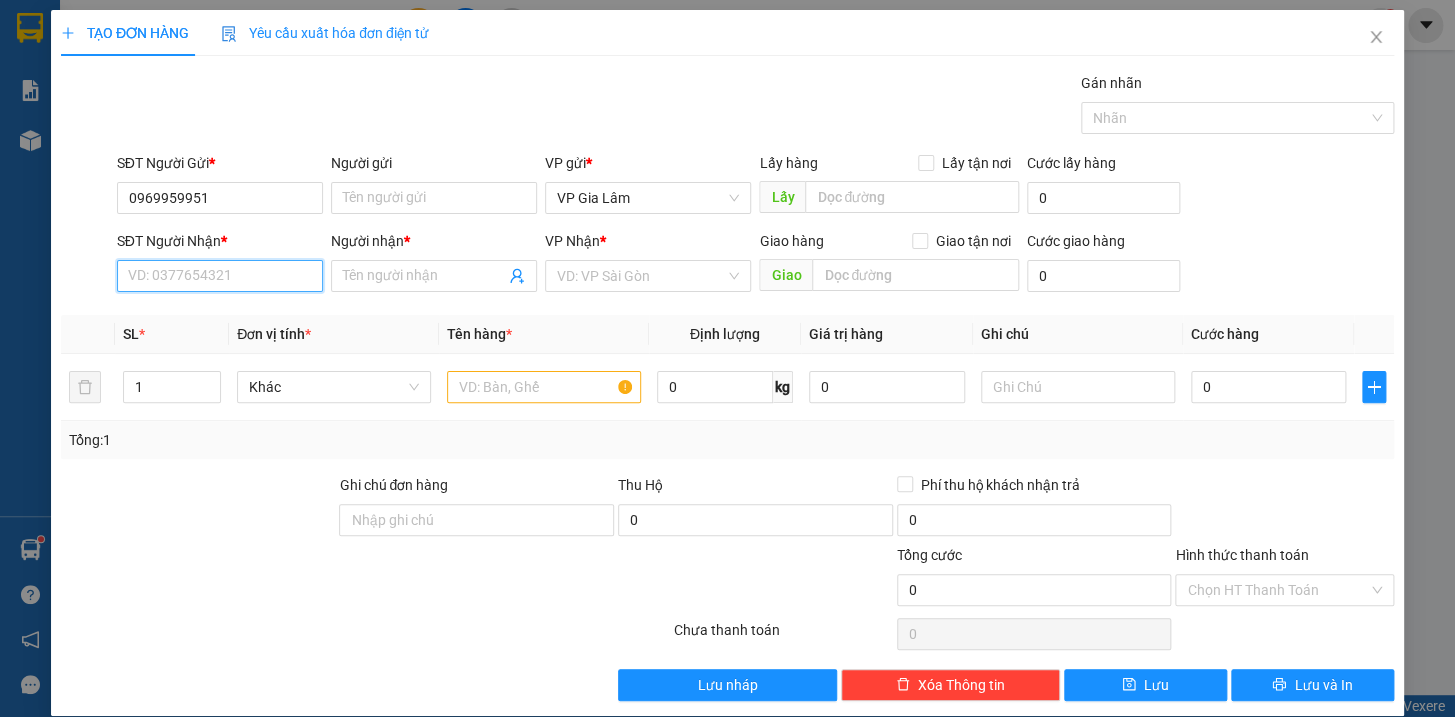 click on "SĐT Người Nhận  *" at bounding box center [220, 276] 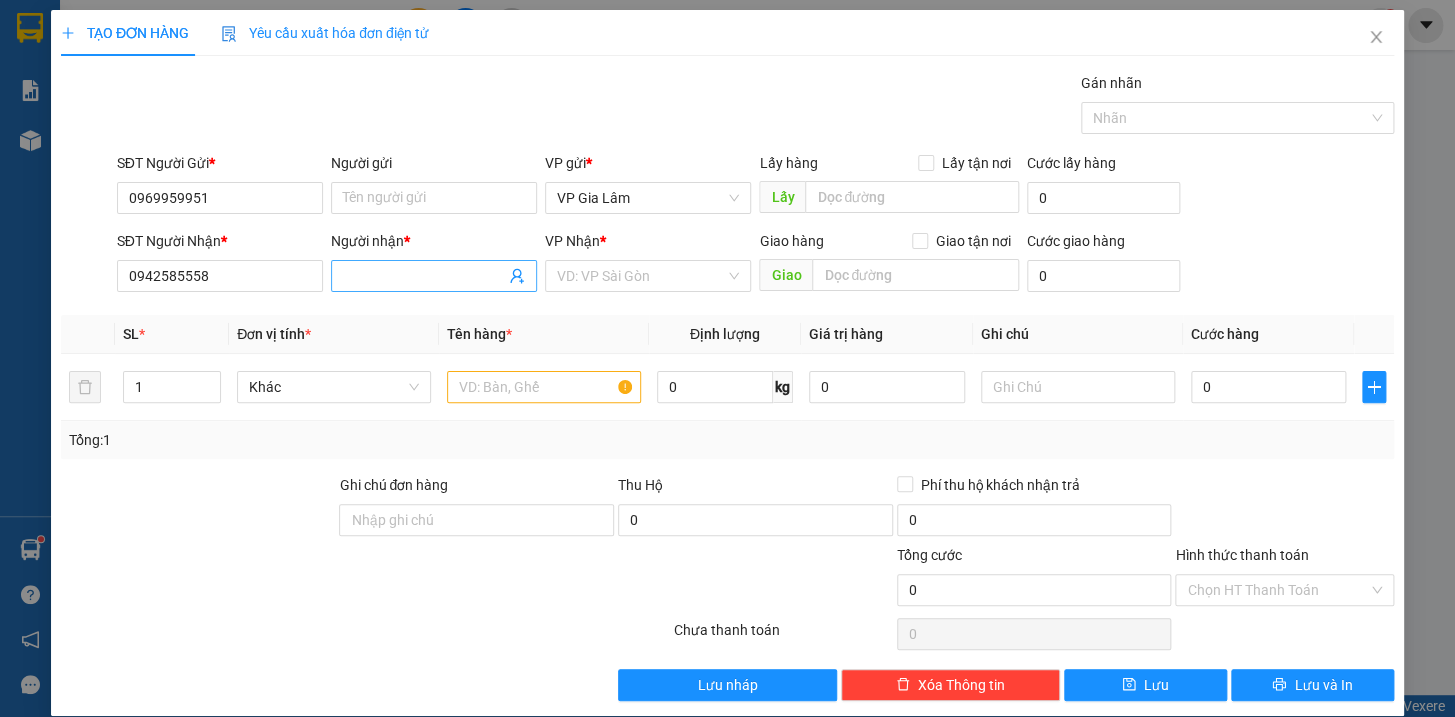 click on "Người nhận  *" at bounding box center [424, 276] 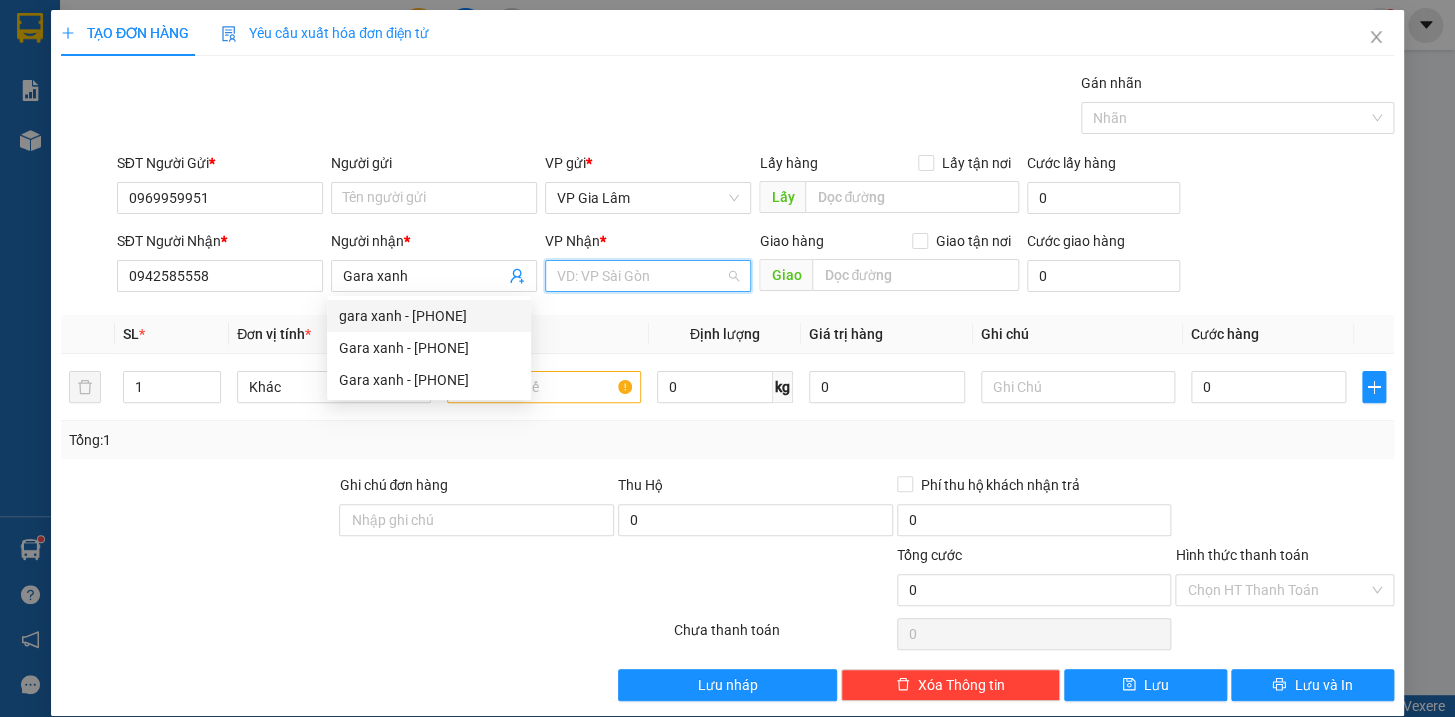 click at bounding box center [641, 276] 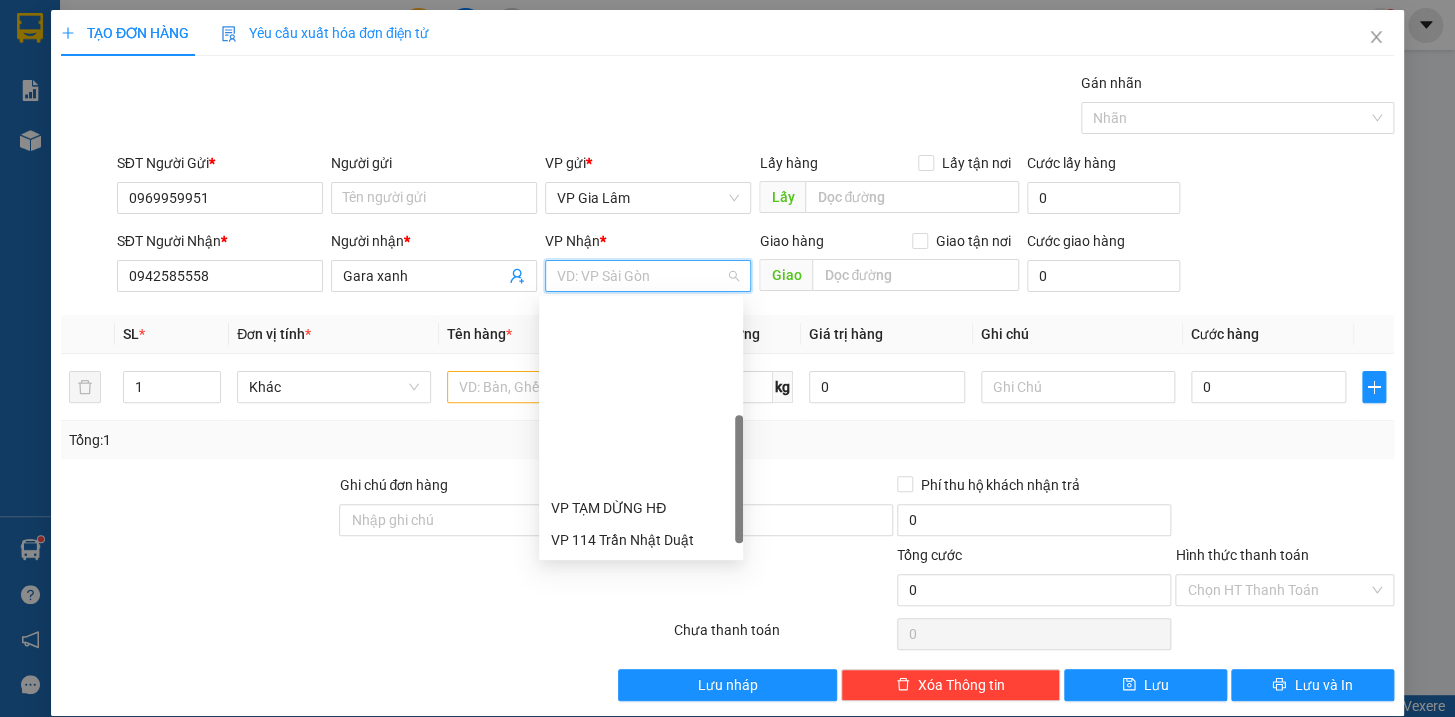 drag, startPoint x: 742, startPoint y: 399, endPoint x: 724, endPoint y: 514, distance: 116.40017 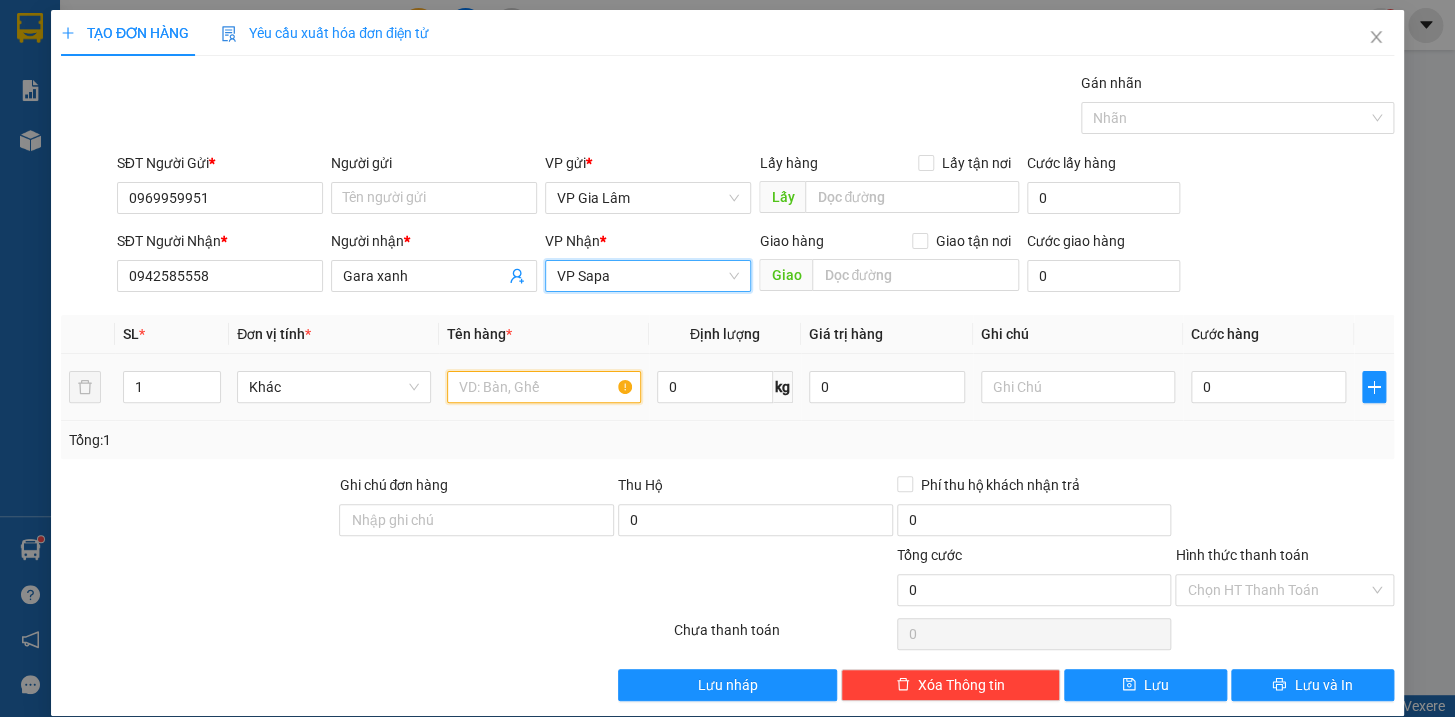 click at bounding box center (544, 387) 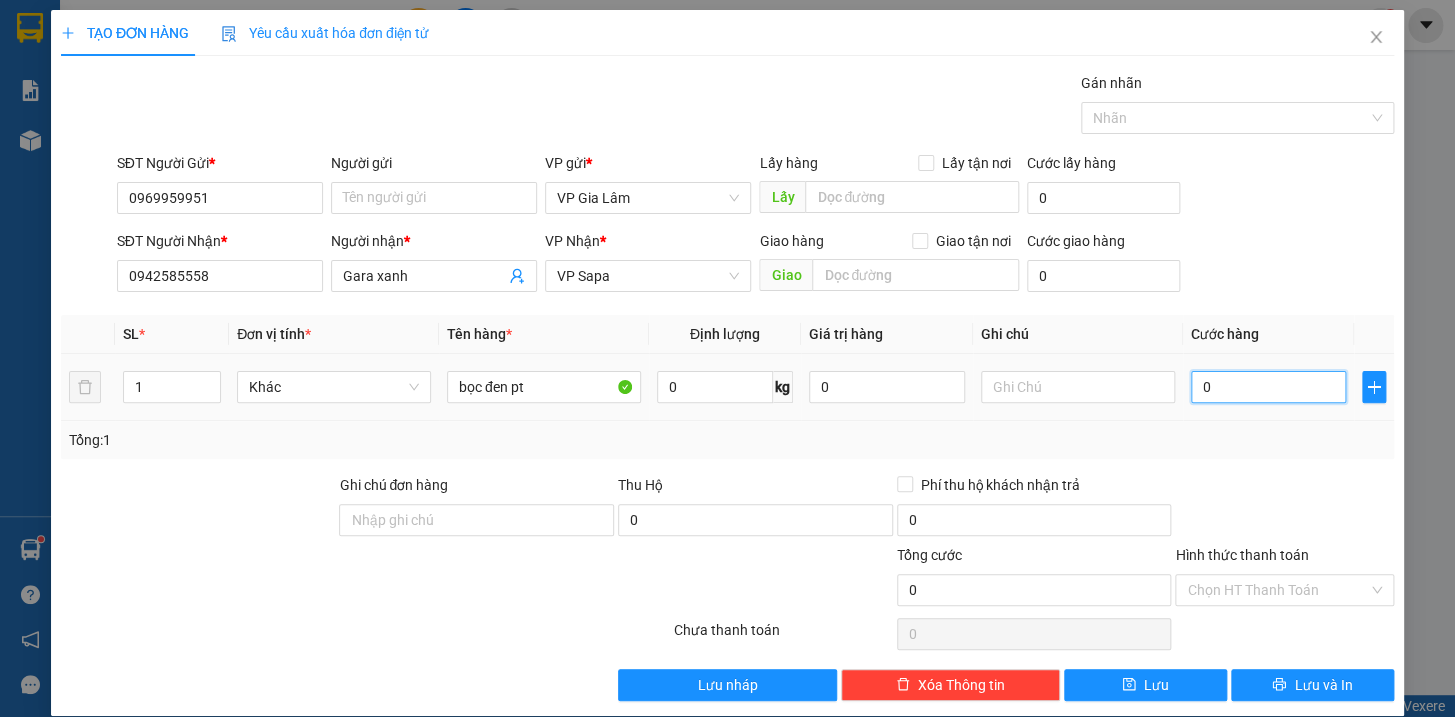 click on "0" at bounding box center (1269, 387) 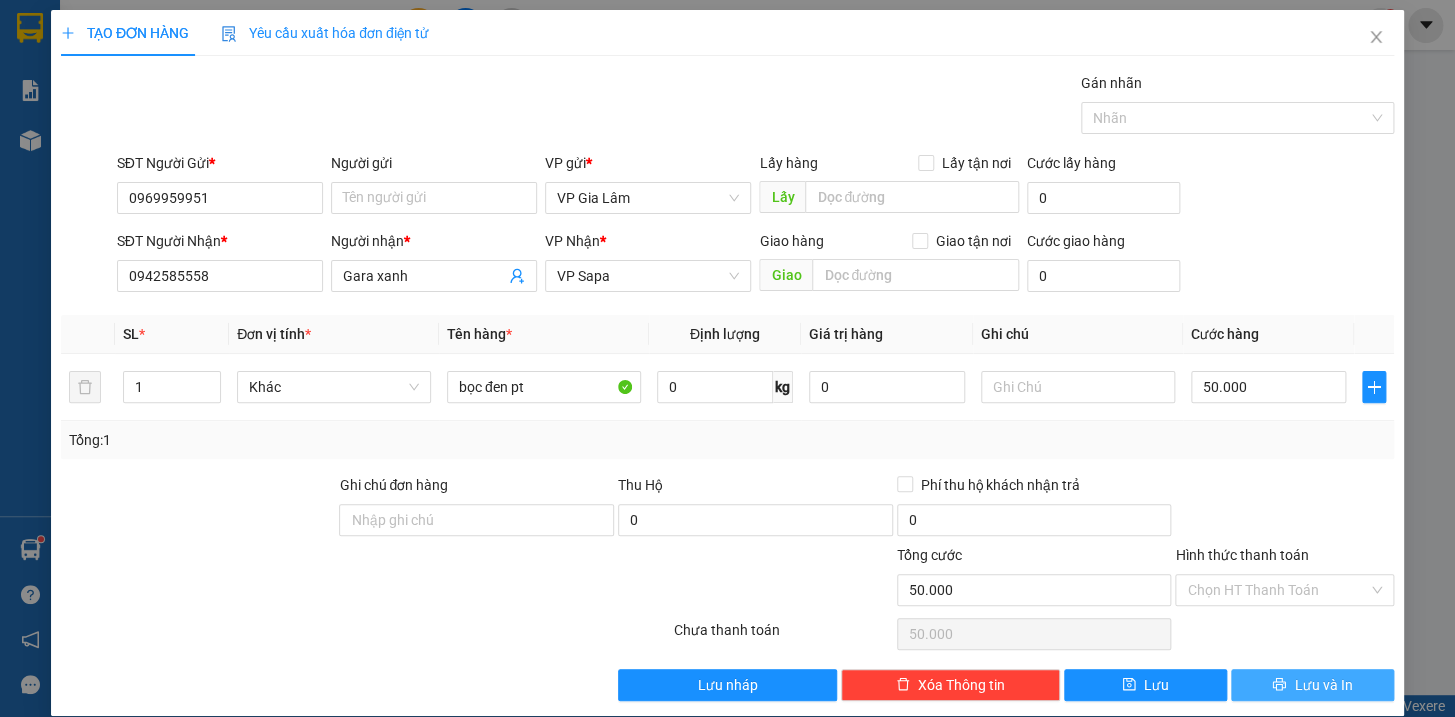 click on "Lưu và In" at bounding box center [1323, 685] 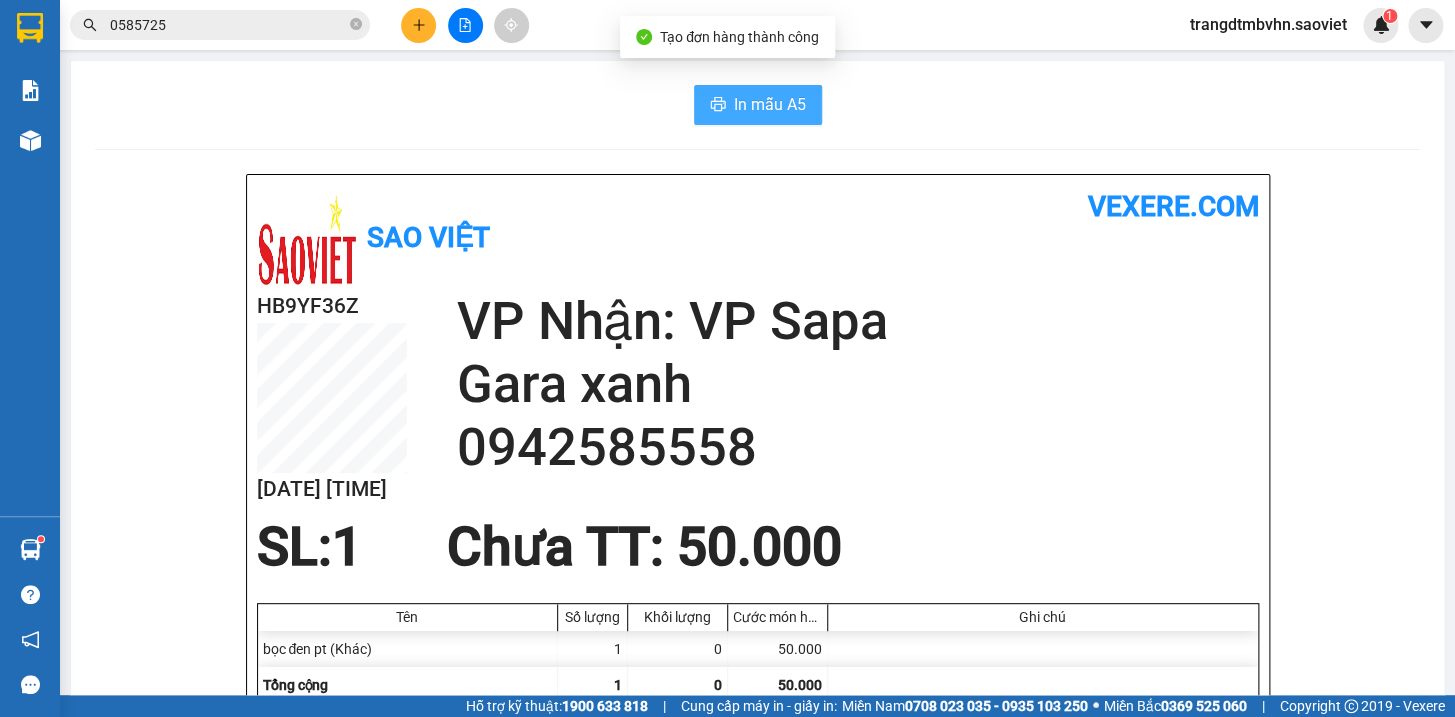click on "In mẫu A5" at bounding box center [770, 104] 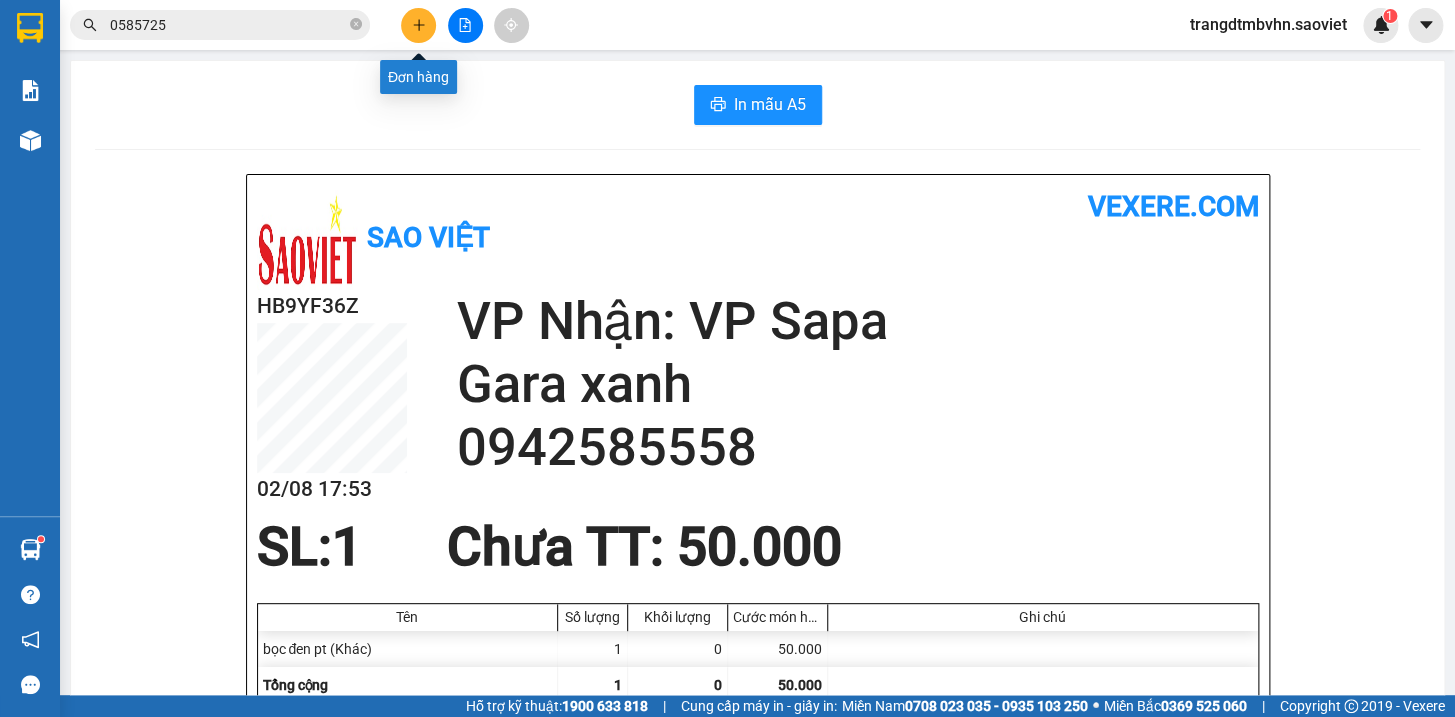 click 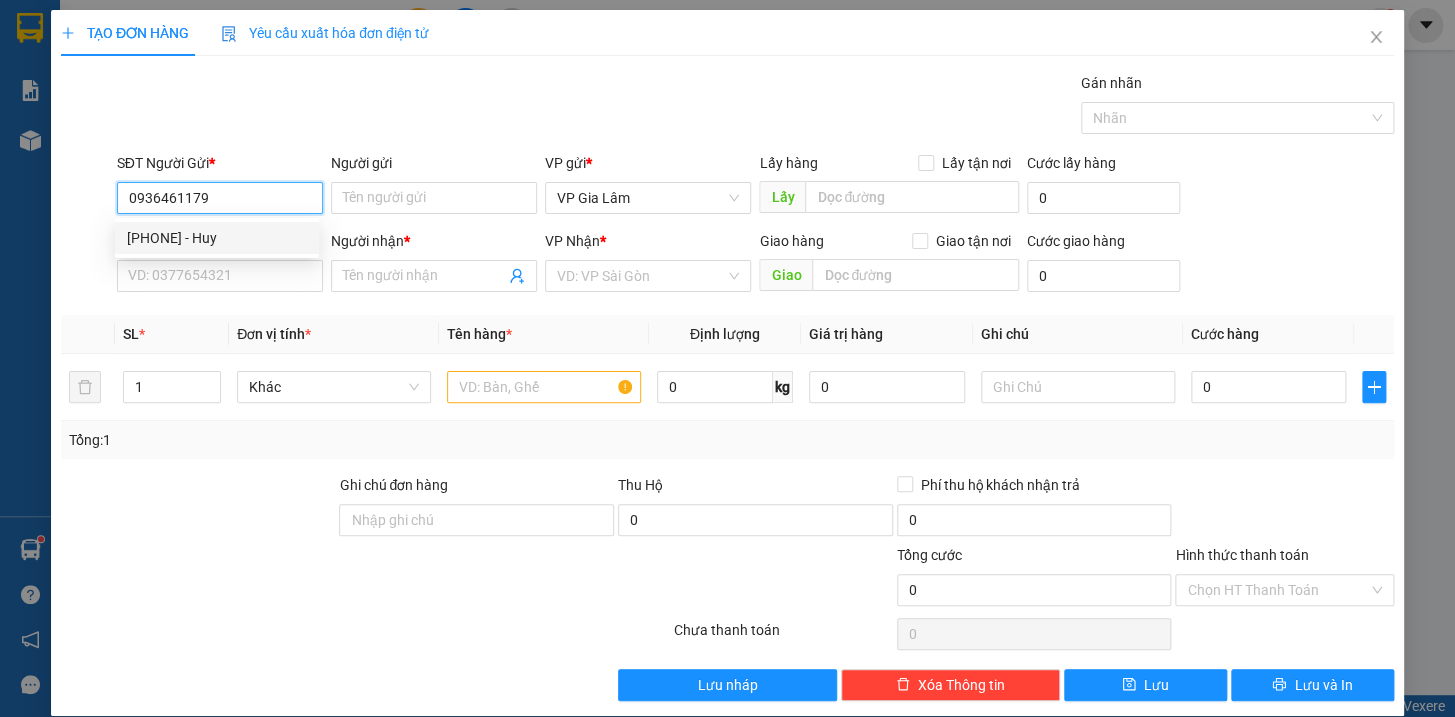 click on "[PHONE] - Huy" at bounding box center (217, 238) 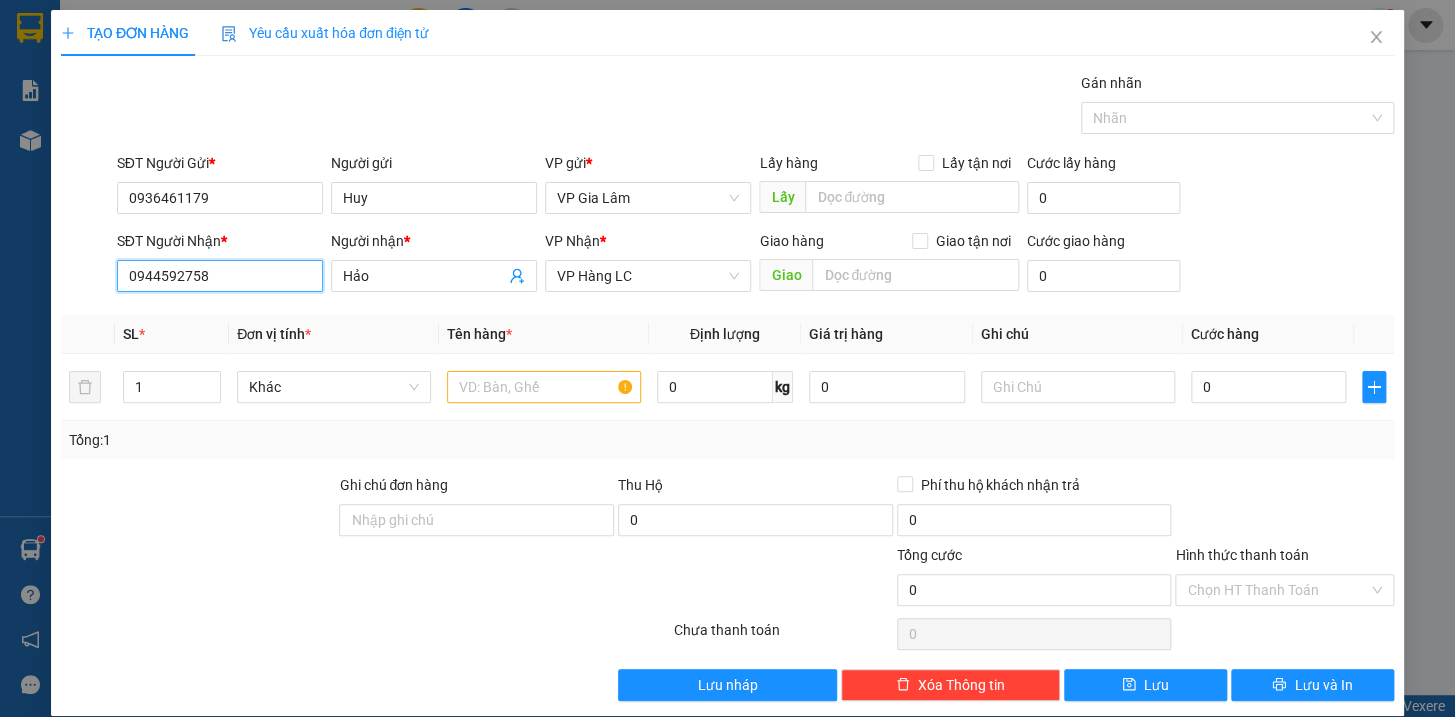 click on "0944592758" at bounding box center [220, 276] 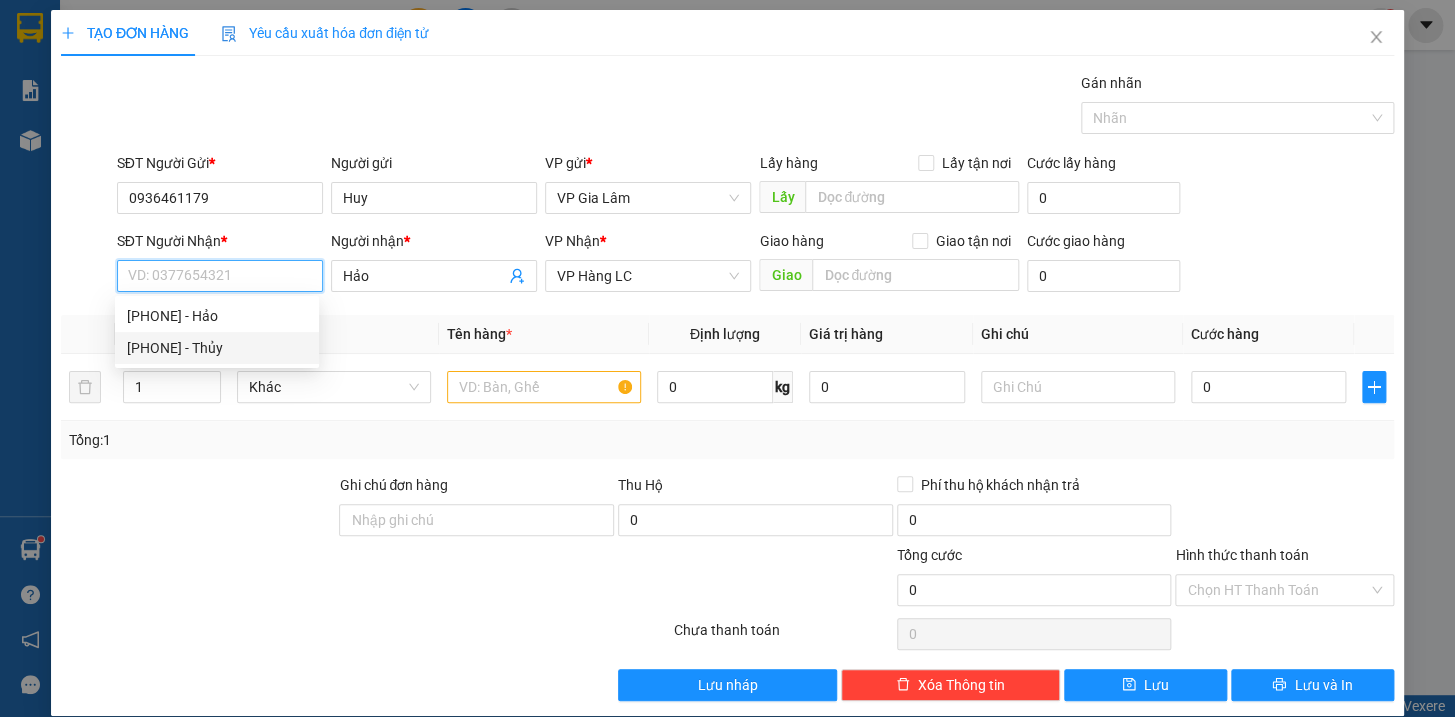 click on "[PHONE] -  Thủy" at bounding box center (217, 348) 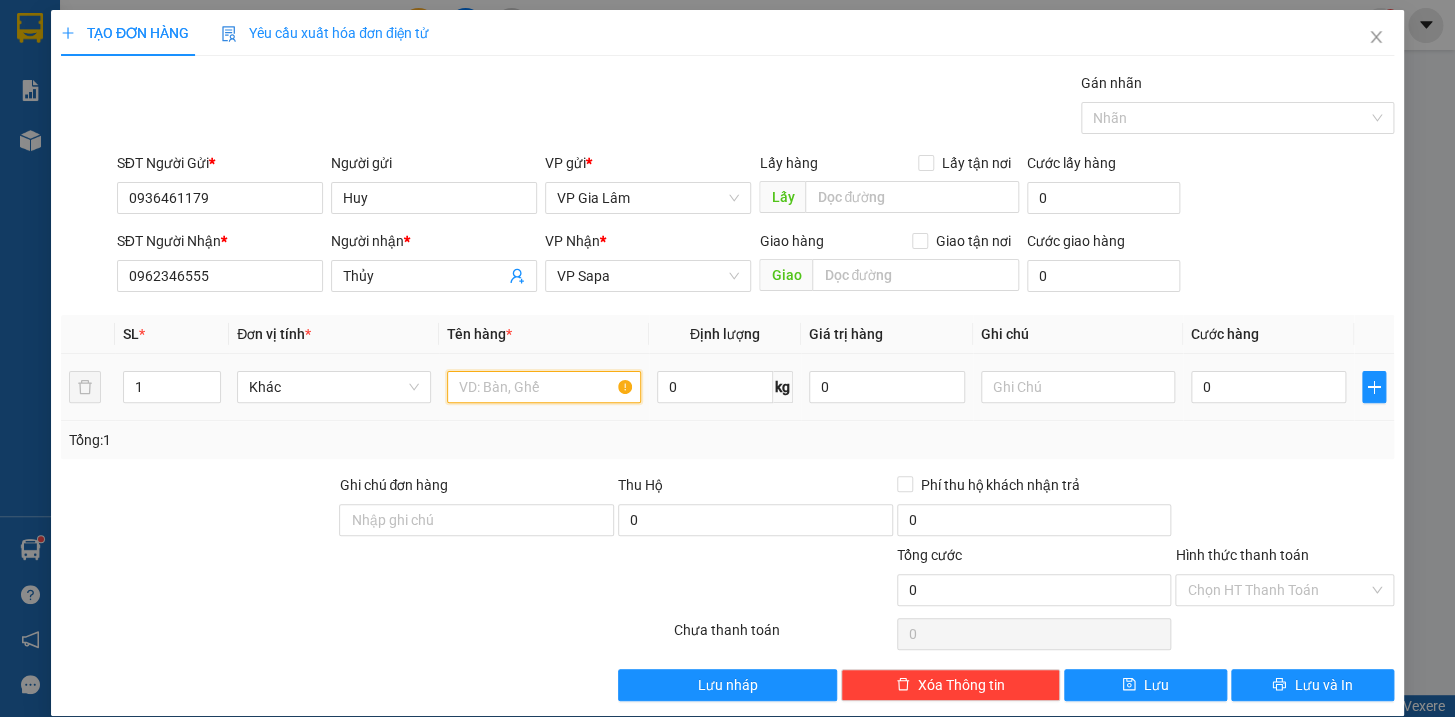 click at bounding box center (544, 387) 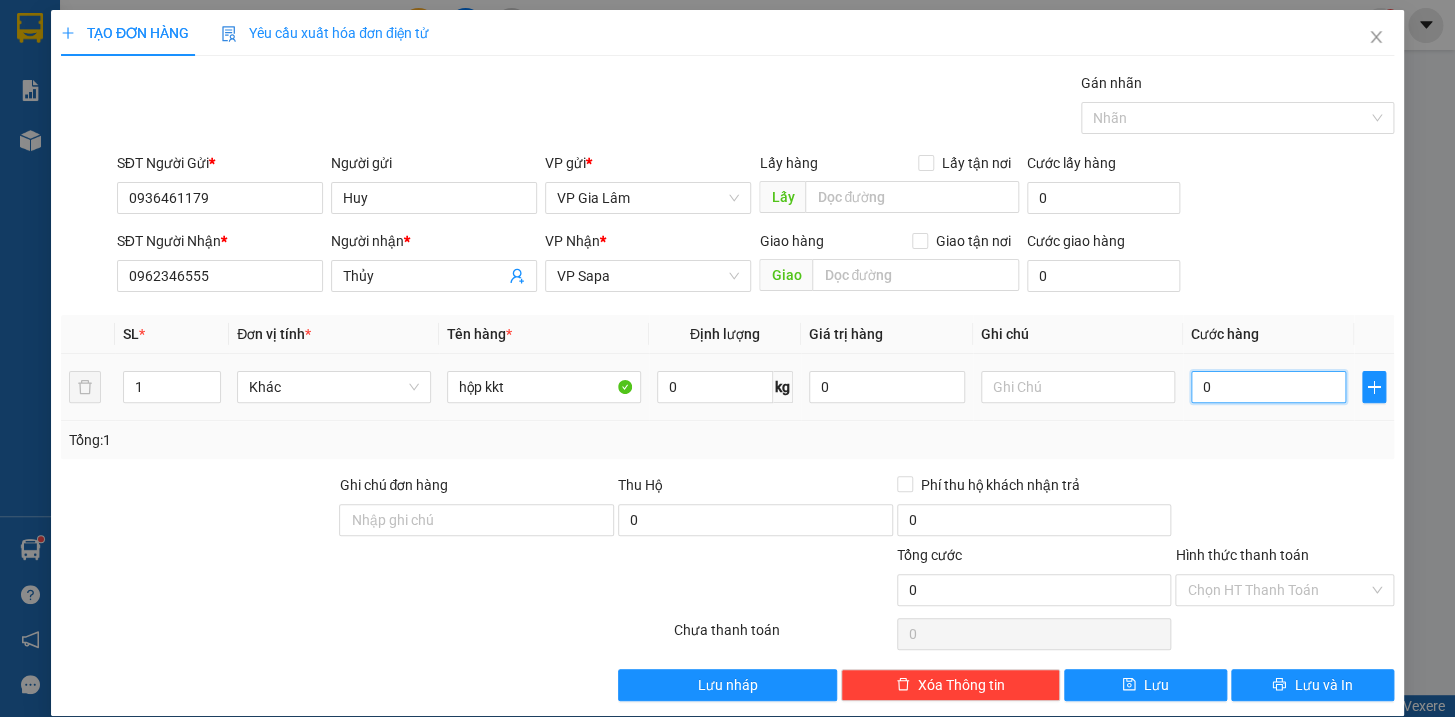 click on "0" at bounding box center [1269, 387] 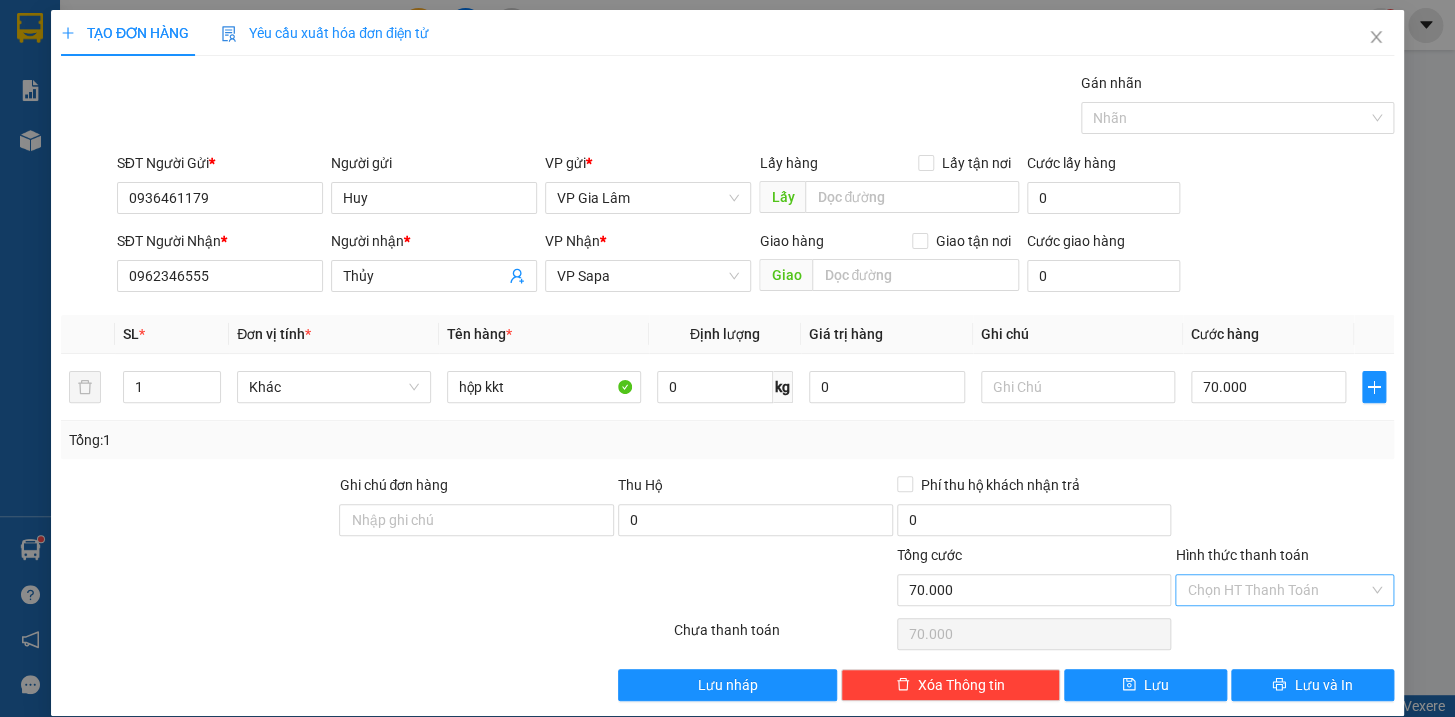 click on "Hình thức thanh toán" at bounding box center (1277, 590) 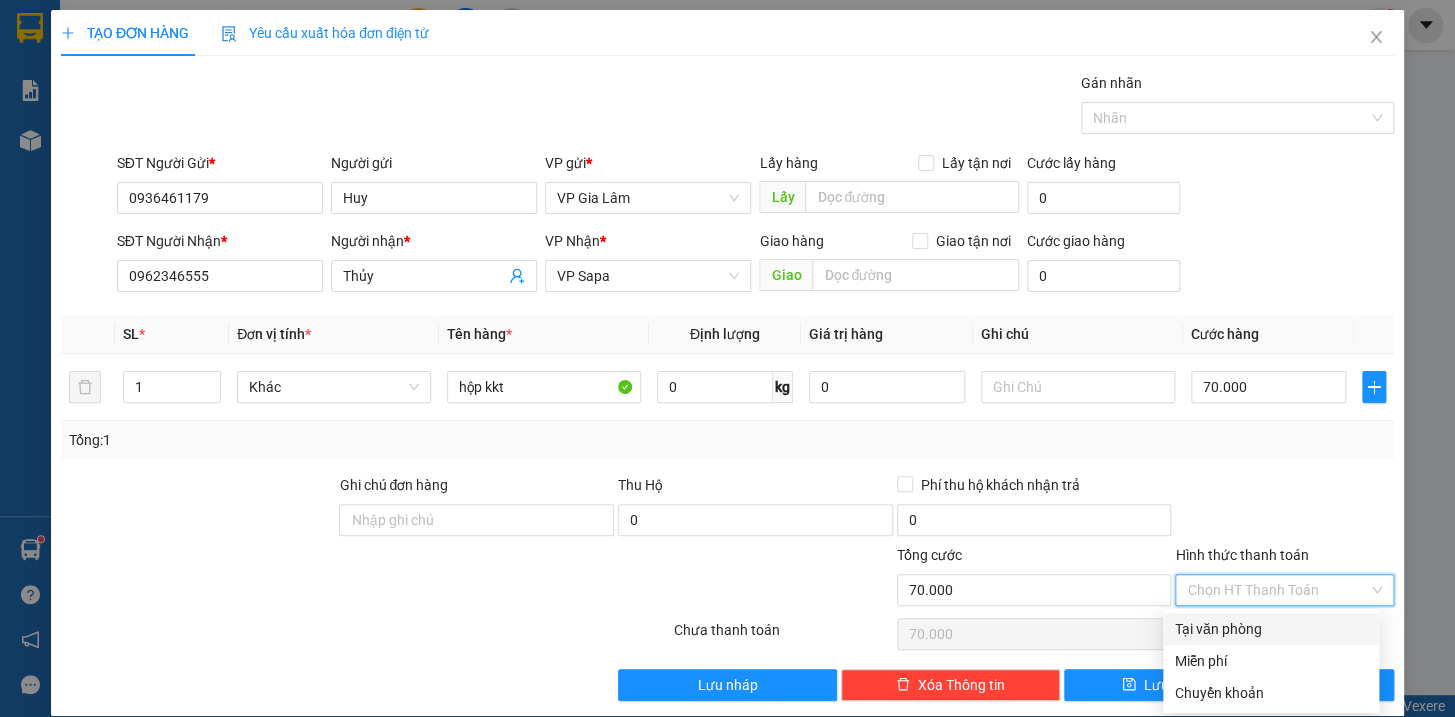 click on "Tại văn phòng" at bounding box center [1271, 629] 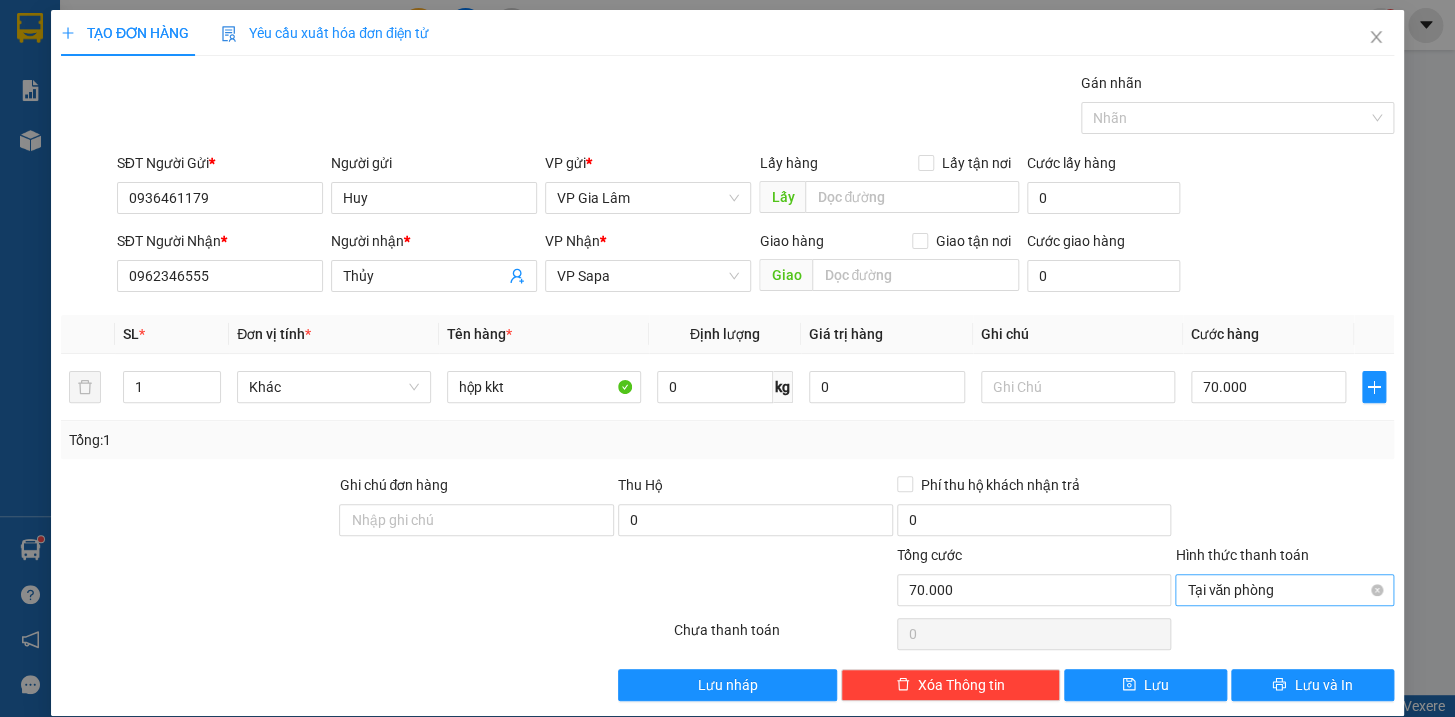 click on "Tại văn phòng" at bounding box center (1284, 590) 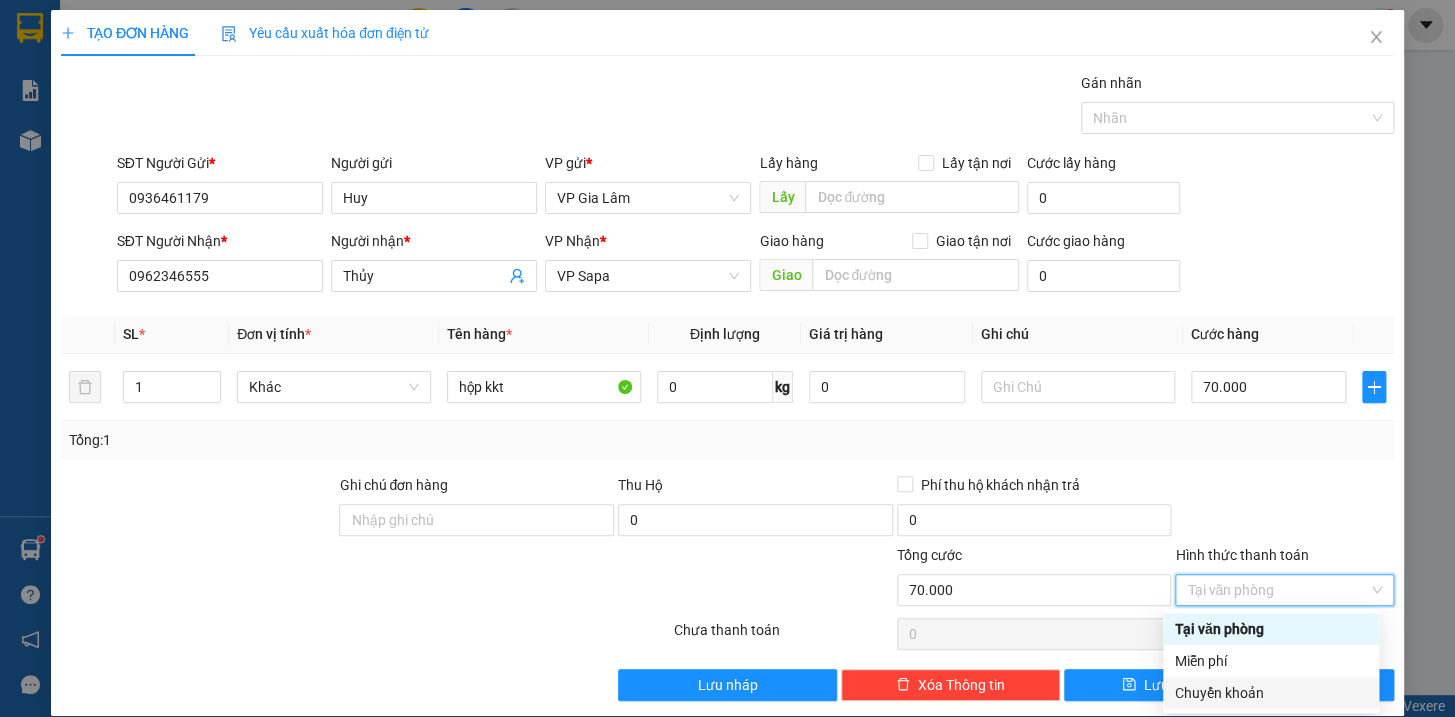 click on "Chuyển khoản" at bounding box center [1271, 693] 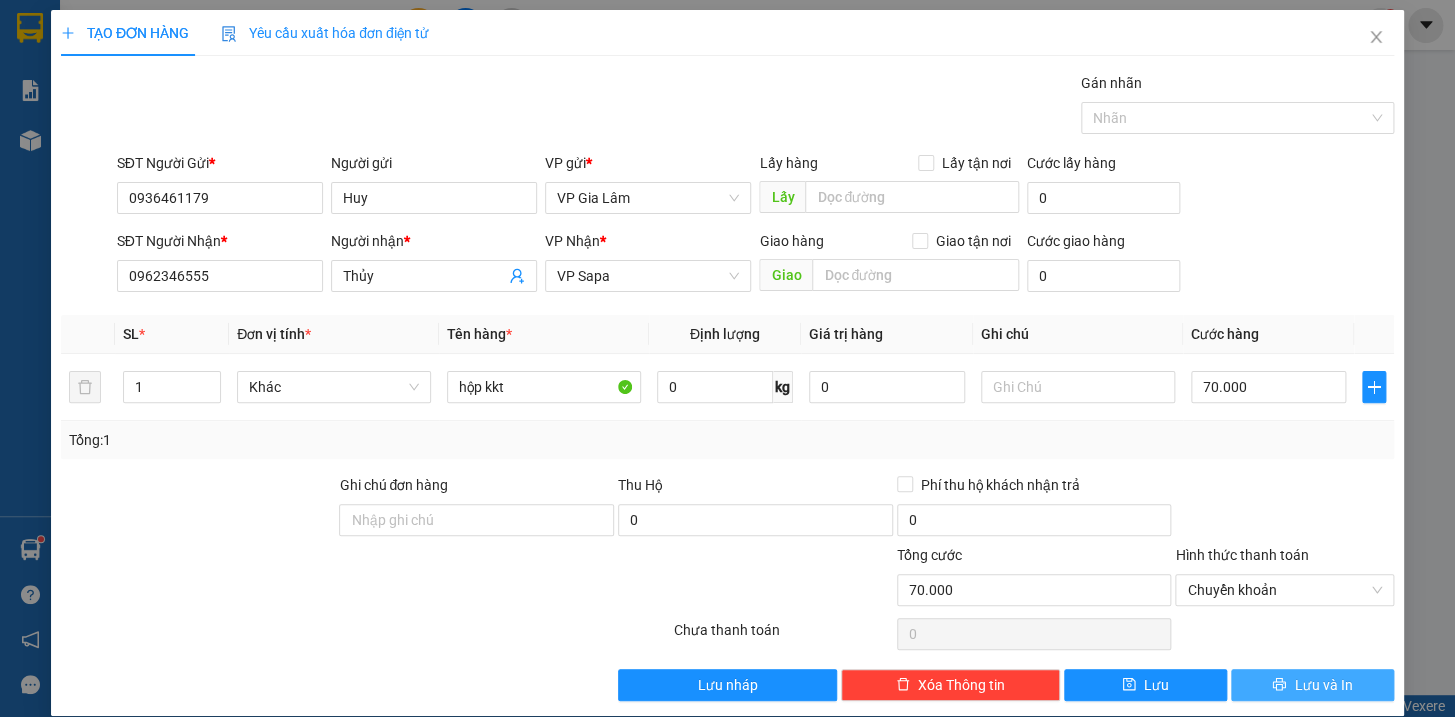 click on "Lưu và In" at bounding box center [1323, 685] 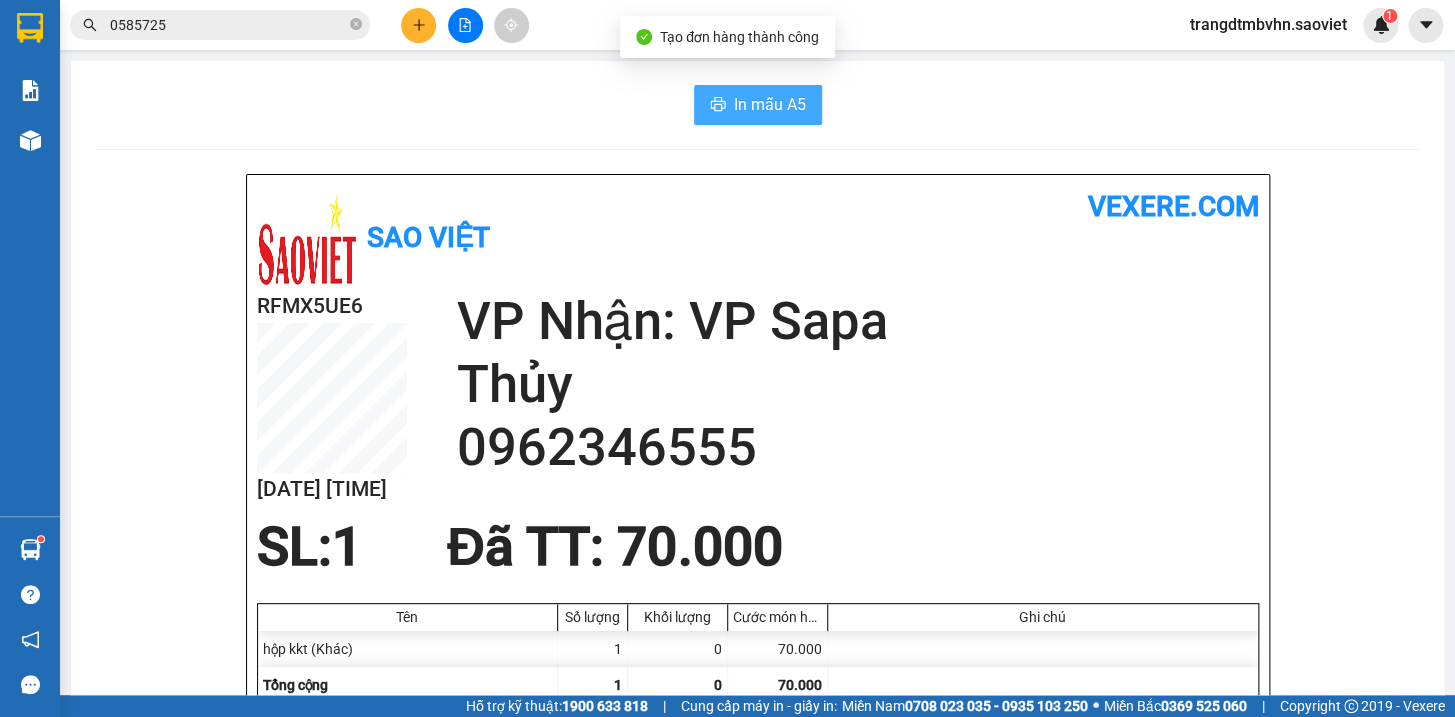 click on "In mẫu A5" at bounding box center [770, 104] 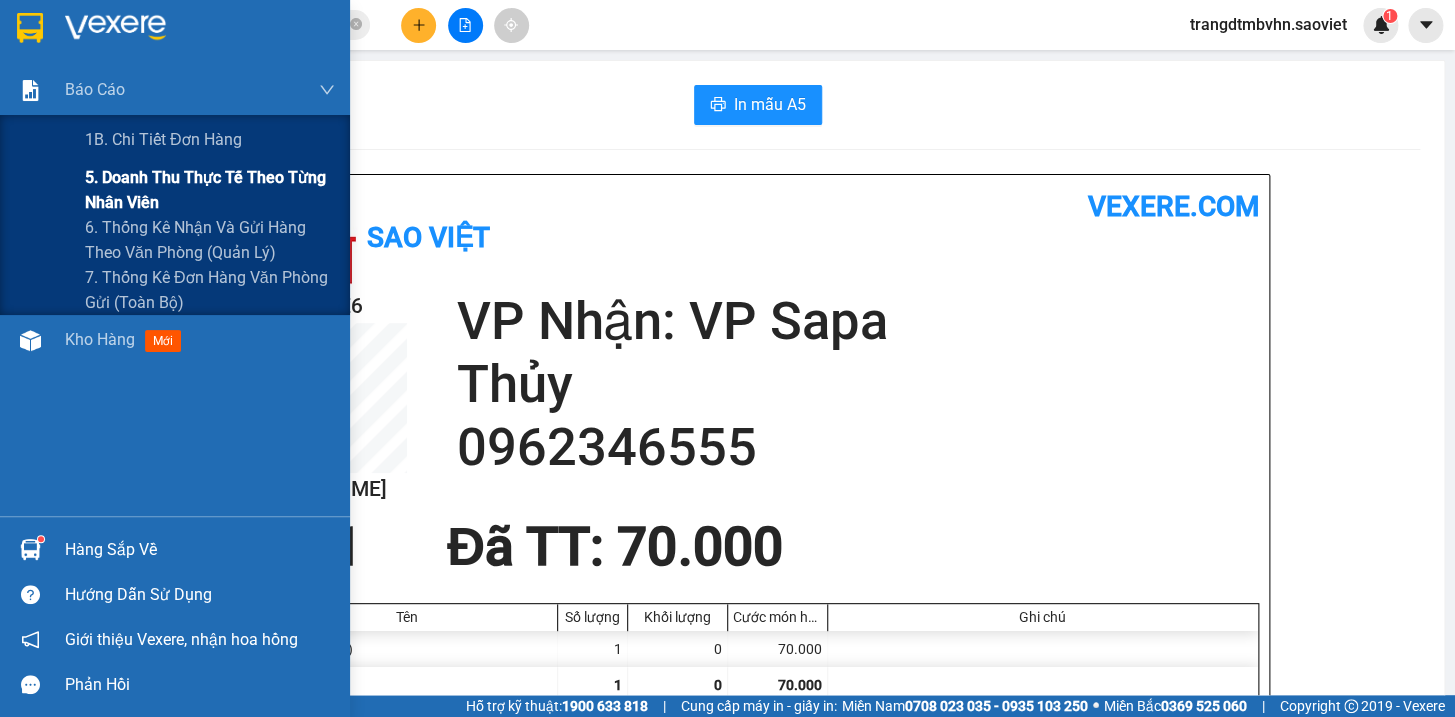click on "5. Doanh thu thực tế theo từng nhân viên" at bounding box center [210, 190] 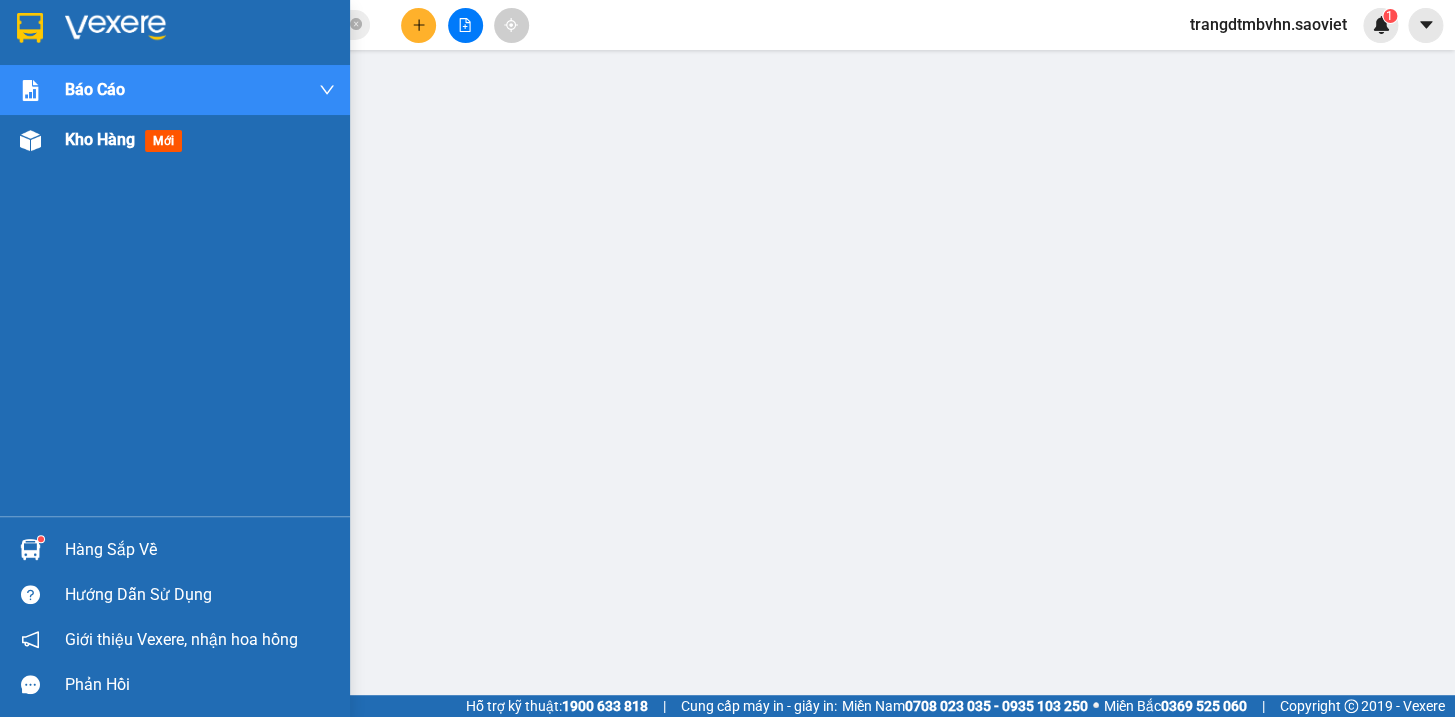 click on "Kho hàng" at bounding box center (100, 139) 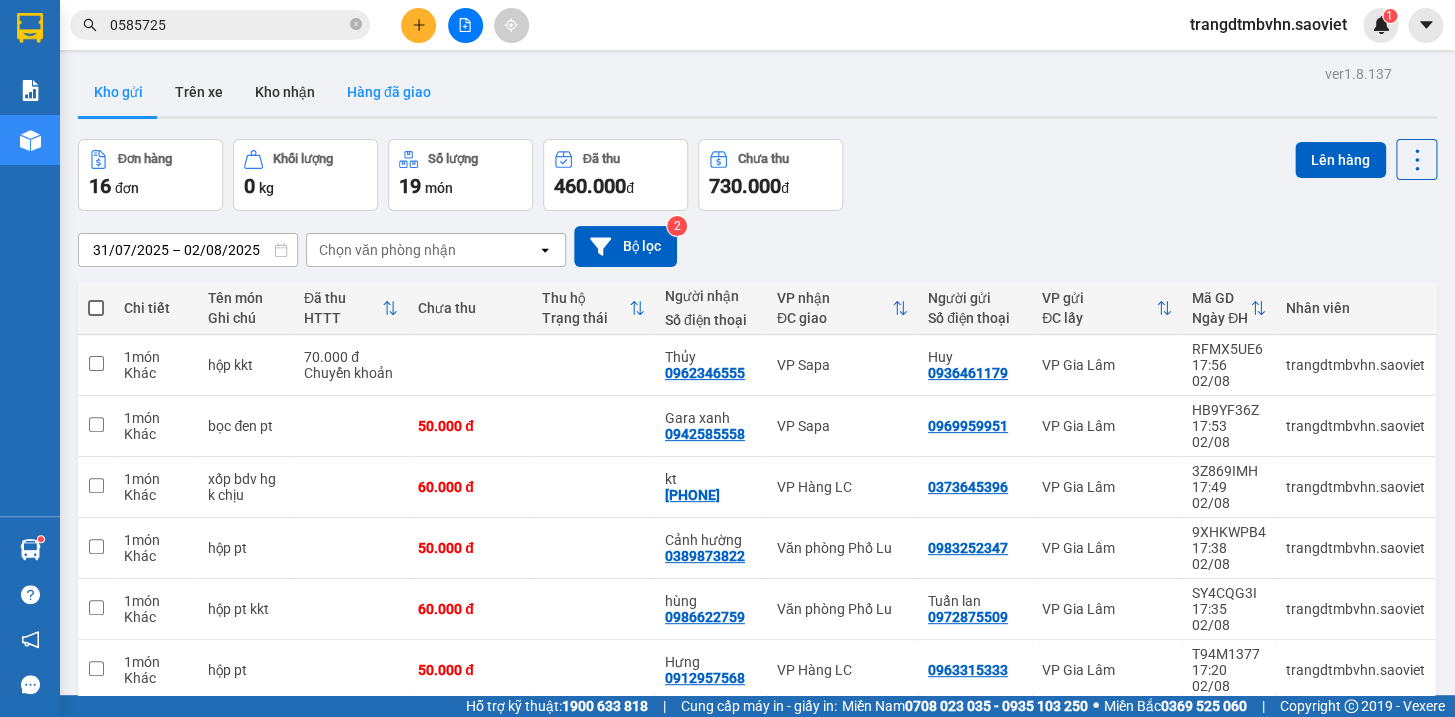 click on "Hàng đã giao" at bounding box center (389, 92) 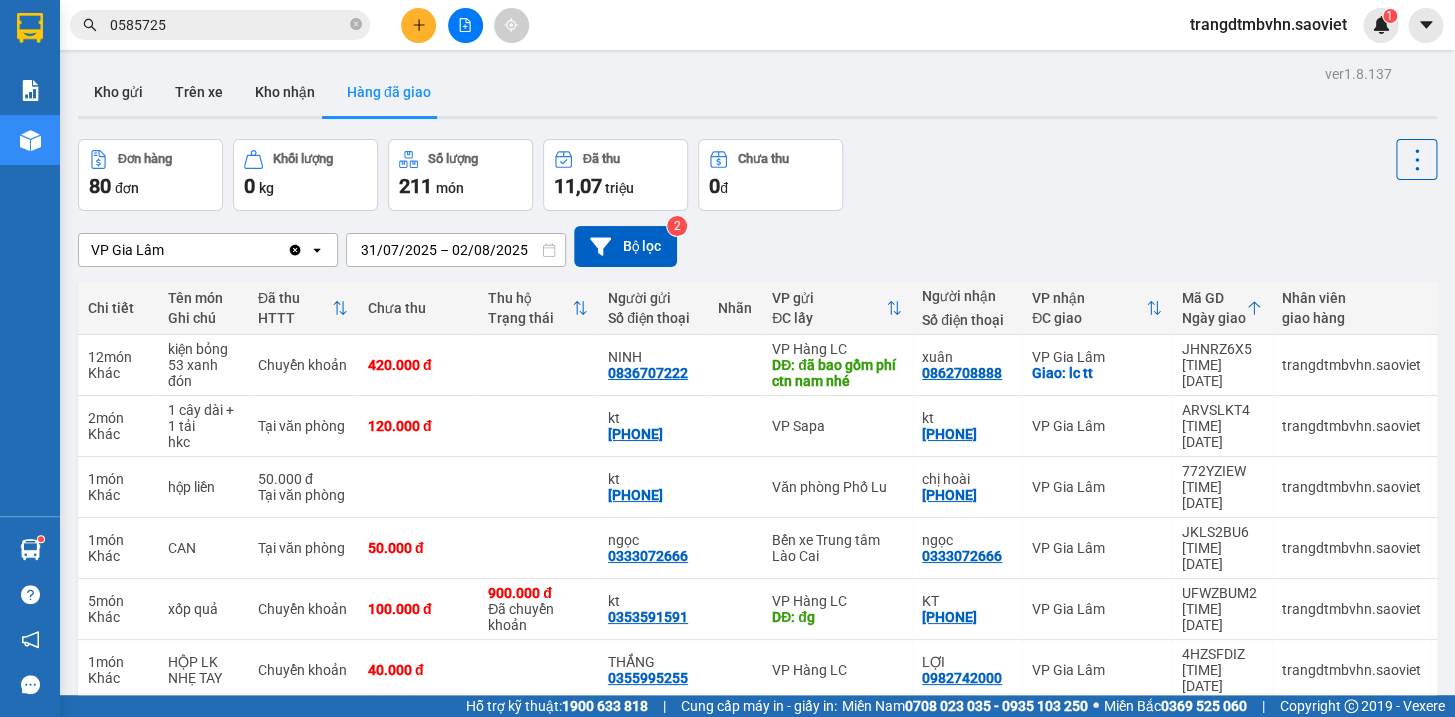 click on "2" at bounding box center [1044, 945] 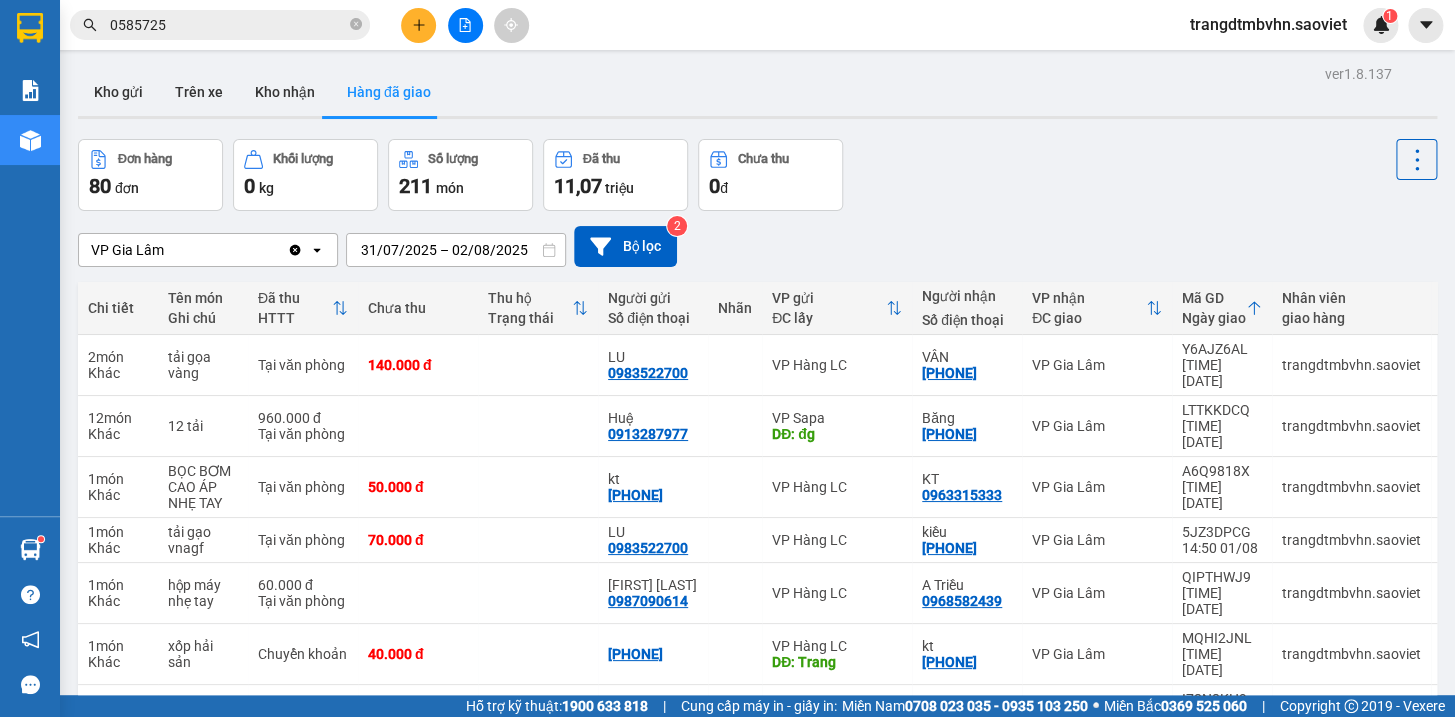 click on "3" at bounding box center (1079, 961) 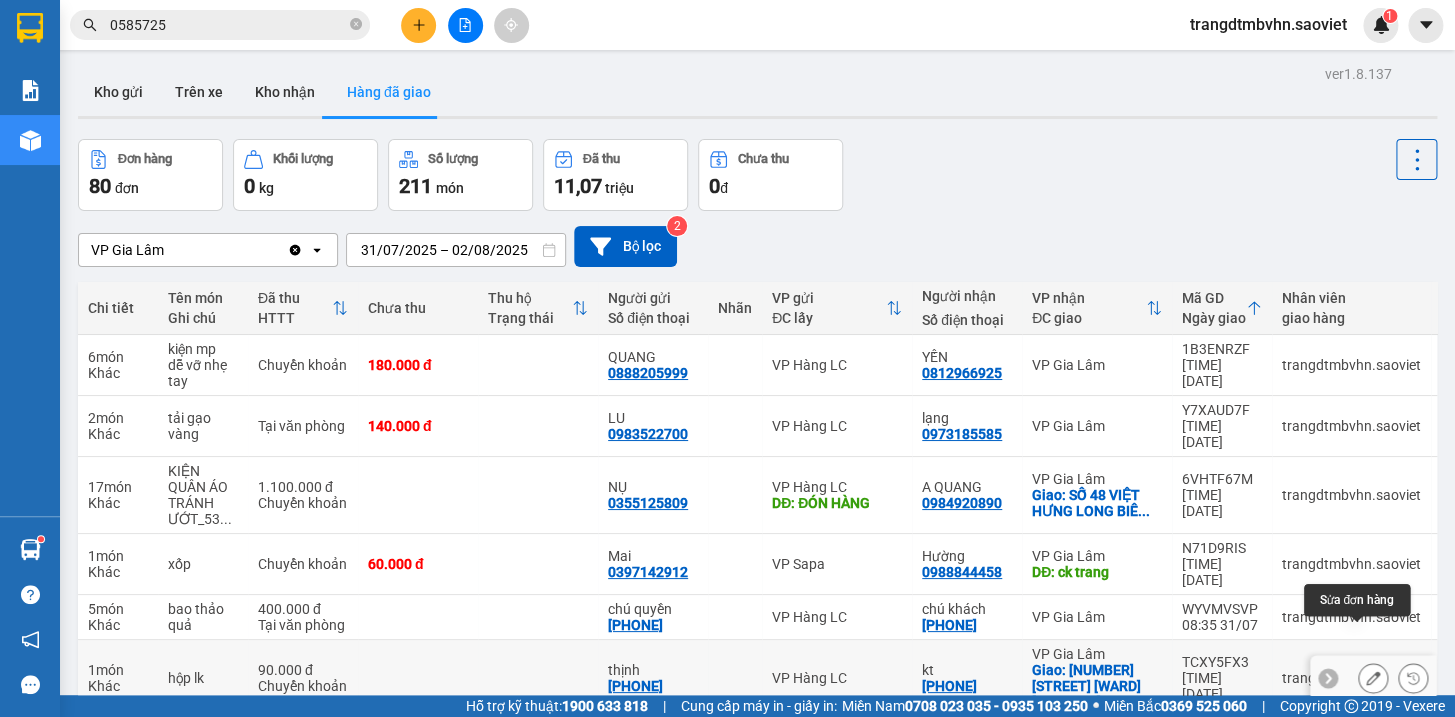 click 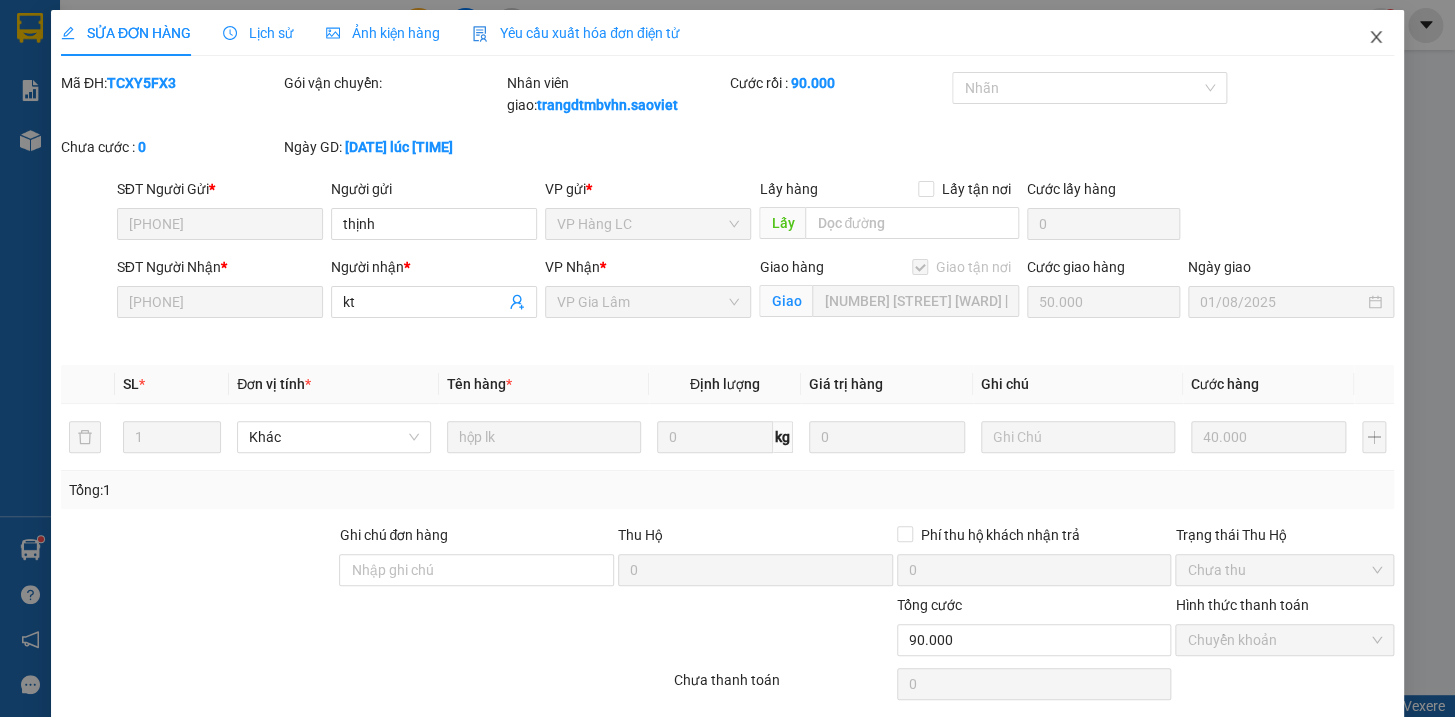 click 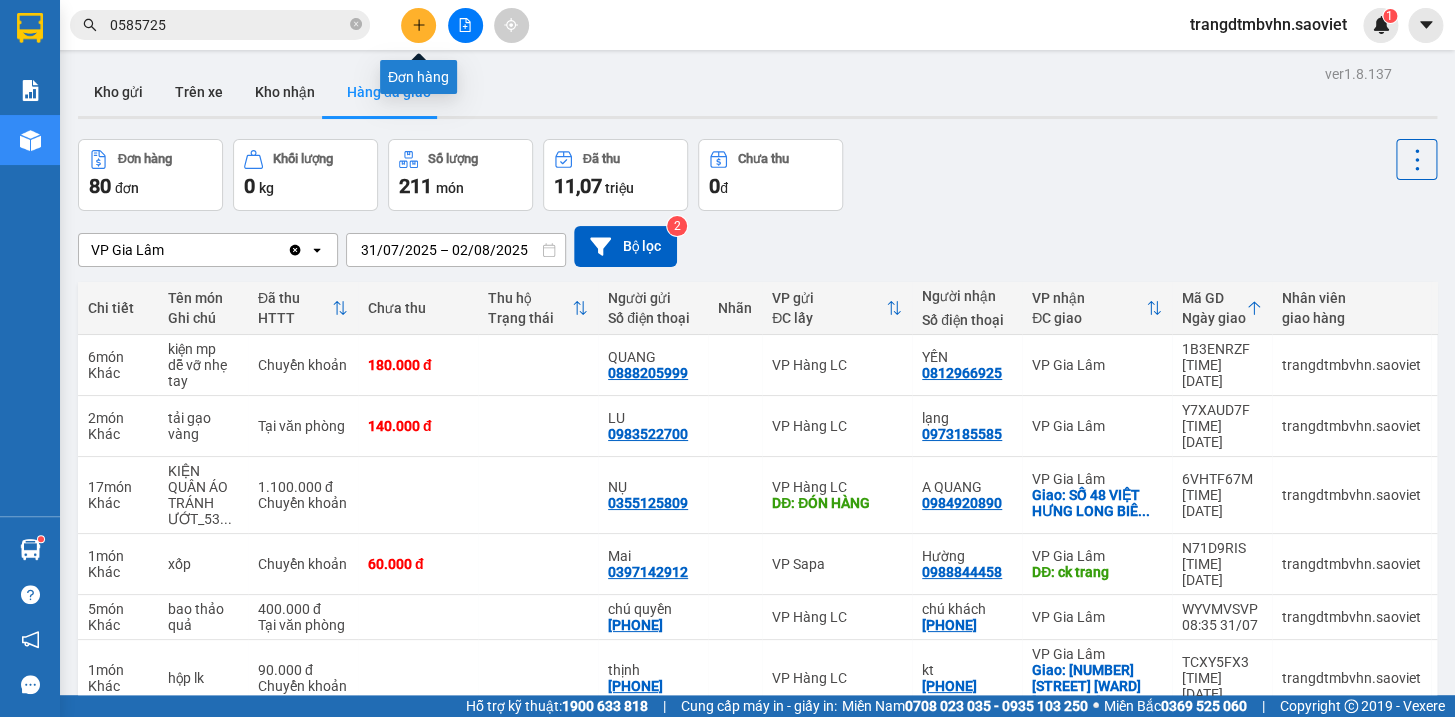 click at bounding box center [418, 25] 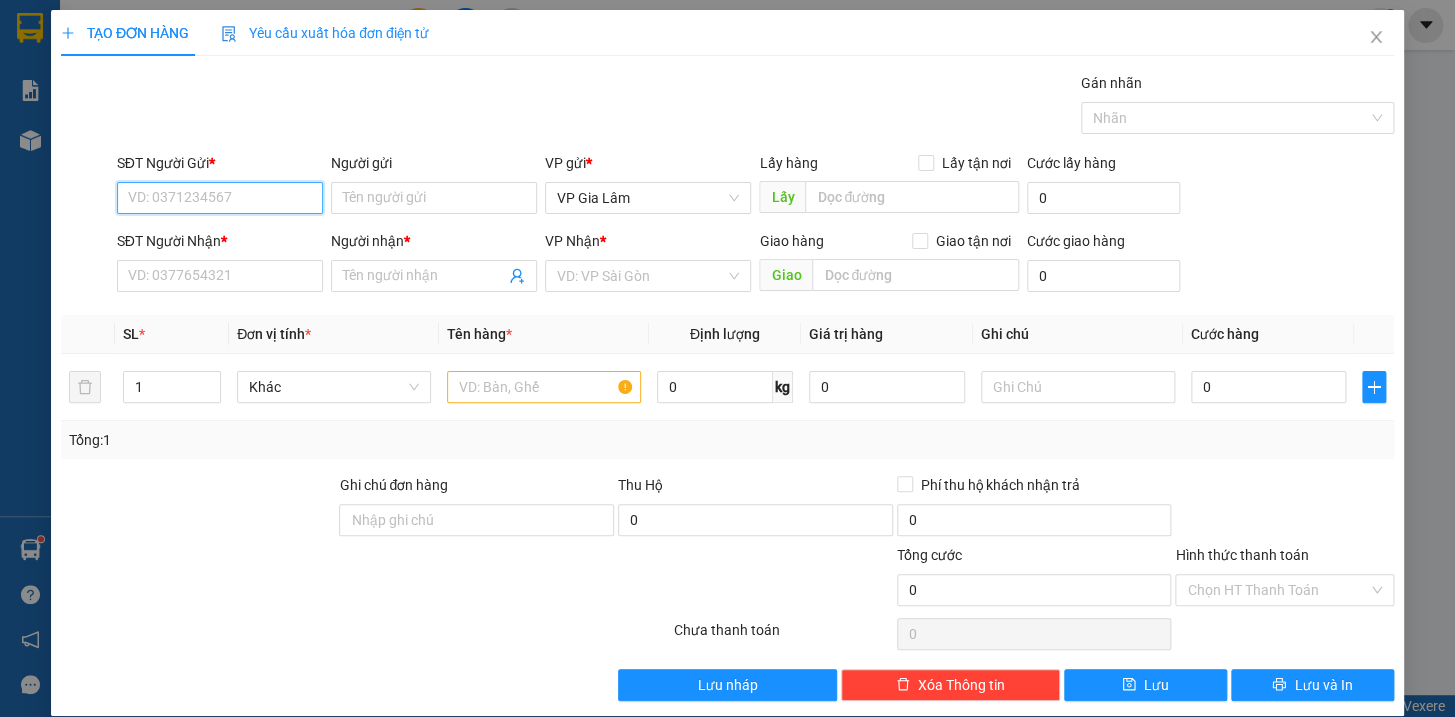 click on "SĐT Người Gửi  *" at bounding box center [220, 198] 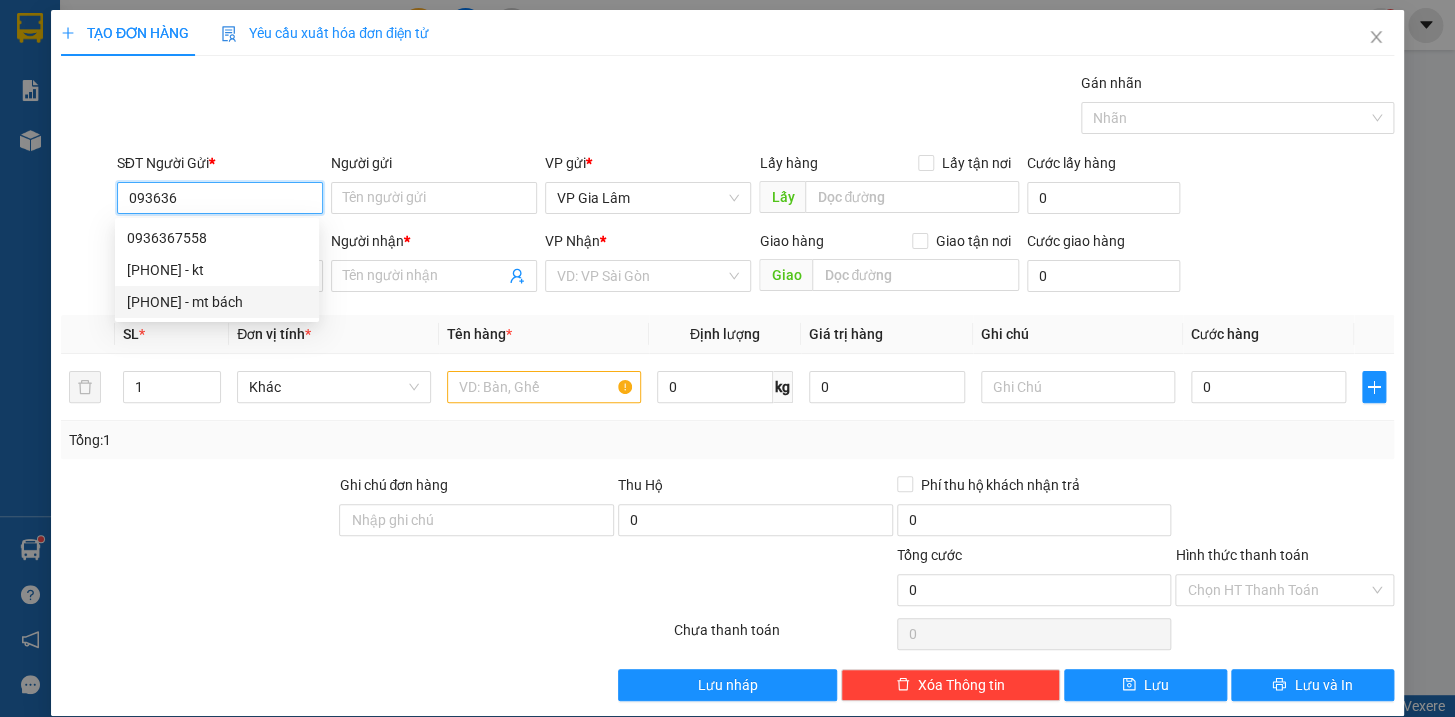 click on "[PHONE] - mt bách" at bounding box center (217, 302) 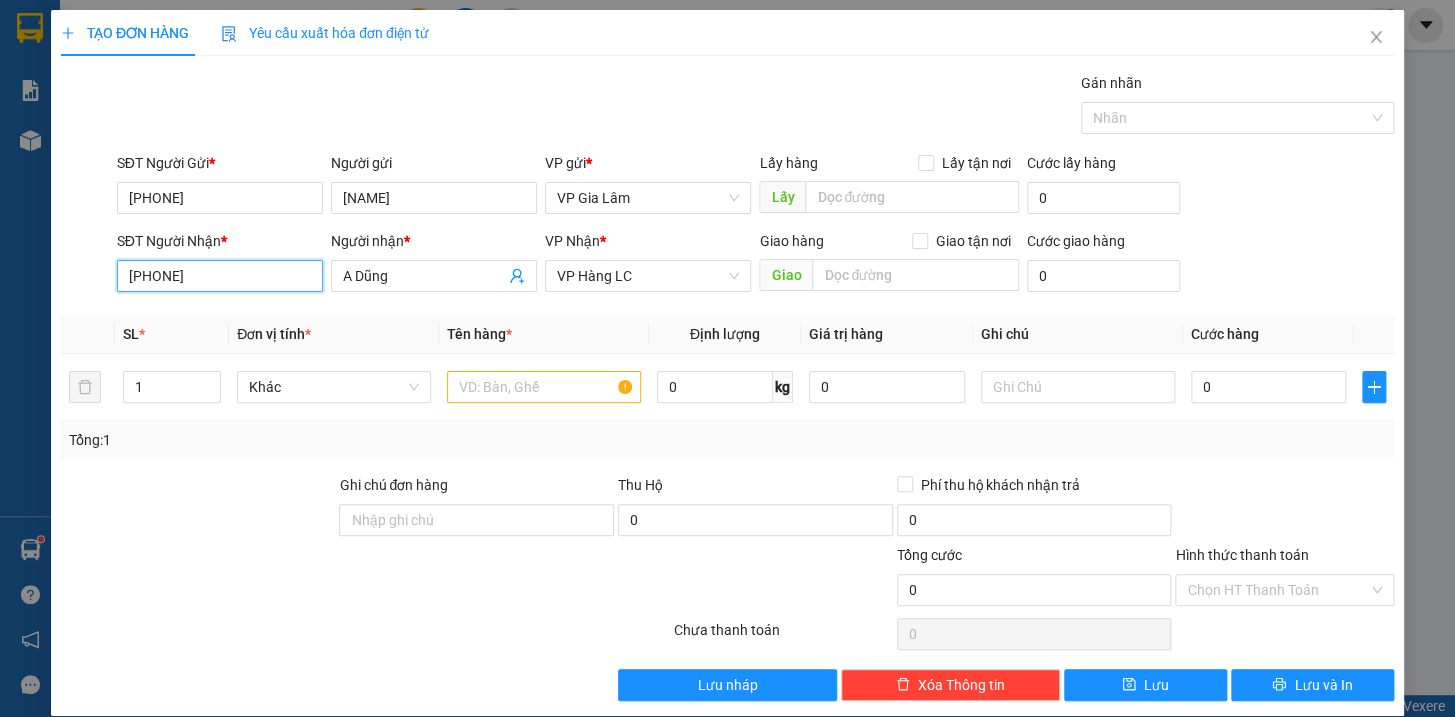 click on "[PHONE]" at bounding box center [220, 276] 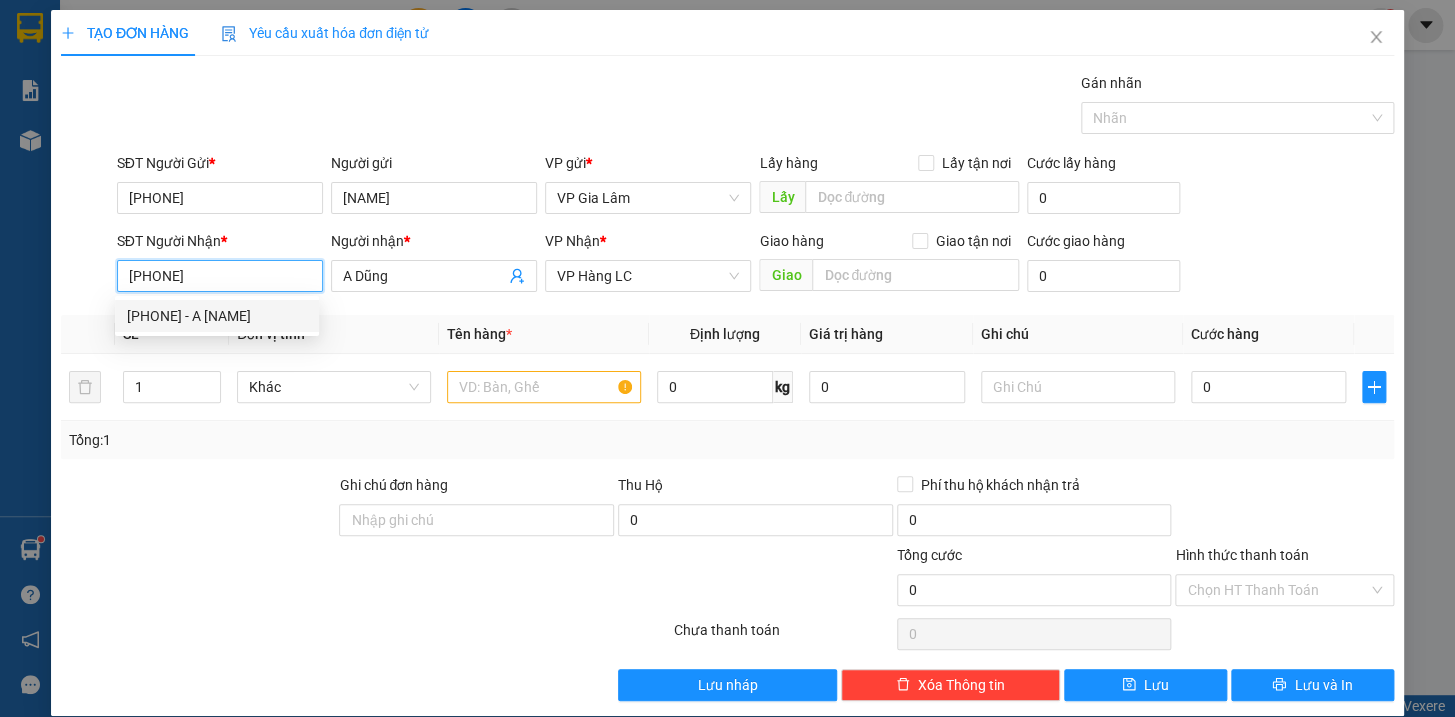 click on "[PHONE] - A [NAME]" at bounding box center [217, 316] 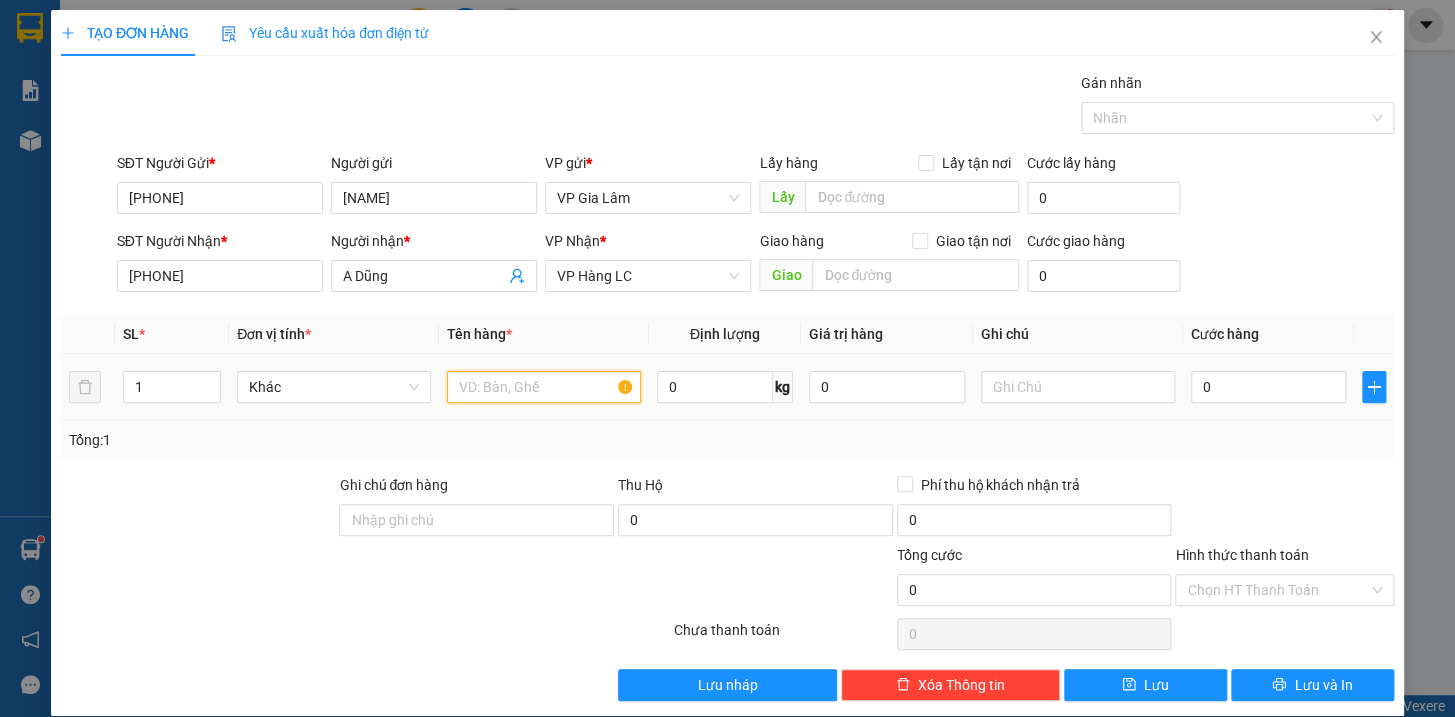 click at bounding box center (544, 387) 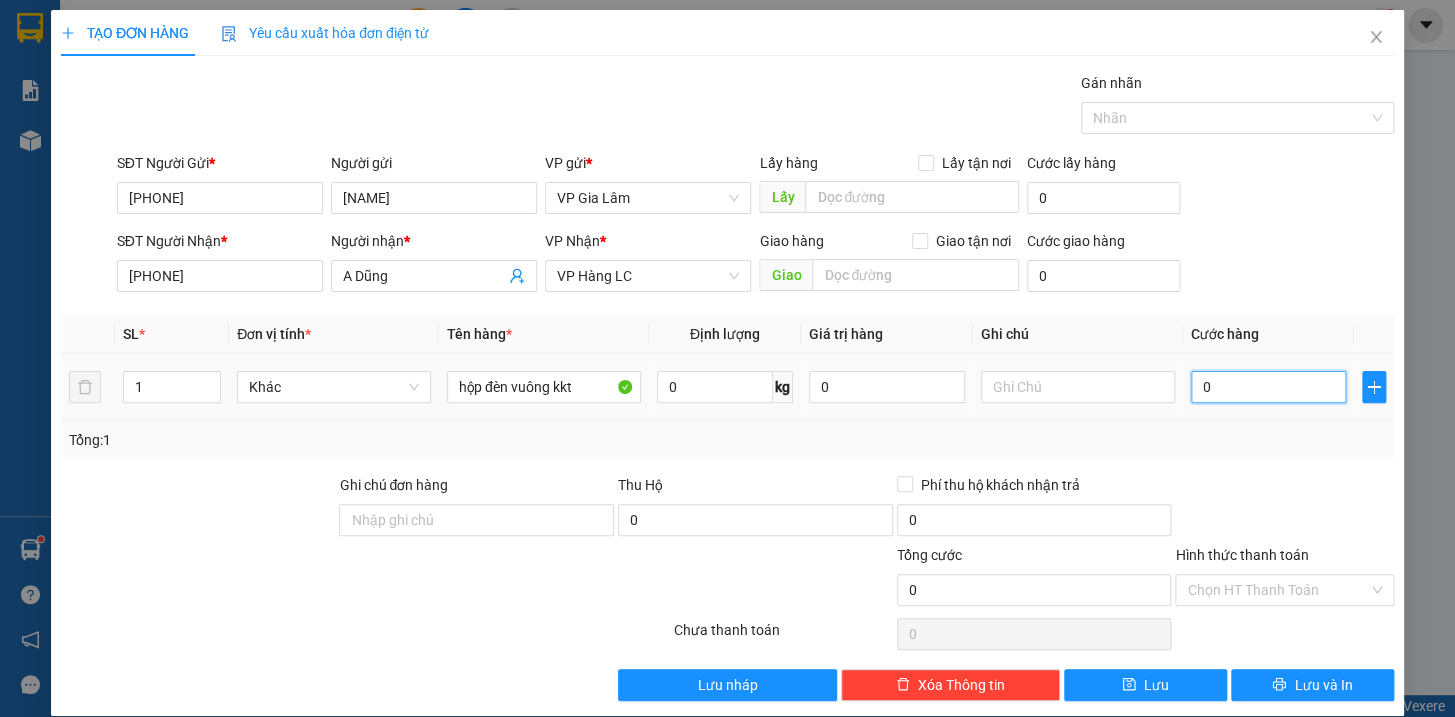 drag, startPoint x: 1266, startPoint y: 388, endPoint x: 1258, endPoint y: 374, distance: 16.124516 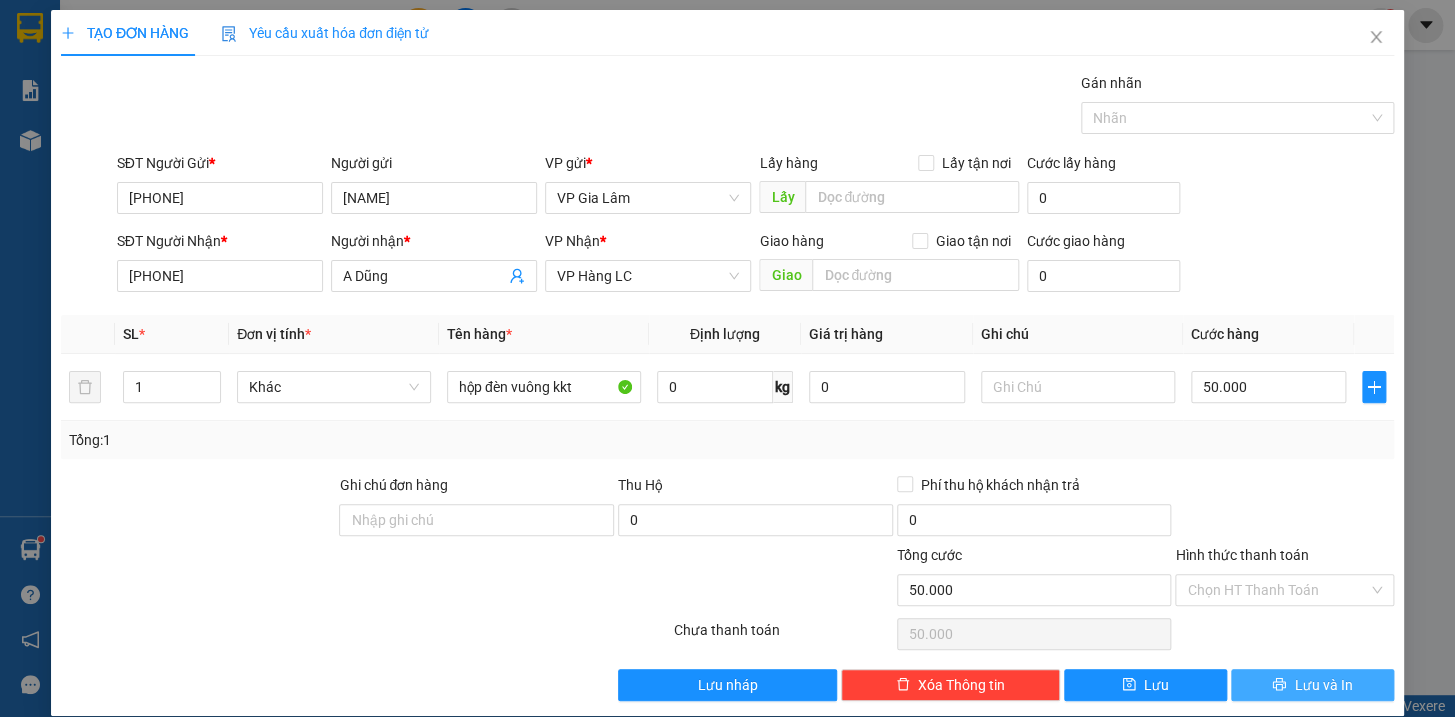 click on "Lưu và In" at bounding box center (1323, 685) 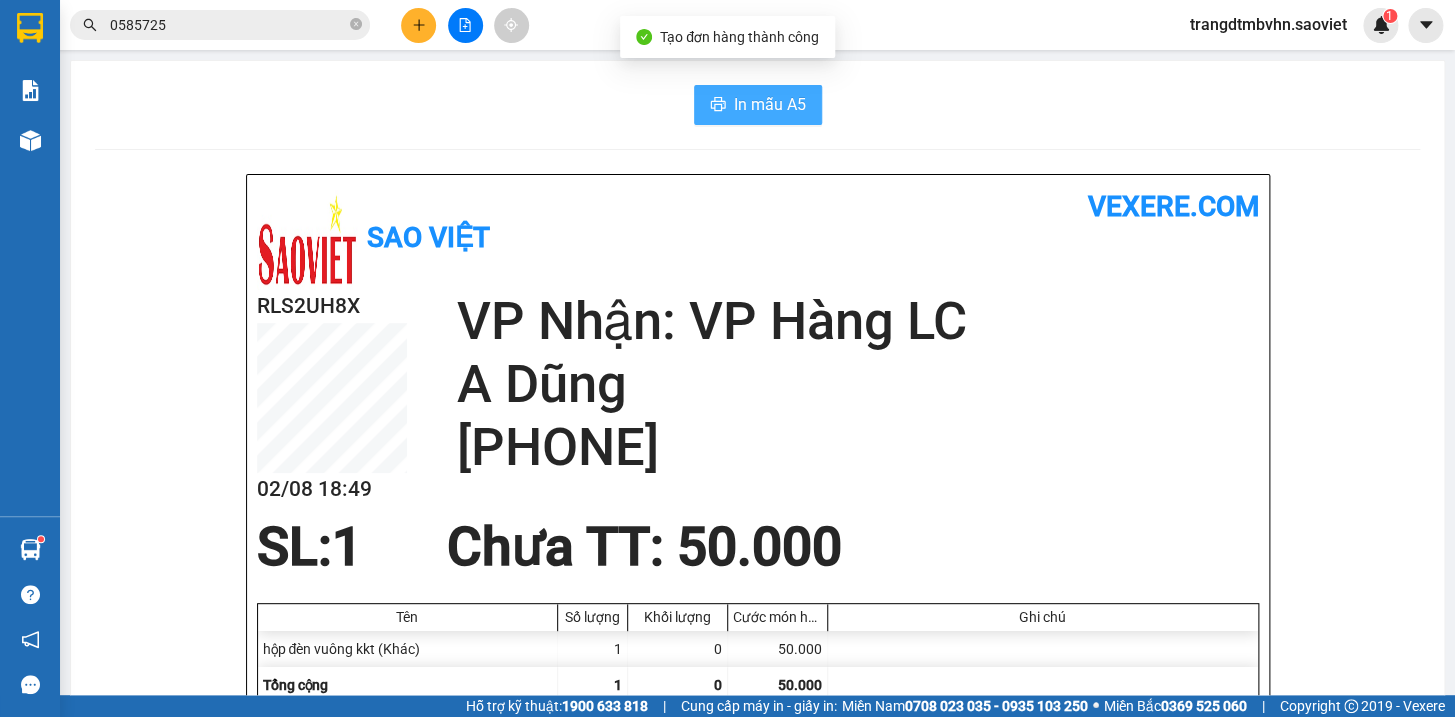 click on "In mẫu A5" at bounding box center [770, 104] 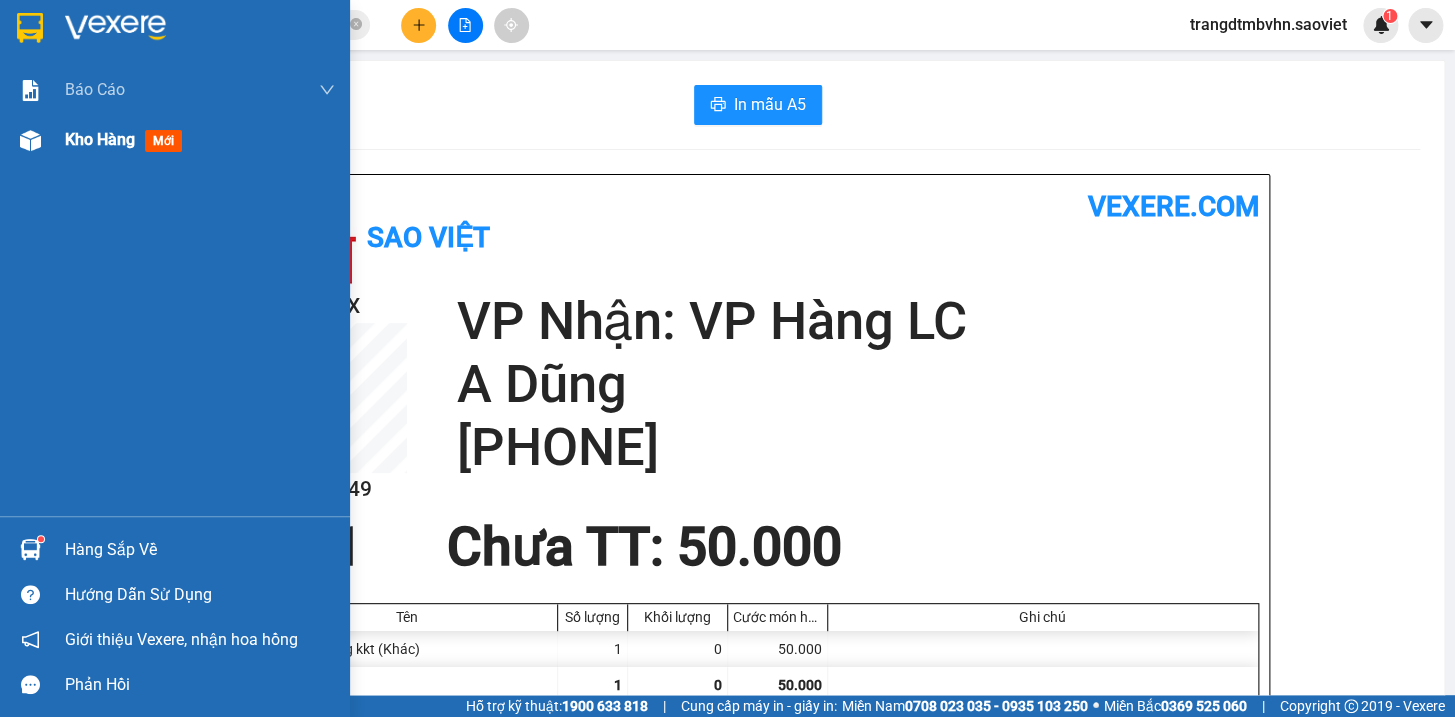 click on "Kho hàng" at bounding box center (100, 139) 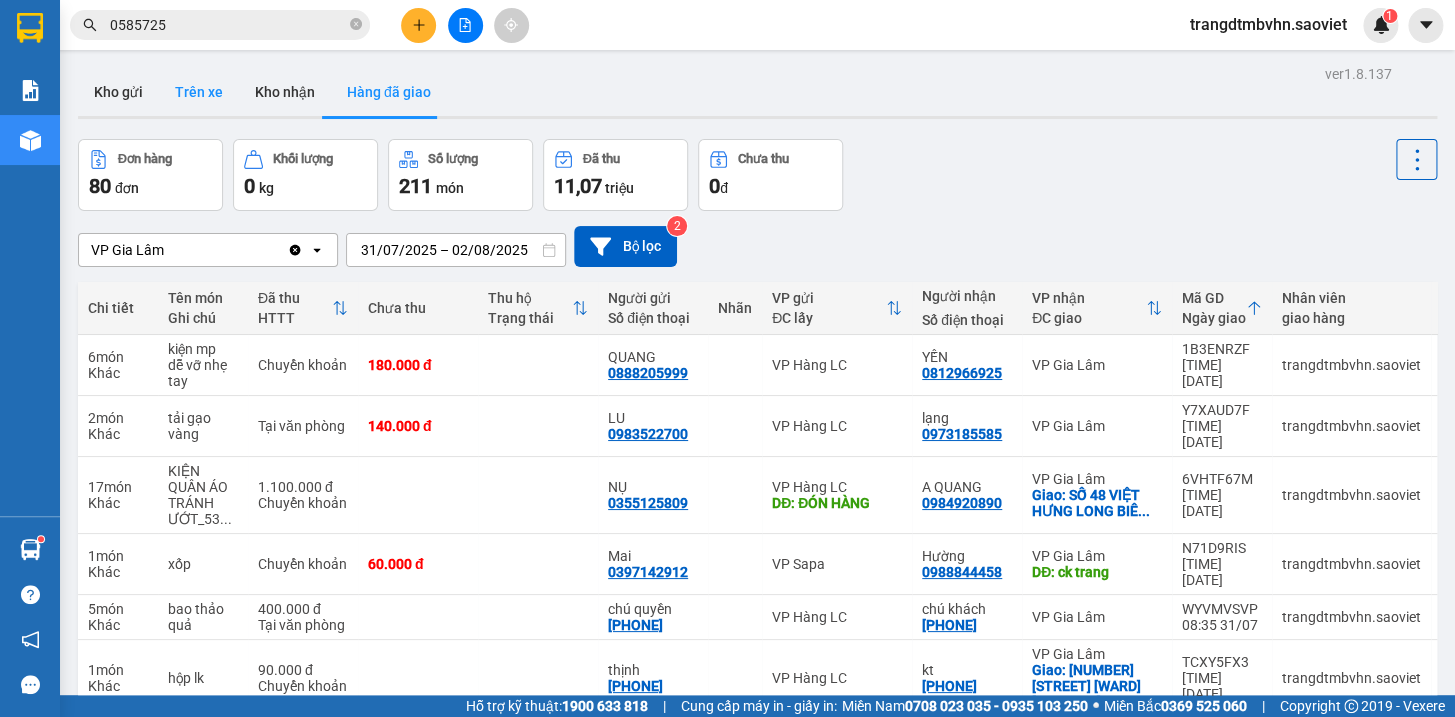 click on "Trên xe" at bounding box center [199, 92] 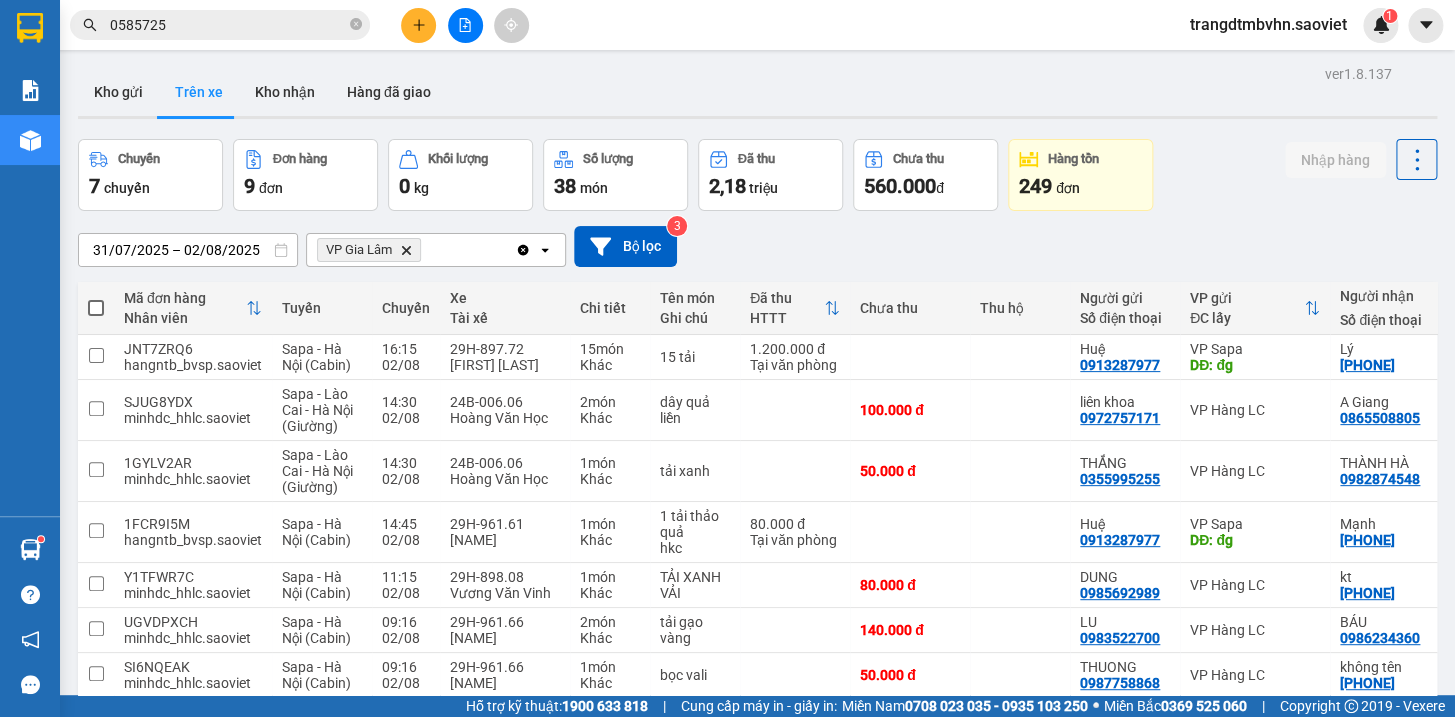 click 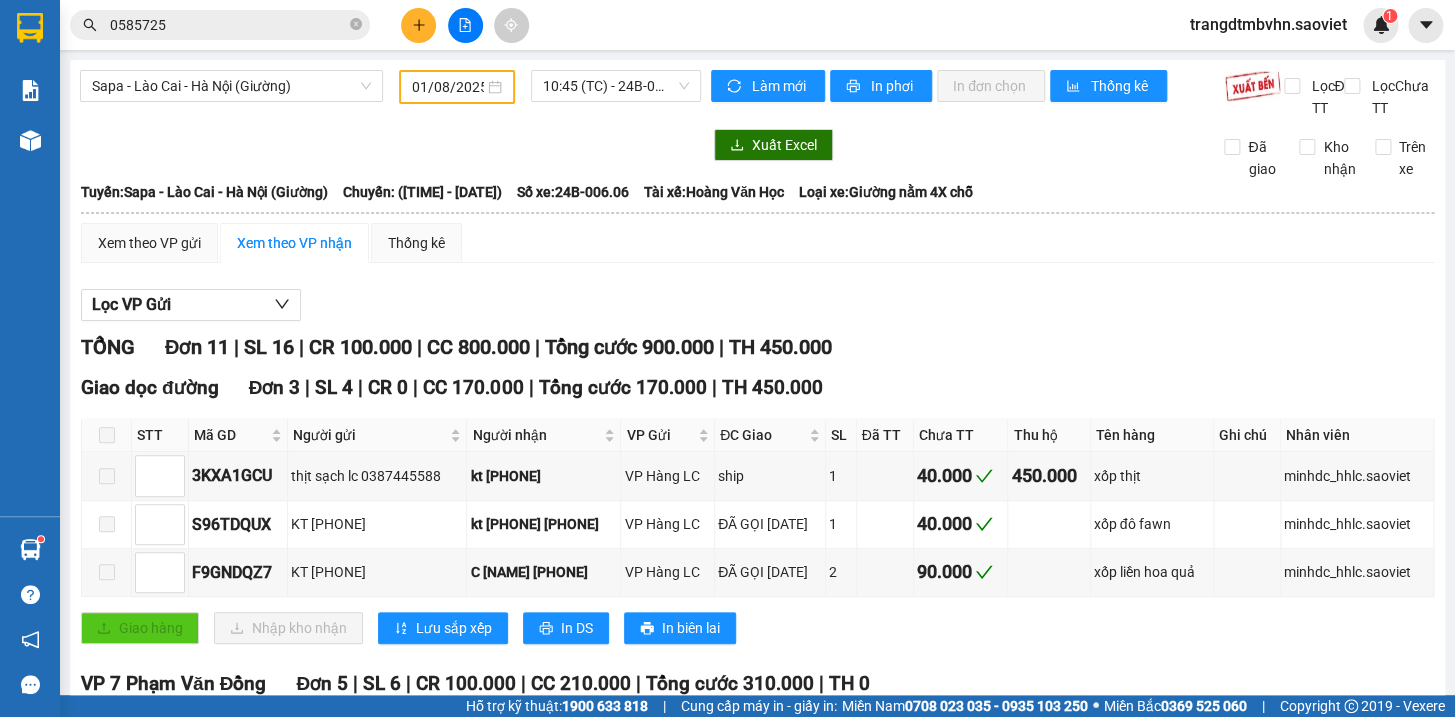 click at bounding box center [107, 1150] 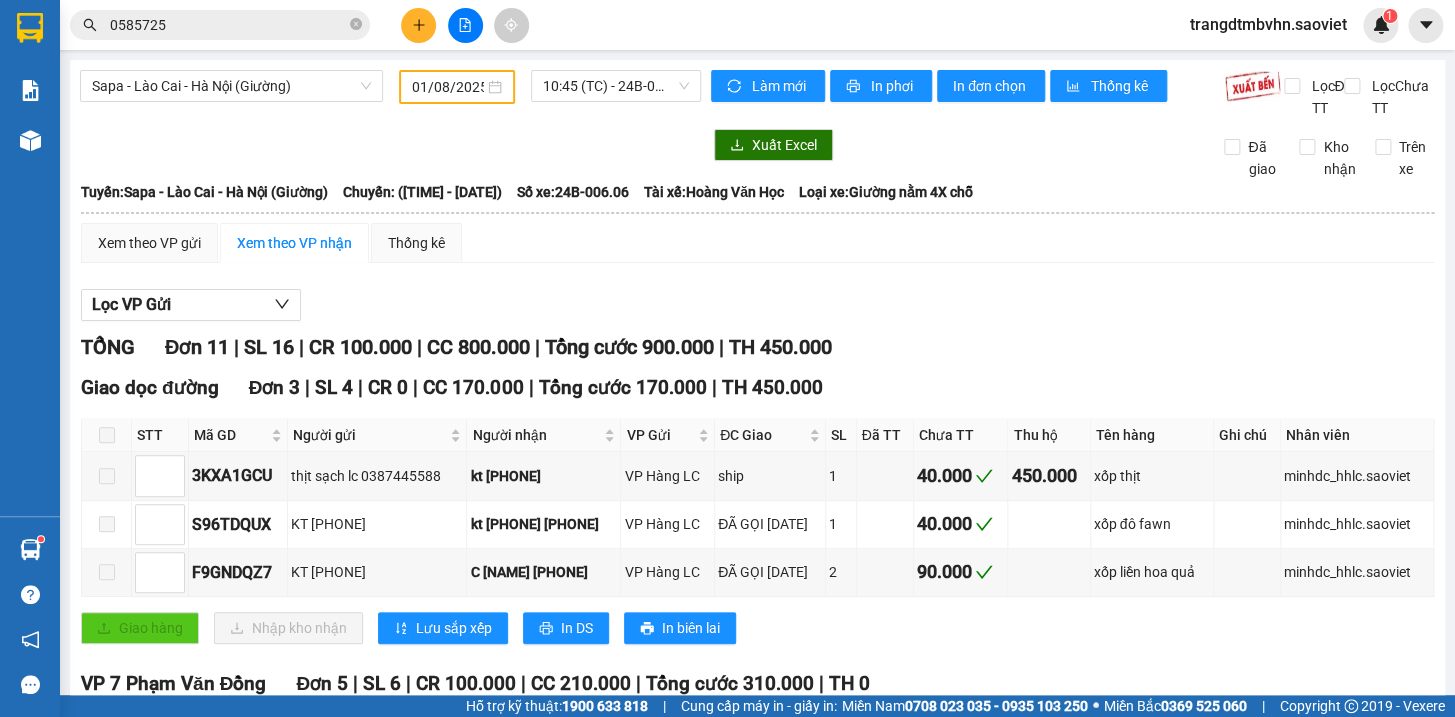click on "Nhập kho nhận" at bounding box center [166, 1343] 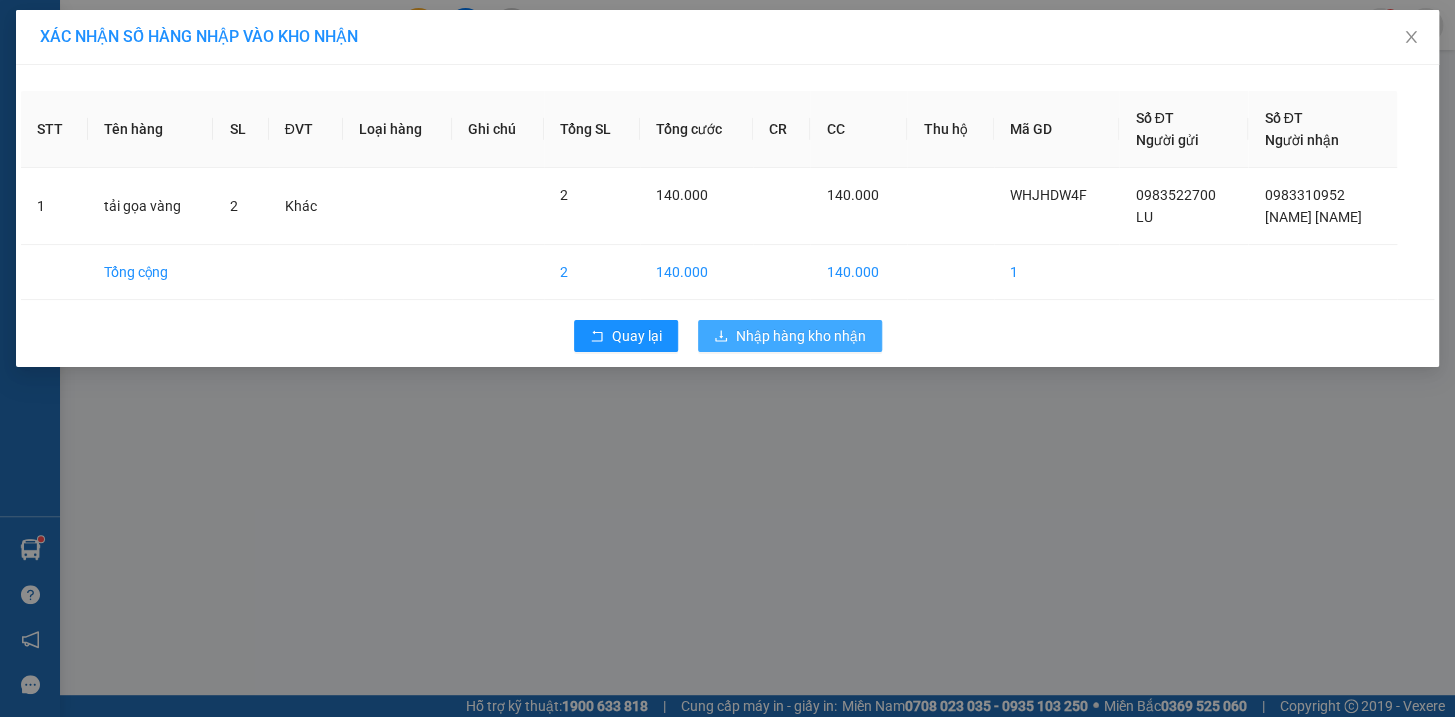 click on "Nhập hàng kho nhận" at bounding box center [801, 336] 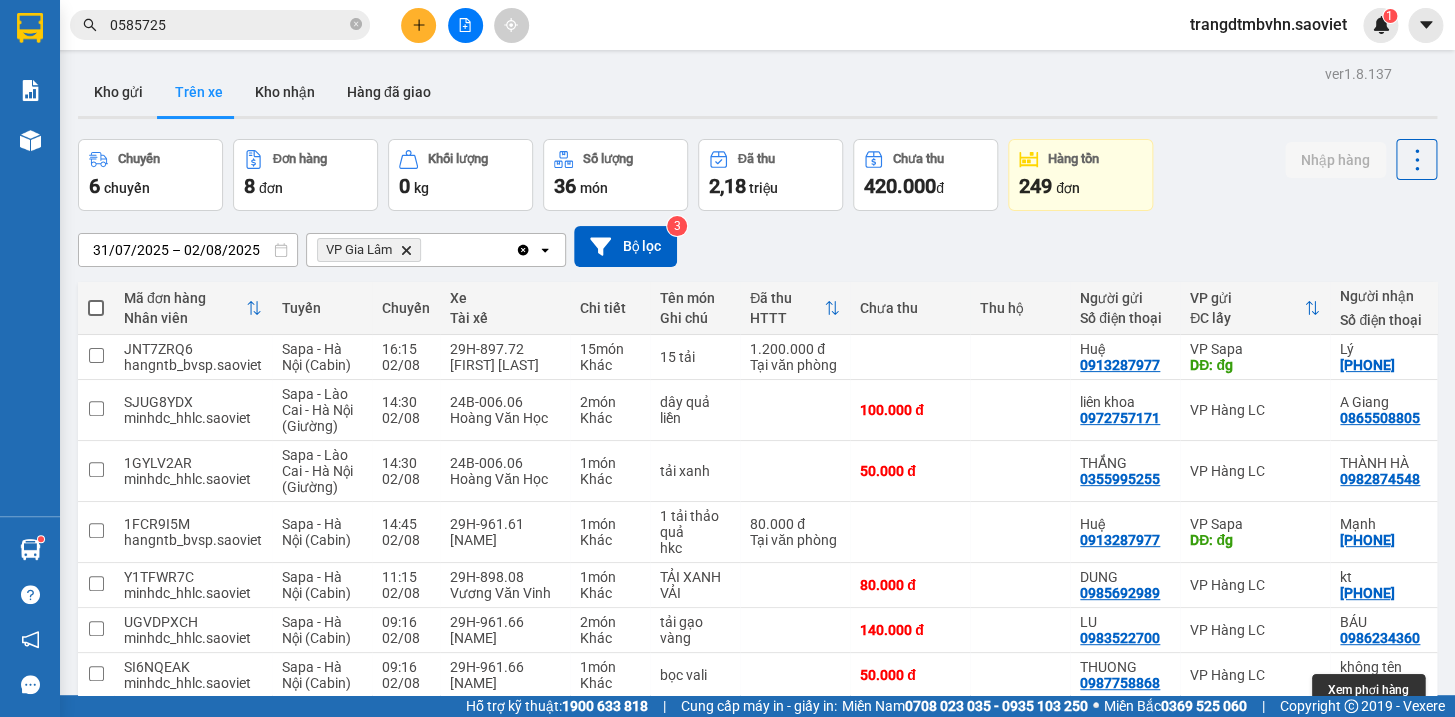 click at bounding box center (1413, 736) 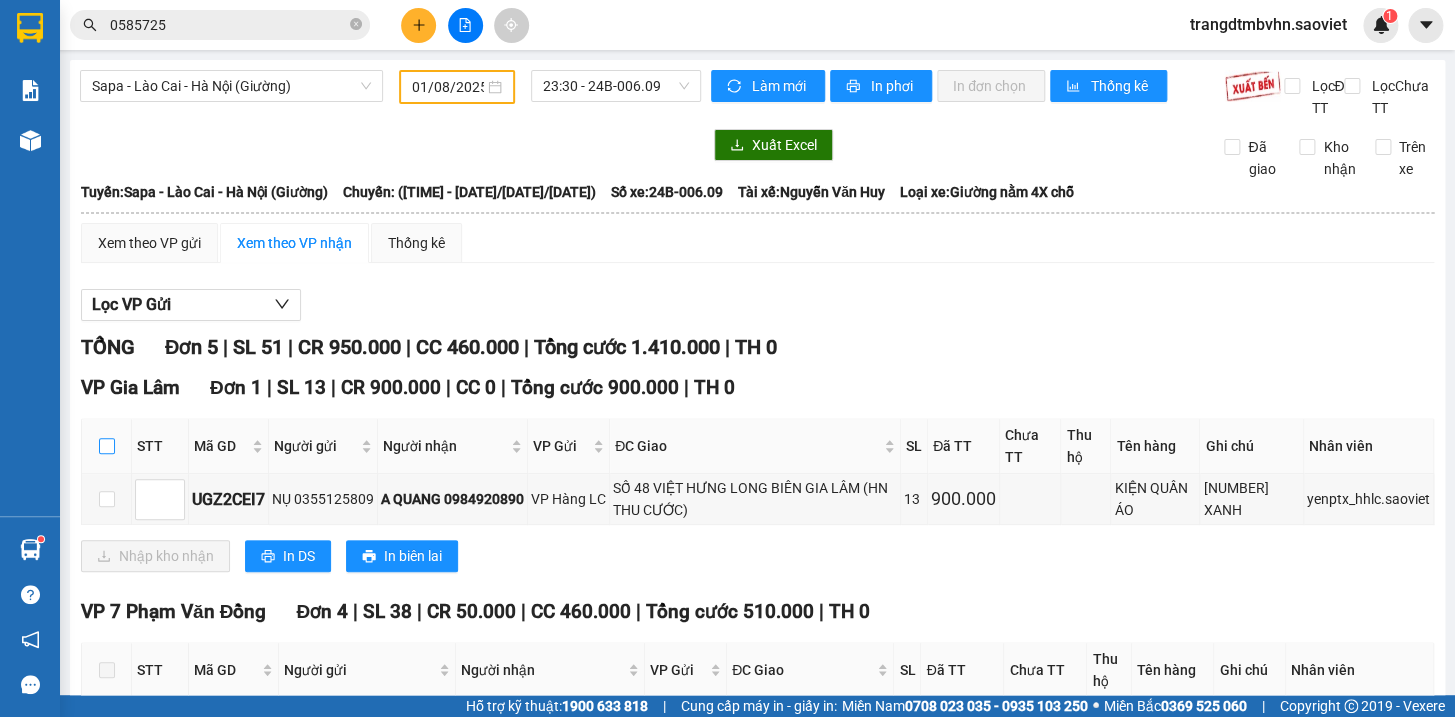 click at bounding box center [107, 446] 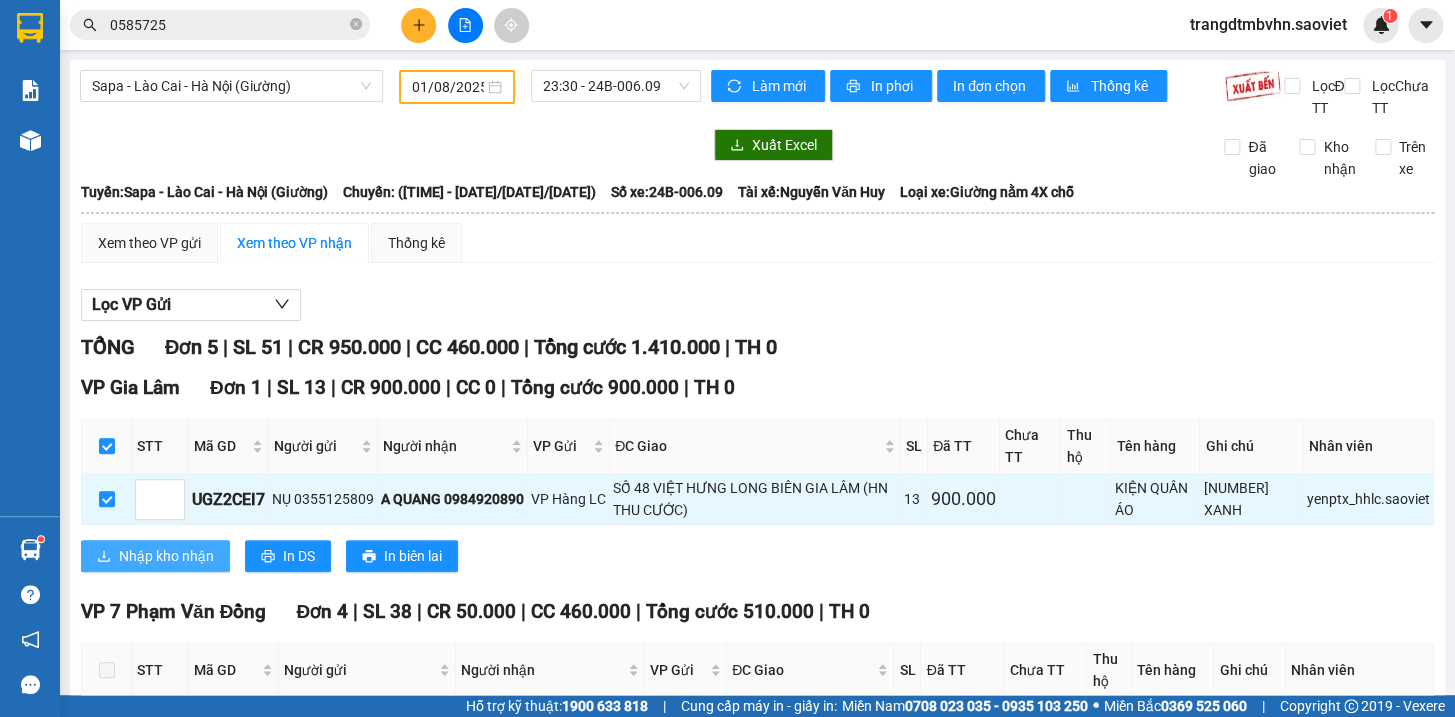 click on "Nhập kho nhận" at bounding box center [166, 556] 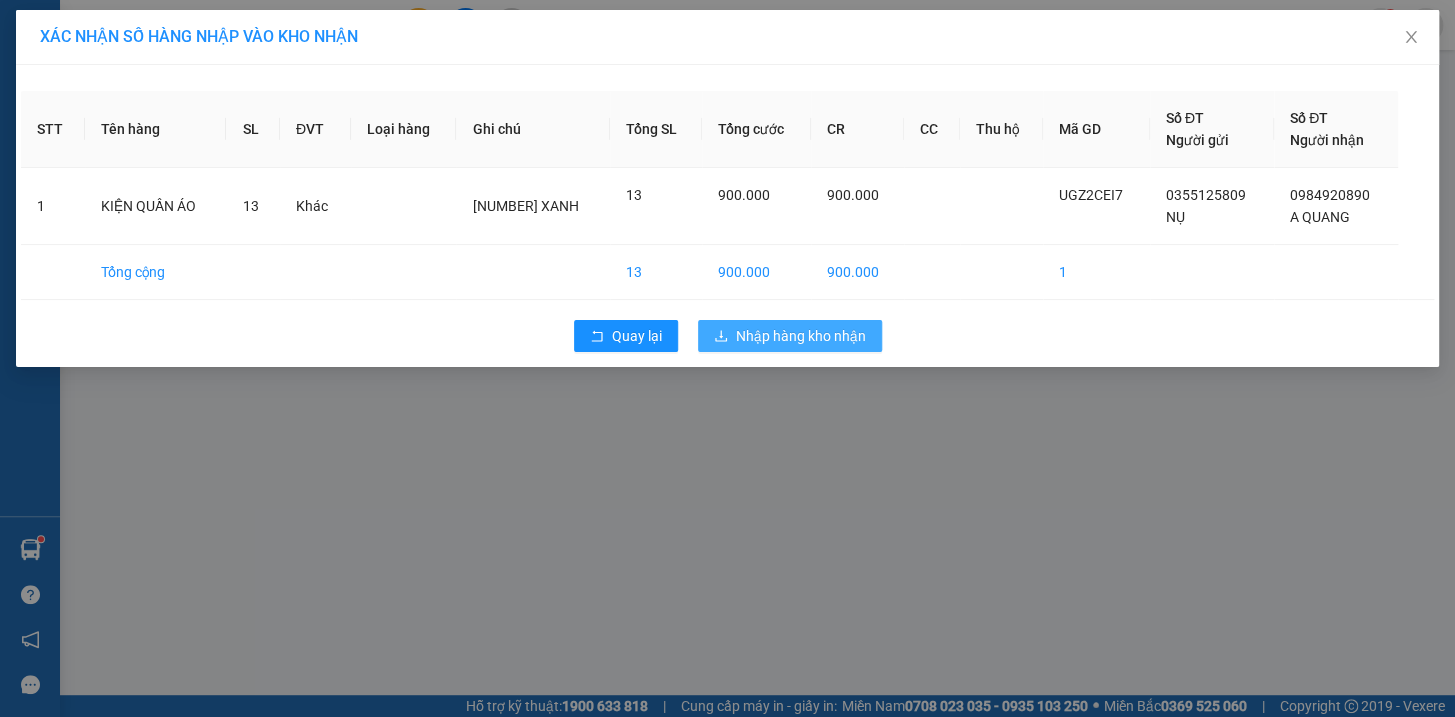 click on "Nhập hàng kho nhận" at bounding box center [801, 336] 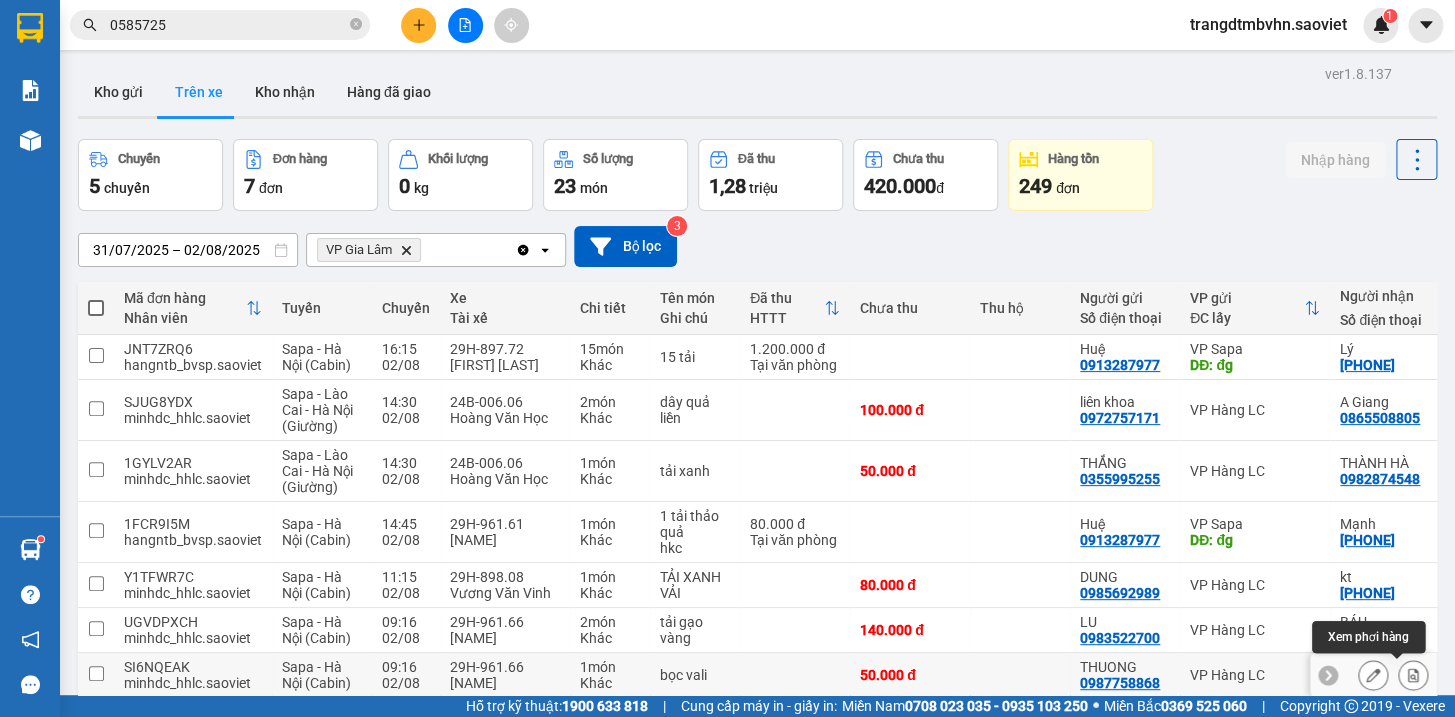 click 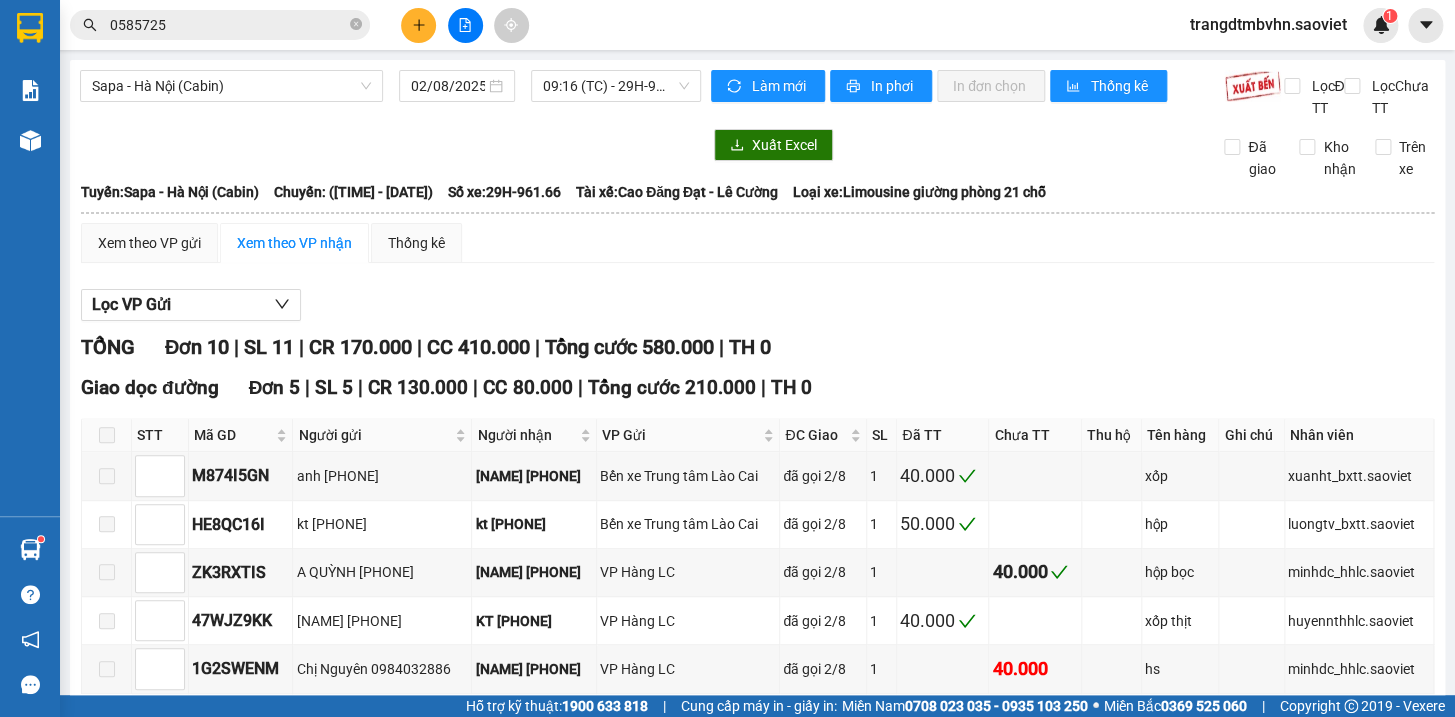 click at bounding box center [107, 1123] 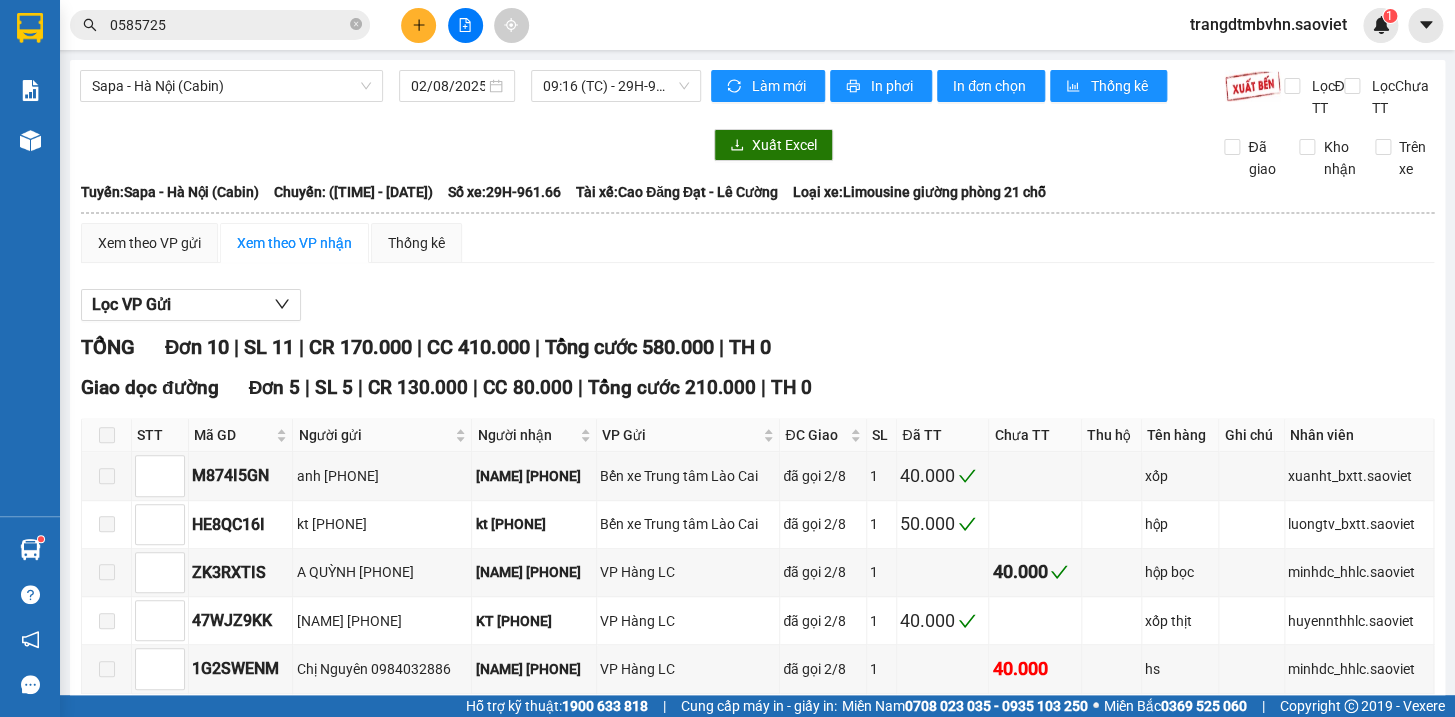 click on "Nhập kho nhận" at bounding box center [166, 1268] 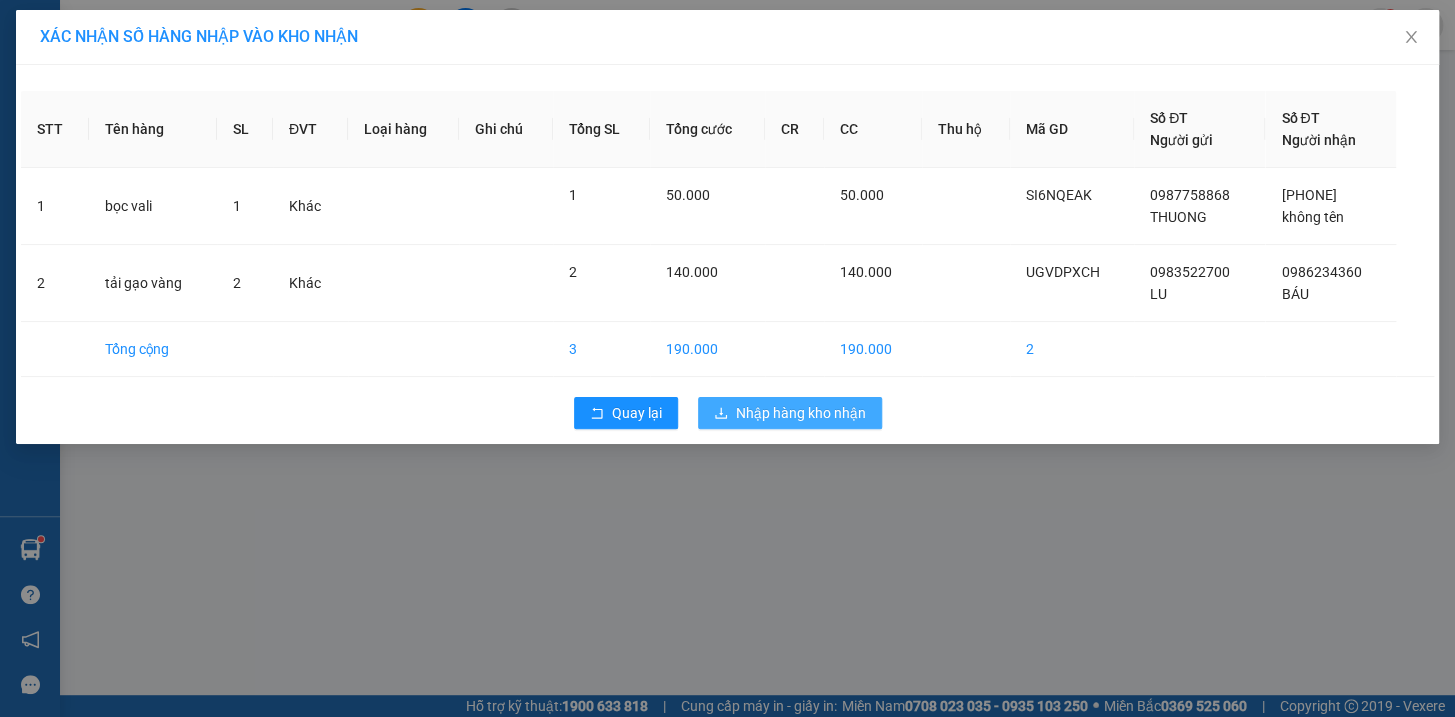 click on "Nhập hàng kho nhận" at bounding box center [801, 413] 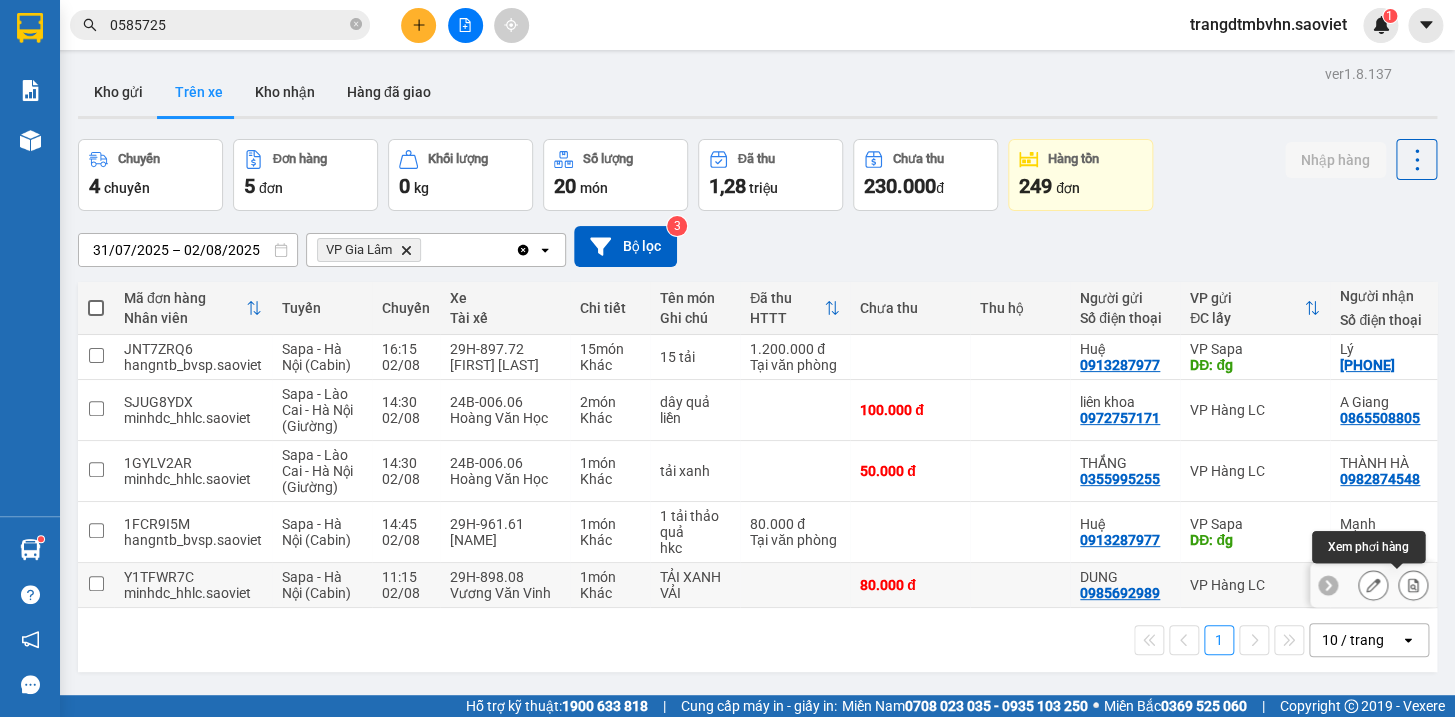click 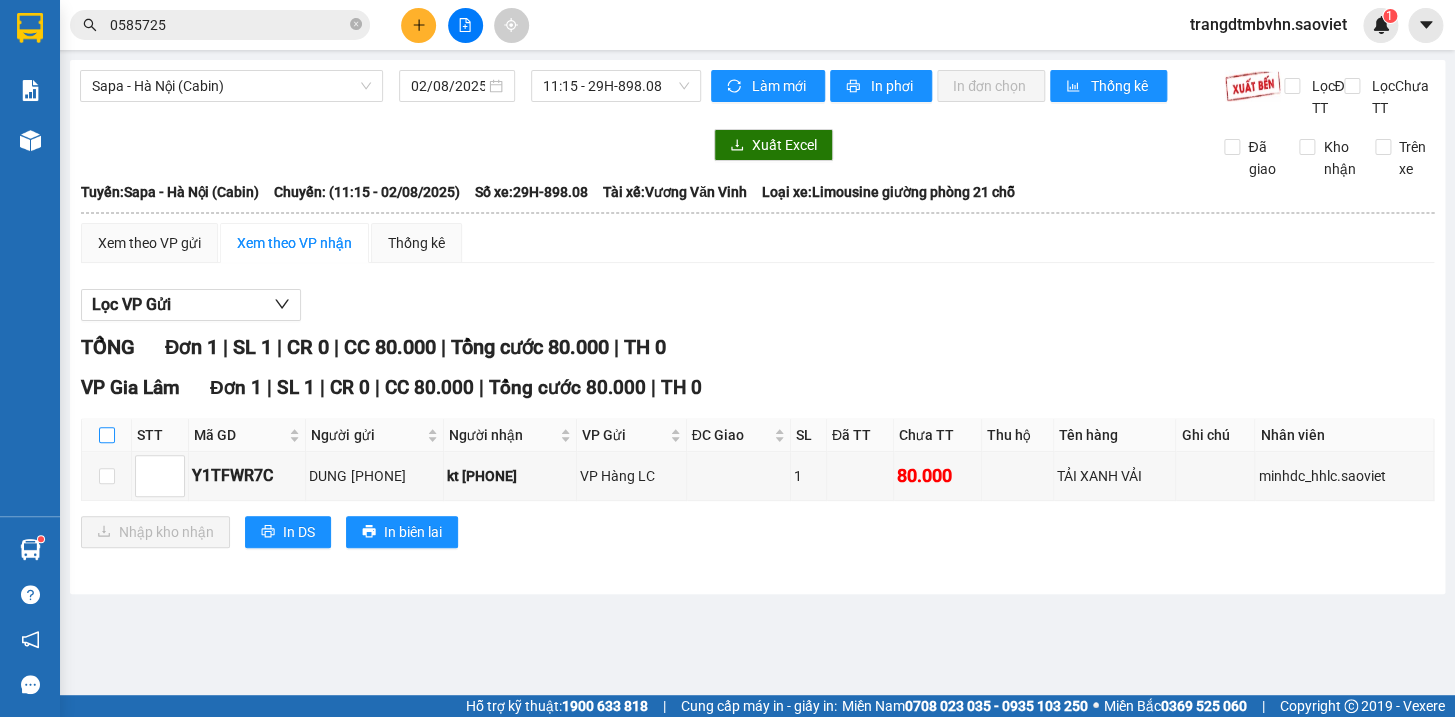 click at bounding box center (107, 435) 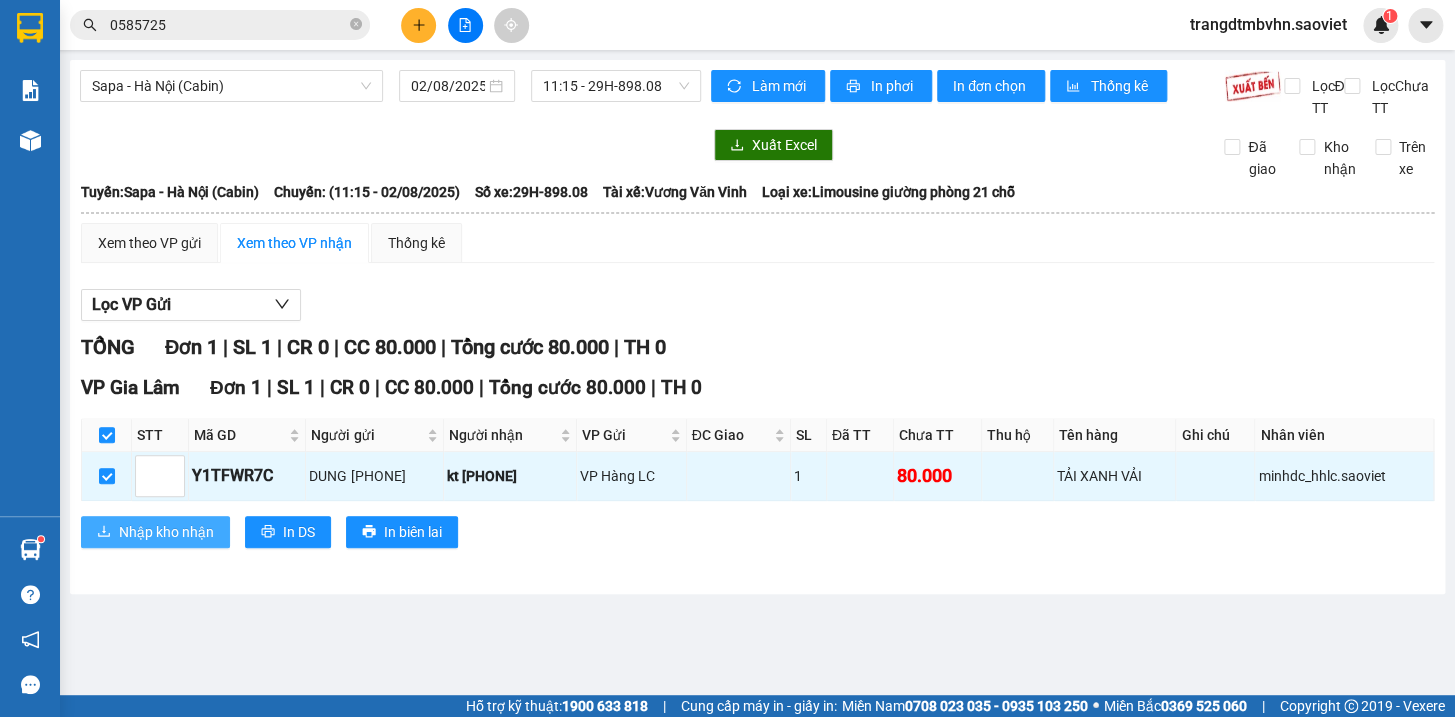 click on "Nhập kho nhận" at bounding box center (166, 532) 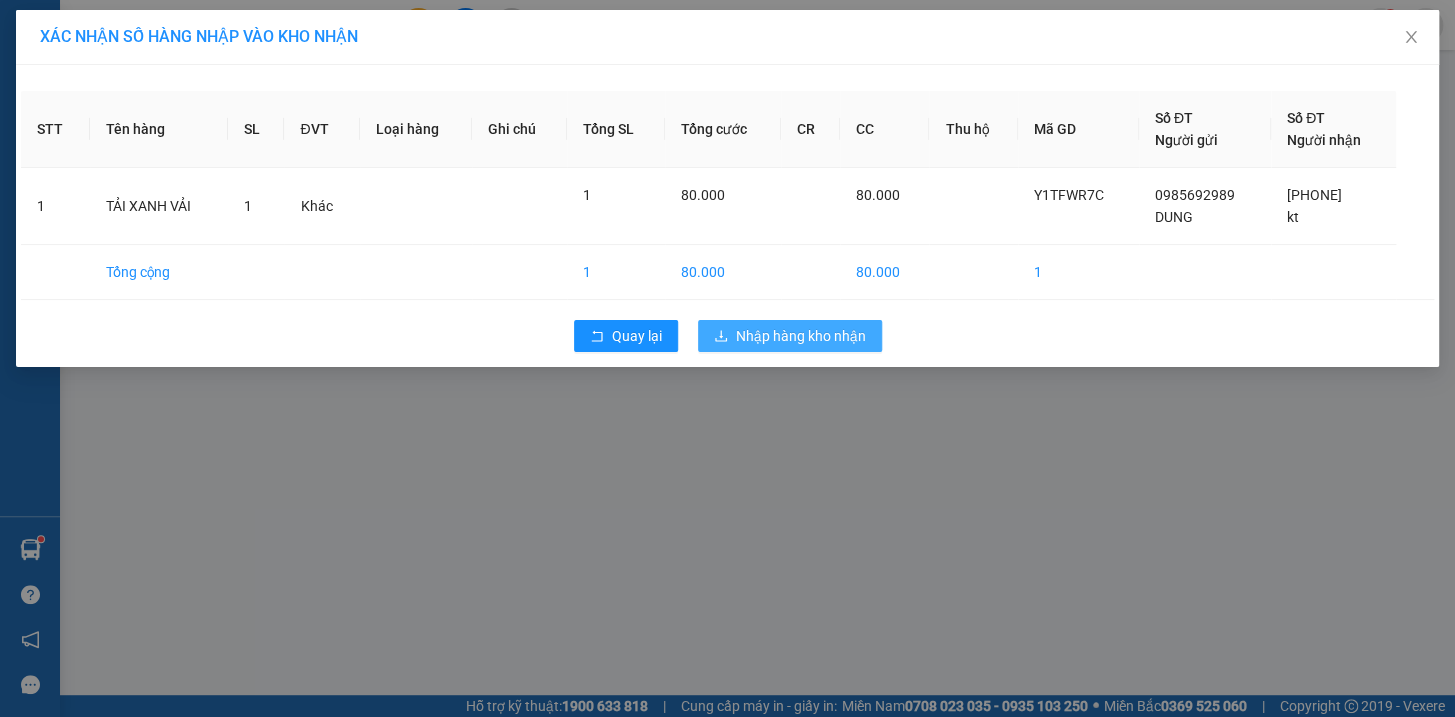 click on "Nhập hàng kho nhận" at bounding box center [801, 336] 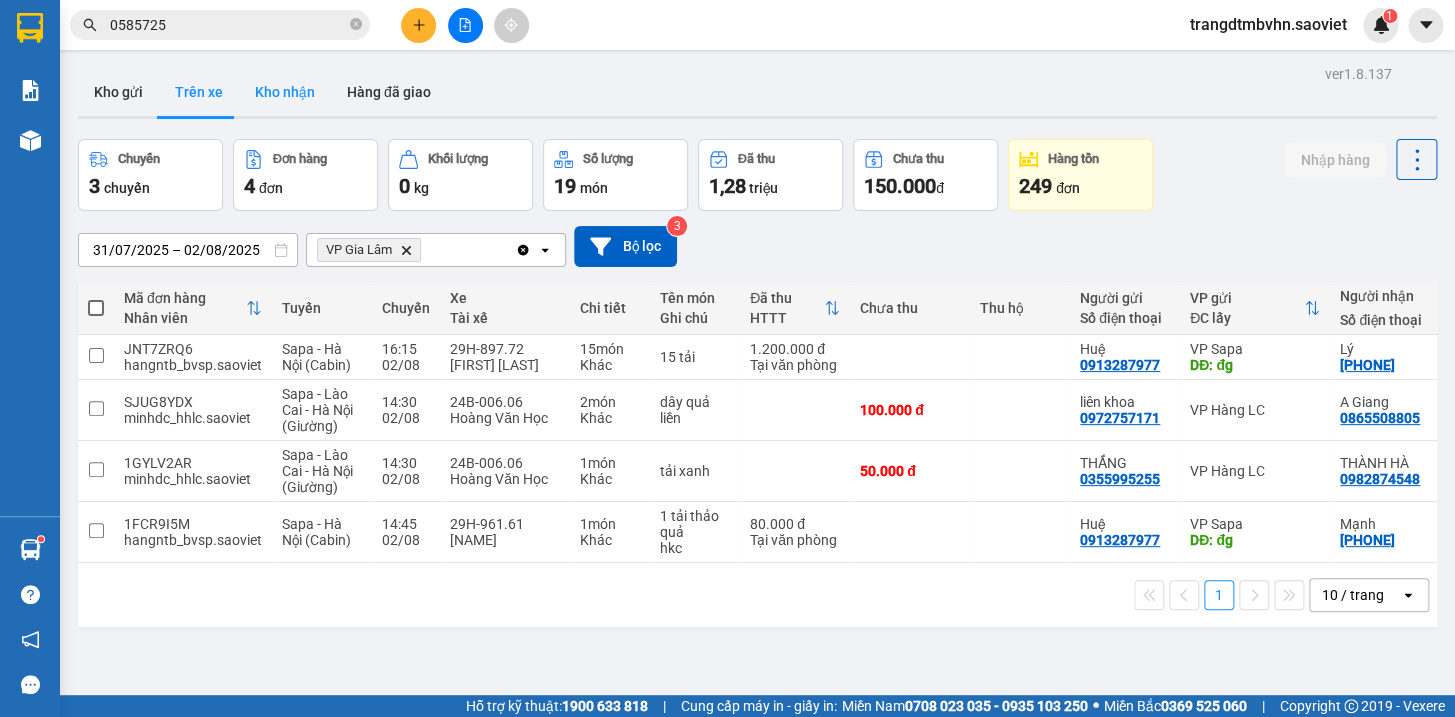 click on "Kho nhận" at bounding box center [285, 92] 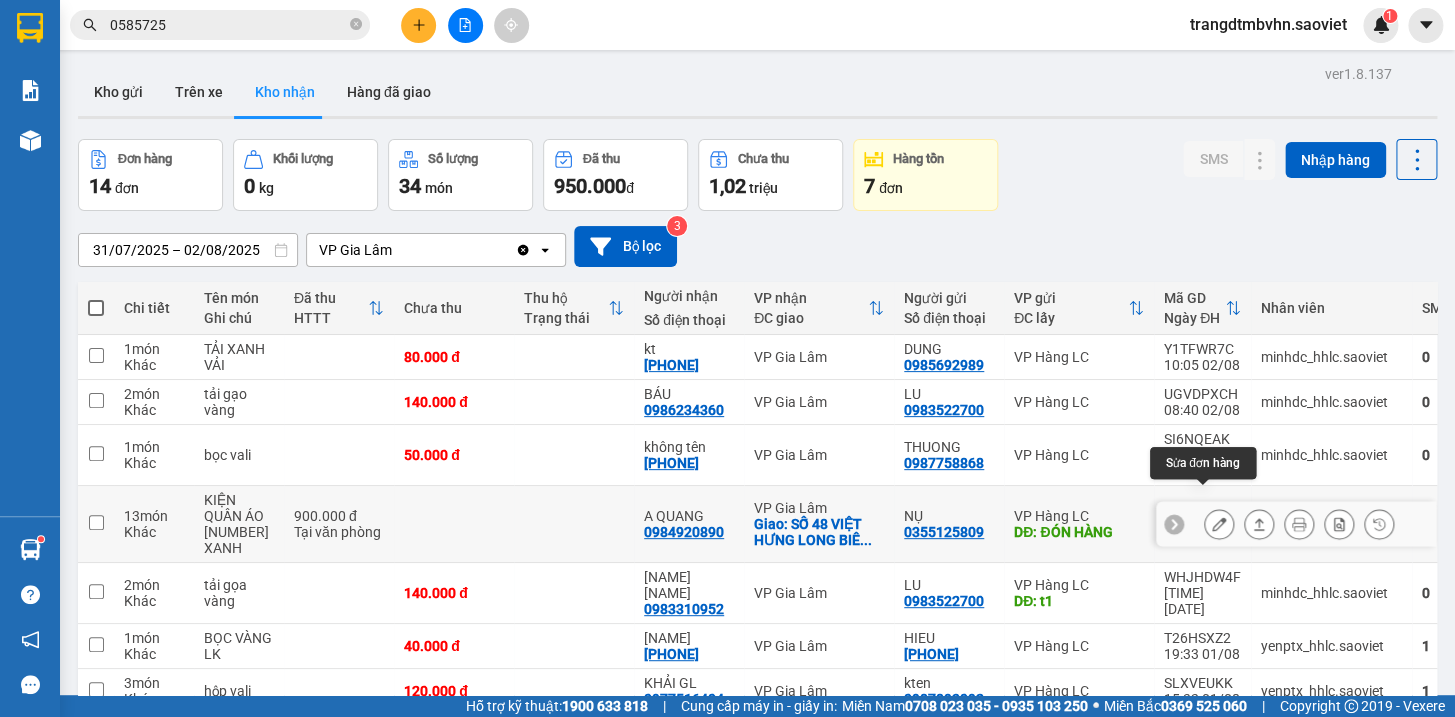 click 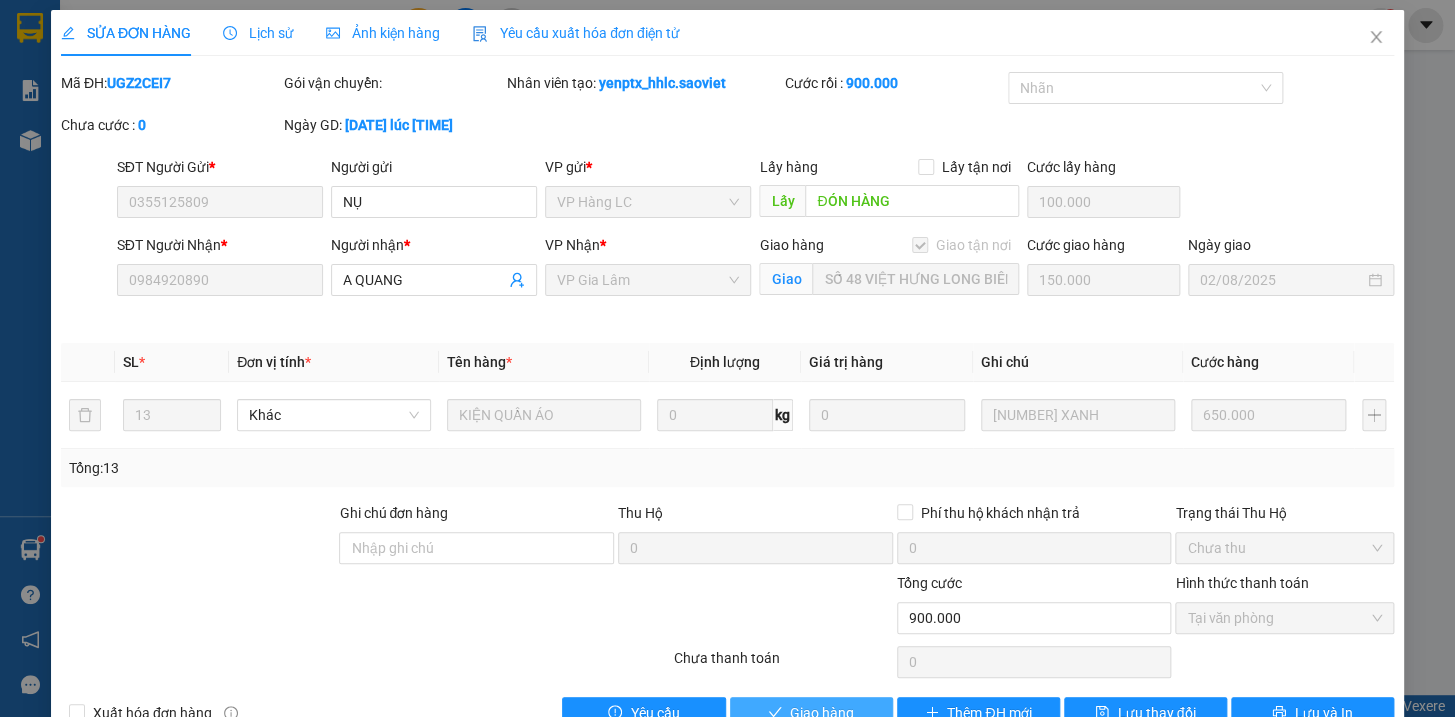 click on "Giao hàng" at bounding box center [811, 713] 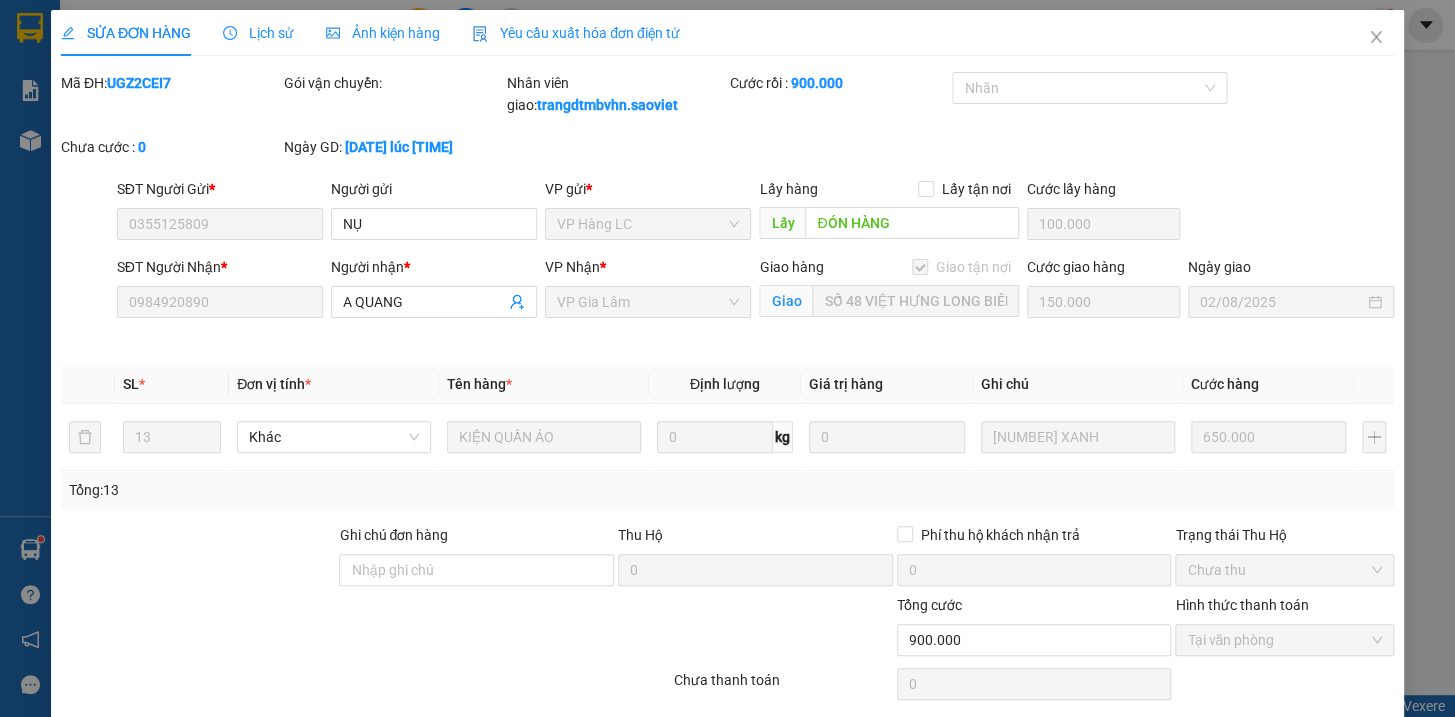 drag, startPoint x: 1453, startPoint y: 34, endPoint x: 1399, endPoint y: 517, distance: 486.00925 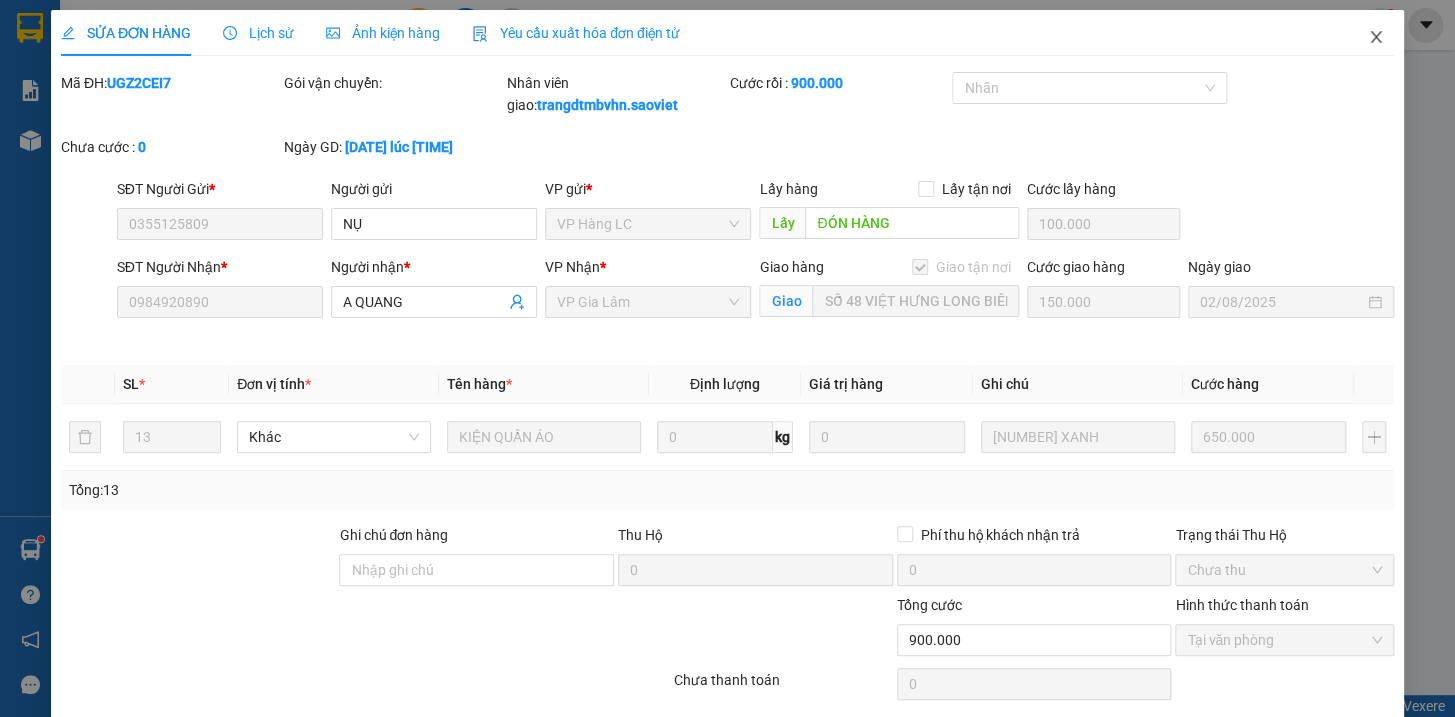 click 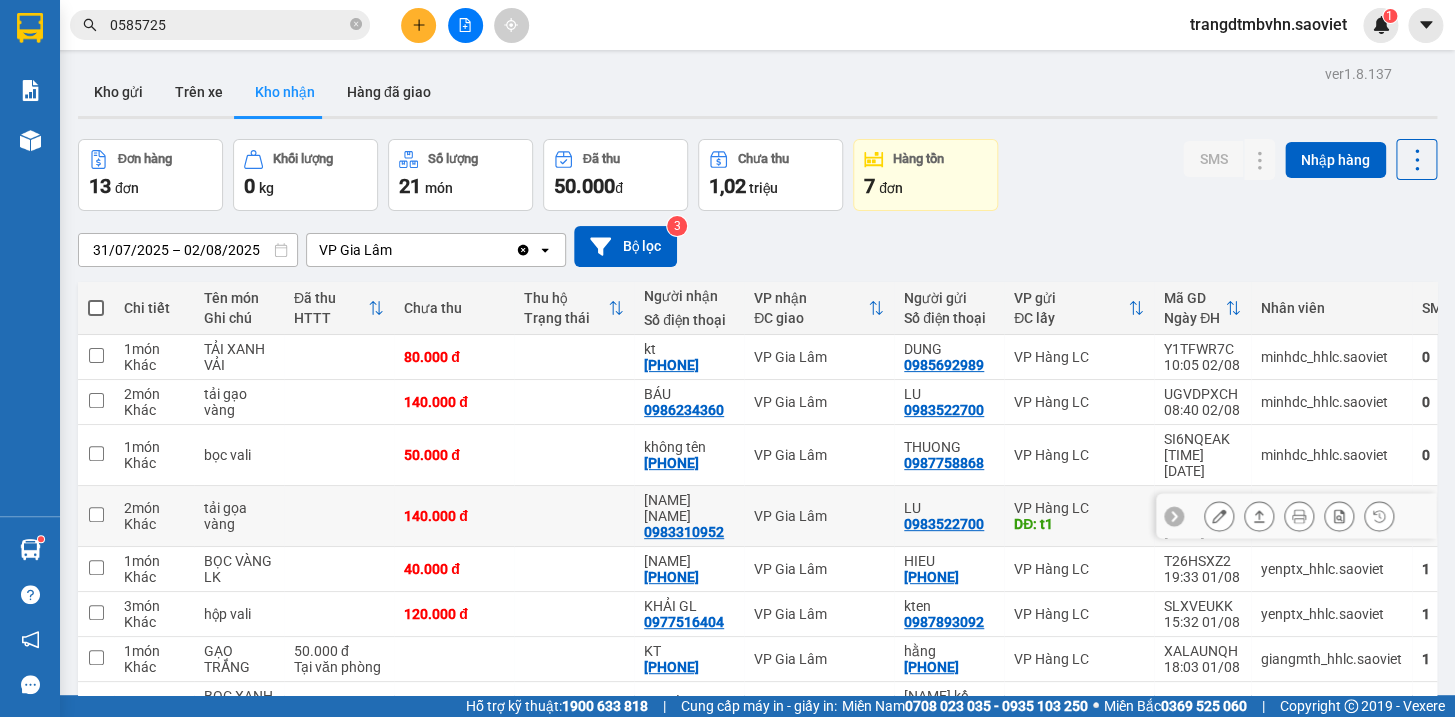 click on "140.000 đ" at bounding box center [454, 516] 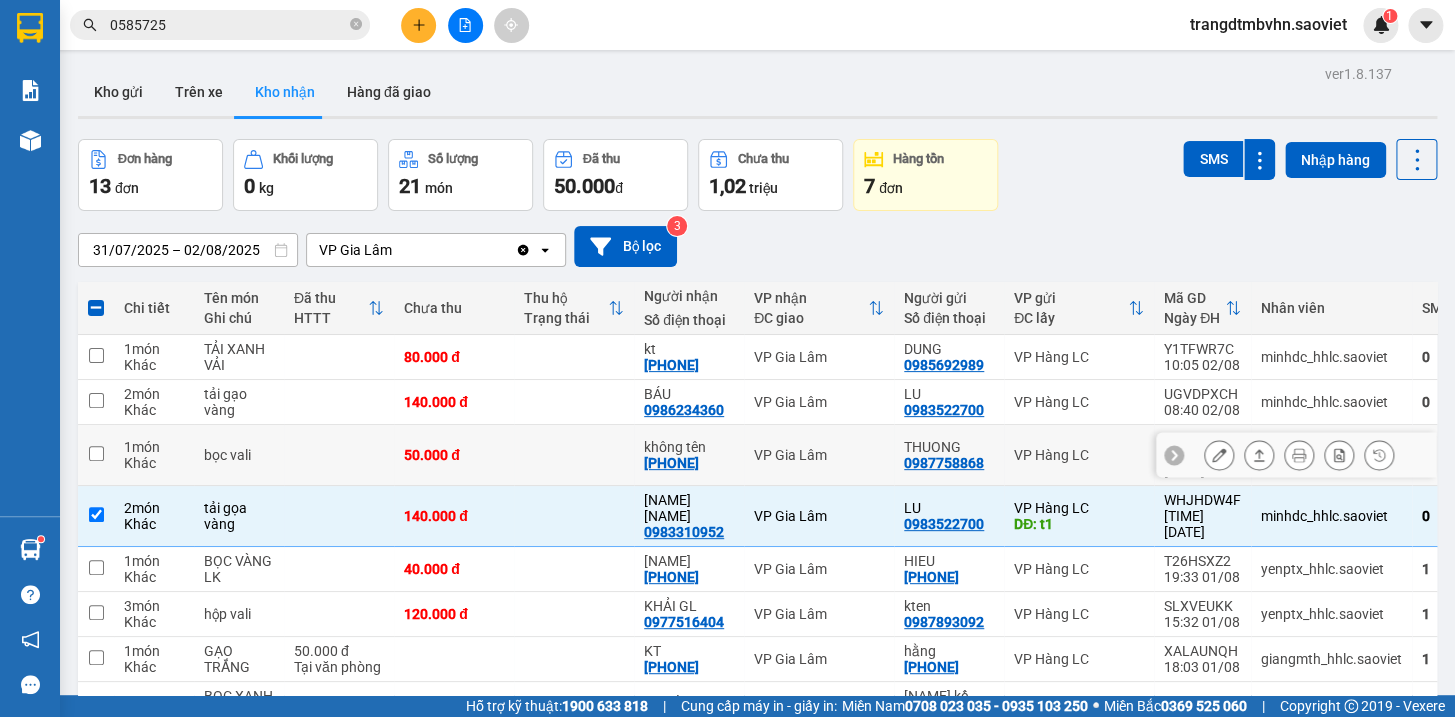 click at bounding box center (574, 455) 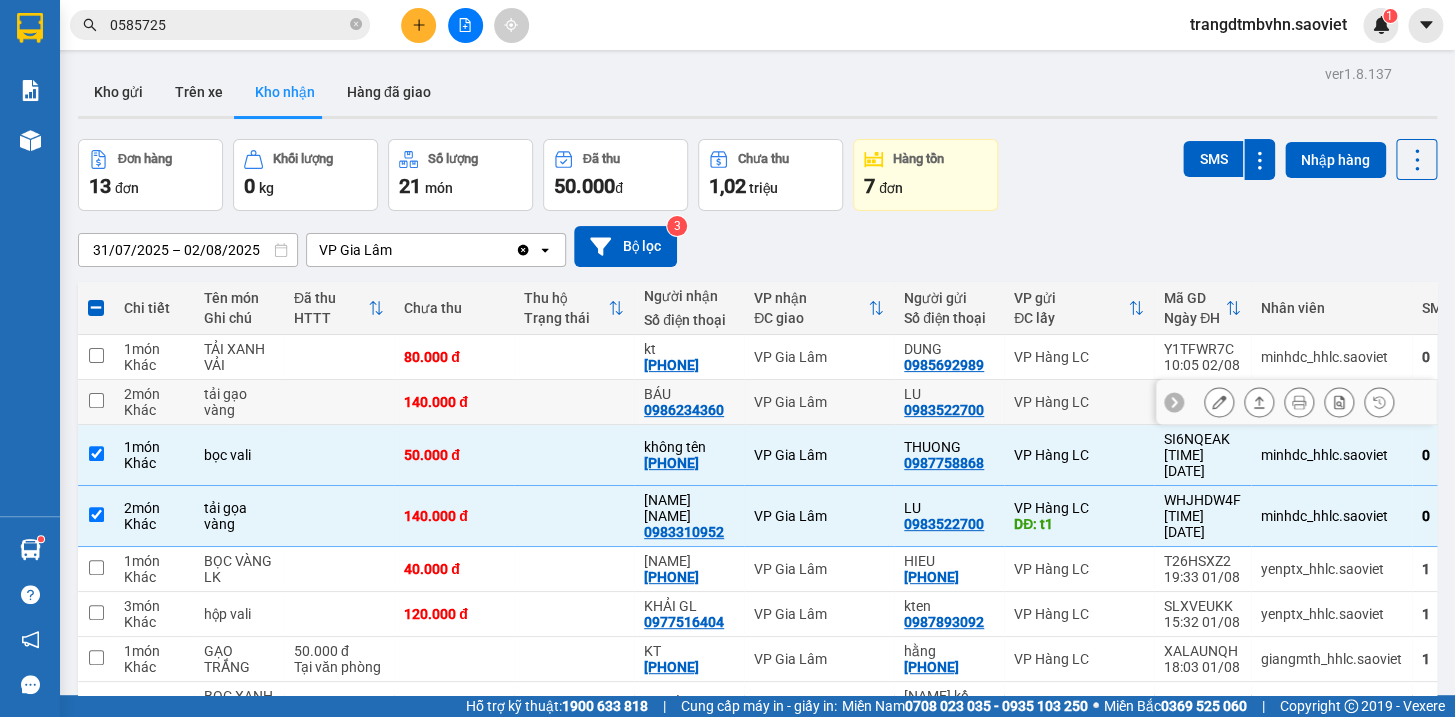 drag, startPoint x: 520, startPoint y: 408, endPoint x: 528, endPoint y: 377, distance: 32.01562 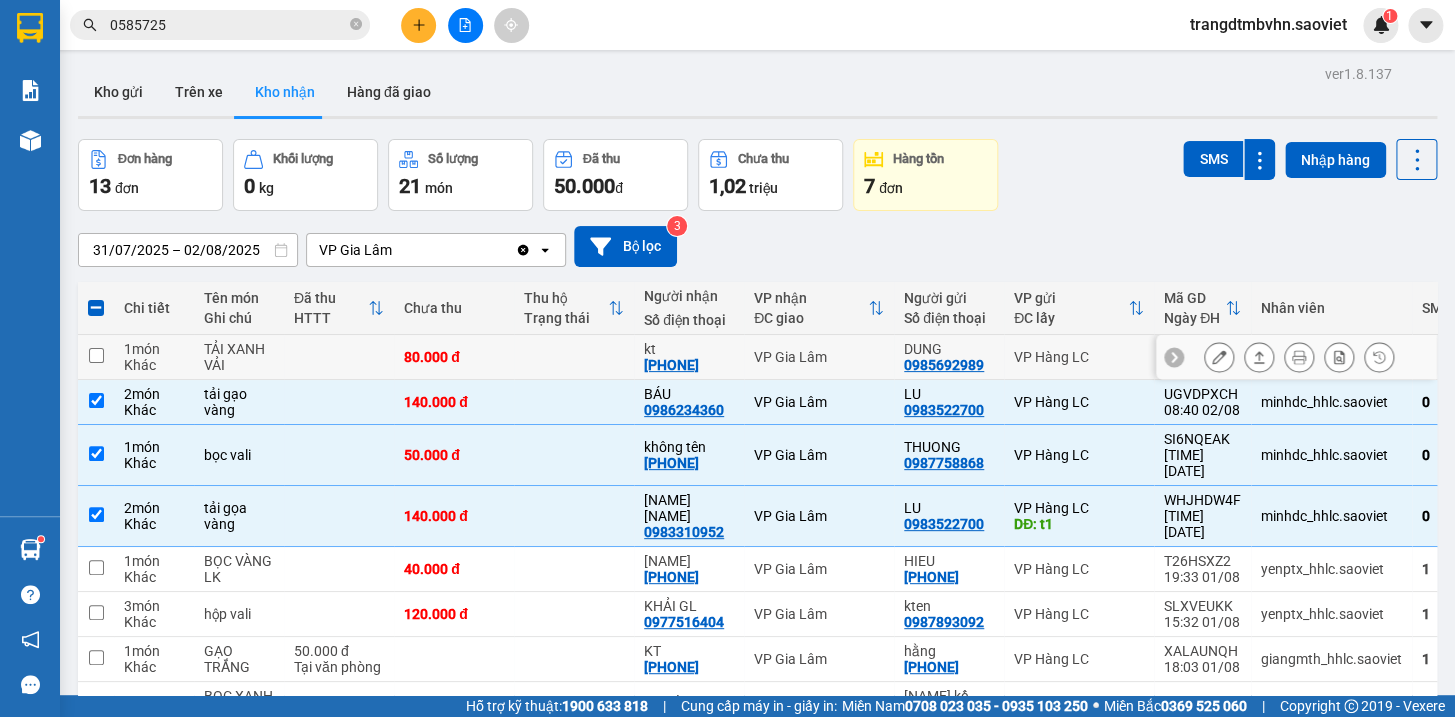 click at bounding box center (574, 357) 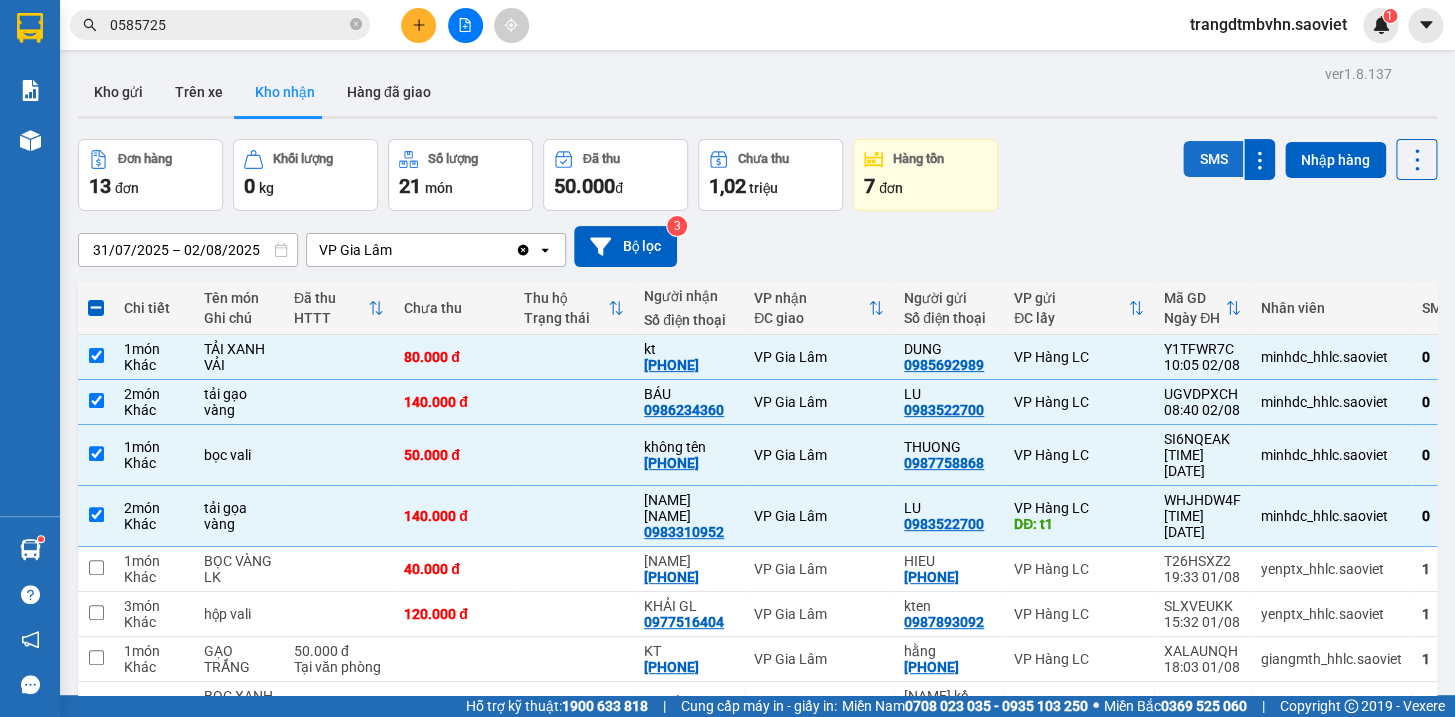 click on "SMS" at bounding box center [1213, 159] 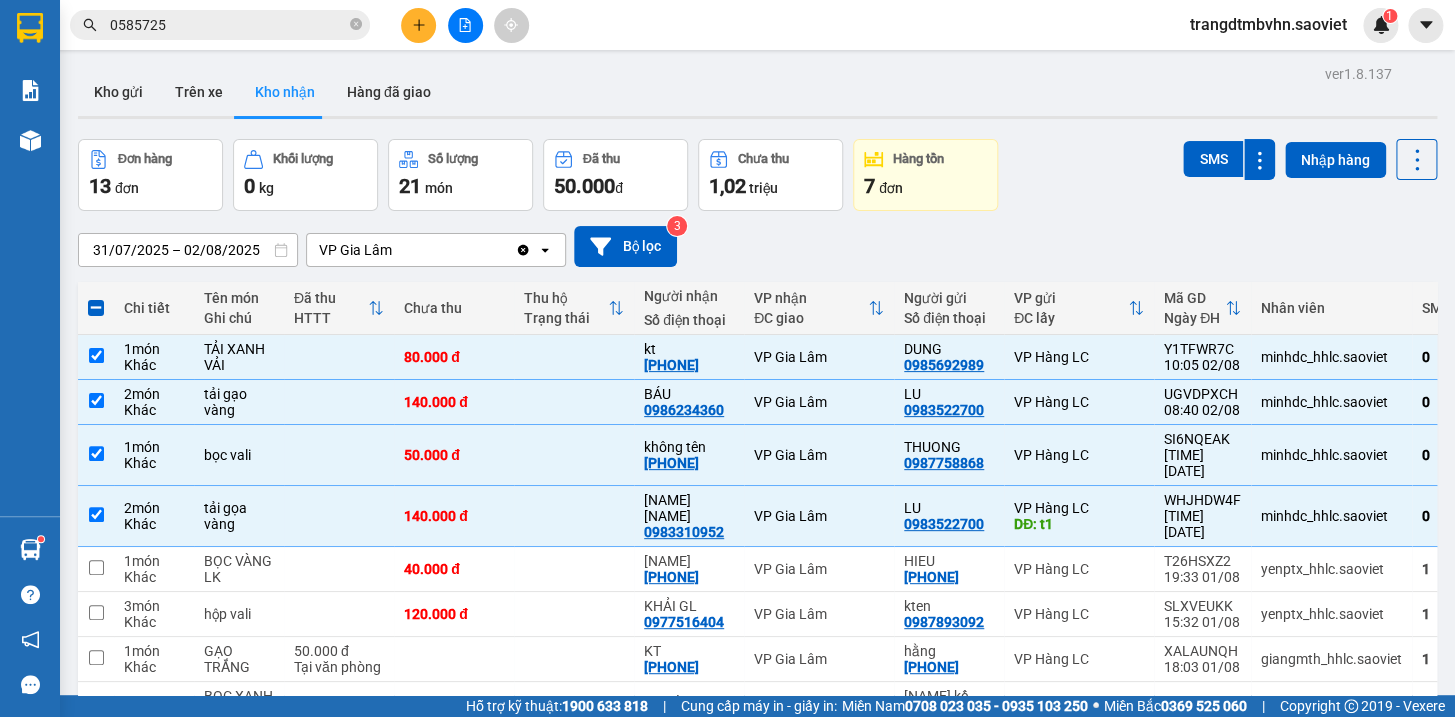 click at bounding box center [96, 308] 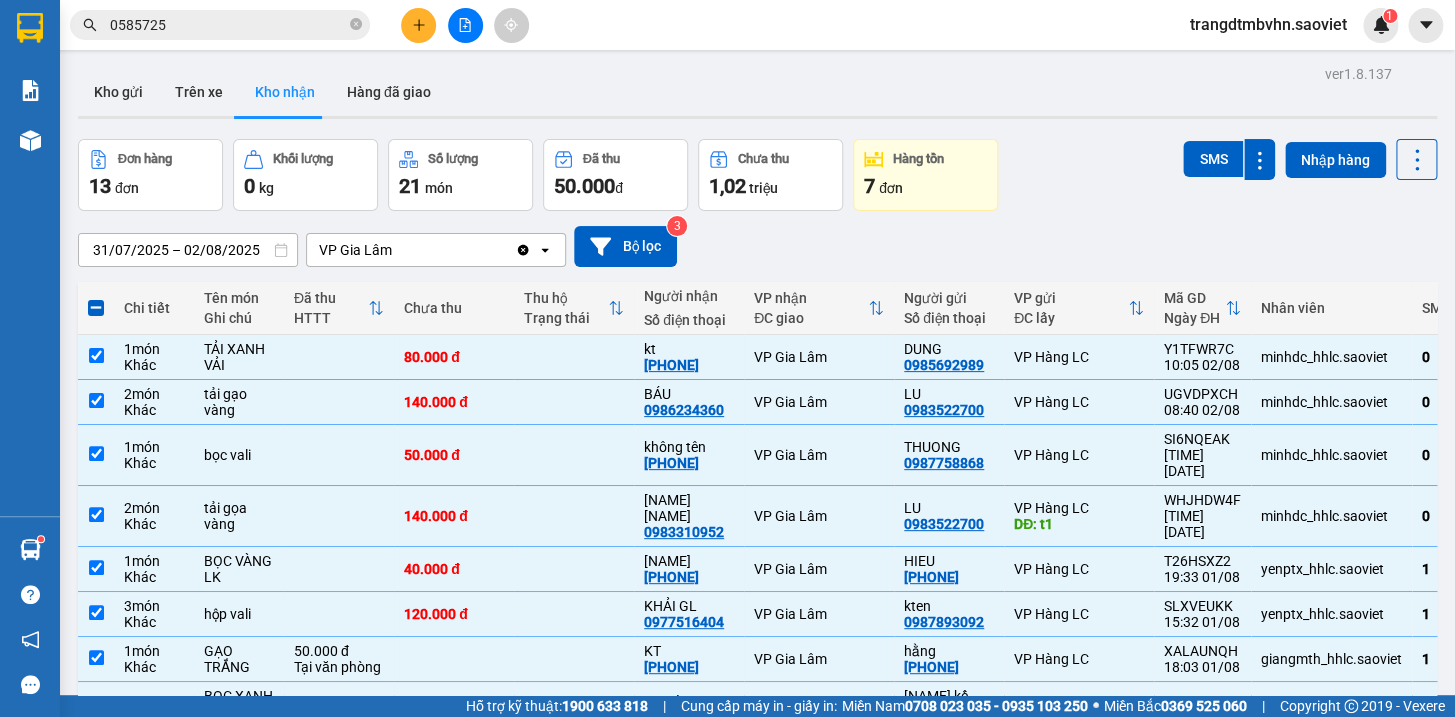 click at bounding box center [96, 308] 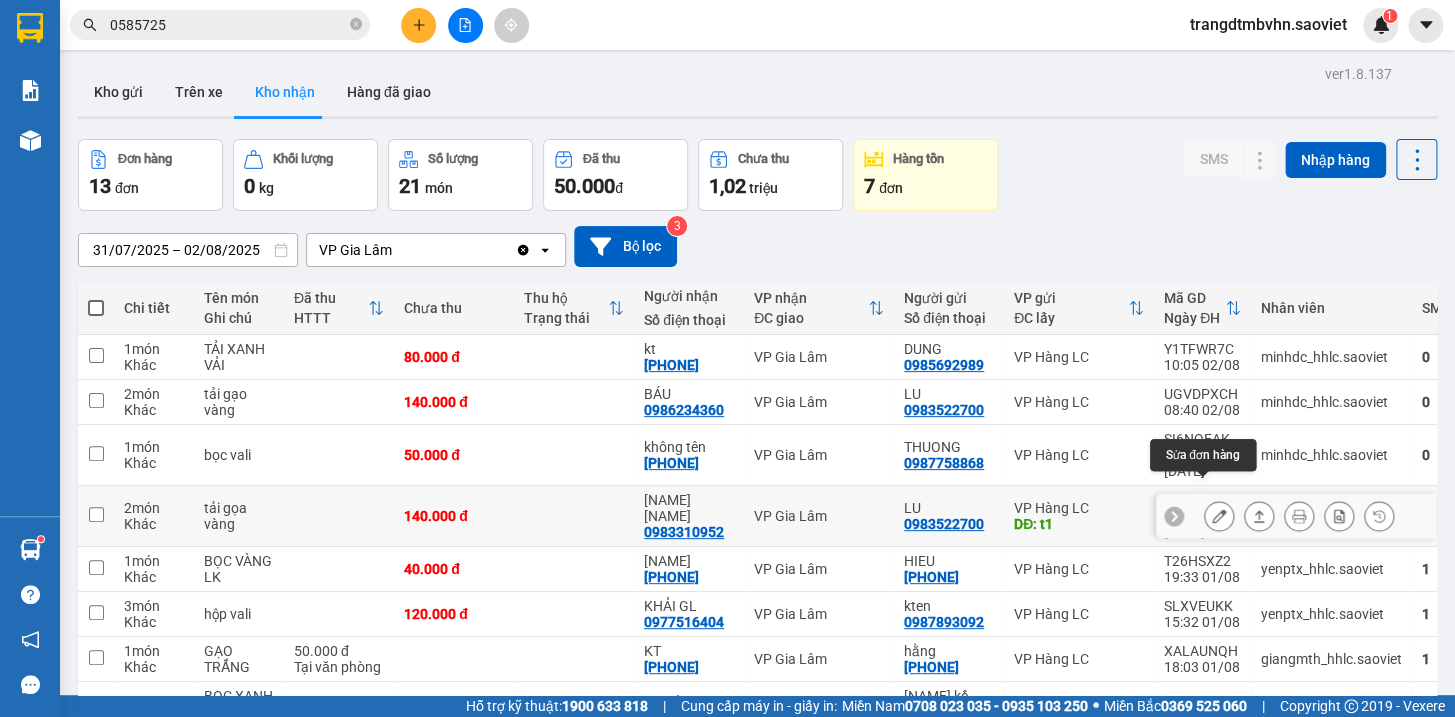 click 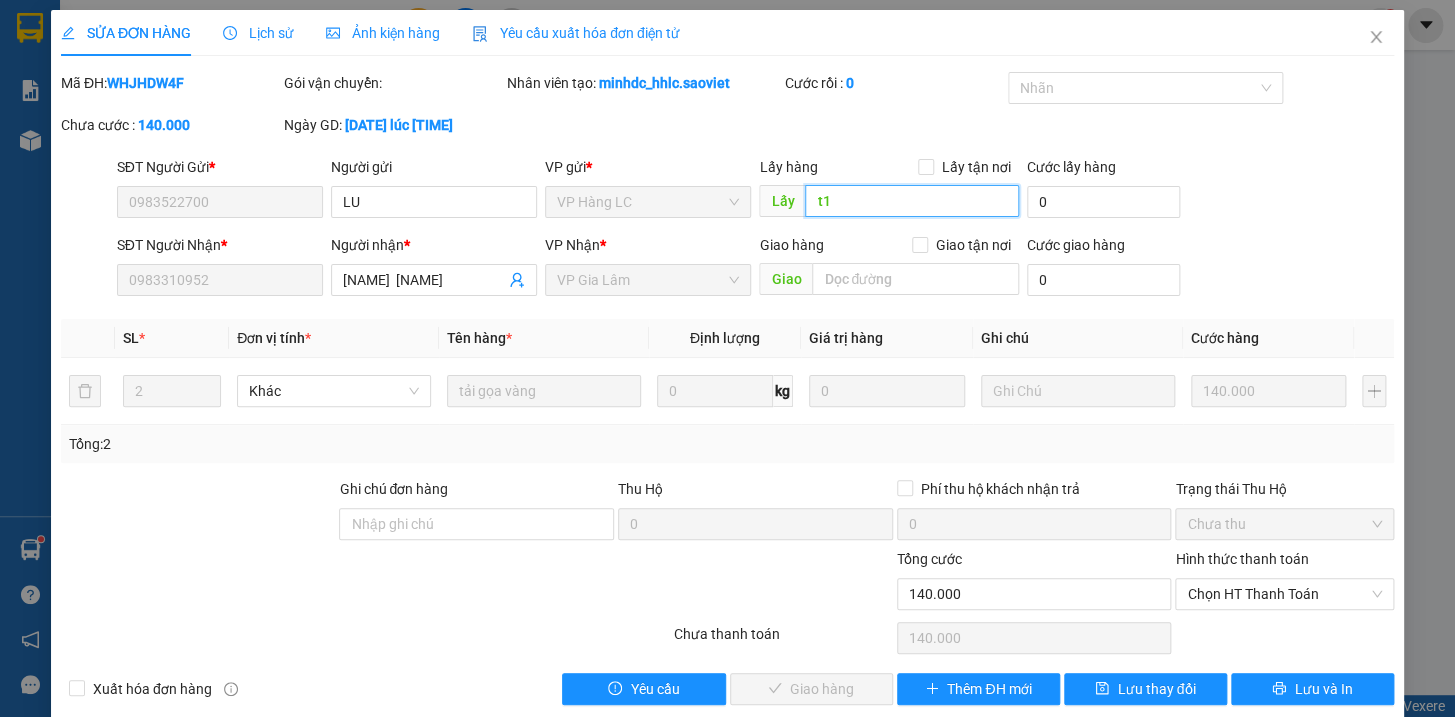 click on "t1" at bounding box center [912, 201] 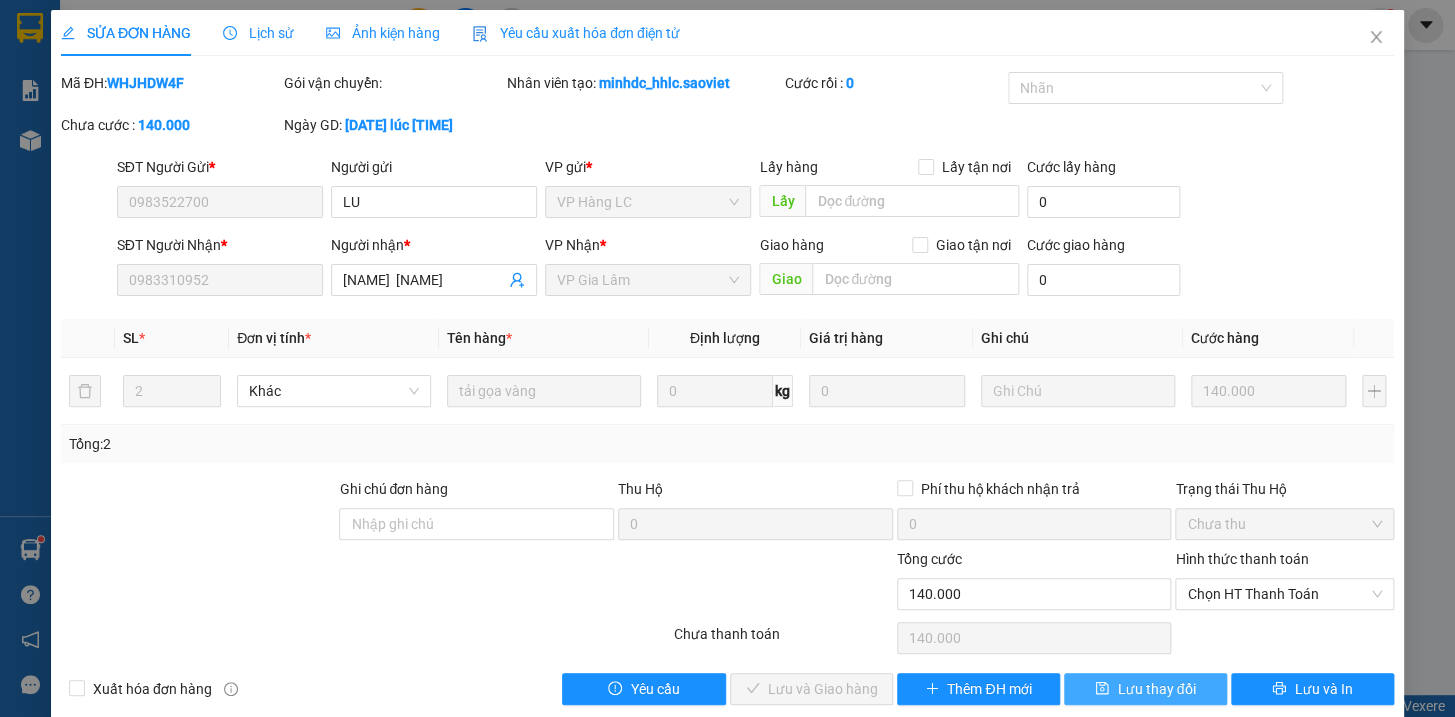 click on "Lưu thay đổi" at bounding box center [1156, 689] 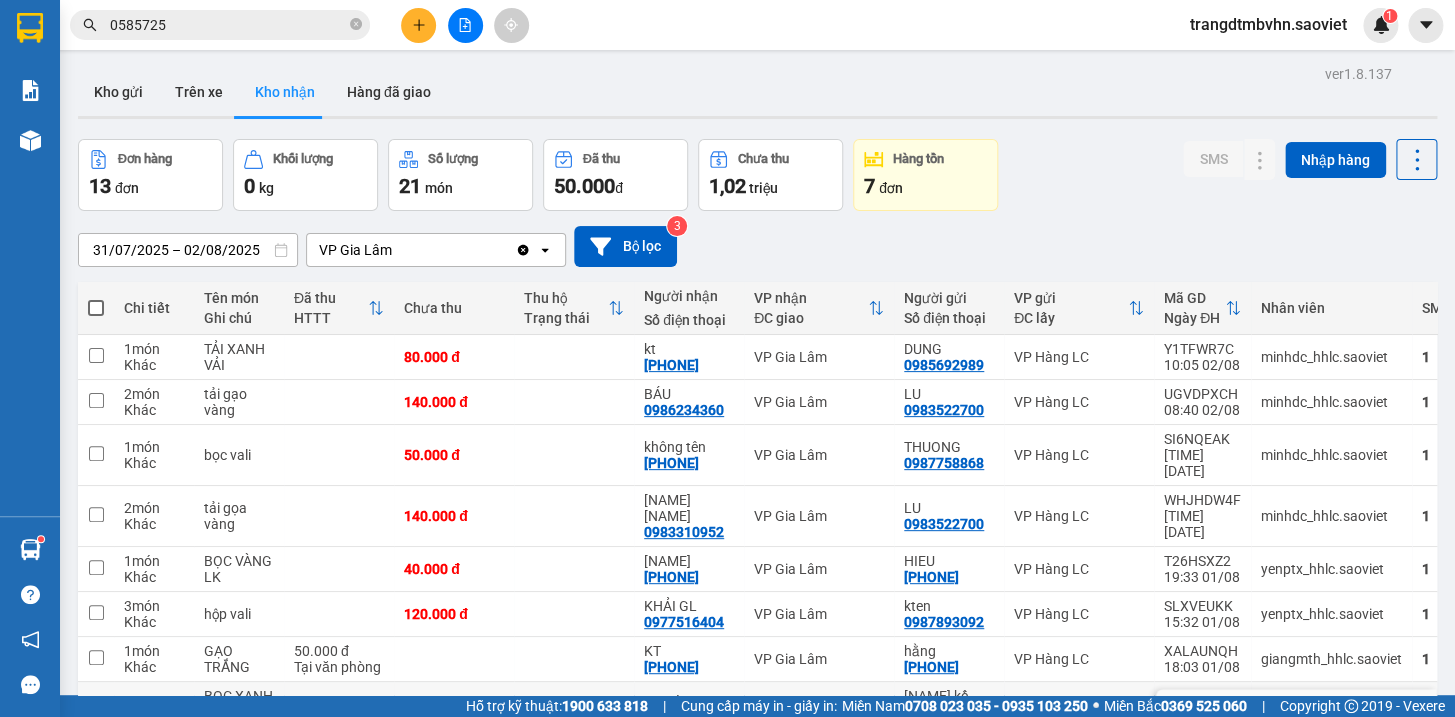 scroll, scrollTop: 0, scrollLeft: 0, axis: both 